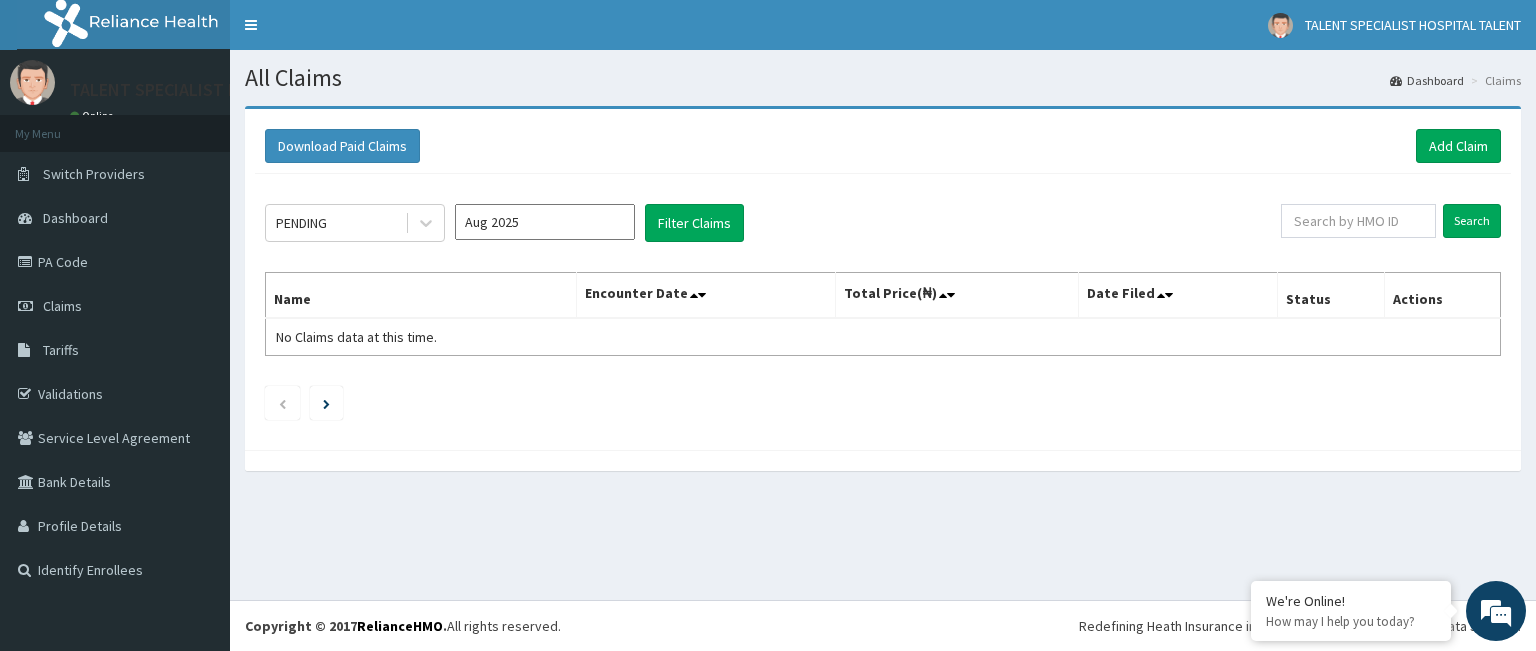 scroll, scrollTop: 0, scrollLeft: 0, axis: both 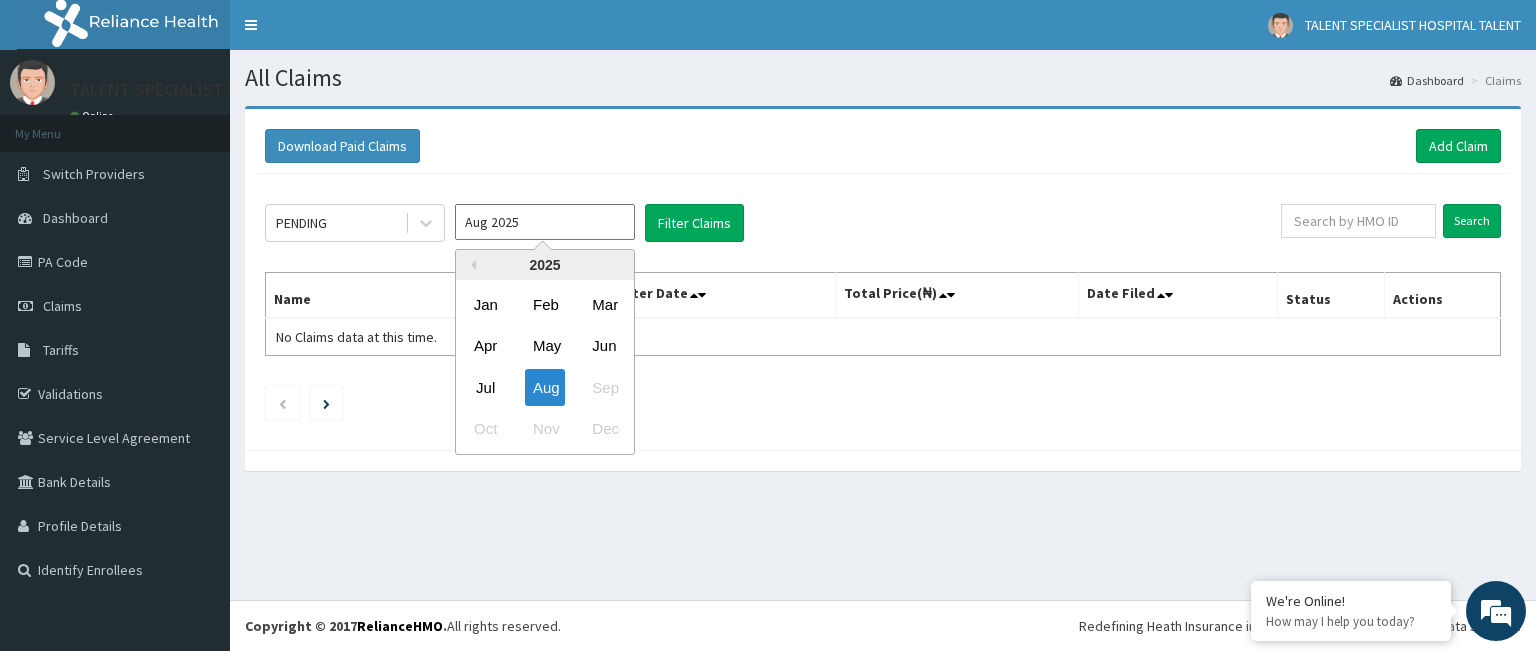click on "Aug 2025" at bounding box center [545, 222] 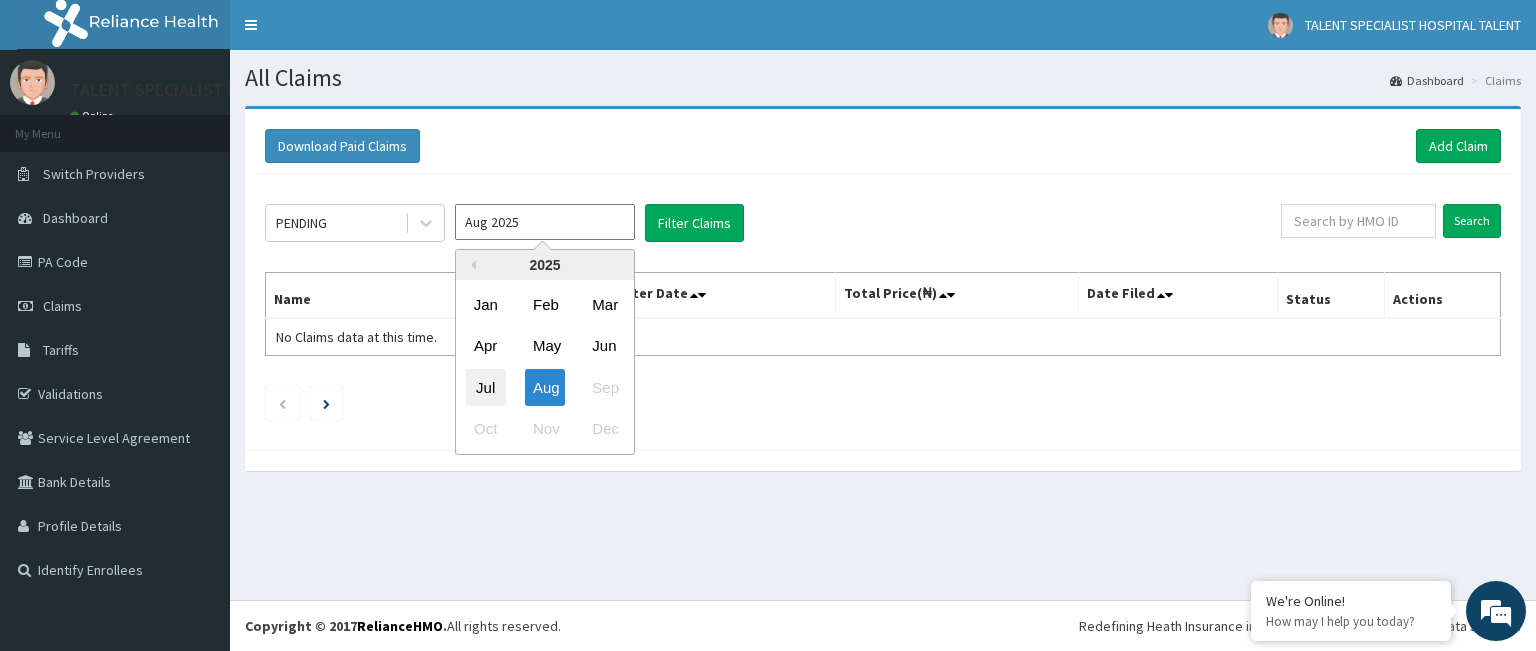click on "Jul" at bounding box center (486, 387) 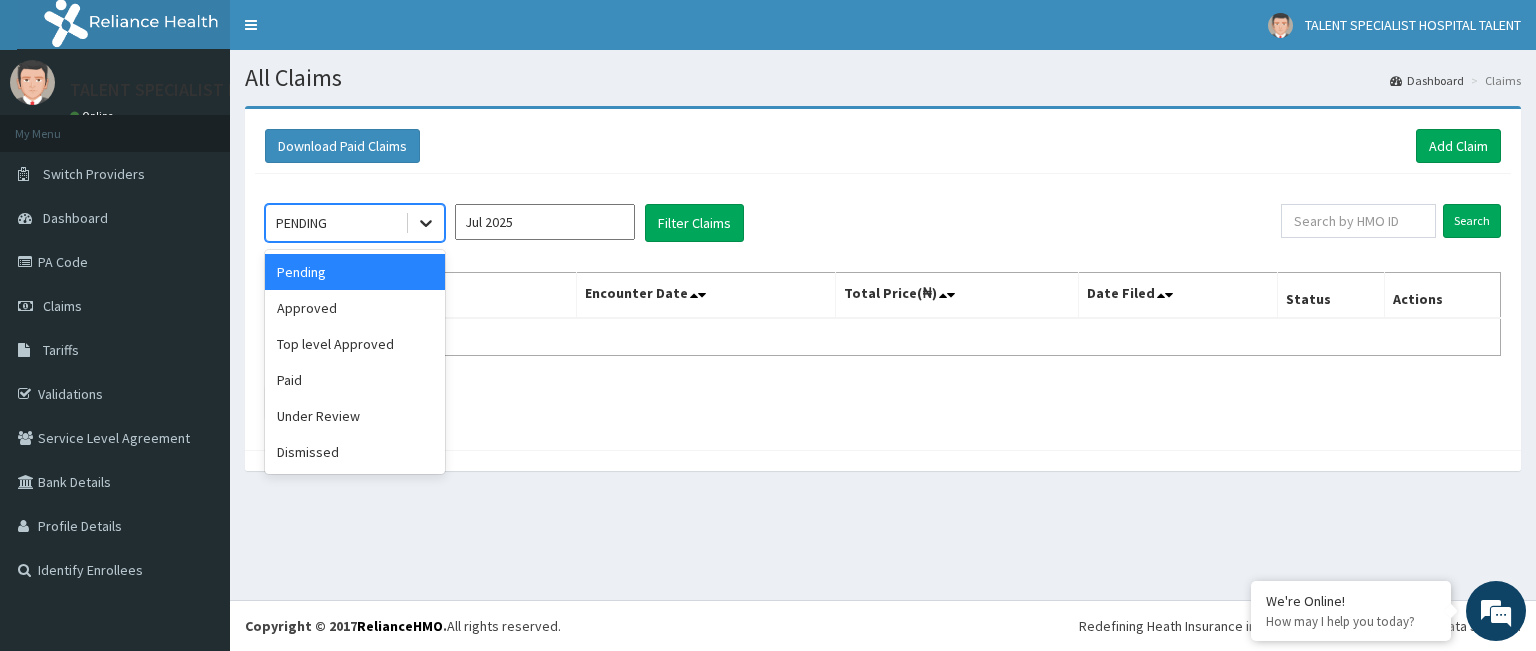 click at bounding box center (426, 223) 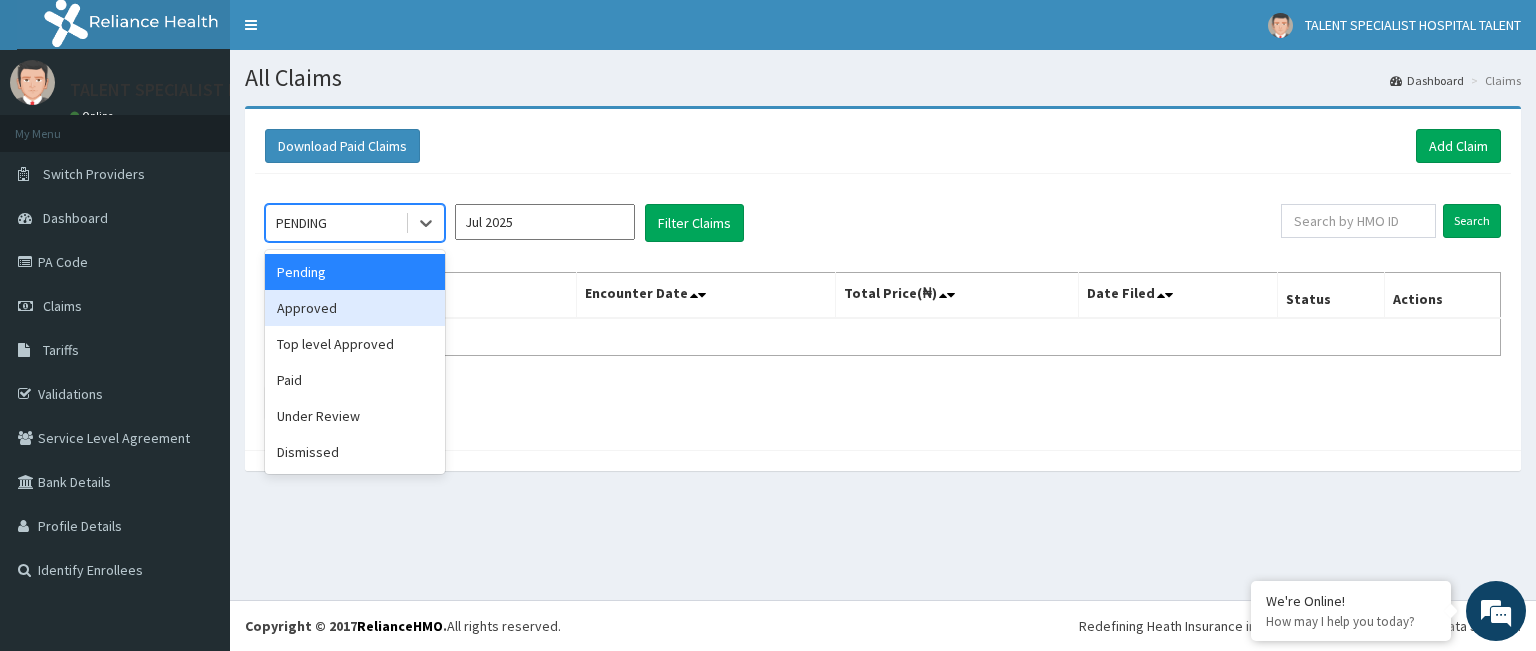 click on "Approved" at bounding box center (355, 308) 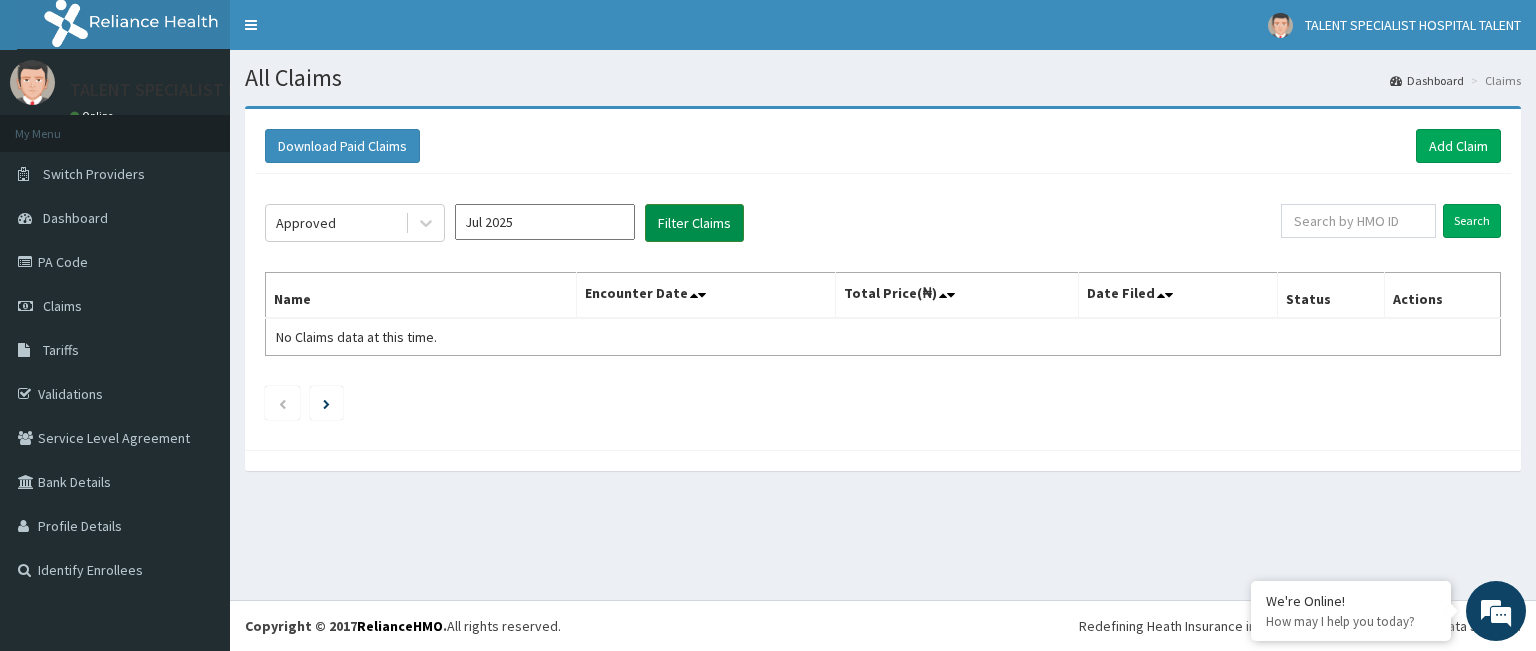 click on "Filter Claims" at bounding box center (694, 223) 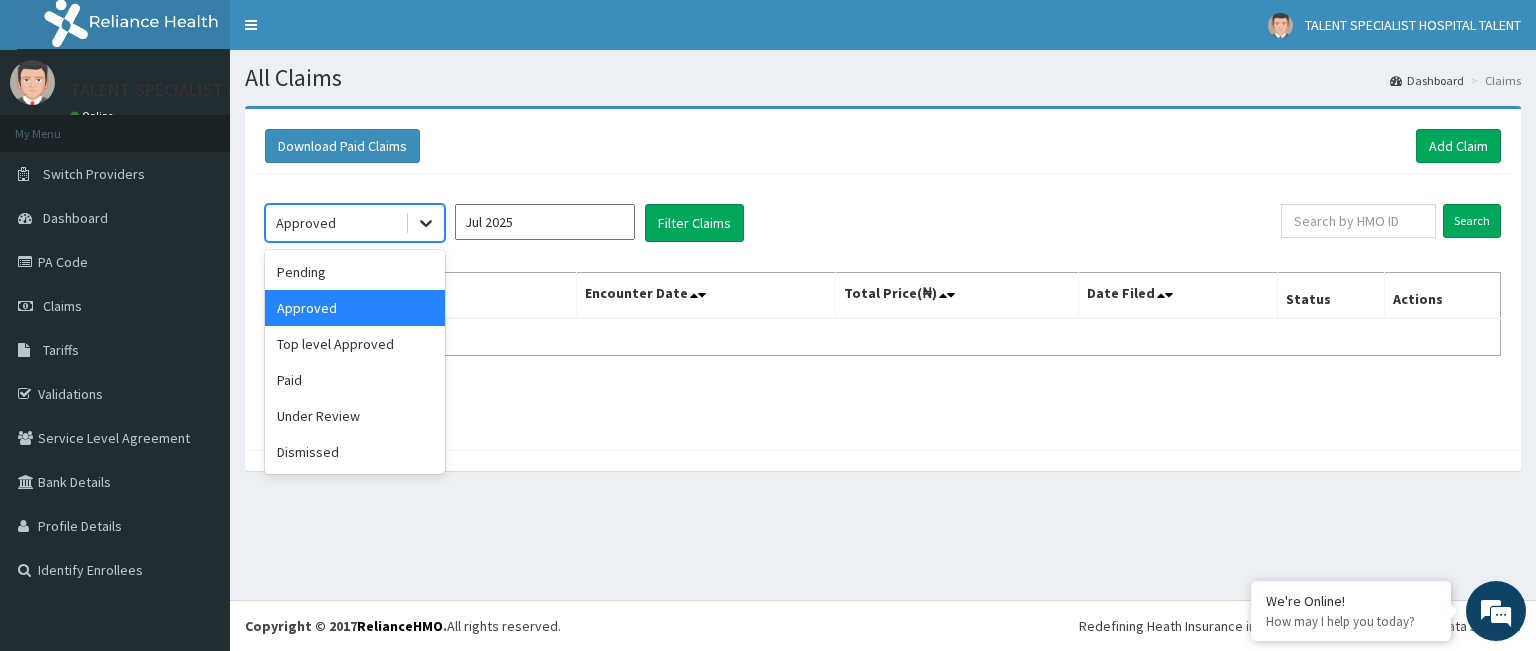 click 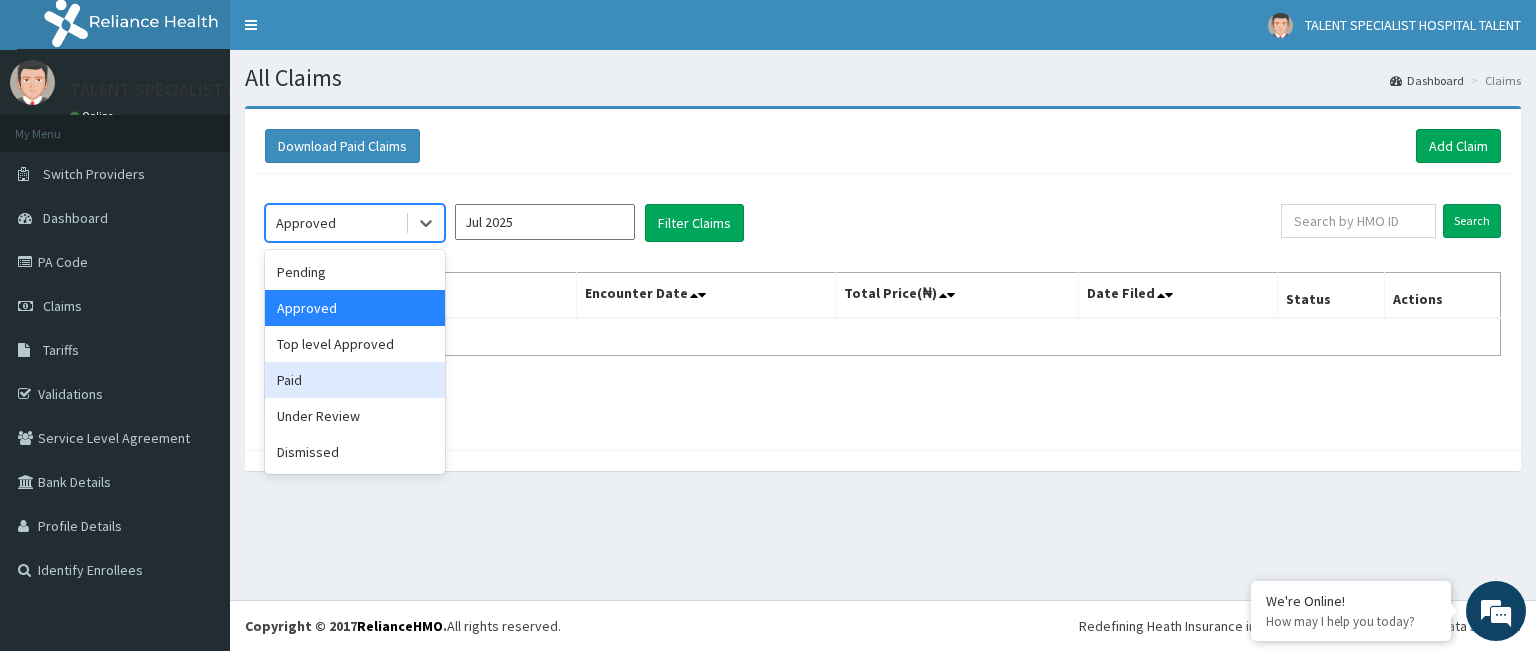 click on "Paid" at bounding box center [355, 380] 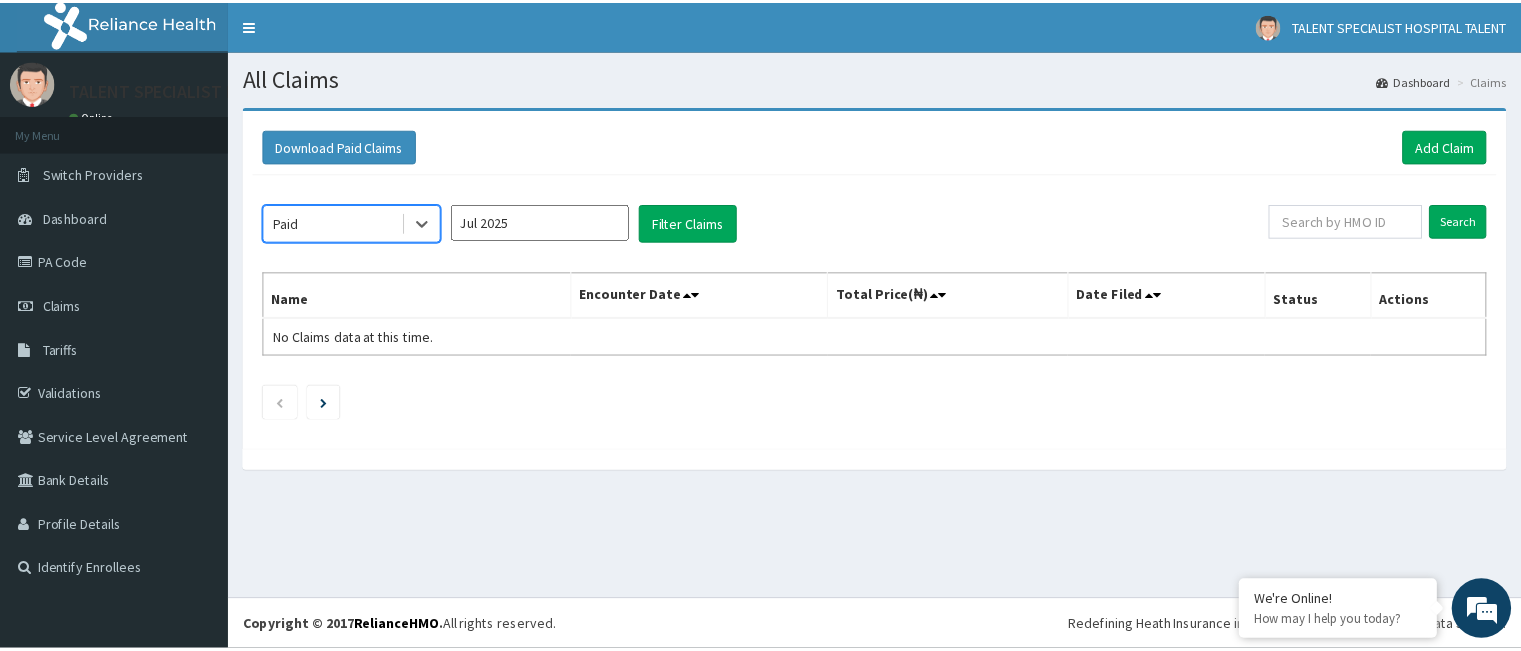 scroll, scrollTop: 0, scrollLeft: 0, axis: both 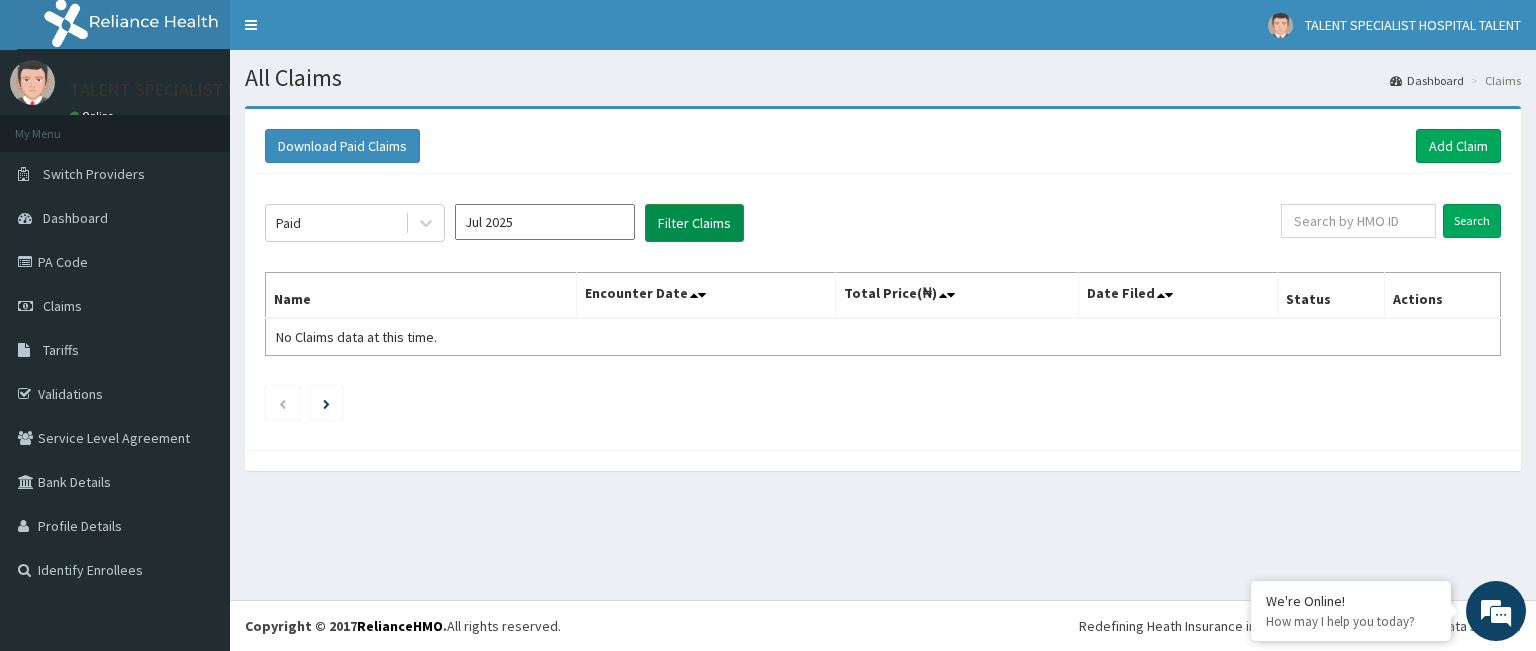 click on "Filter Claims" at bounding box center [694, 223] 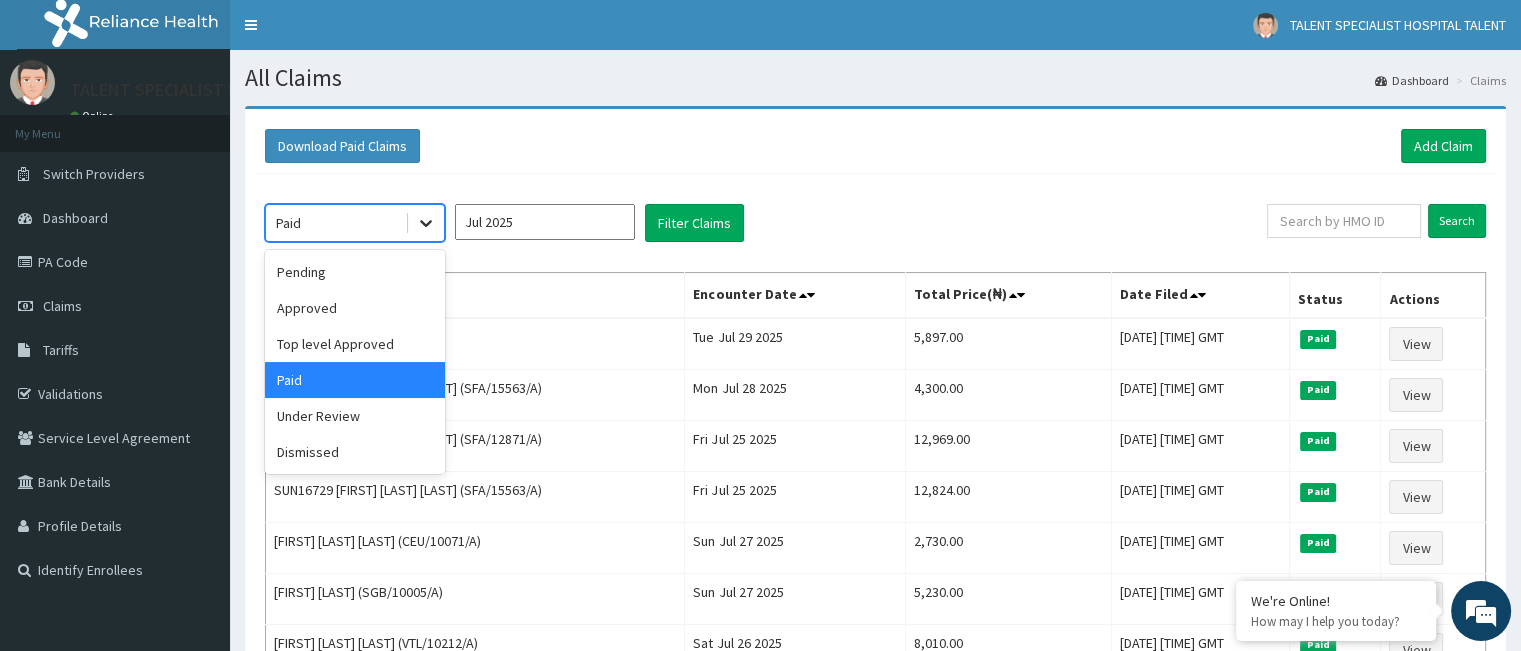 click 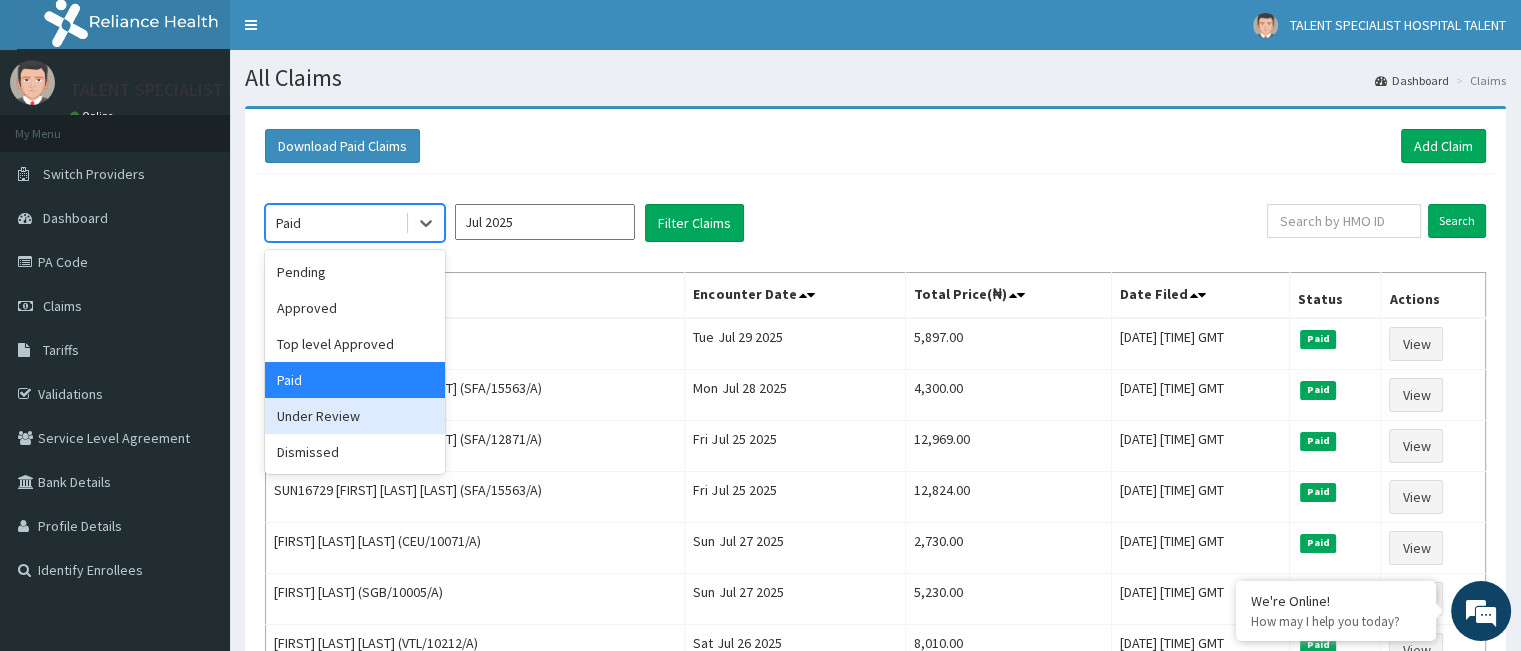 click on "Under Review" at bounding box center [355, 416] 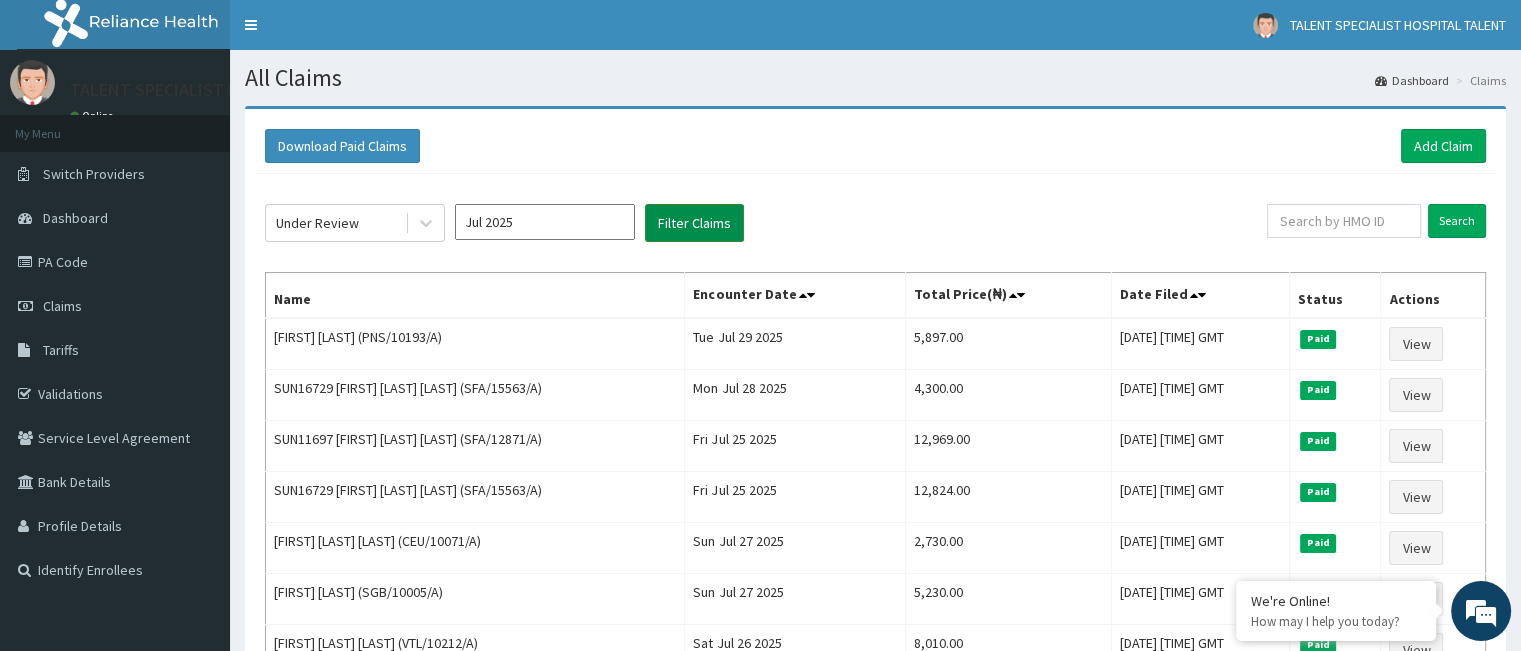 click on "Filter Claims" at bounding box center (694, 223) 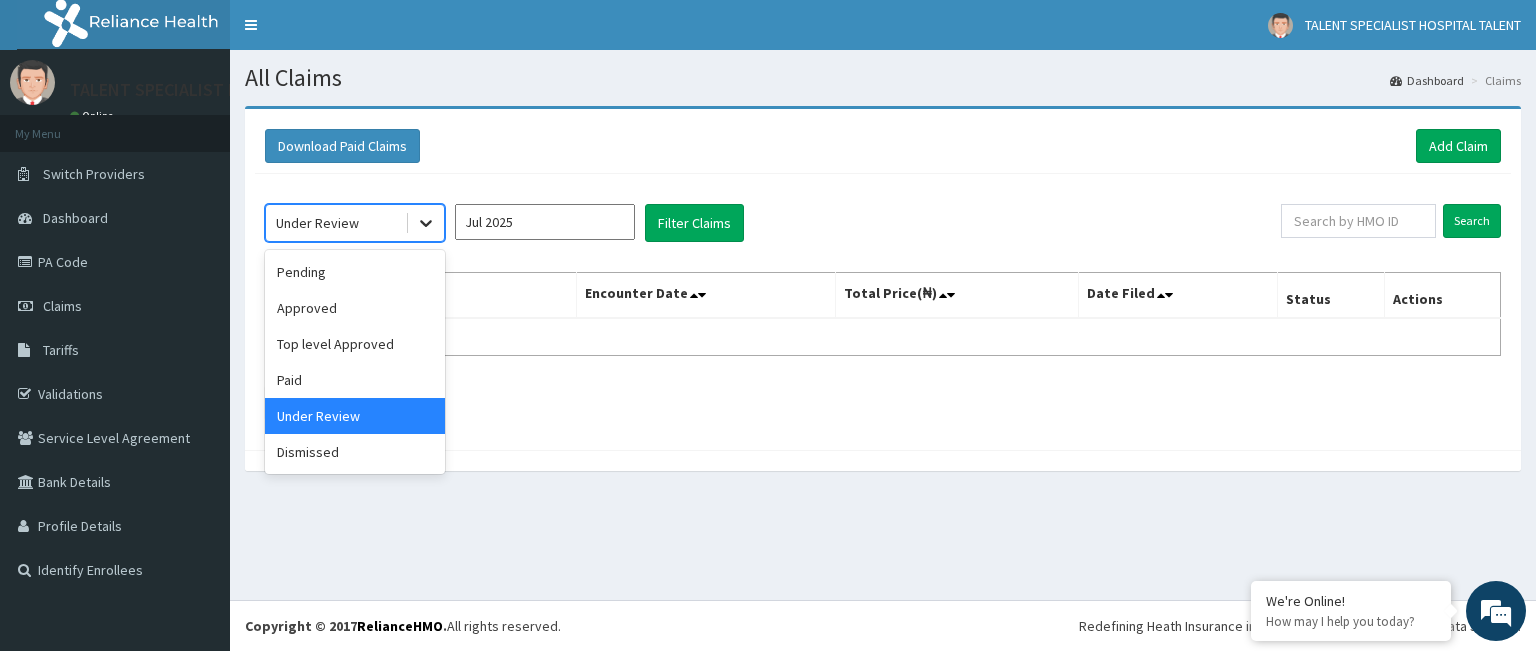 click 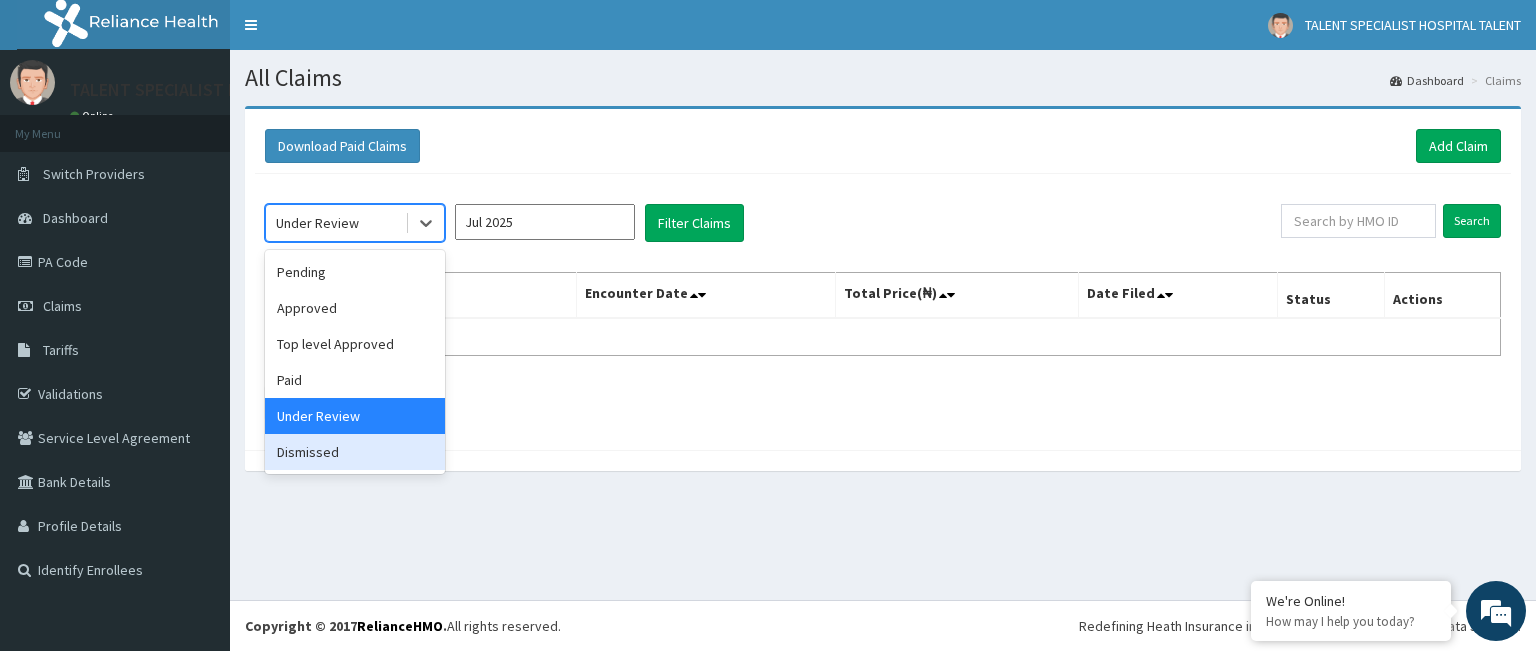 click on "Dismissed" at bounding box center (355, 452) 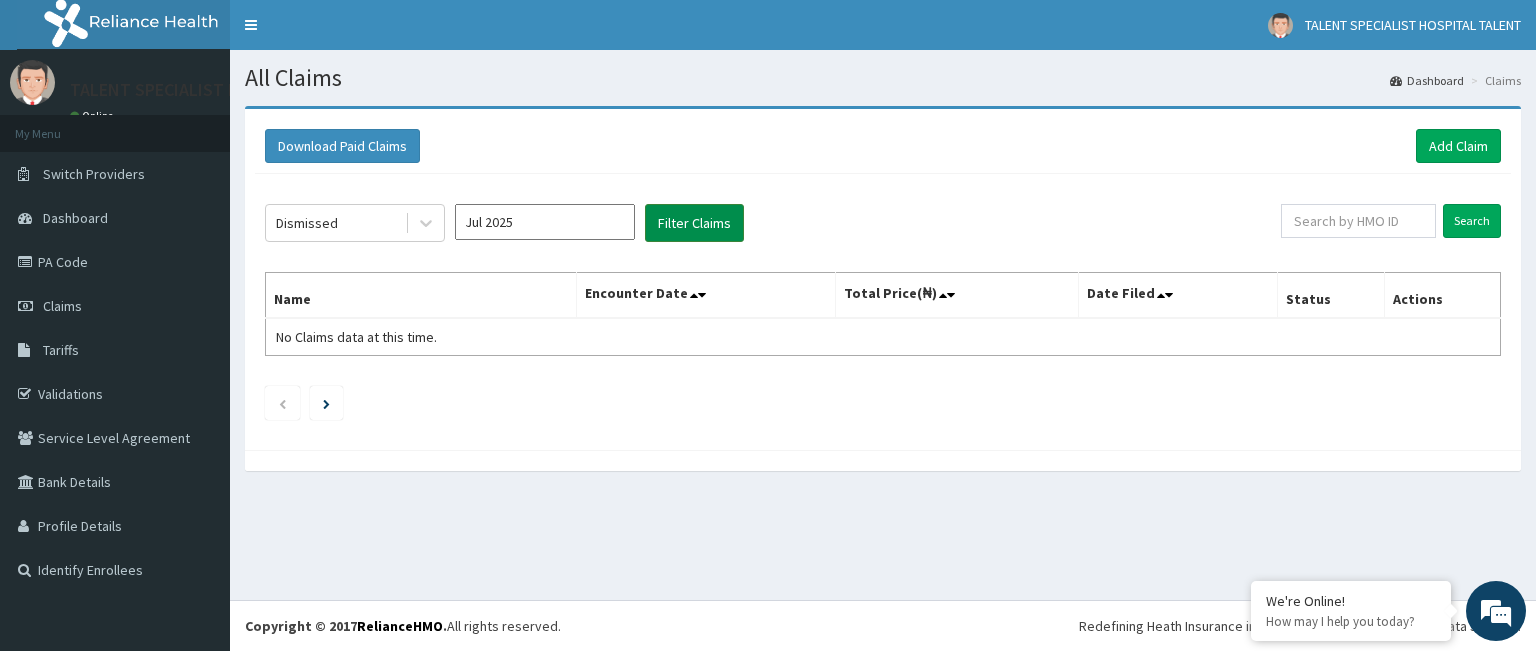 click on "Filter Claims" at bounding box center [694, 223] 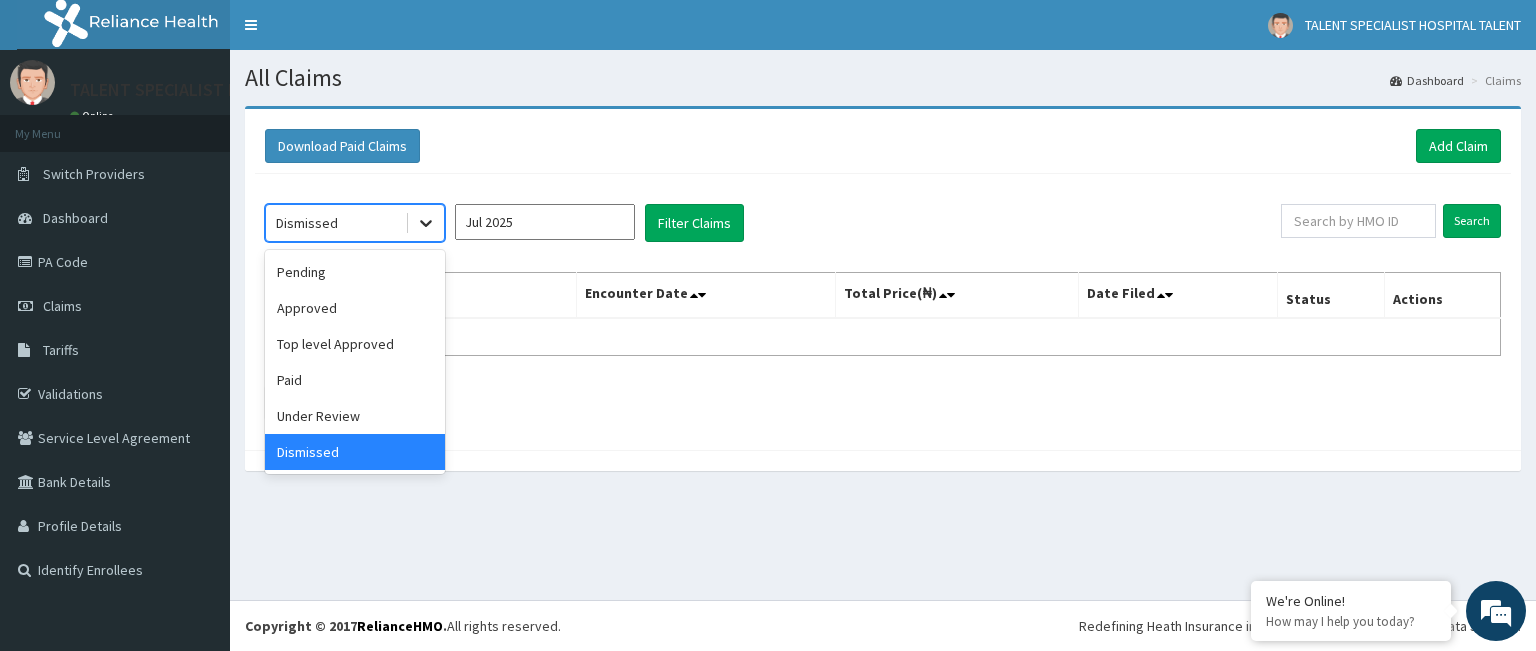 click 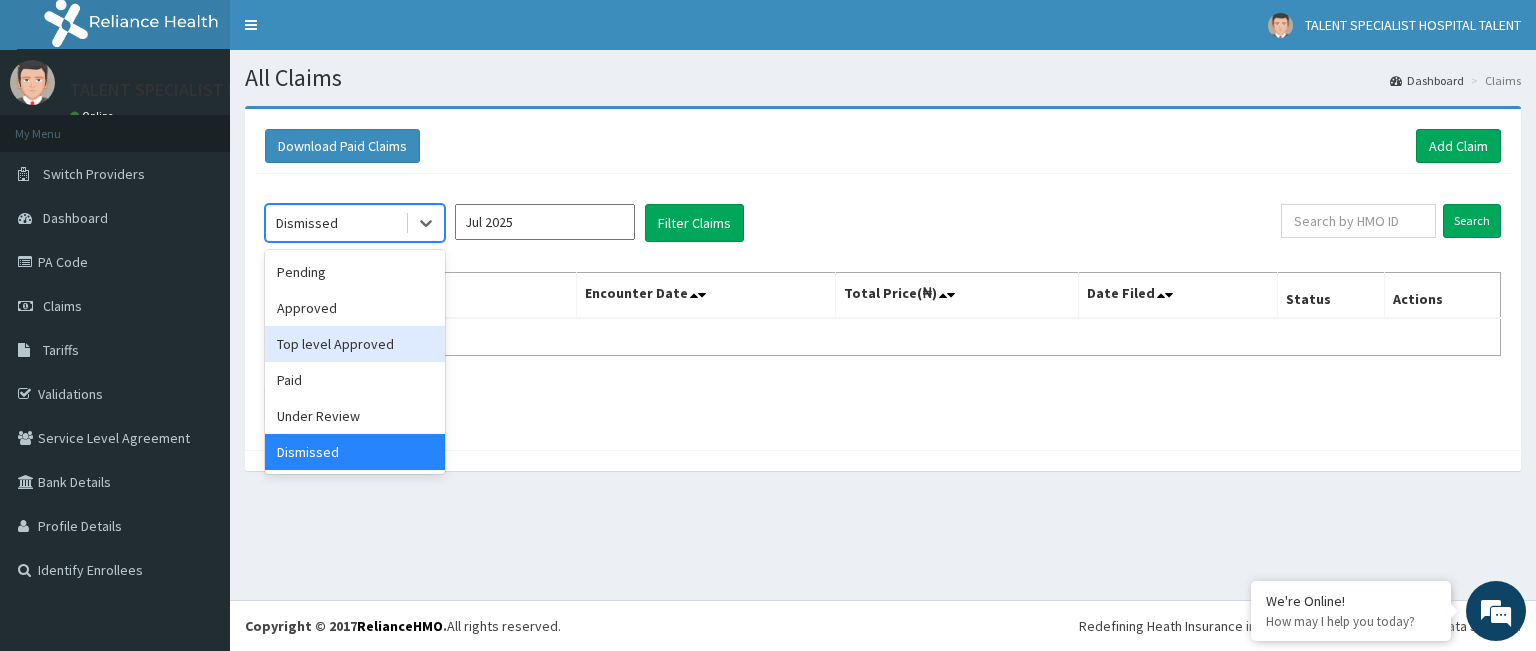 click on "Top level Approved" at bounding box center (355, 344) 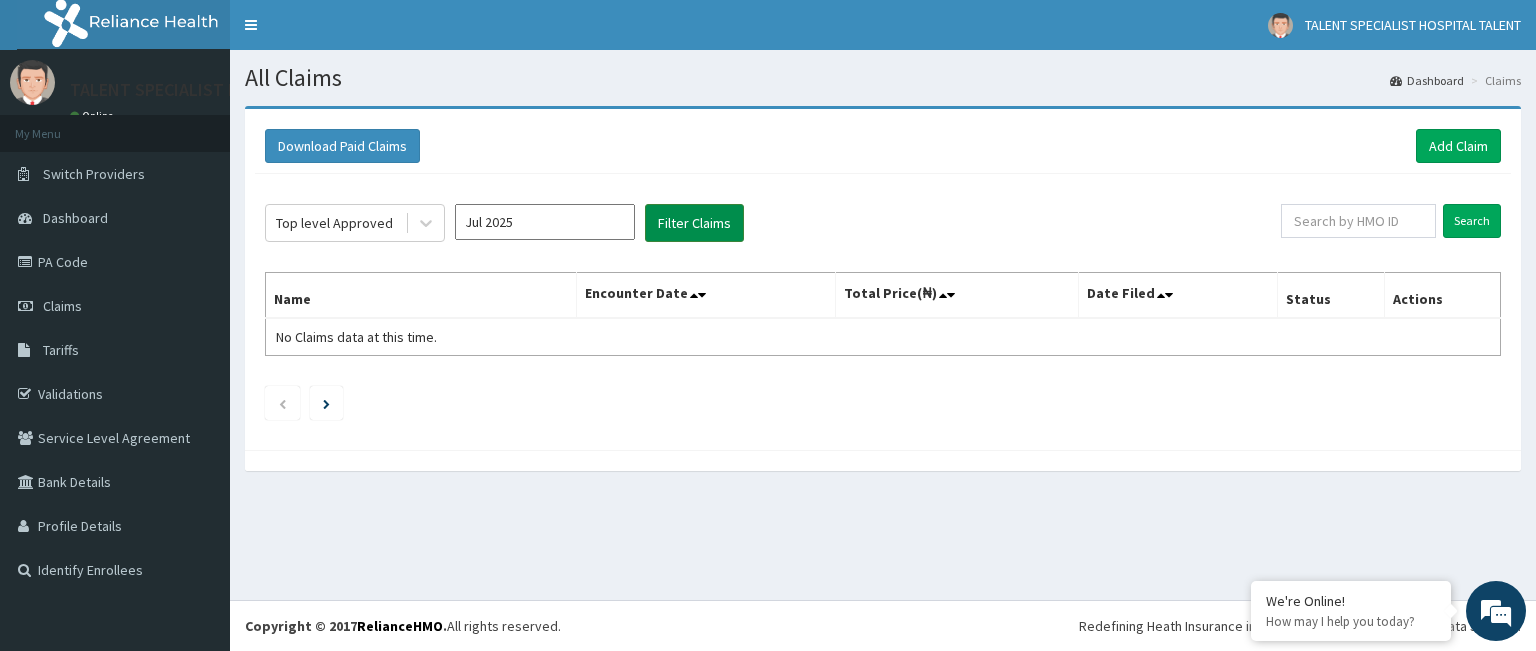 click on "Filter Claims" at bounding box center (694, 223) 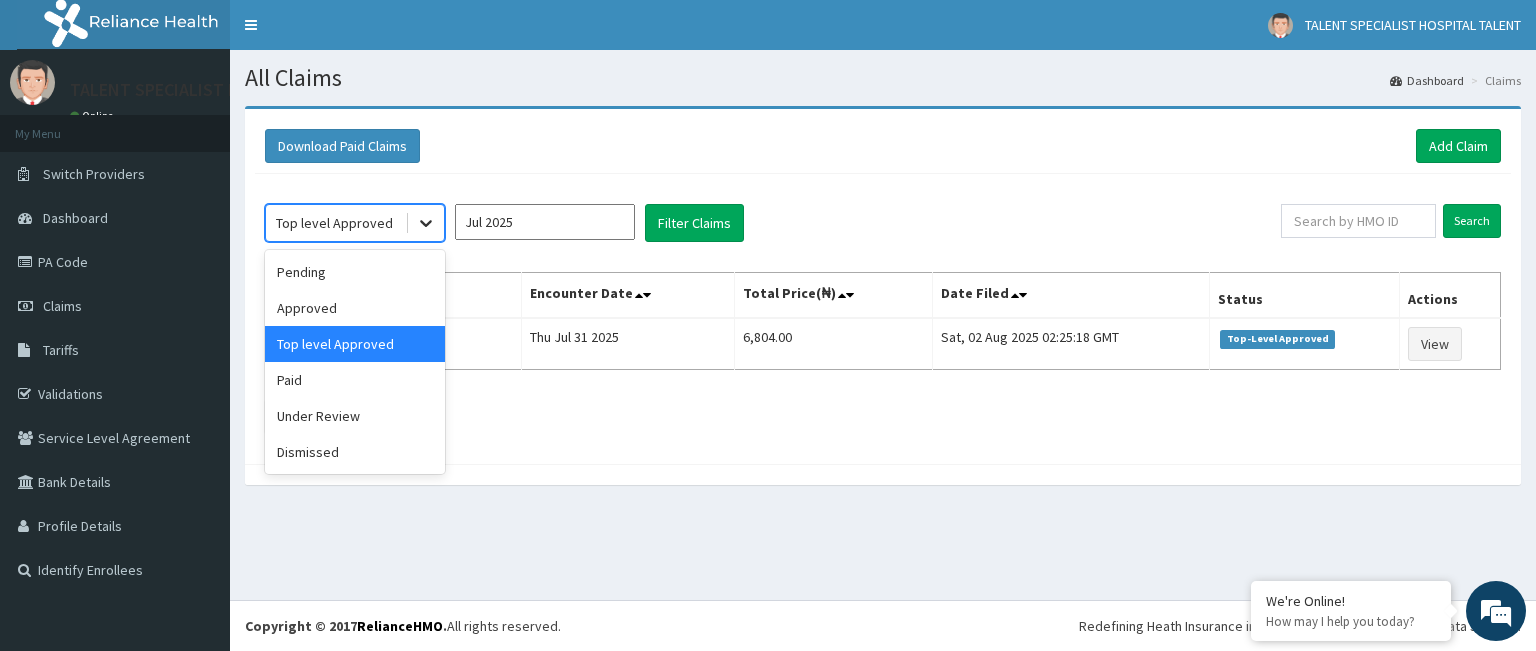 click 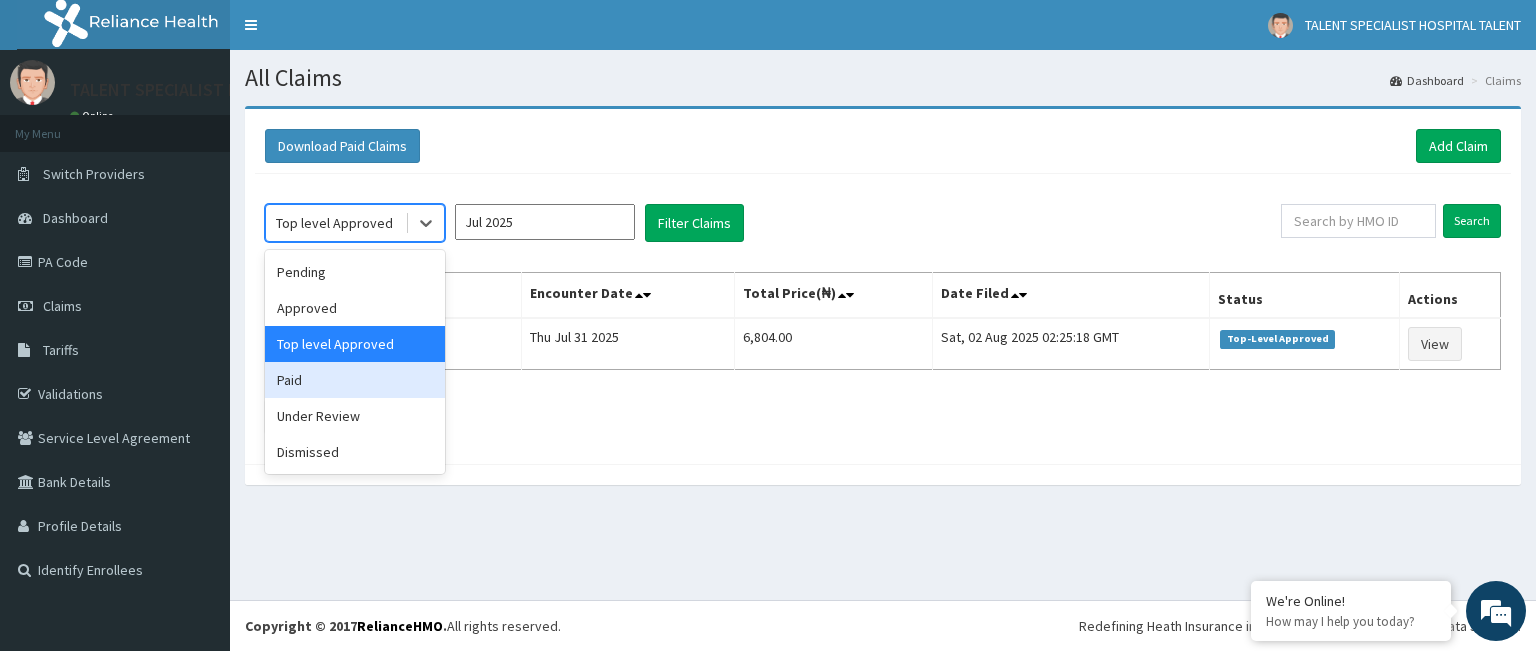 click on "Paid" at bounding box center (355, 380) 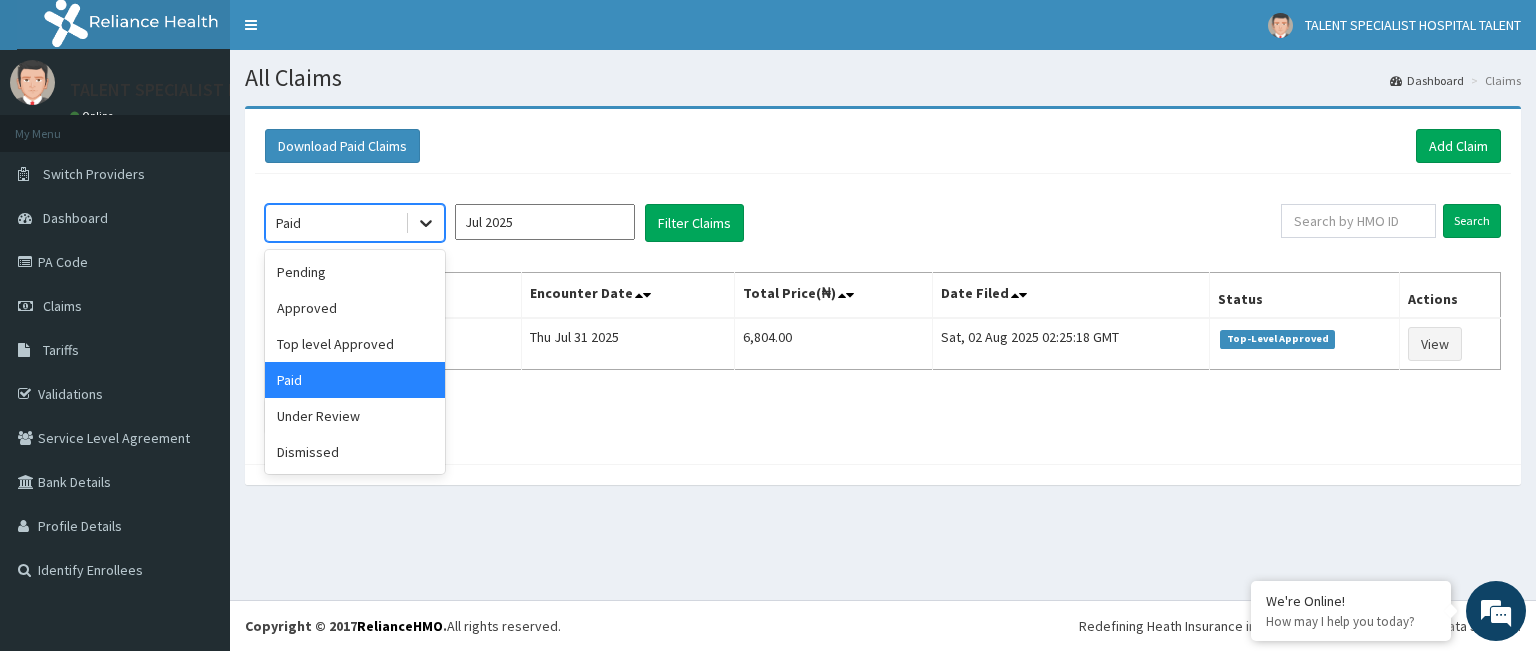 click 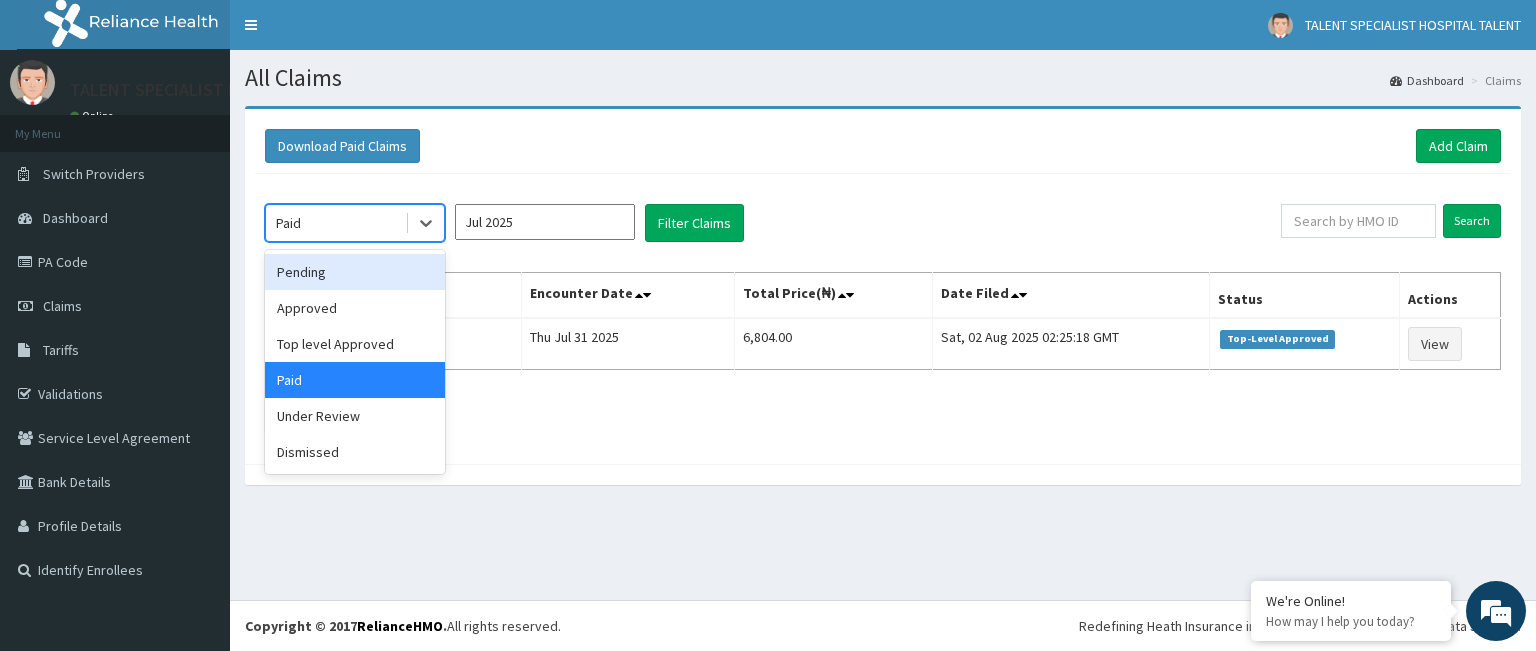 click on "Pending" at bounding box center (355, 272) 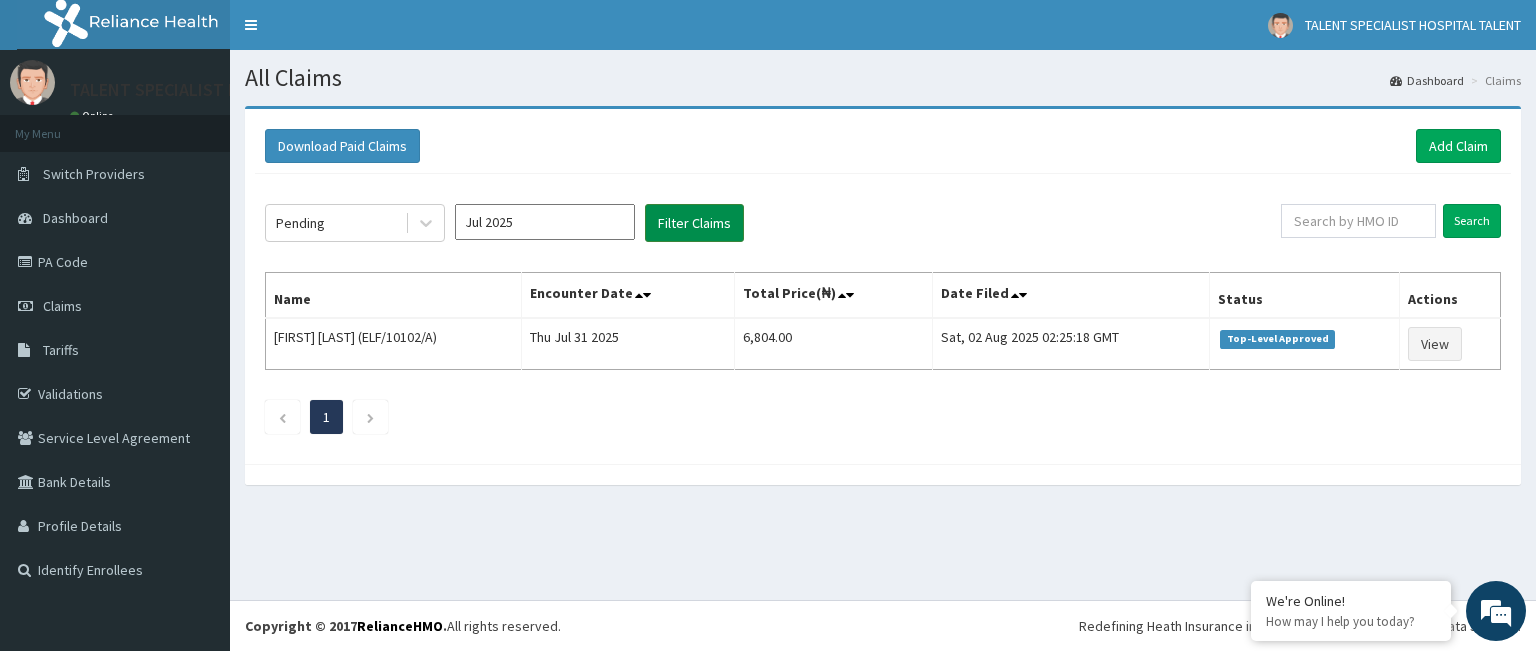 click on "Filter Claims" at bounding box center (694, 223) 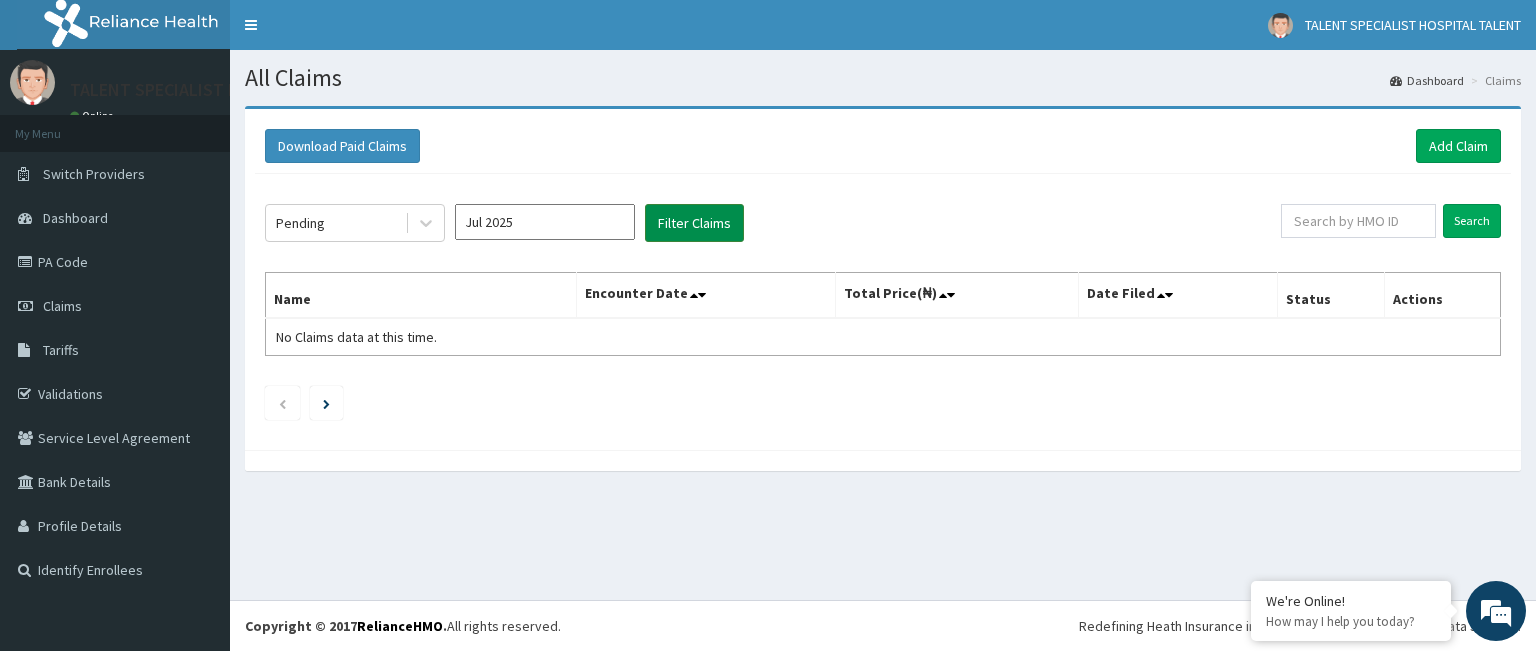 click on "Filter Claims" at bounding box center (694, 223) 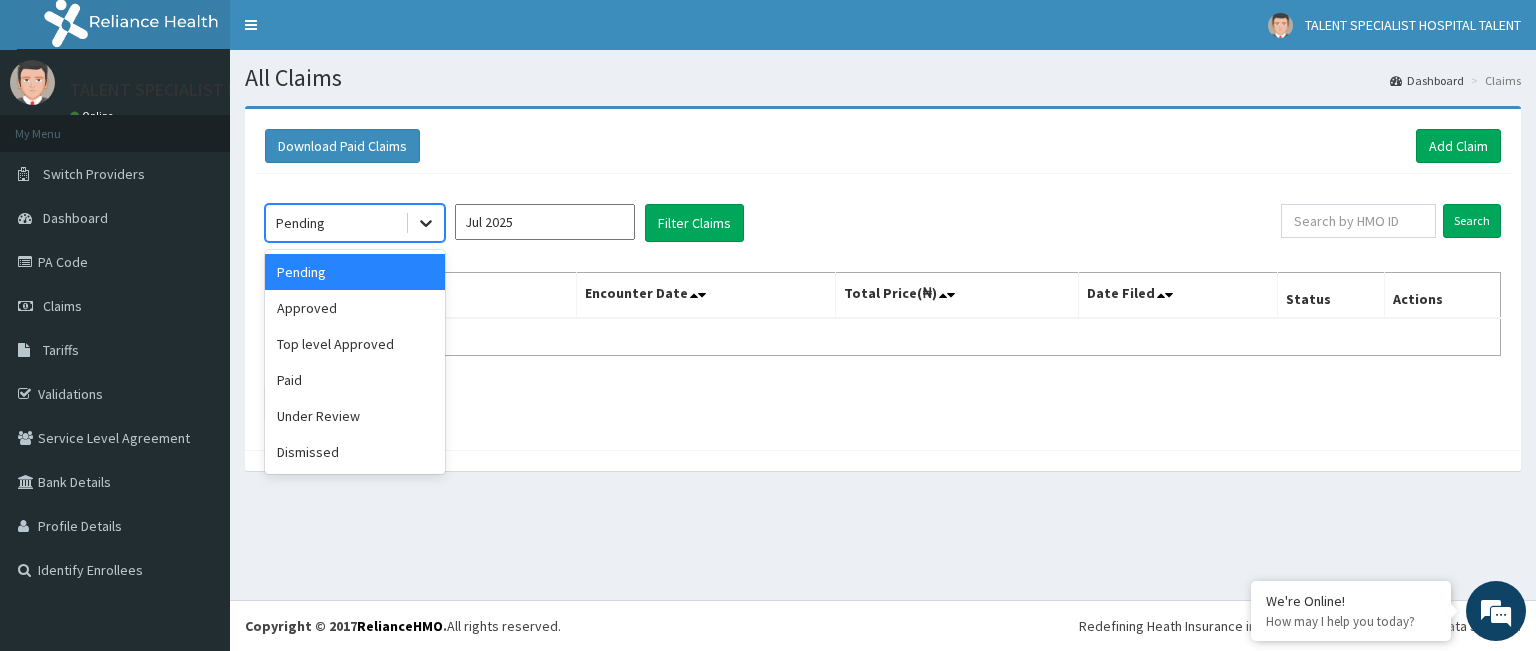 click 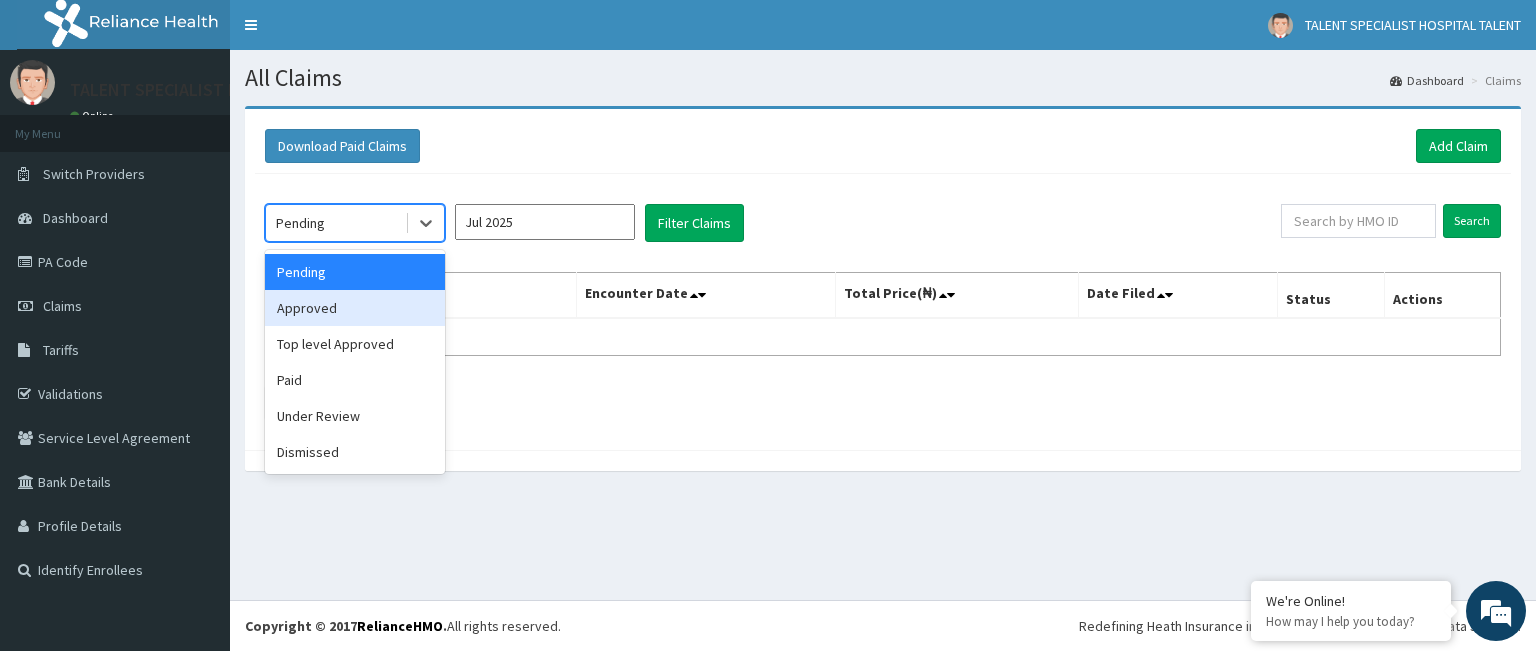 click on "Approved" at bounding box center [355, 308] 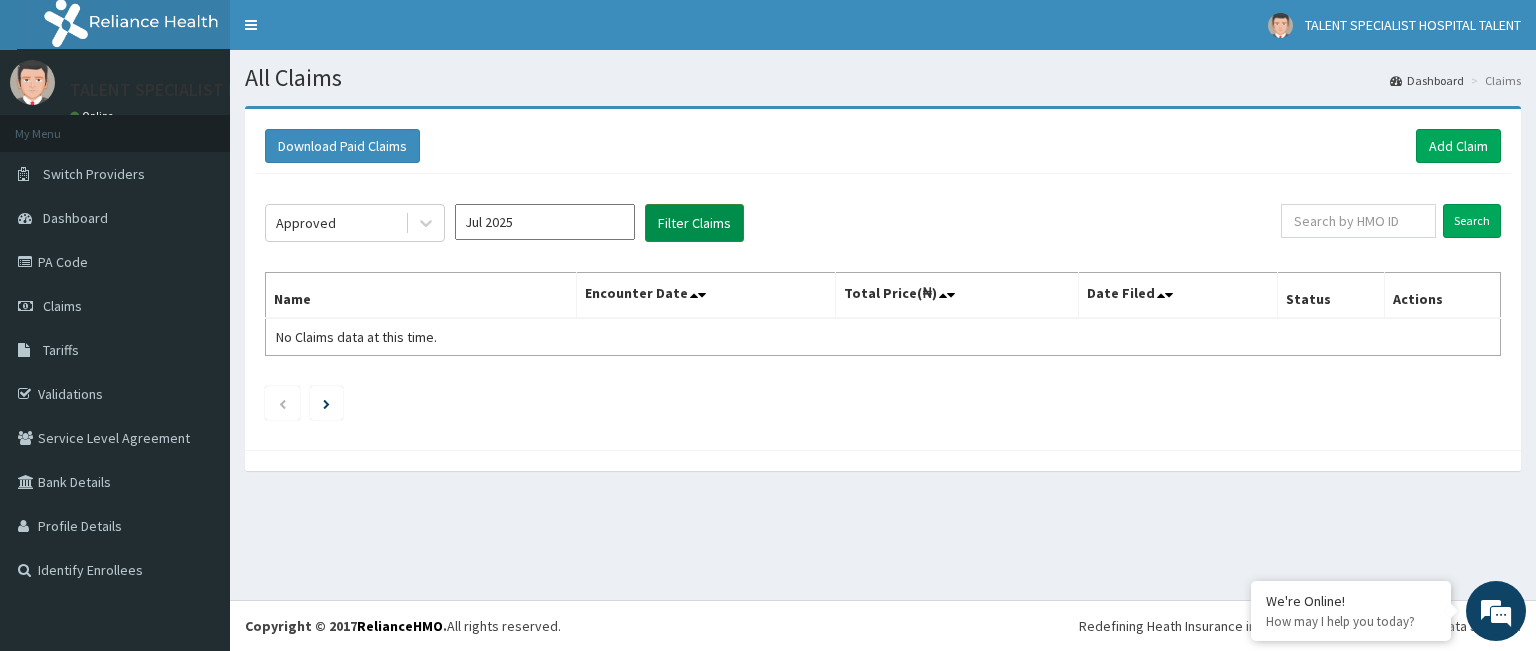 click on "Filter Claims" at bounding box center [694, 223] 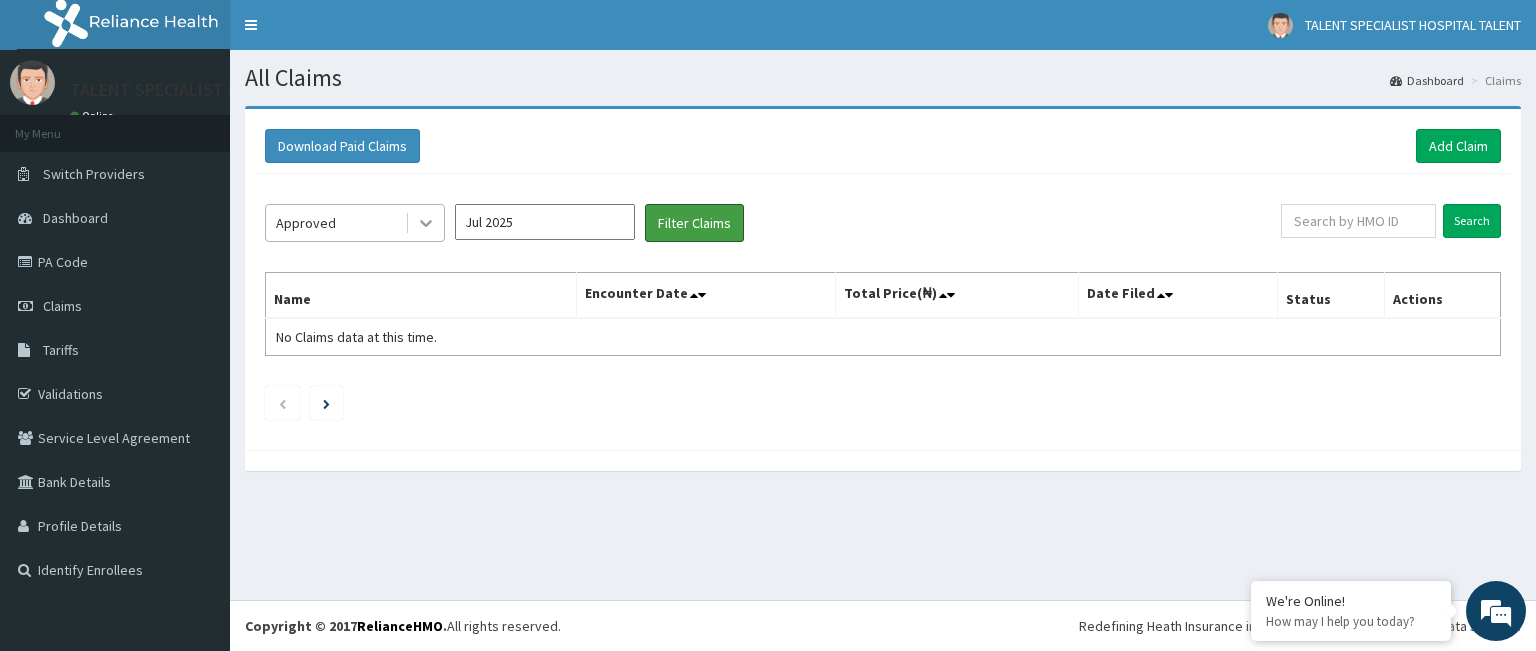 drag, startPoint x: 667, startPoint y: 226, endPoint x: 429, endPoint y: 234, distance: 238.13441 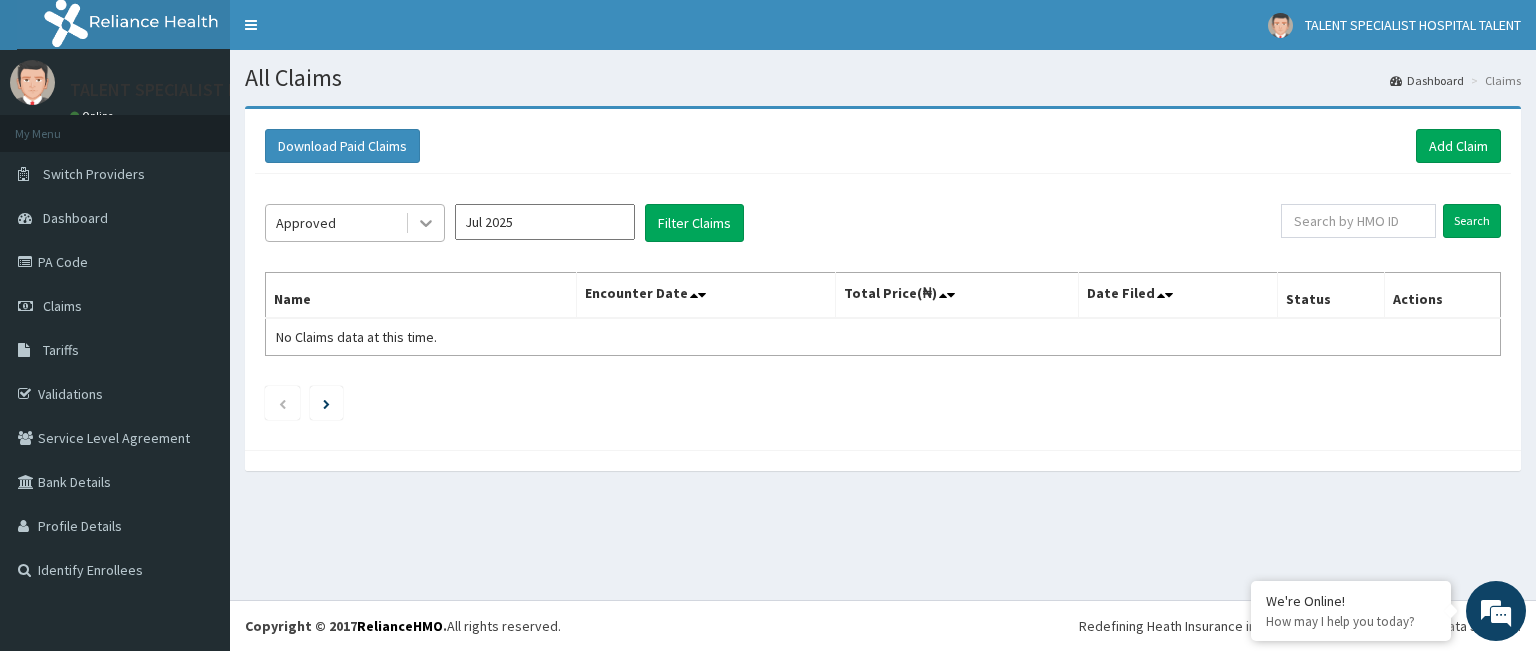 click at bounding box center [426, 223] 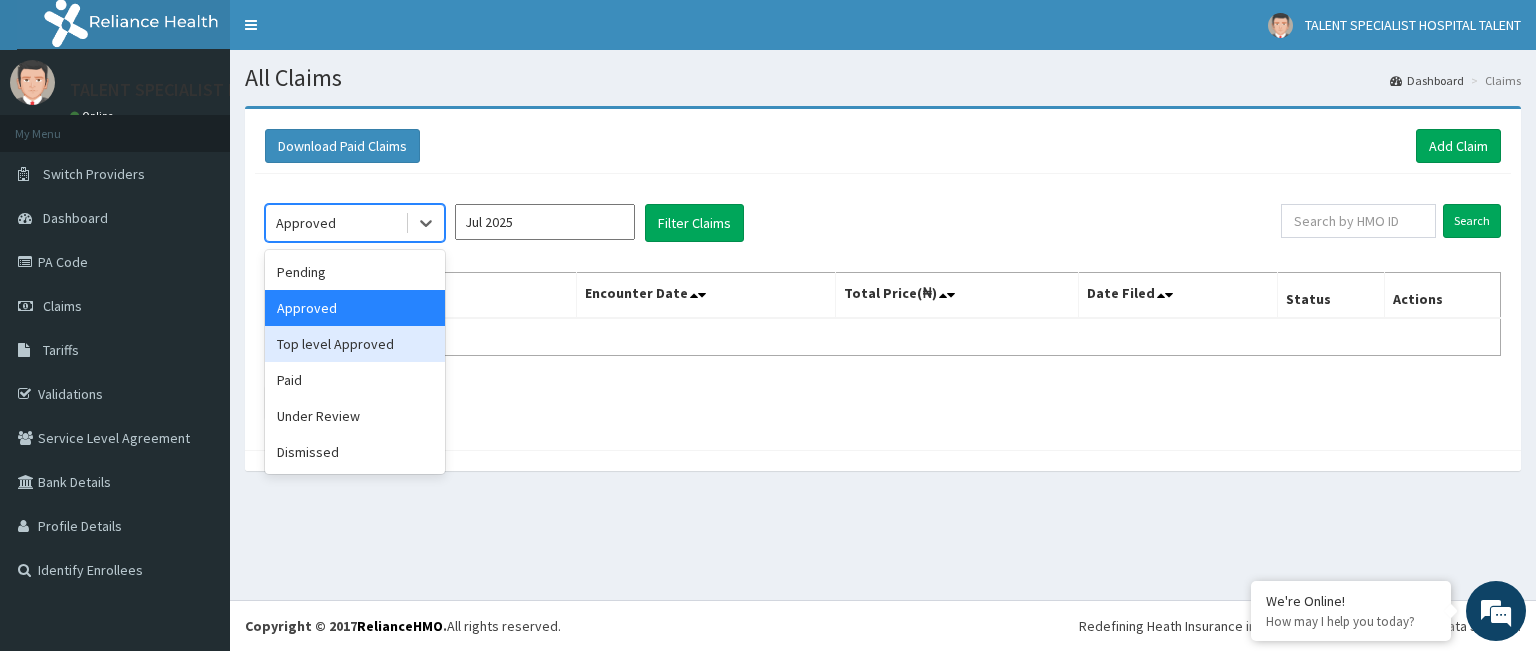 click on "Top level Approved" at bounding box center [355, 344] 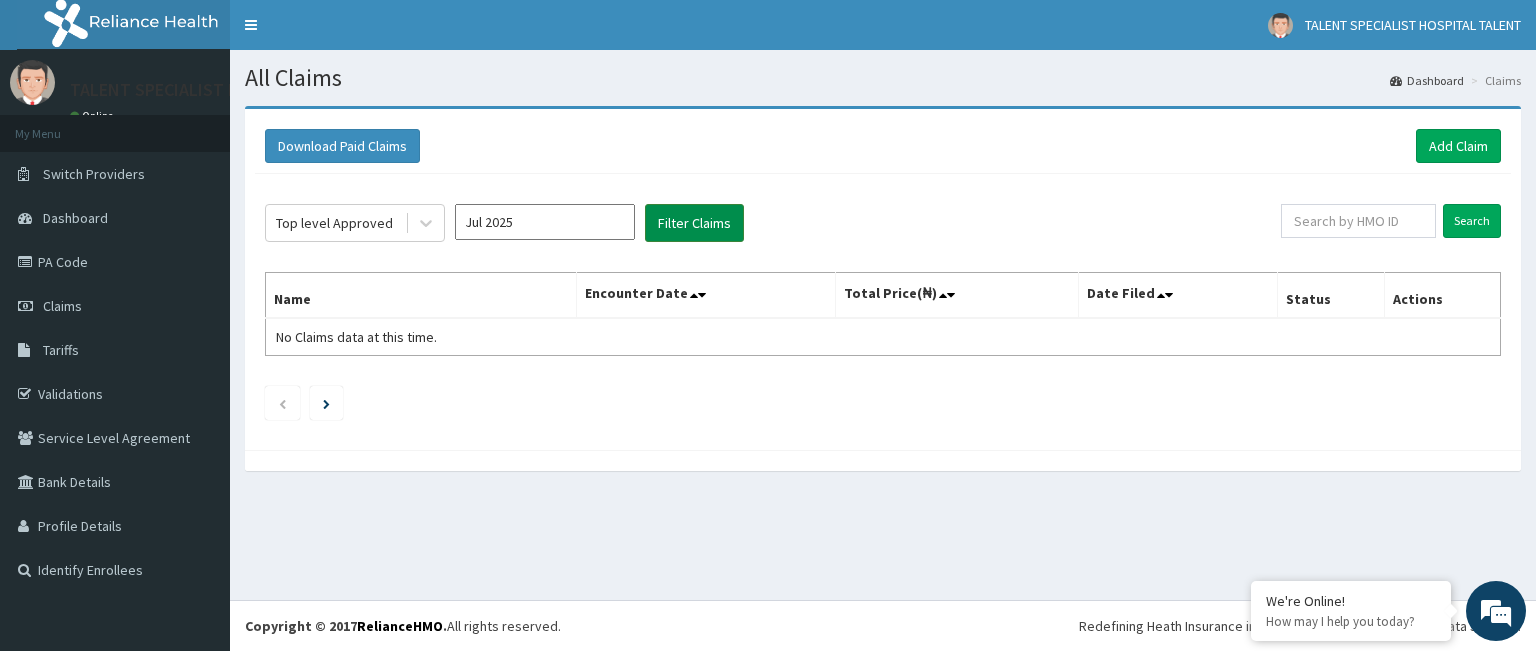 click on "Filter Claims" at bounding box center (694, 223) 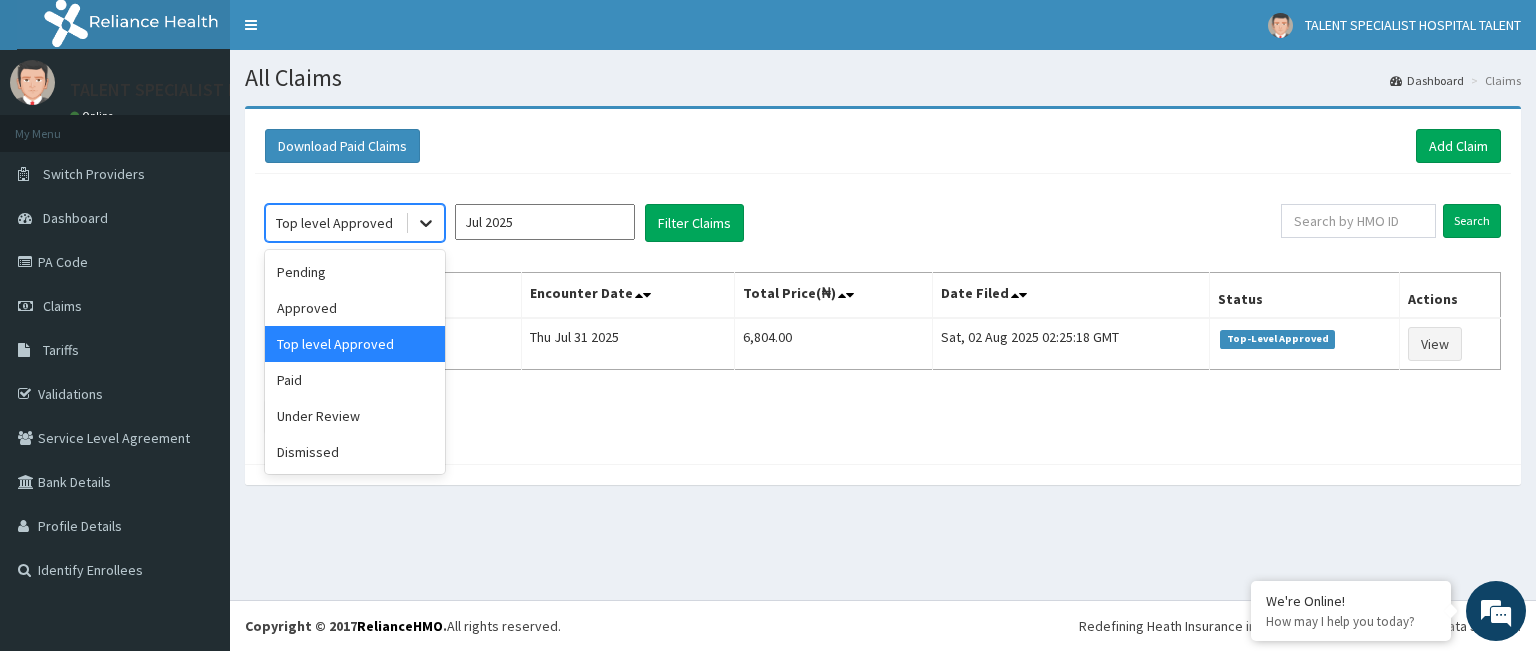 click 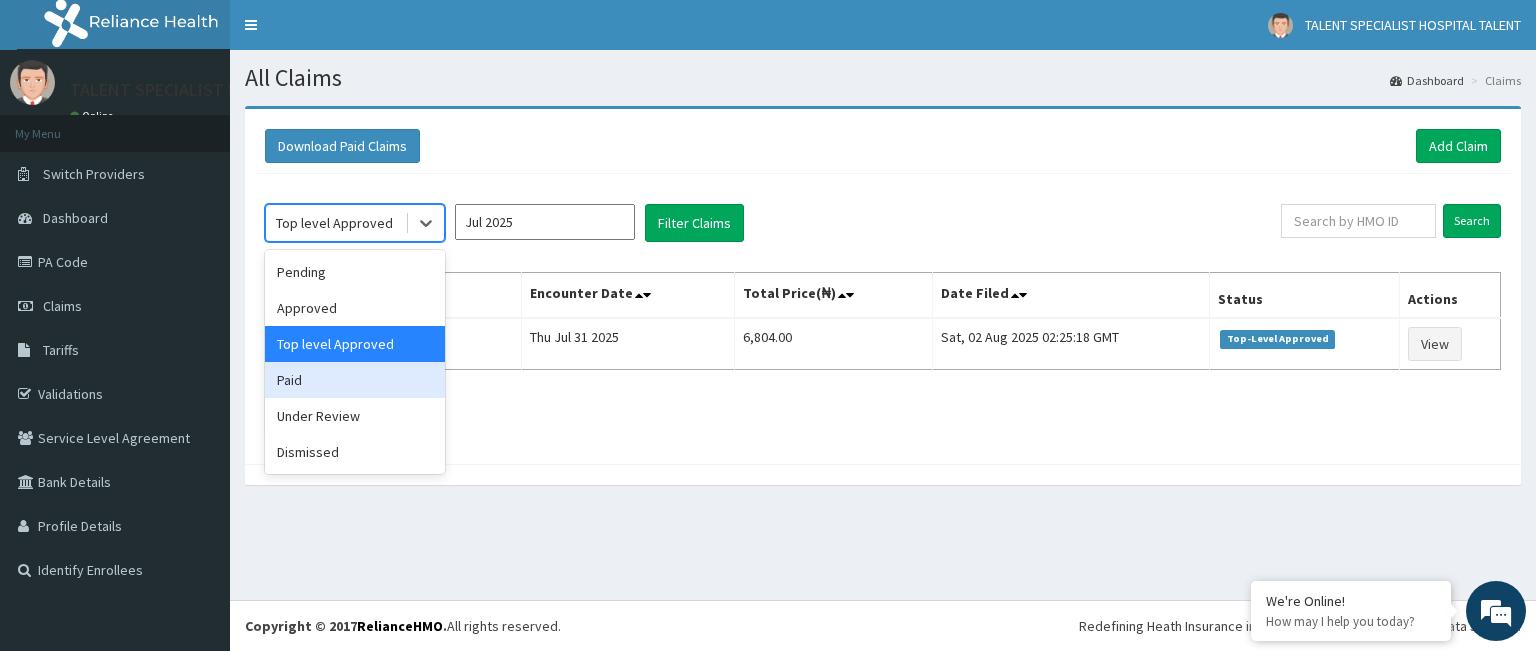 click on "Paid" at bounding box center (355, 380) 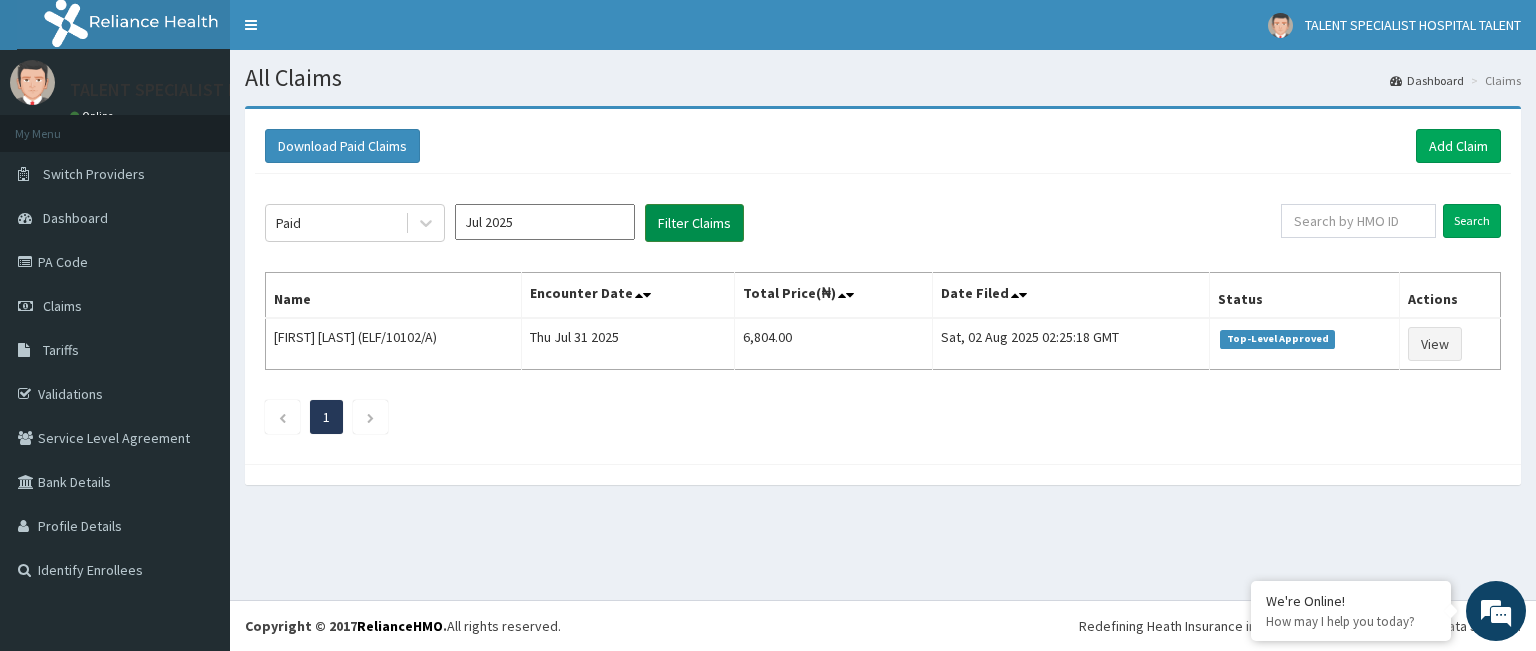 click on "Filter Claims" at bounding box center (694, 223) 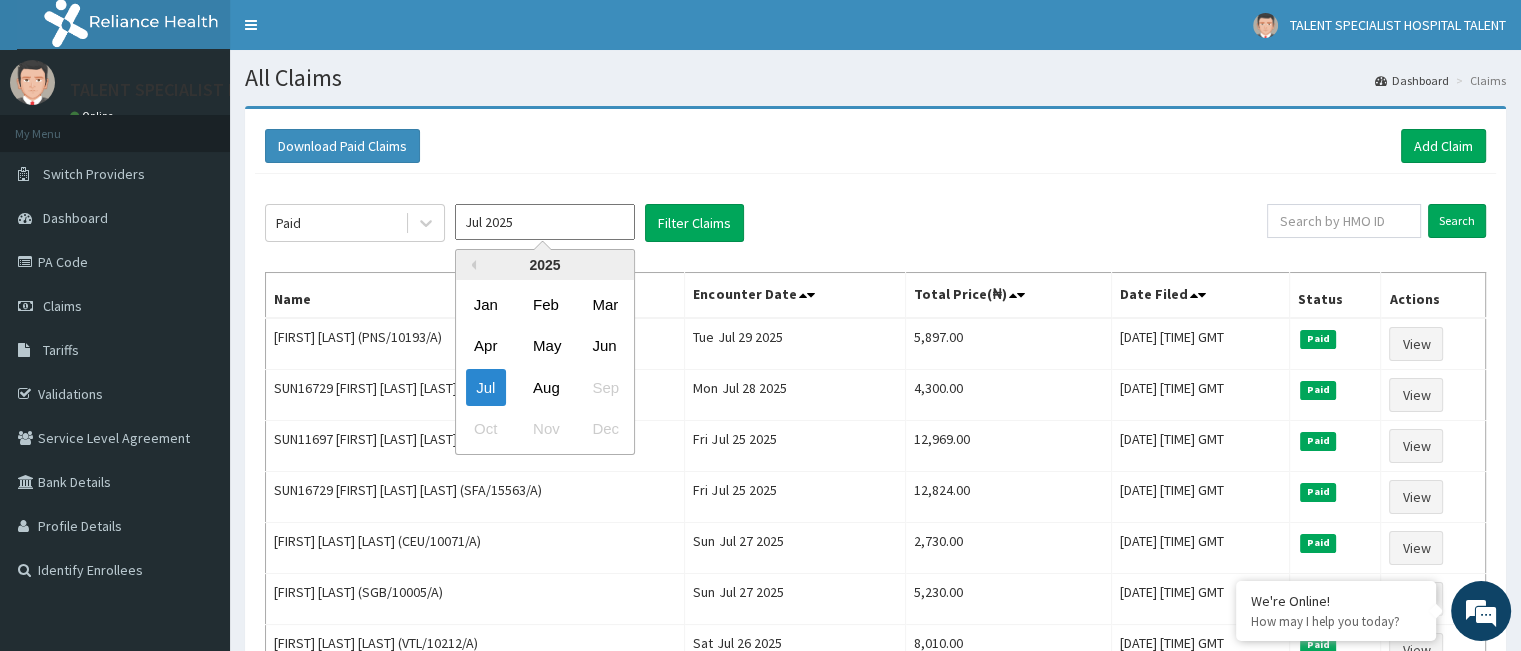 click on "Jul 2025" at bounding box center [545, 222] 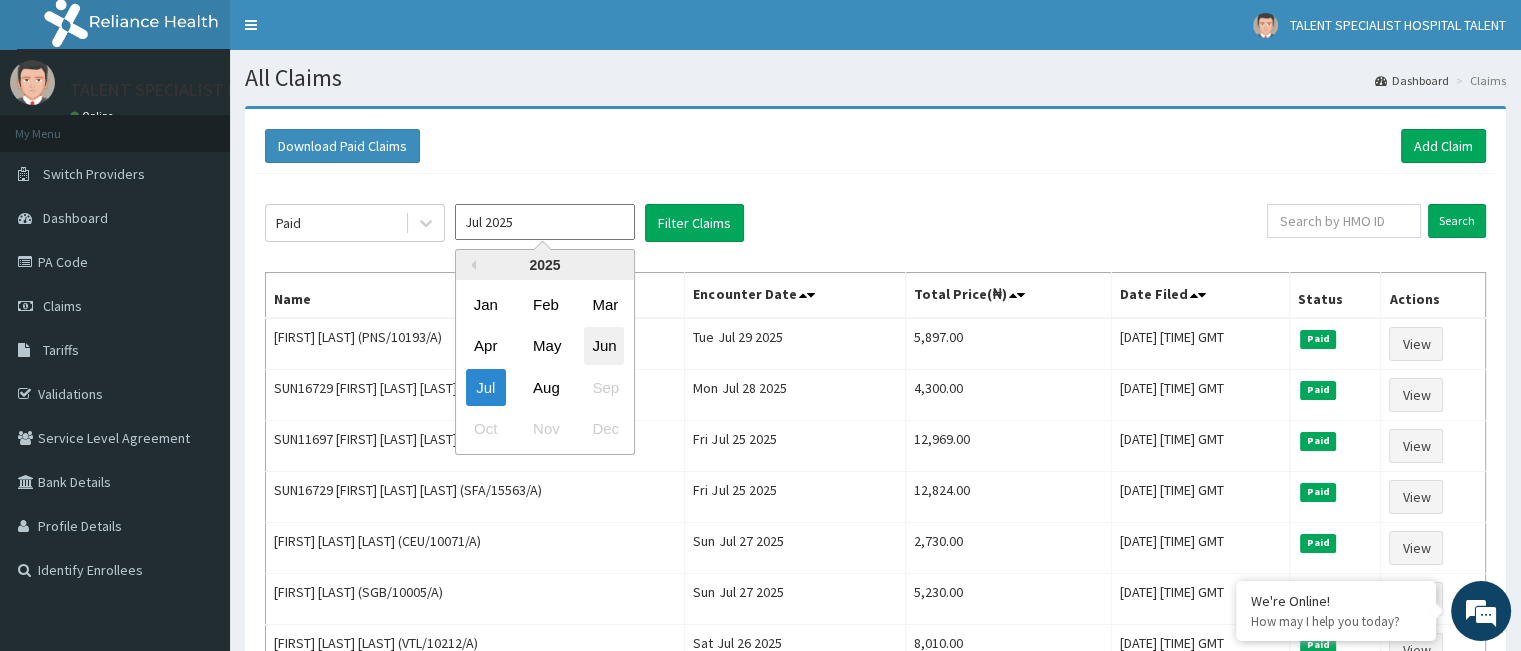 click on "Jun" at bounding box center [604, 346] 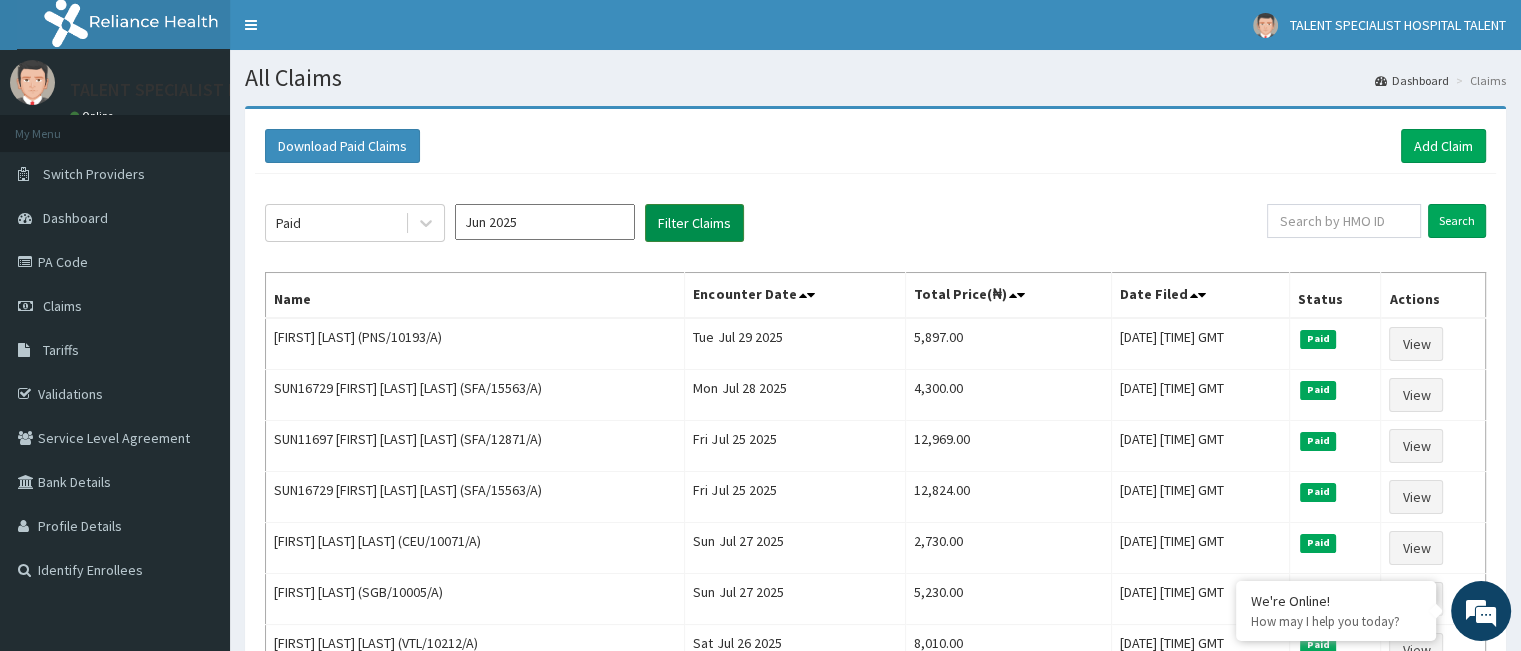 click on "Filter Claims" at bounding box center (694, 223) 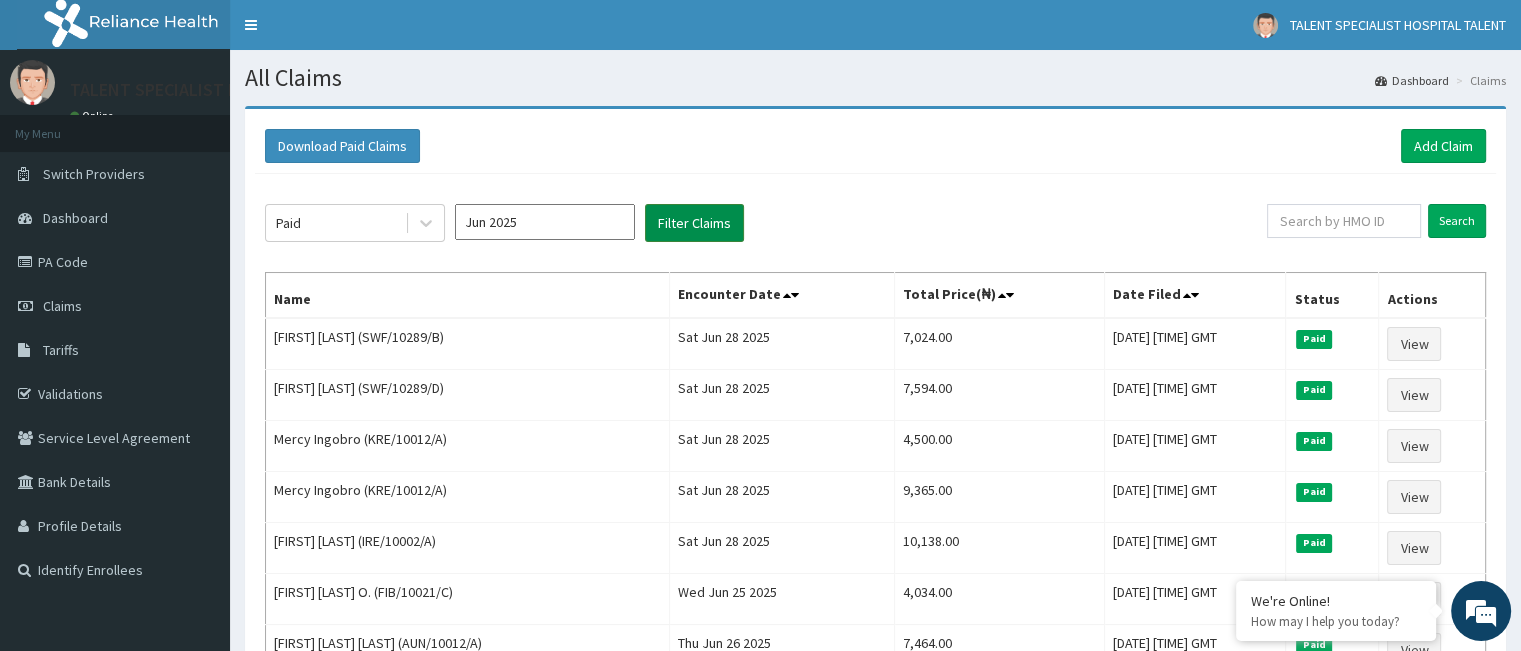 click on "Filter Claims" at bounding box center (694, 223) 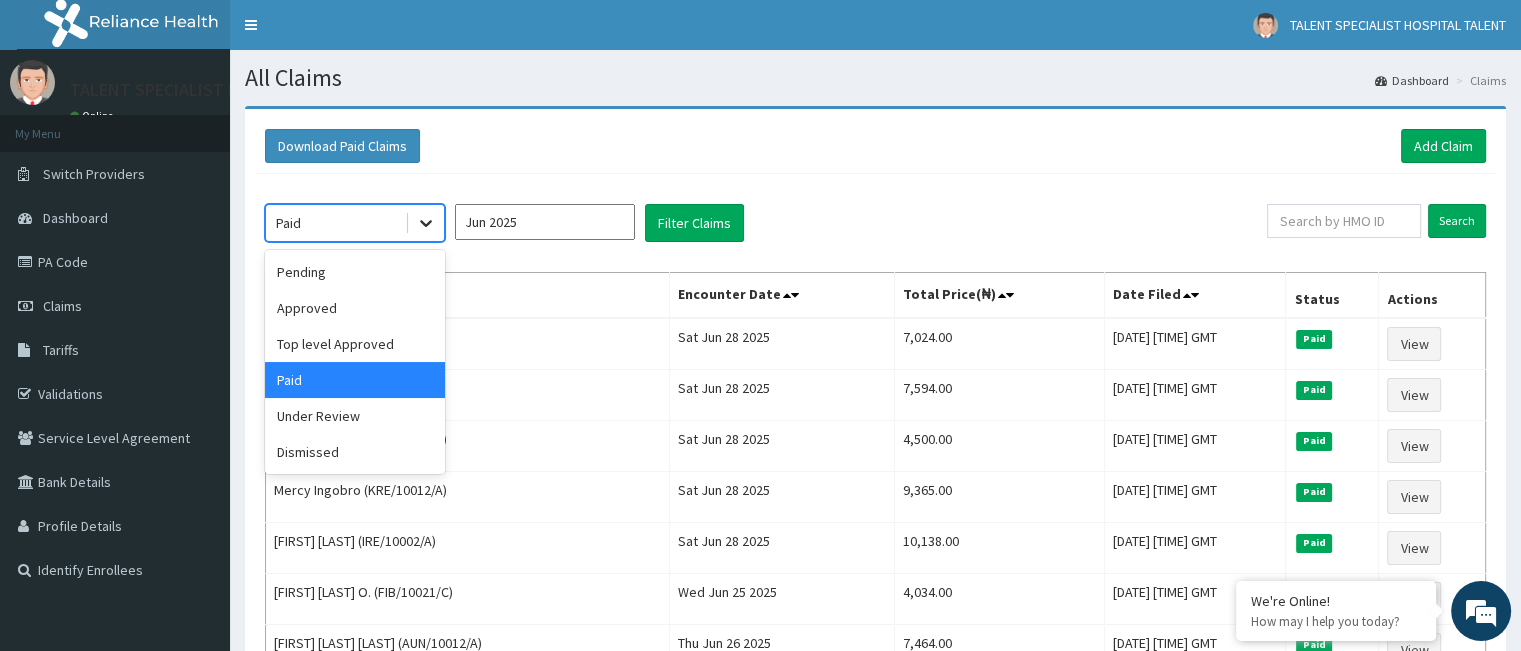click 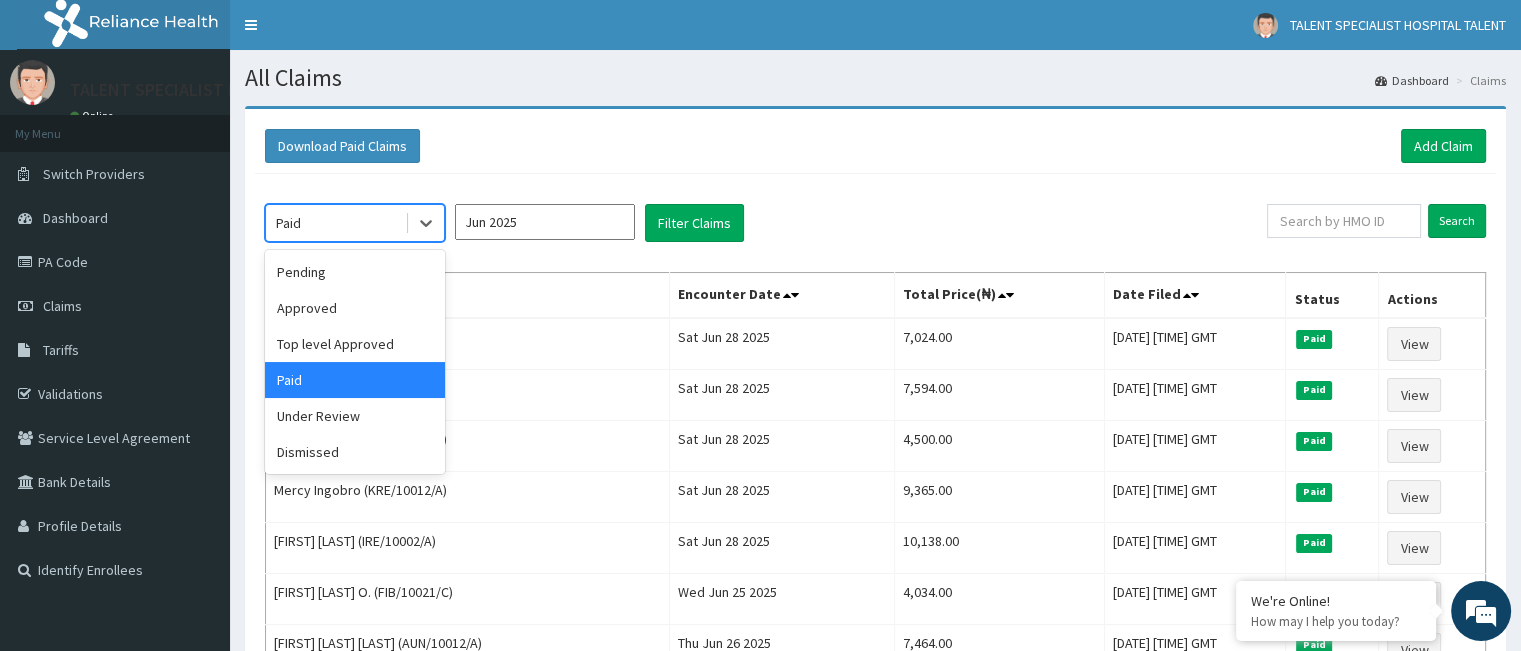 click on "Paid" at bounding box center (355, 380) 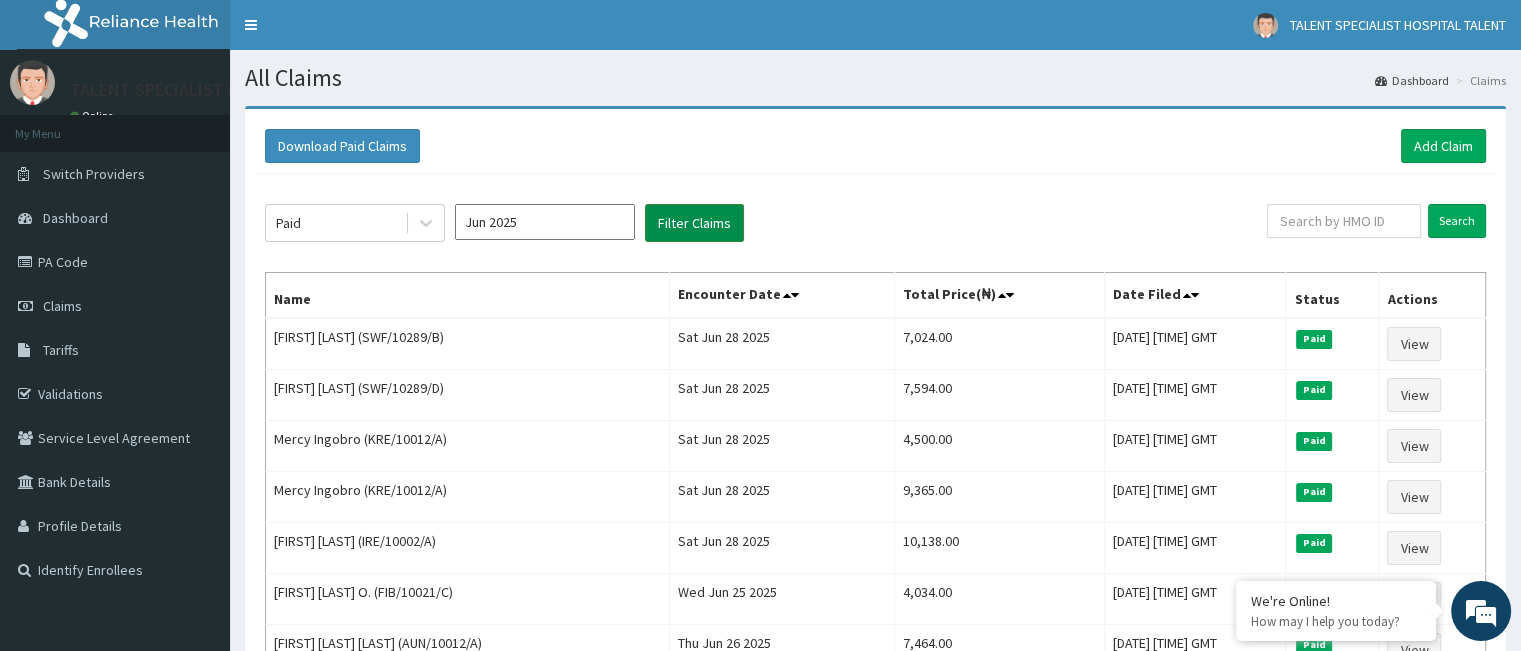 click on "Filter Claims" at bounding box center [694, 223] 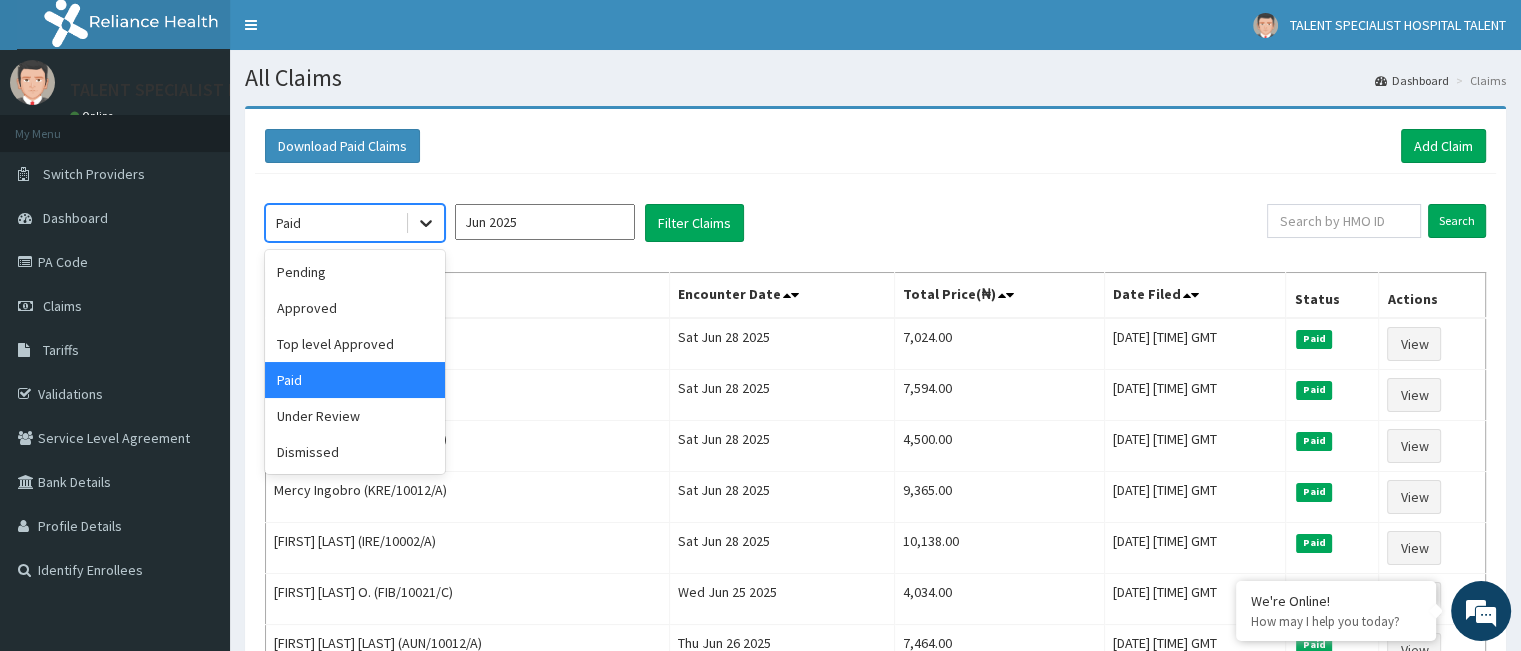 click 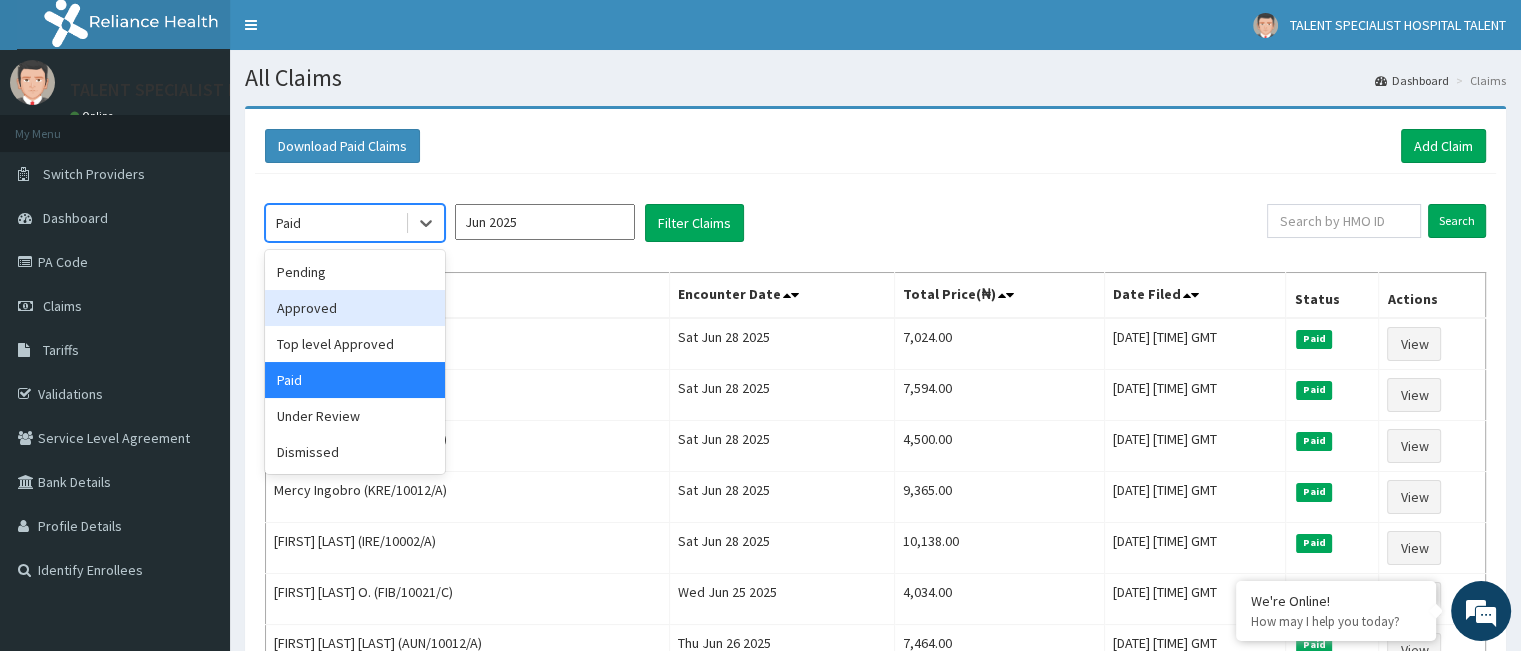 click on "Approved" at bounding box center (355, 308) 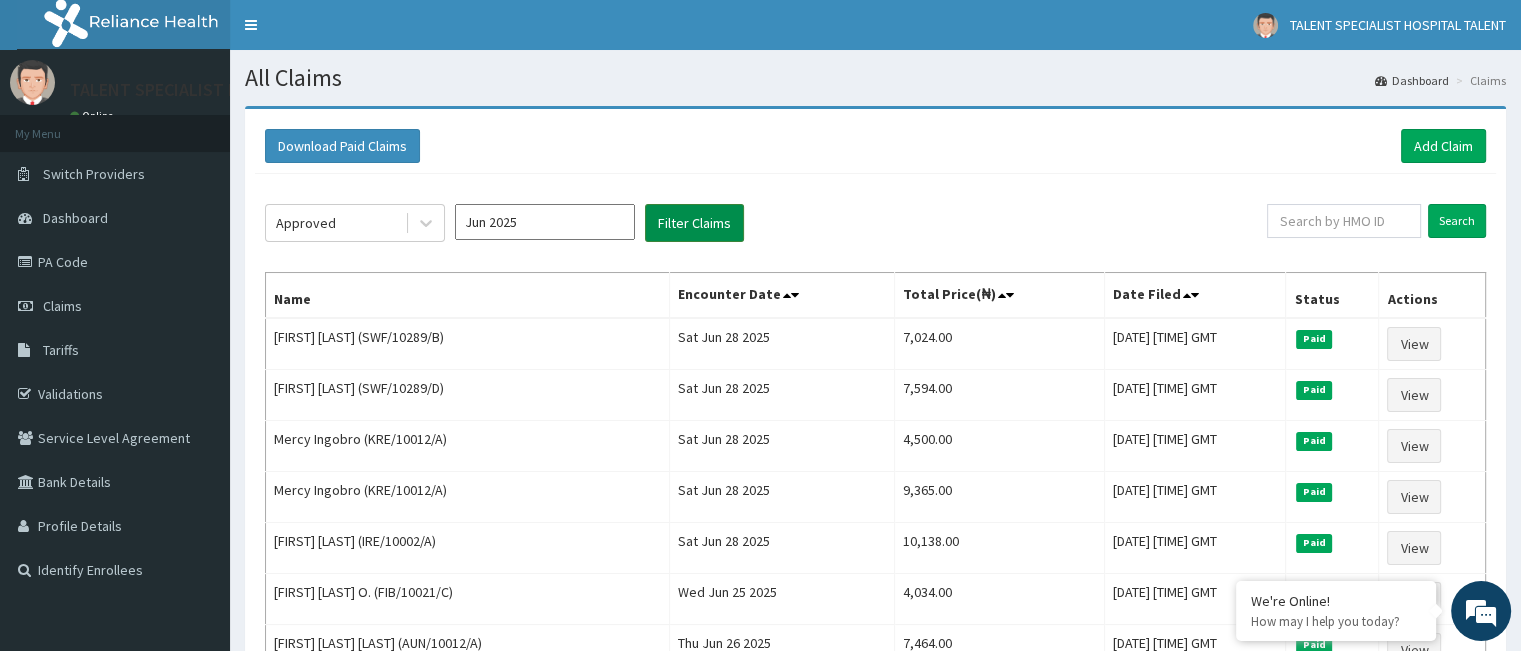 click on "Filter Claims" at bounding box center (694, 223) 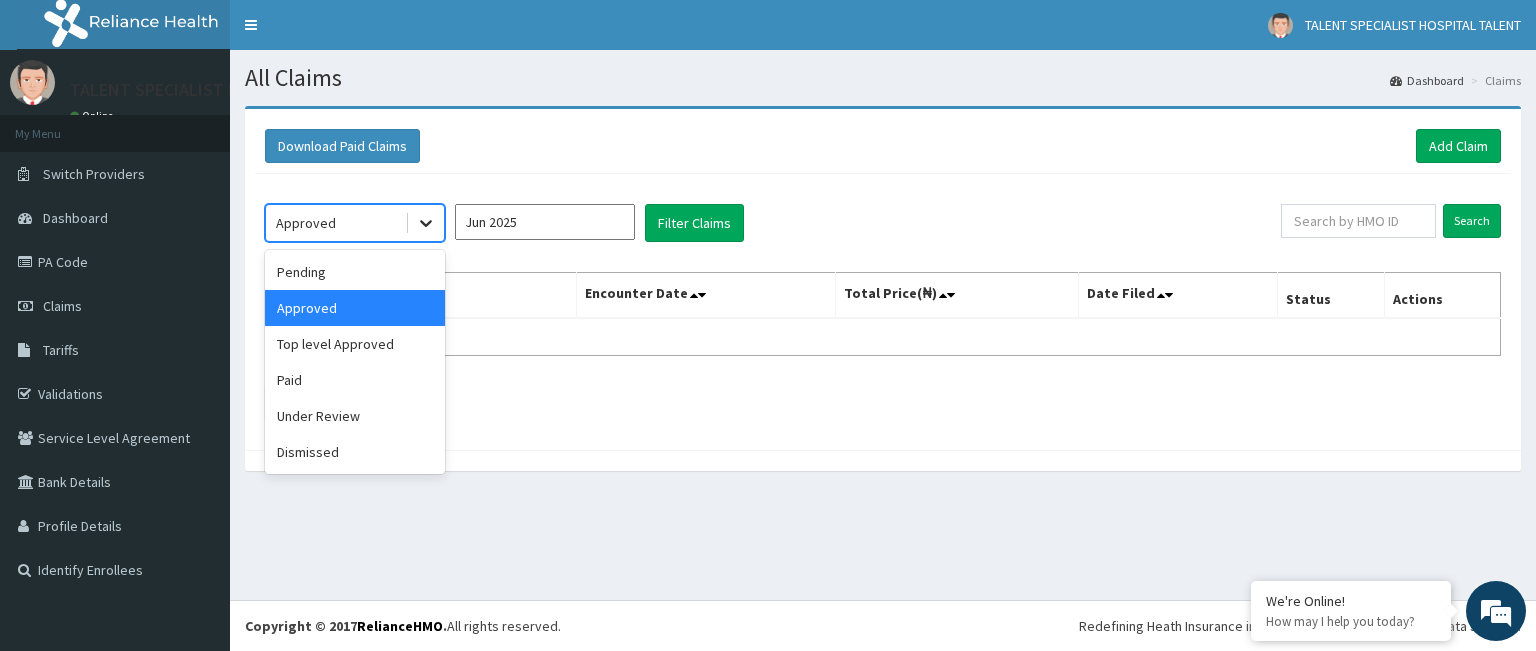 click 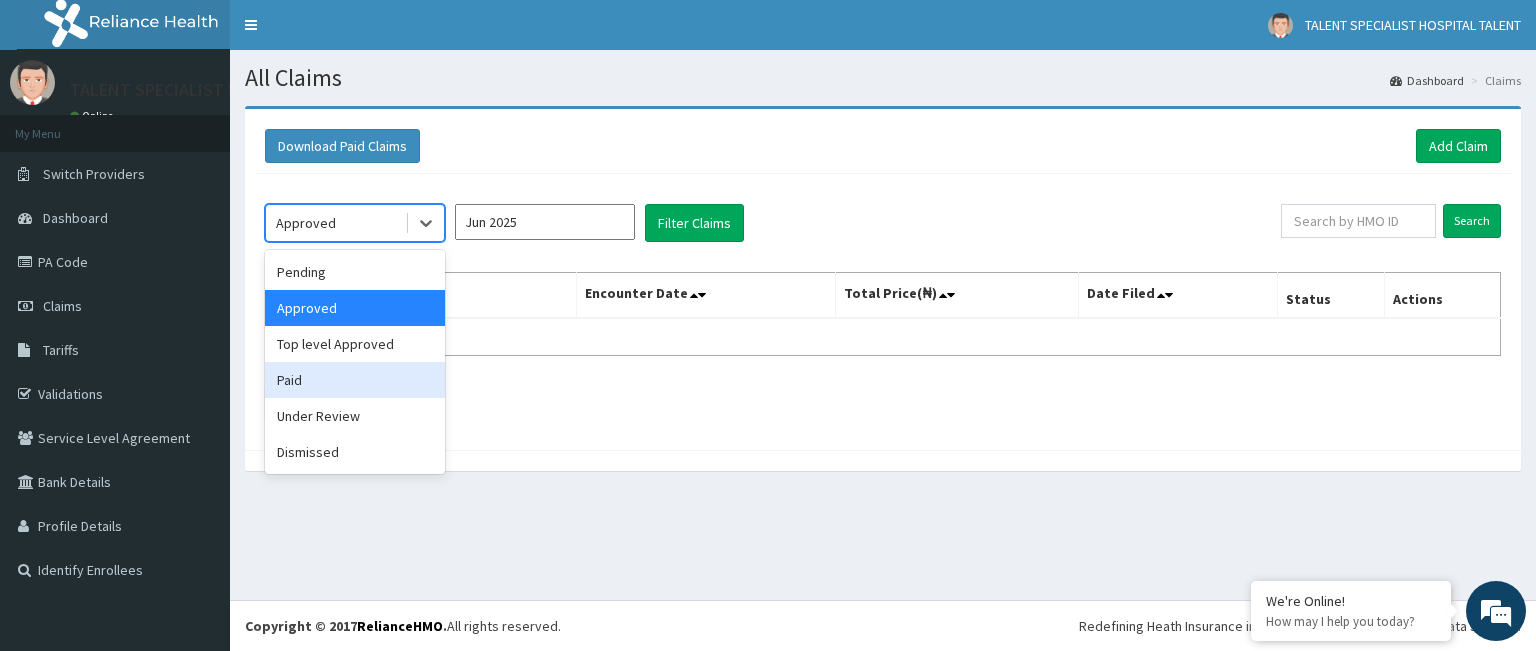 click on "Paid" at bounding box center (355, 380) 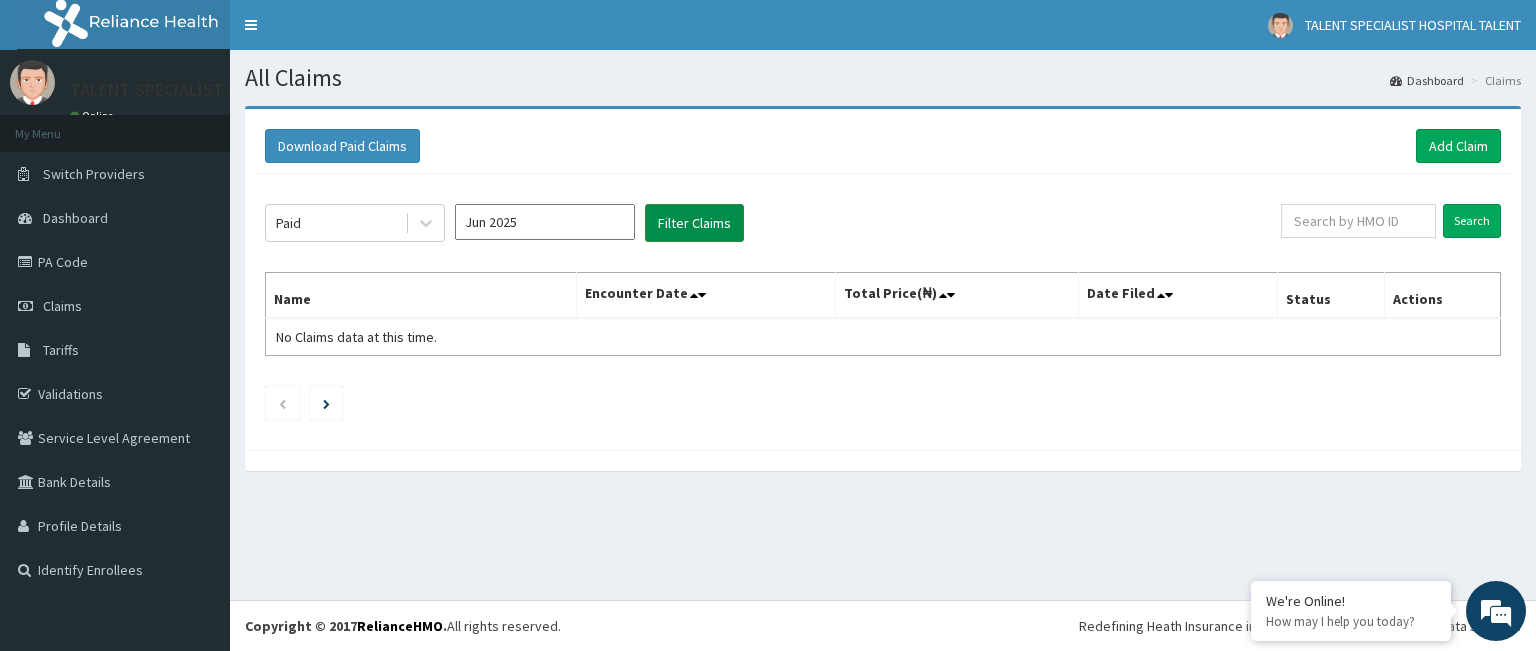 click on "Filter Claims" at bounding box center (694, 223) 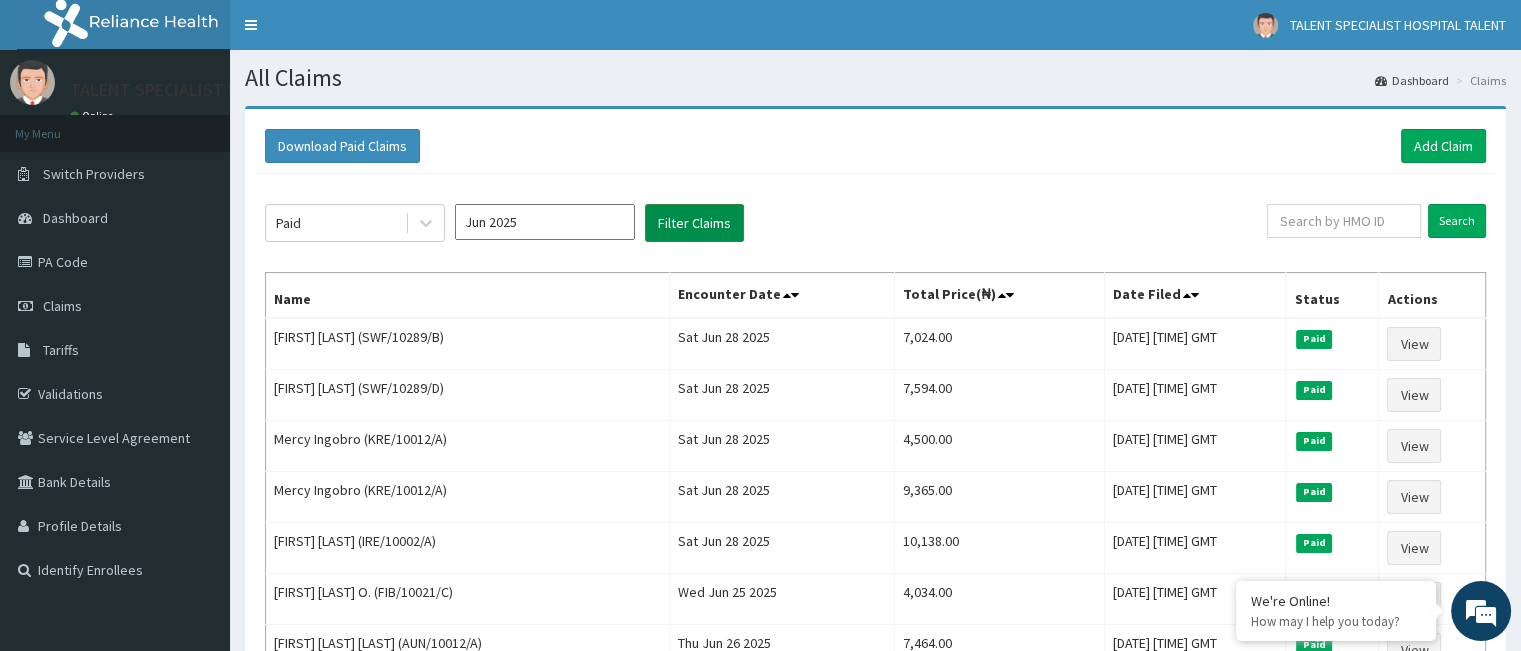 click on "Filter Claims" at bounding box center [694, 223] 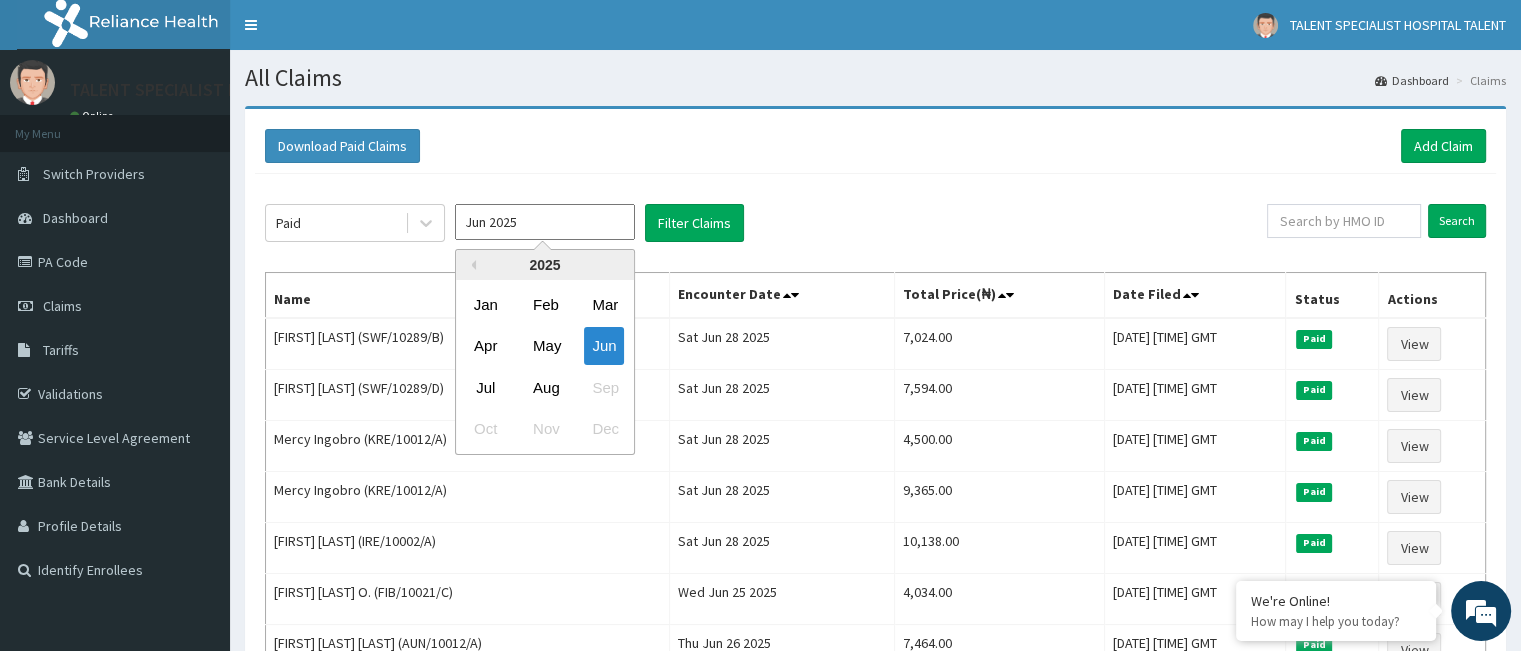 click on "Jun 2025" at bounding box center (545, 222) 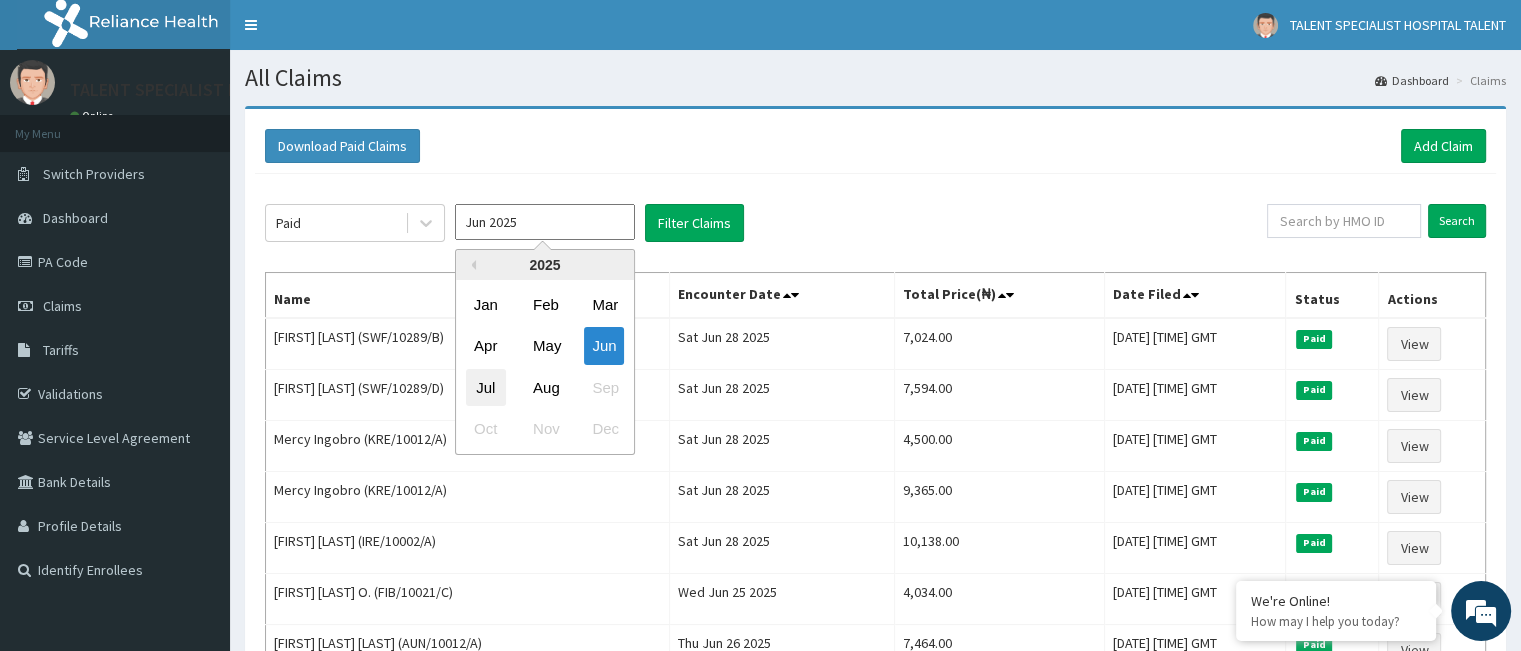 click on "Jul" at bounding box center (486, 387) 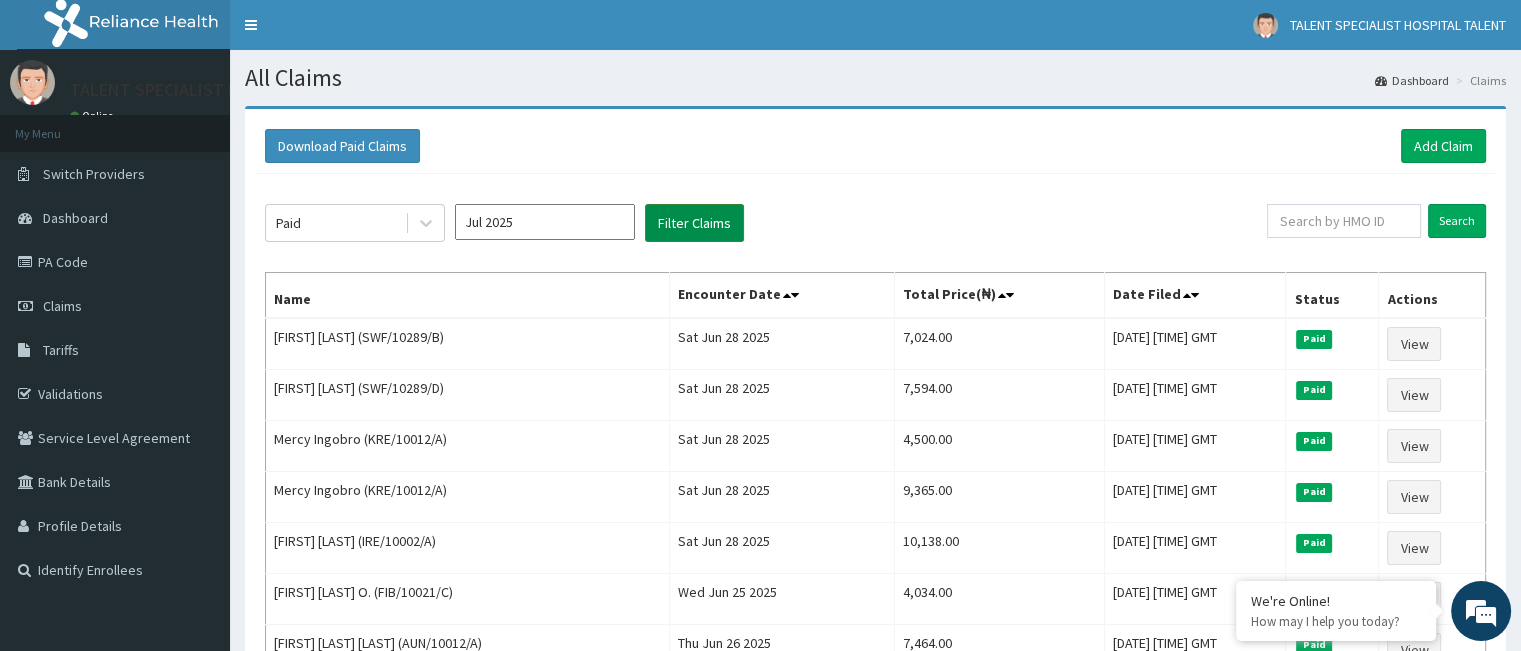 click on "Filter Claims" at bounding box center (694, 223) 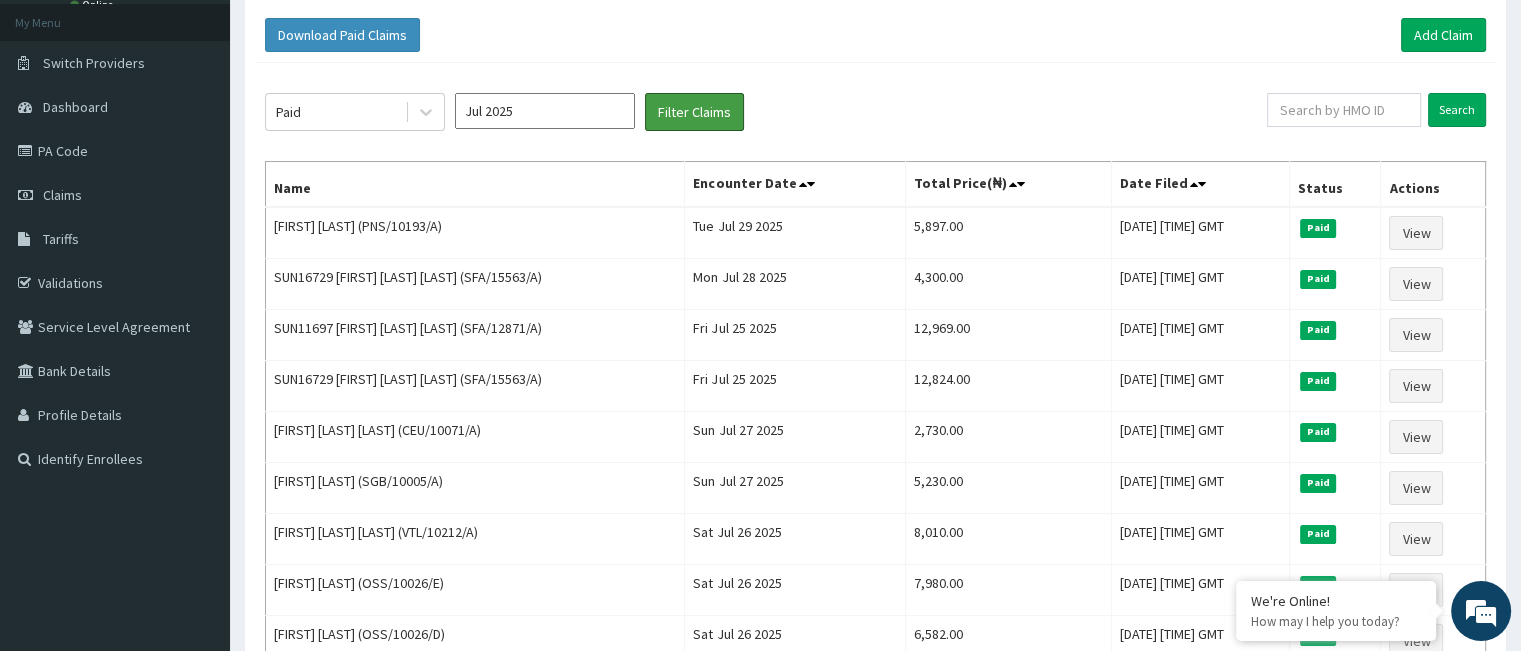 scroll, scrollTop: 120, scrollLeft: 0, axis: vertical 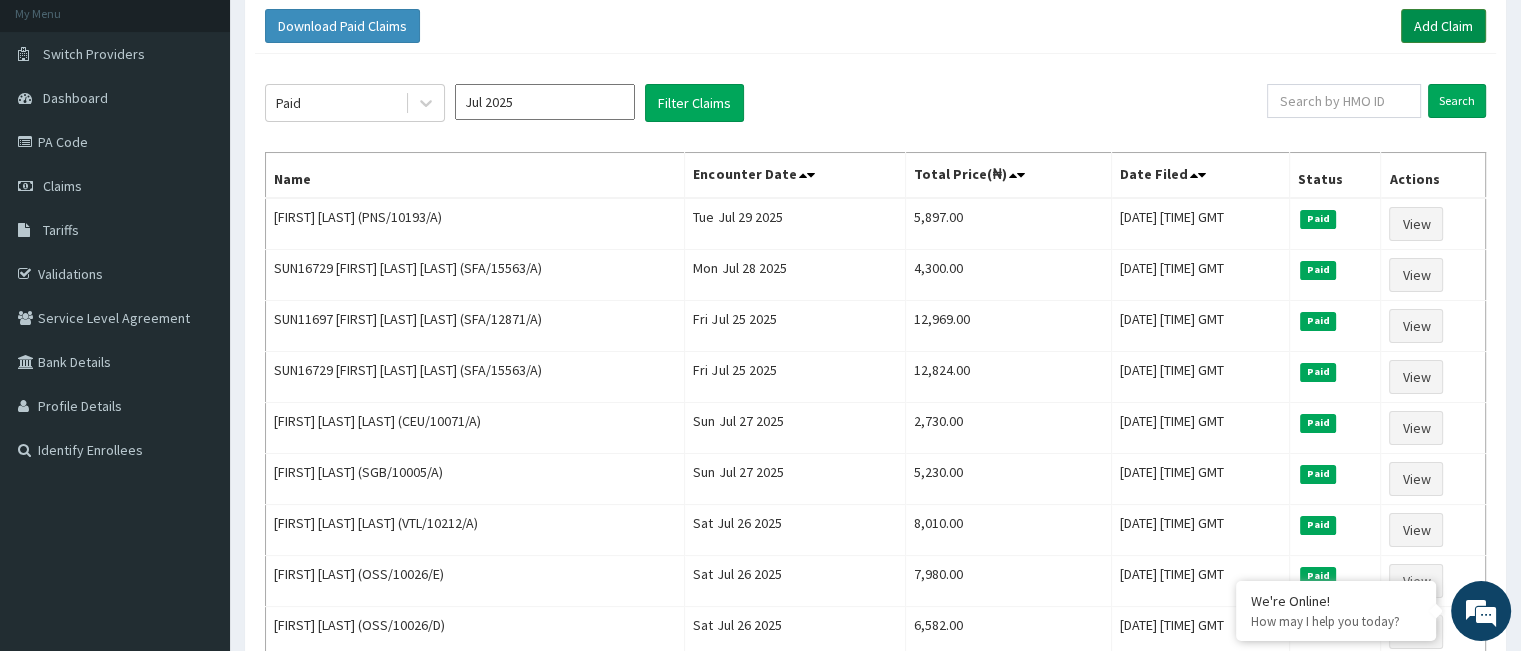 click on "Add Claim" at bounding box center [1443, 26] 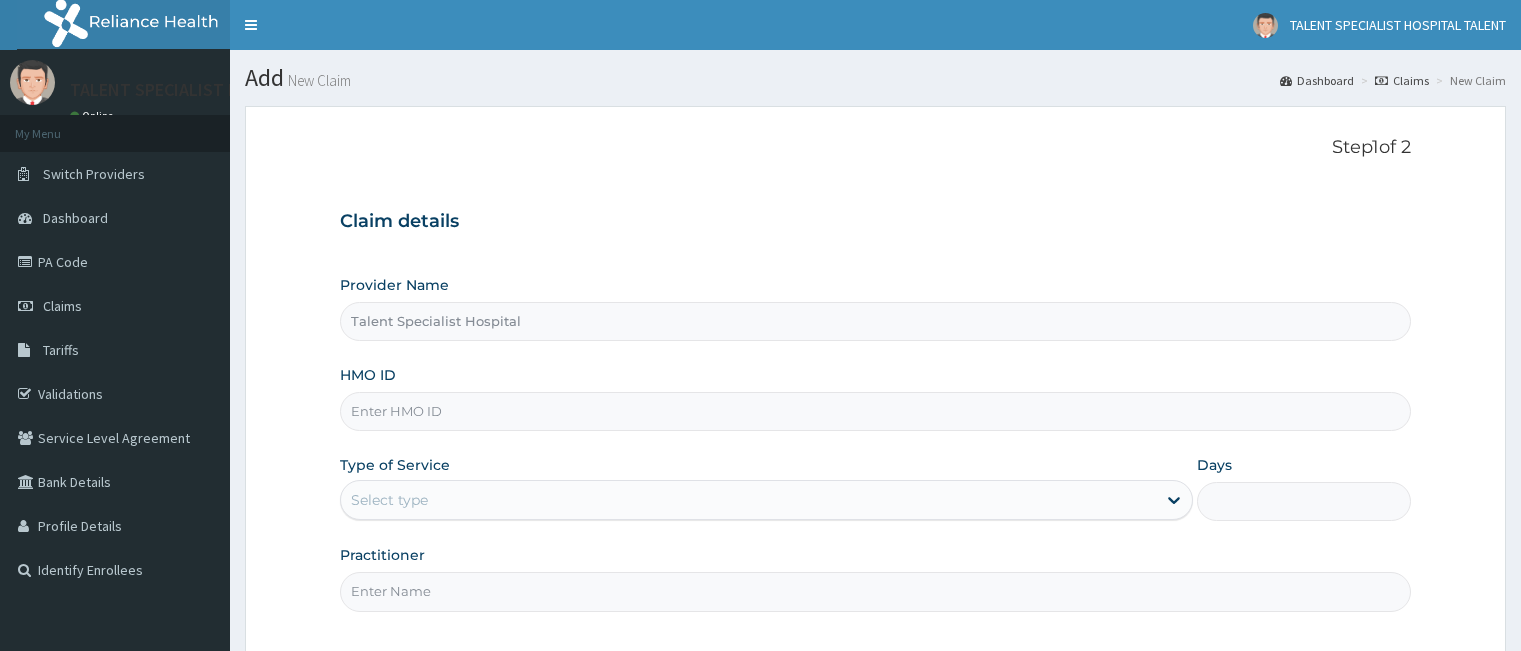 scroll, scrollTop: 0, scrollLeft: 0, axis: both 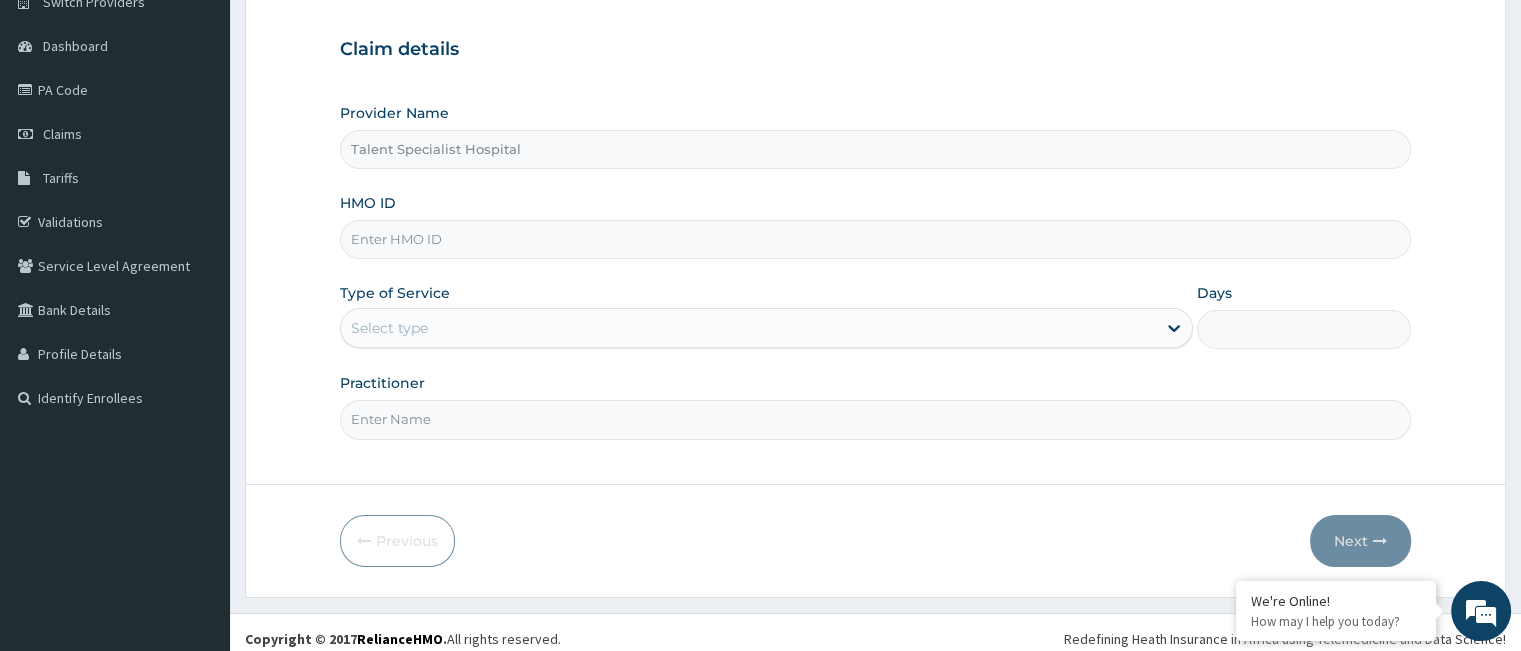 click on "HMO ID" at bounding box center [875, 239] 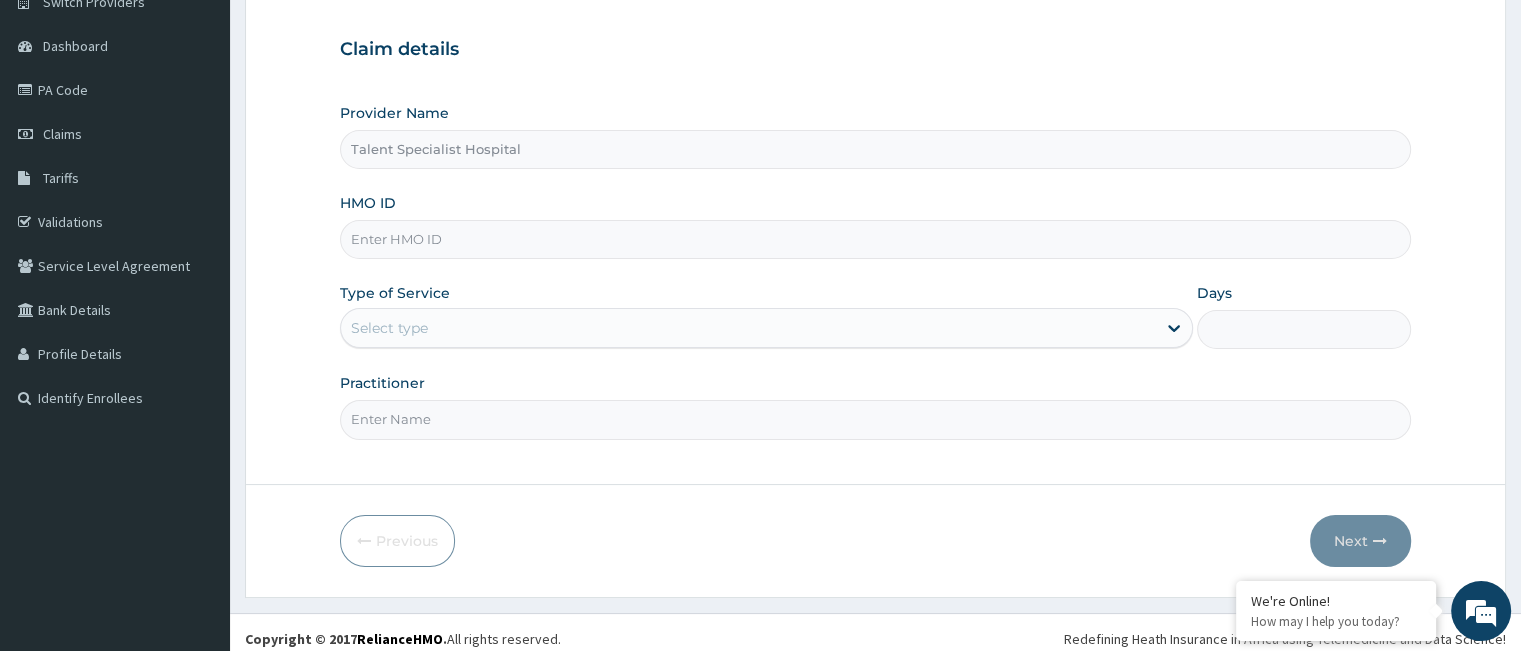 scroll, scrollTop: 0, scrollLeft: 0, axis: both 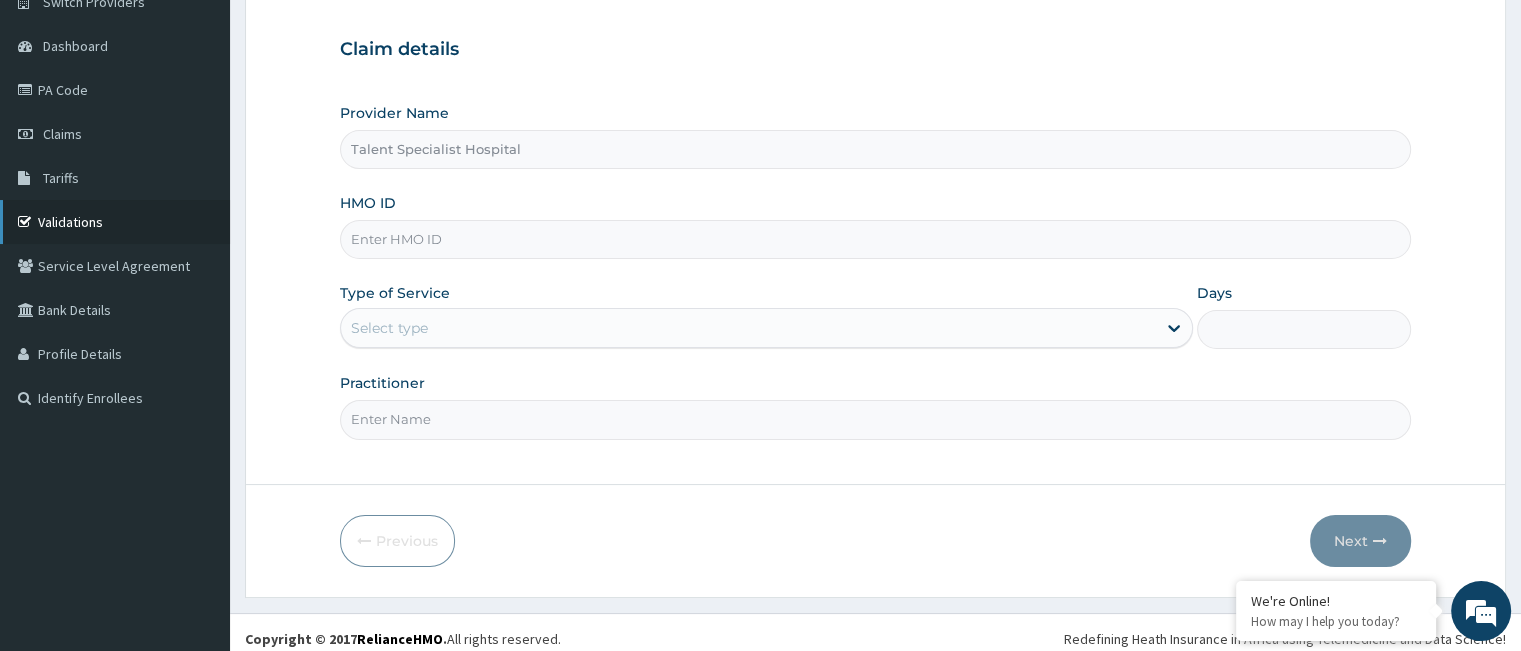 click on "Validations" at bounding box center [115, 222] 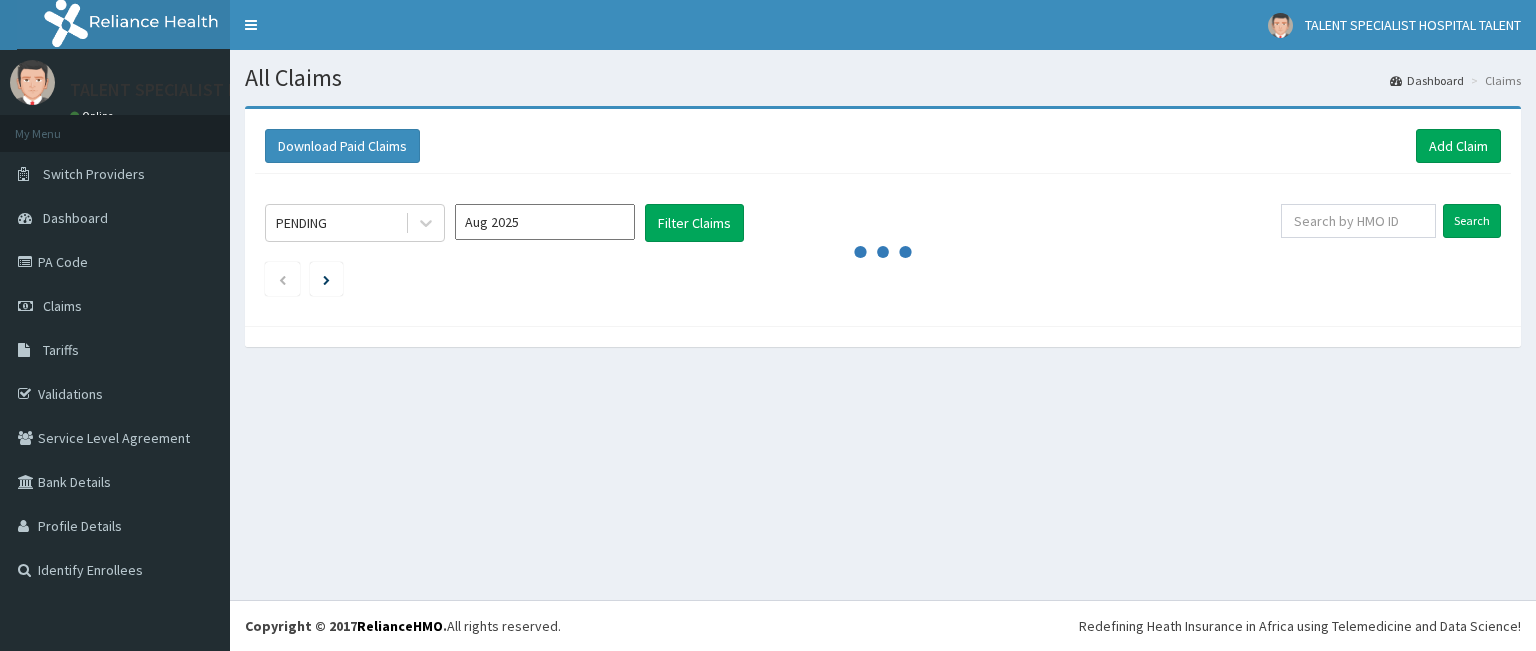 scroll, scrollTop: 0, scrollLeft: 0, axis: both 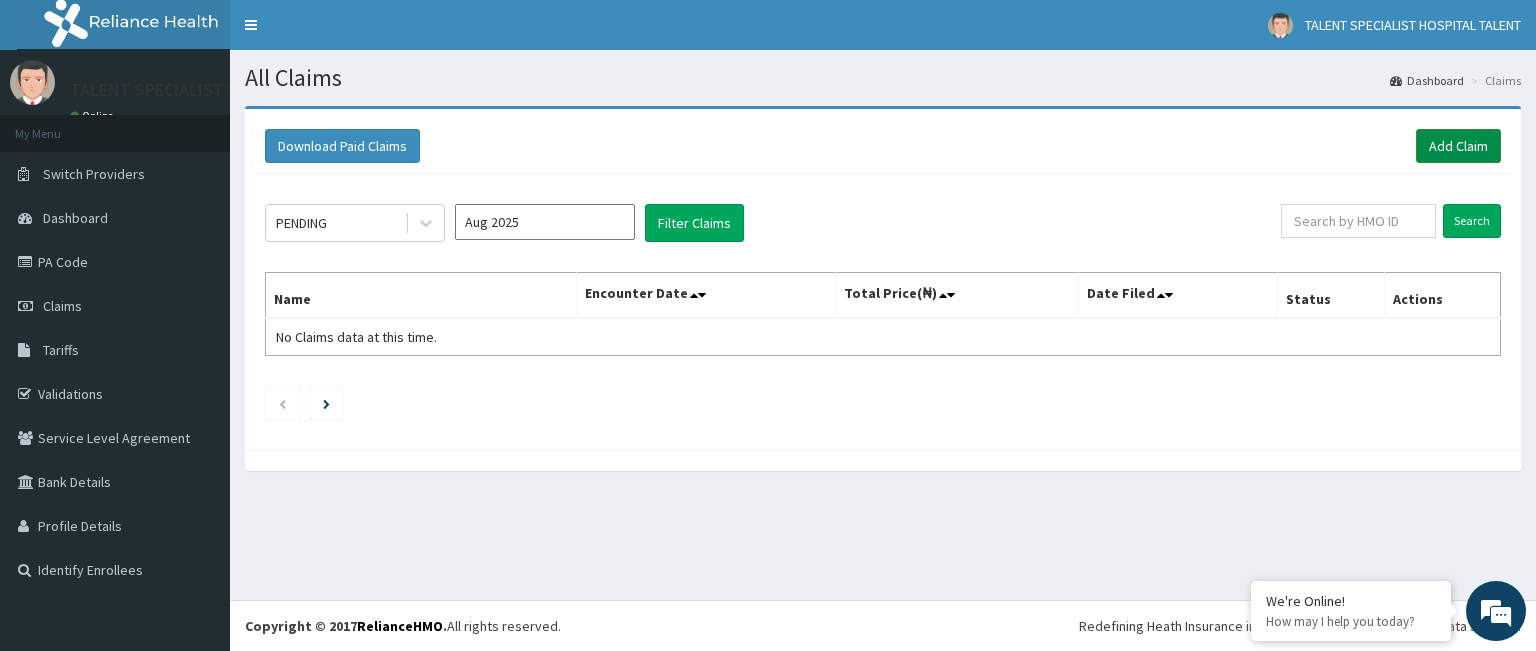 click on "Add Claim" at bounding box center [1458, 146] 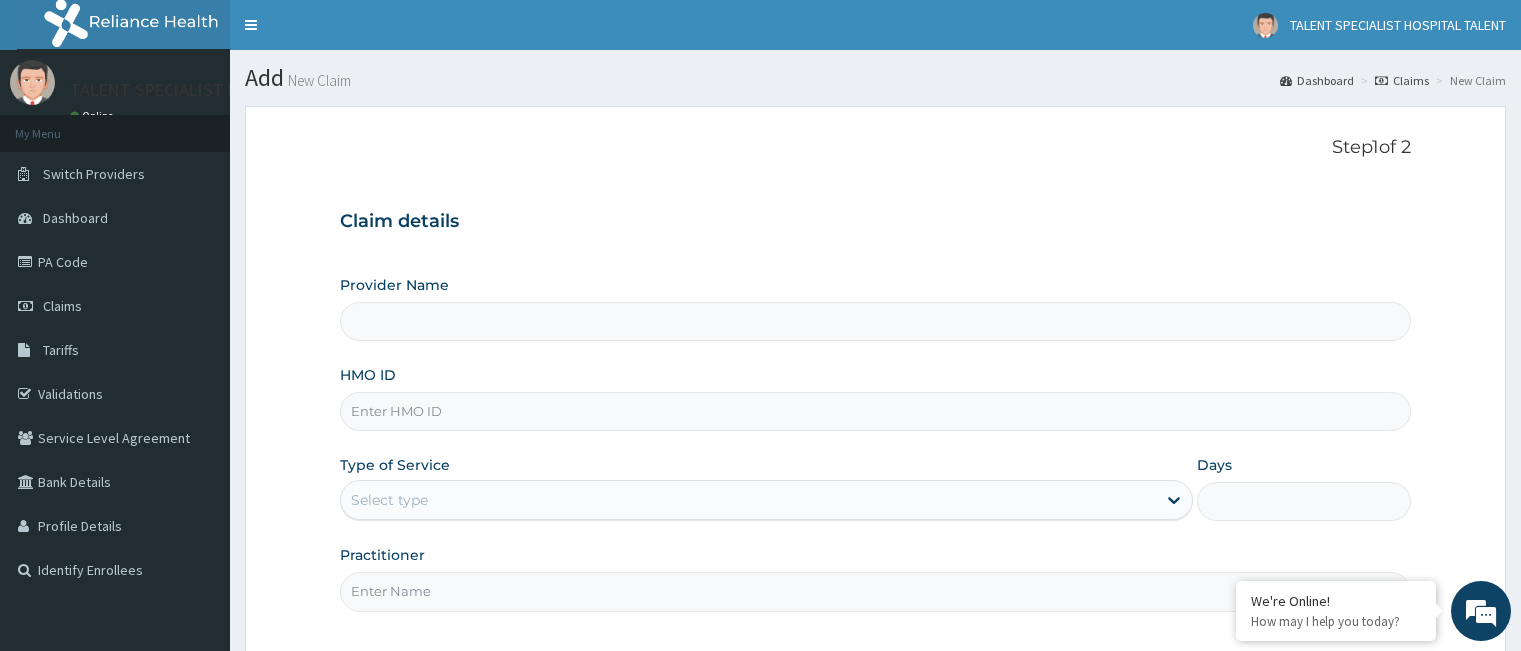 scroll, scrollTop: 0, scrollLeft: 0, axis: both 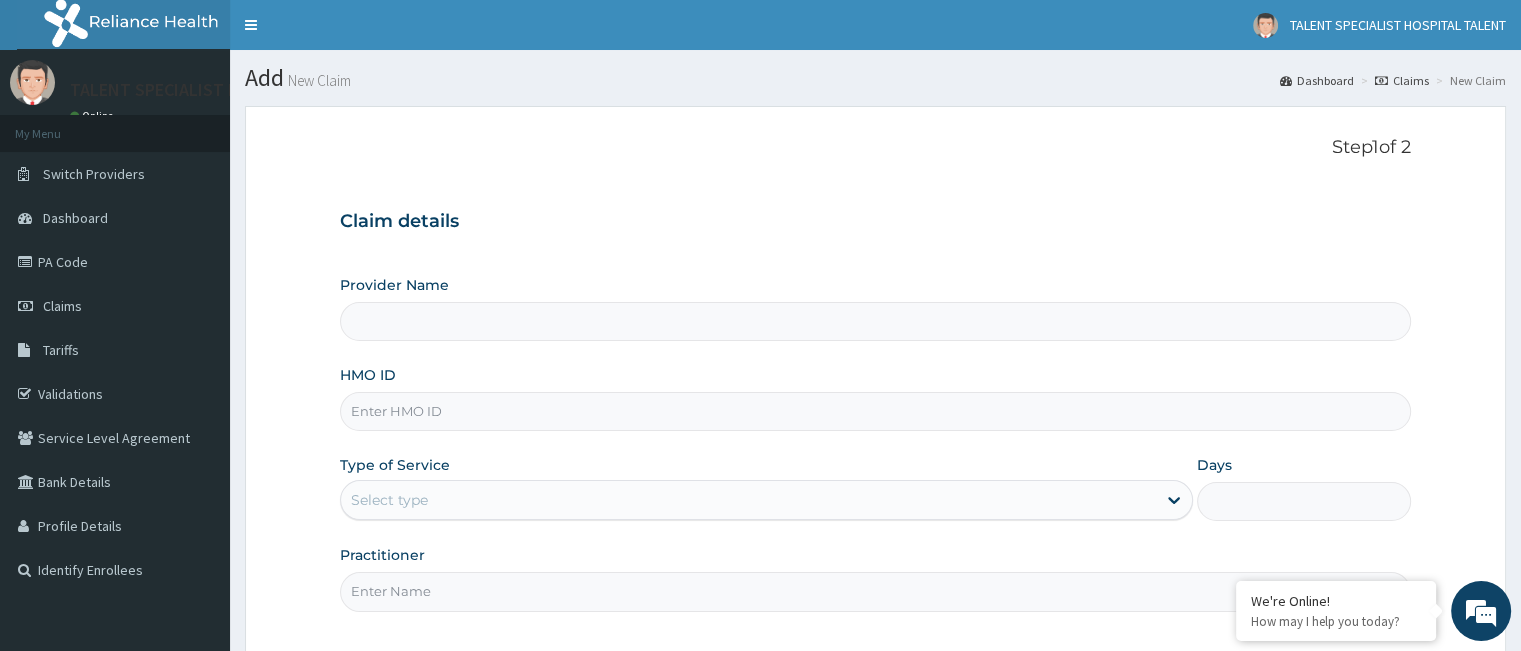 type on "Talent Specialist Hospital" 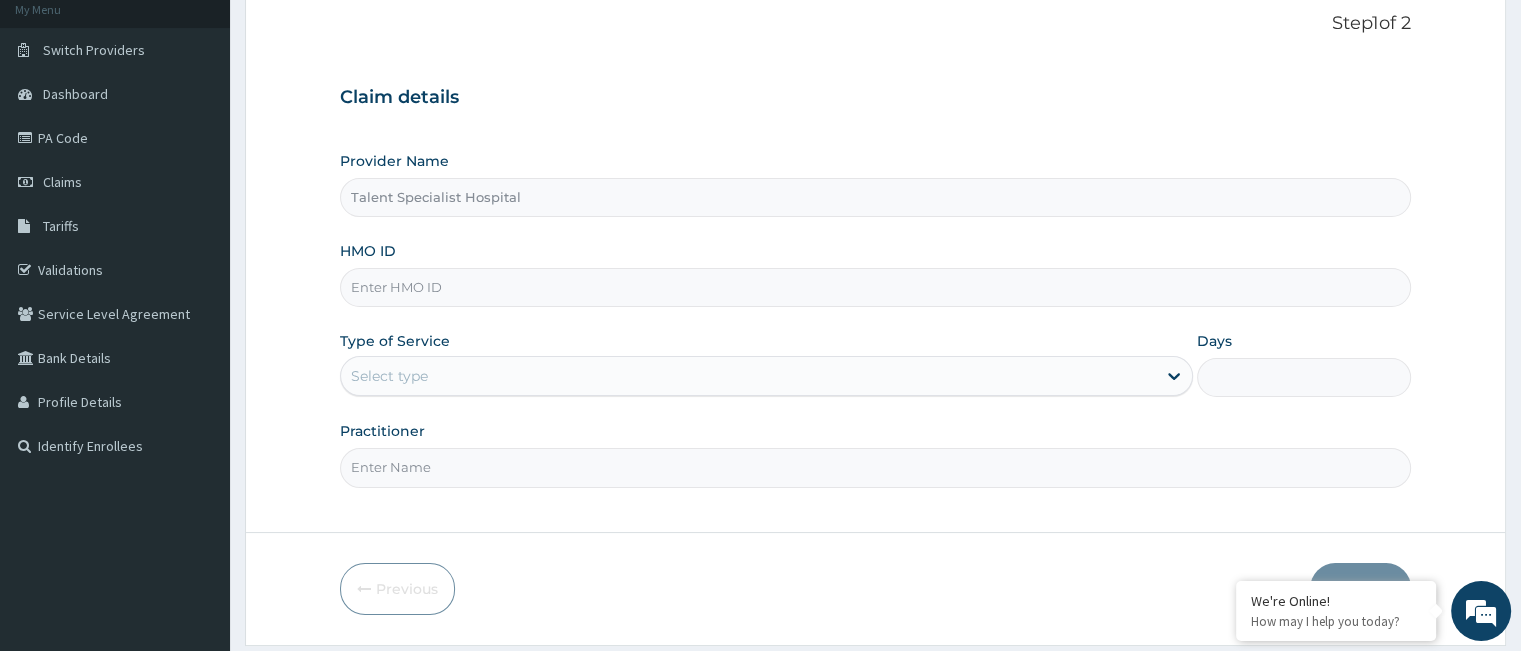 scroll, scrollTop: 184, scrollLeft: 0, axis: vertical 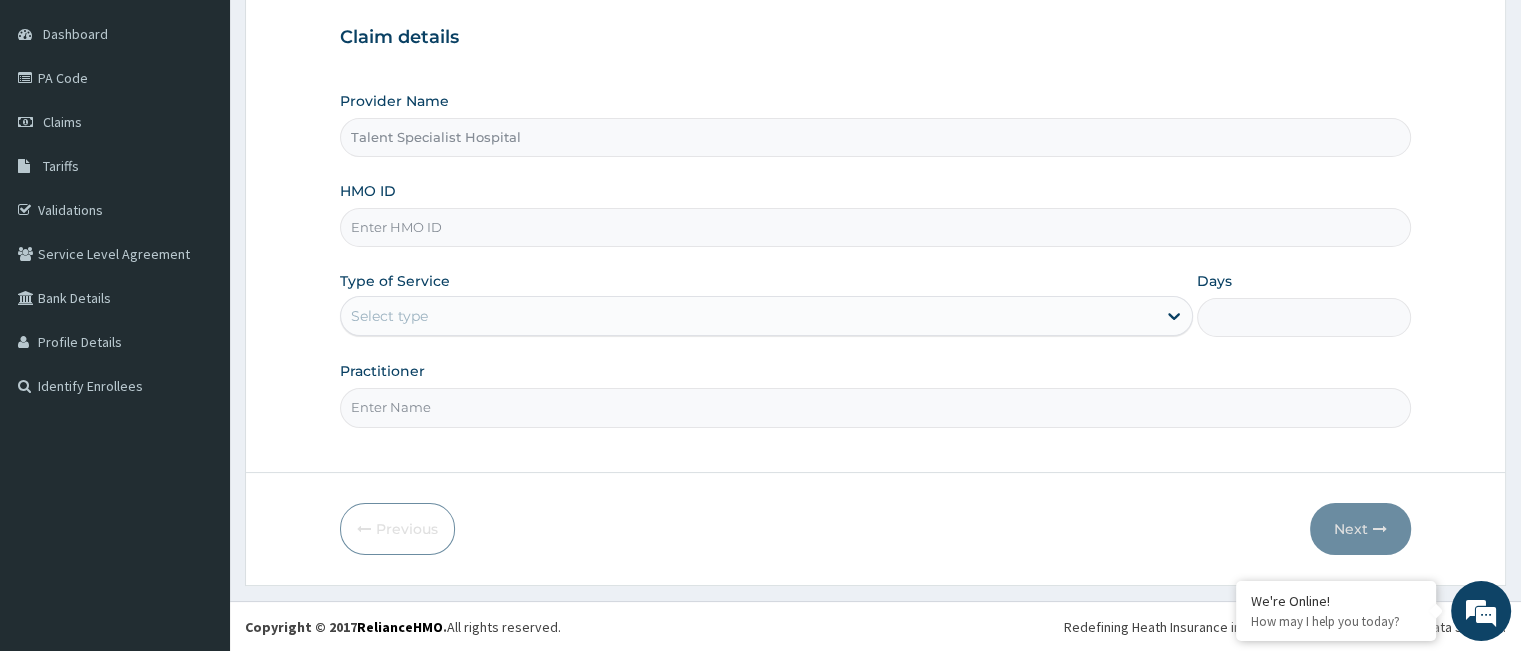 click on "HMO ID" at bounding box center [875, 227] 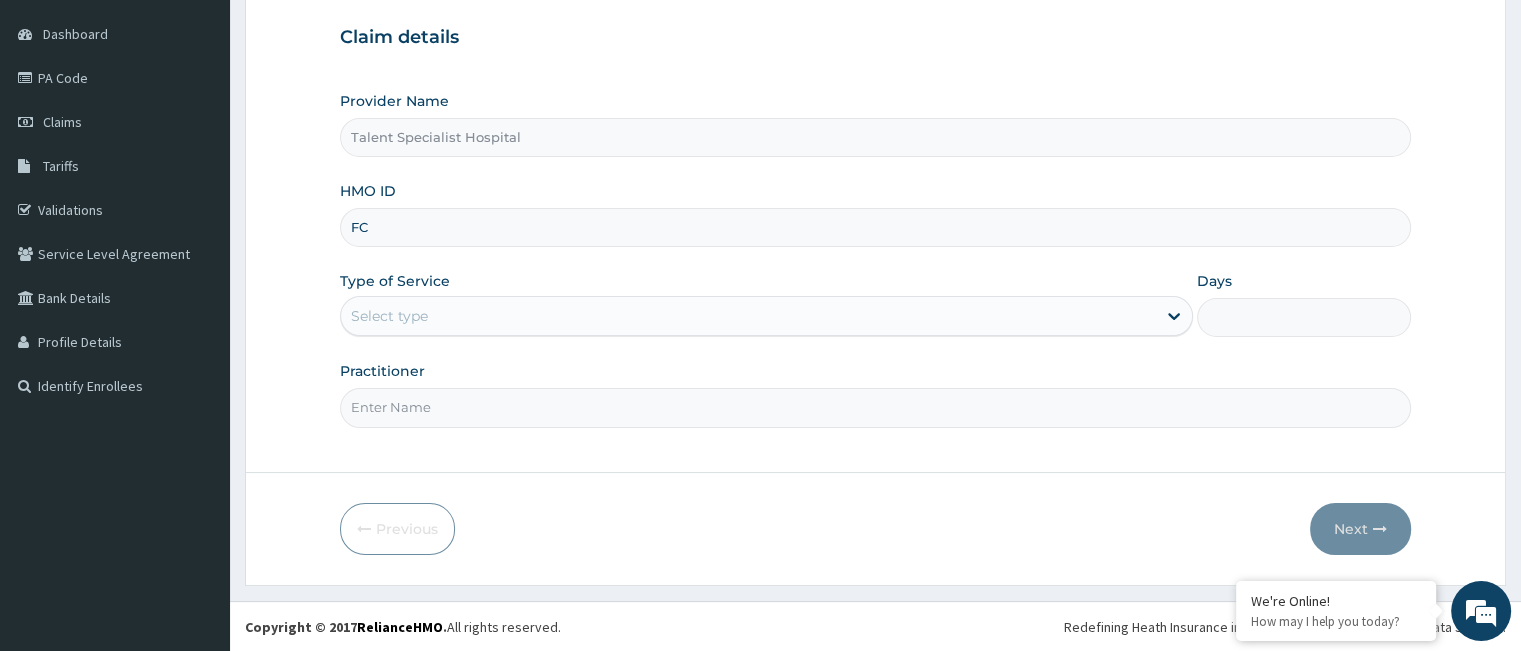scroll, scrollTop: 0, scrollLeft: 0, axis: both 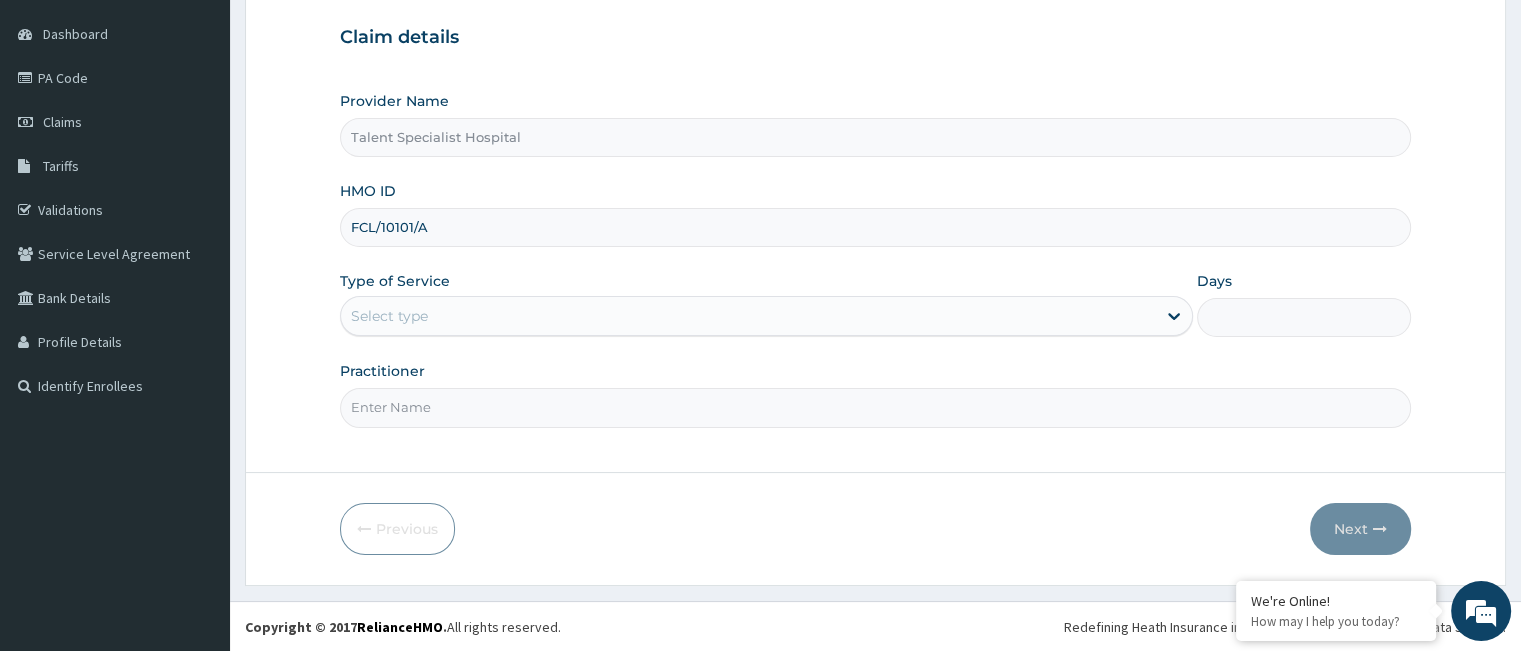 type on "FCL/10101/A" 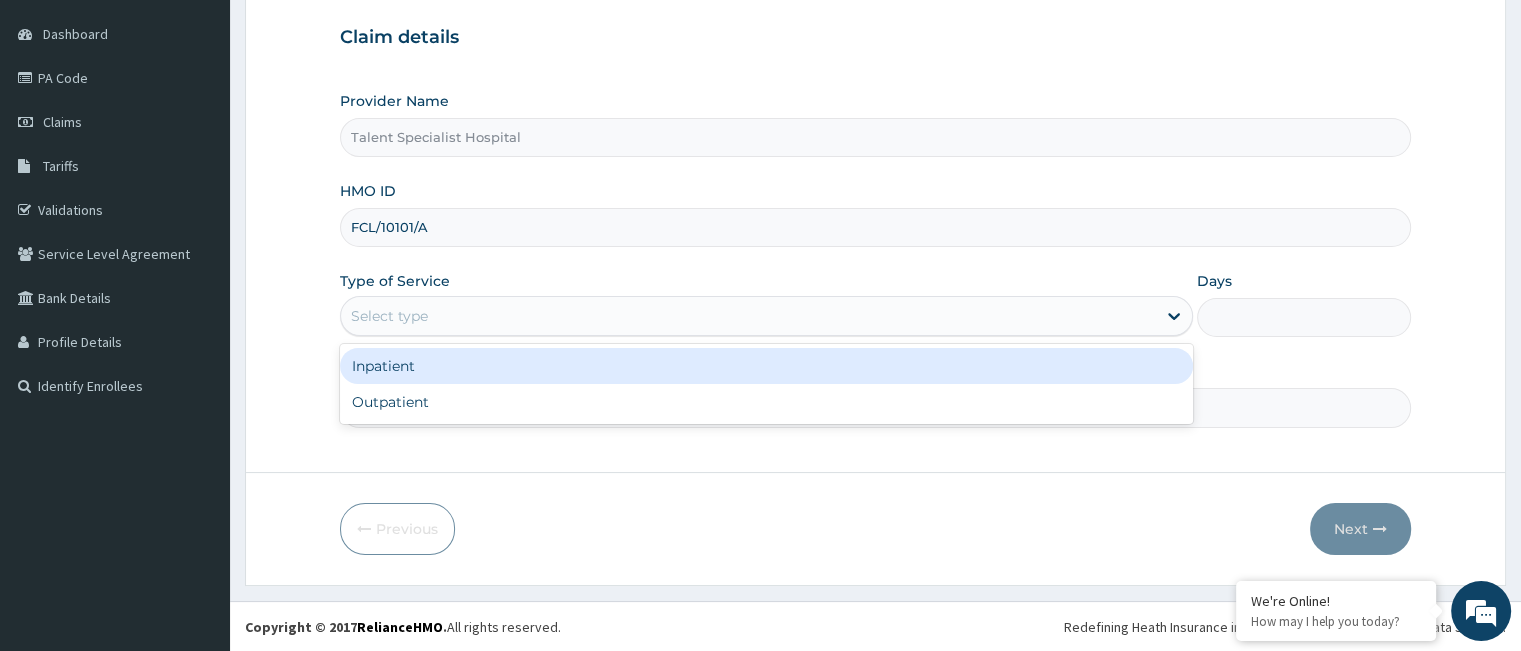 click on "Select type" at bounding box center [748, 316] 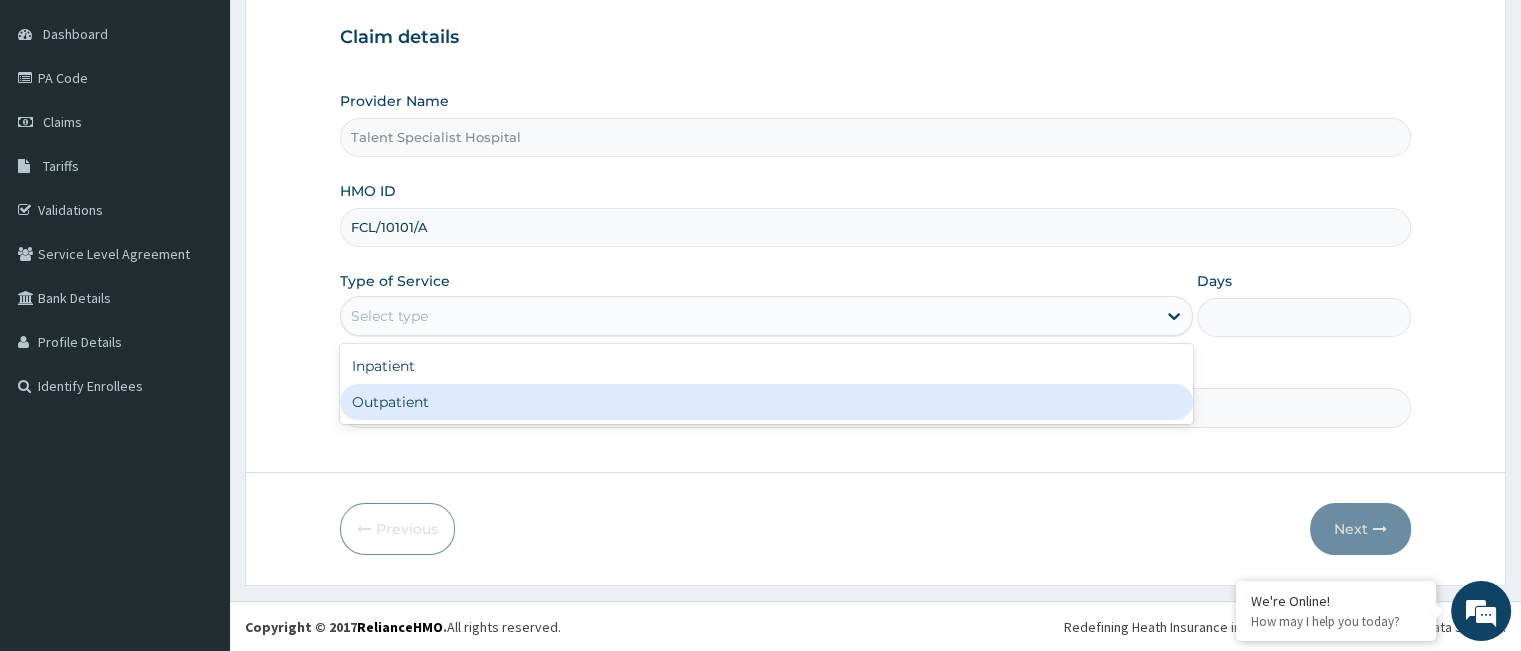 click on "Outpatient" at bounding box center (766, 402) 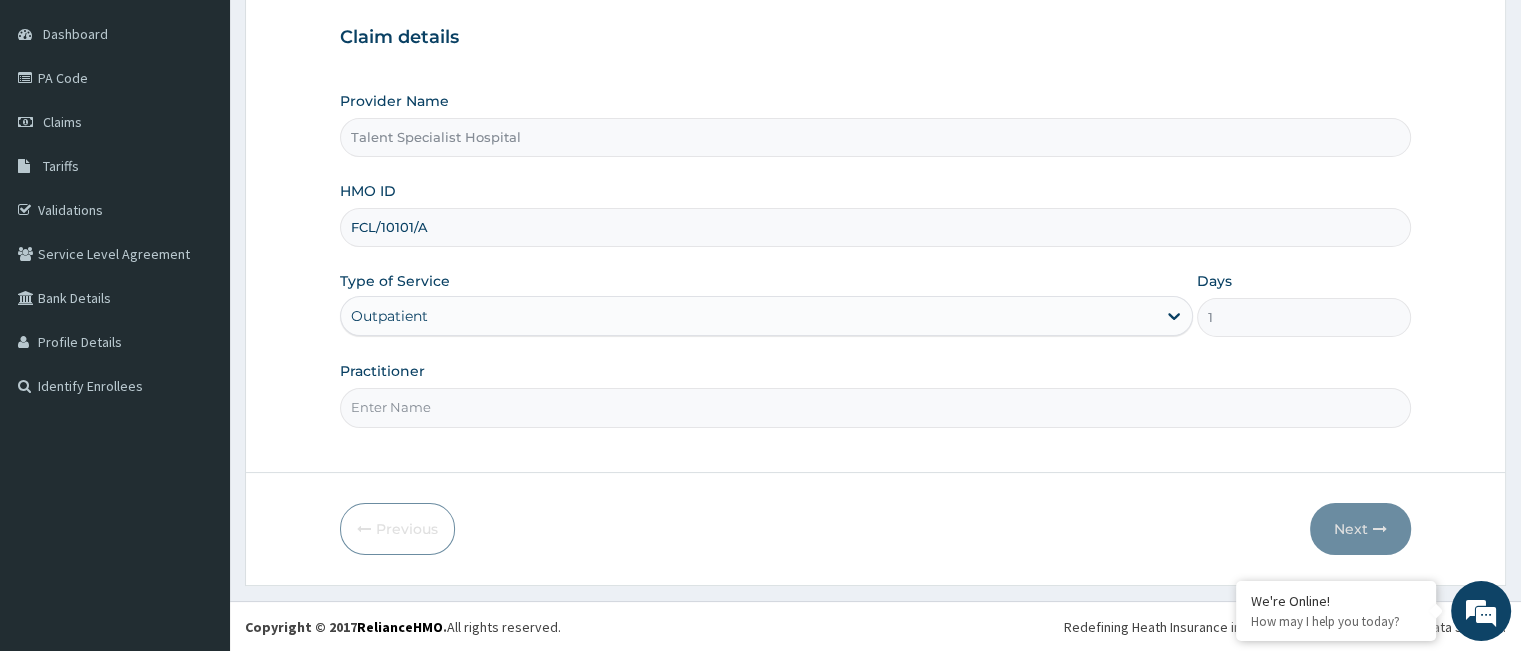 click on "Practitioner" at bounding box center (875, 407) 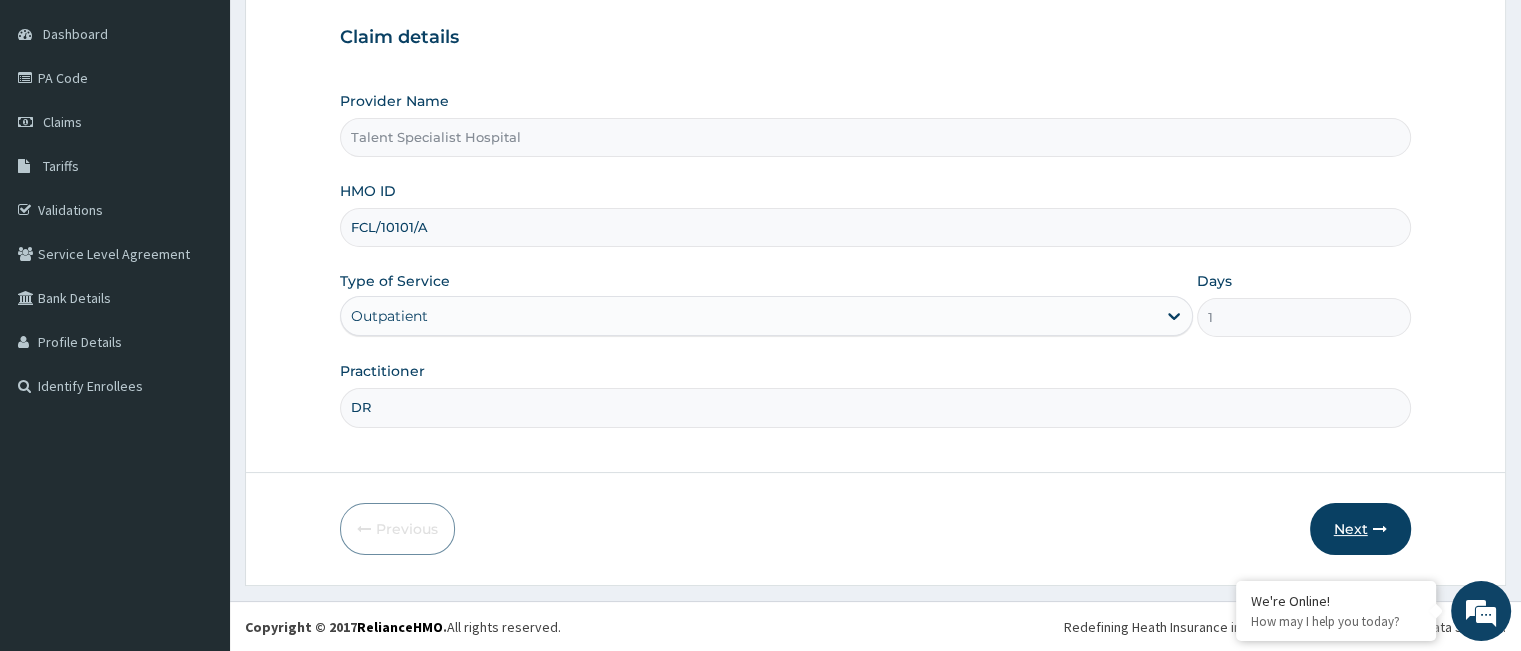 type on "DR" 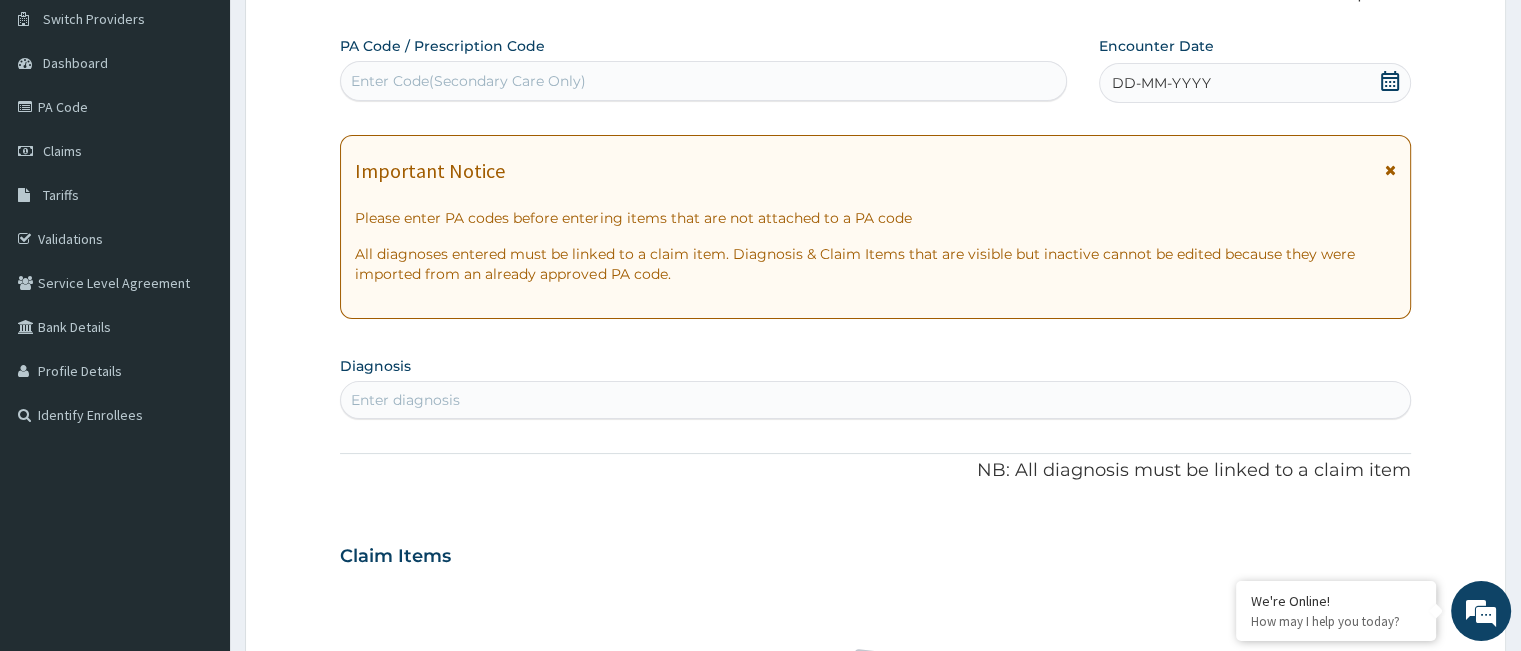 scroll, scrollTop: 144, scrollLeft: 0, axis: vertical 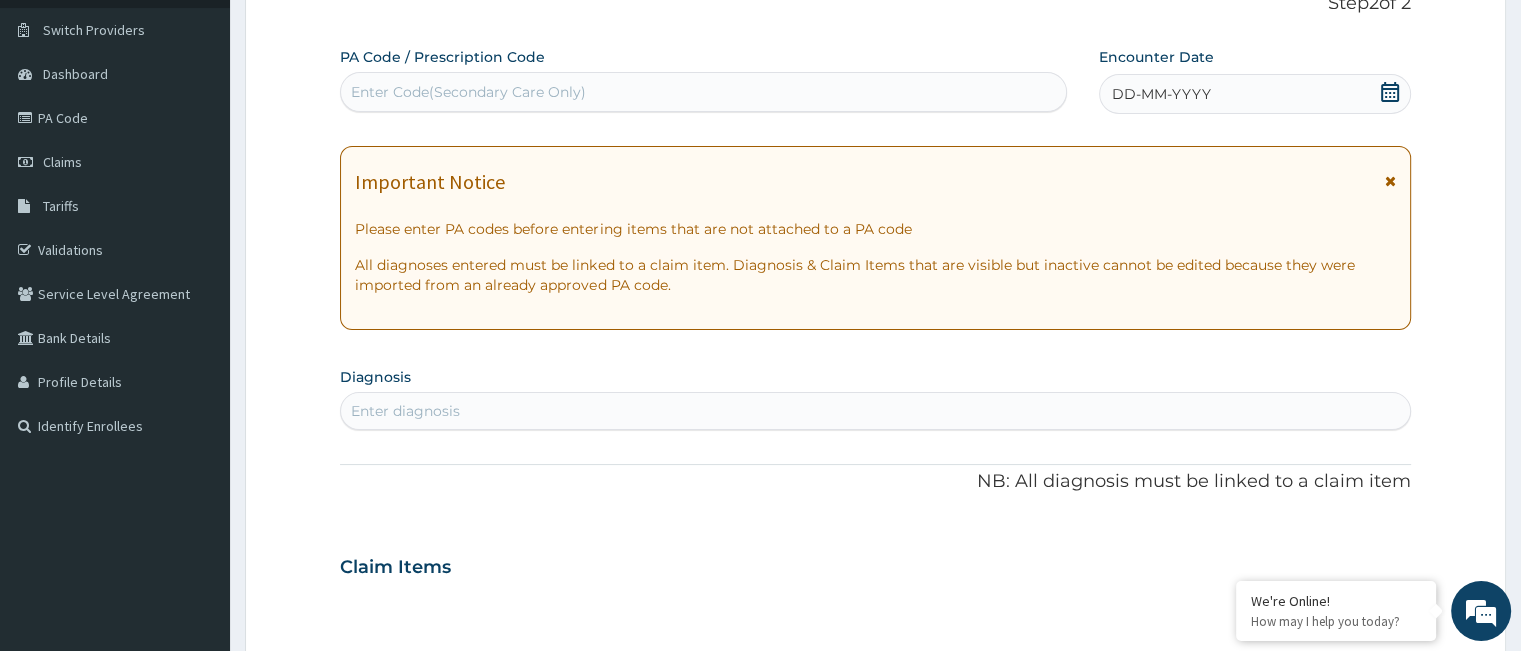 click 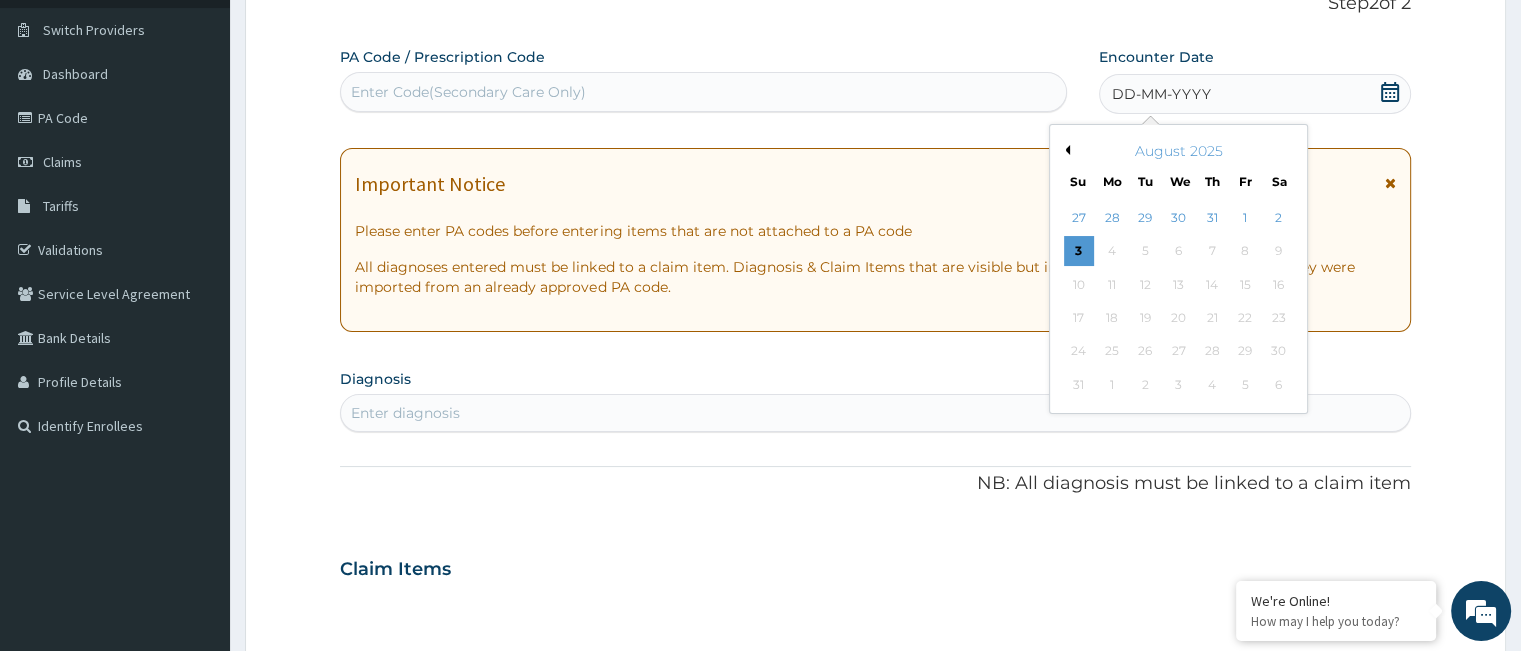 click on "Previous Month" at bounding box center [1065, 150] 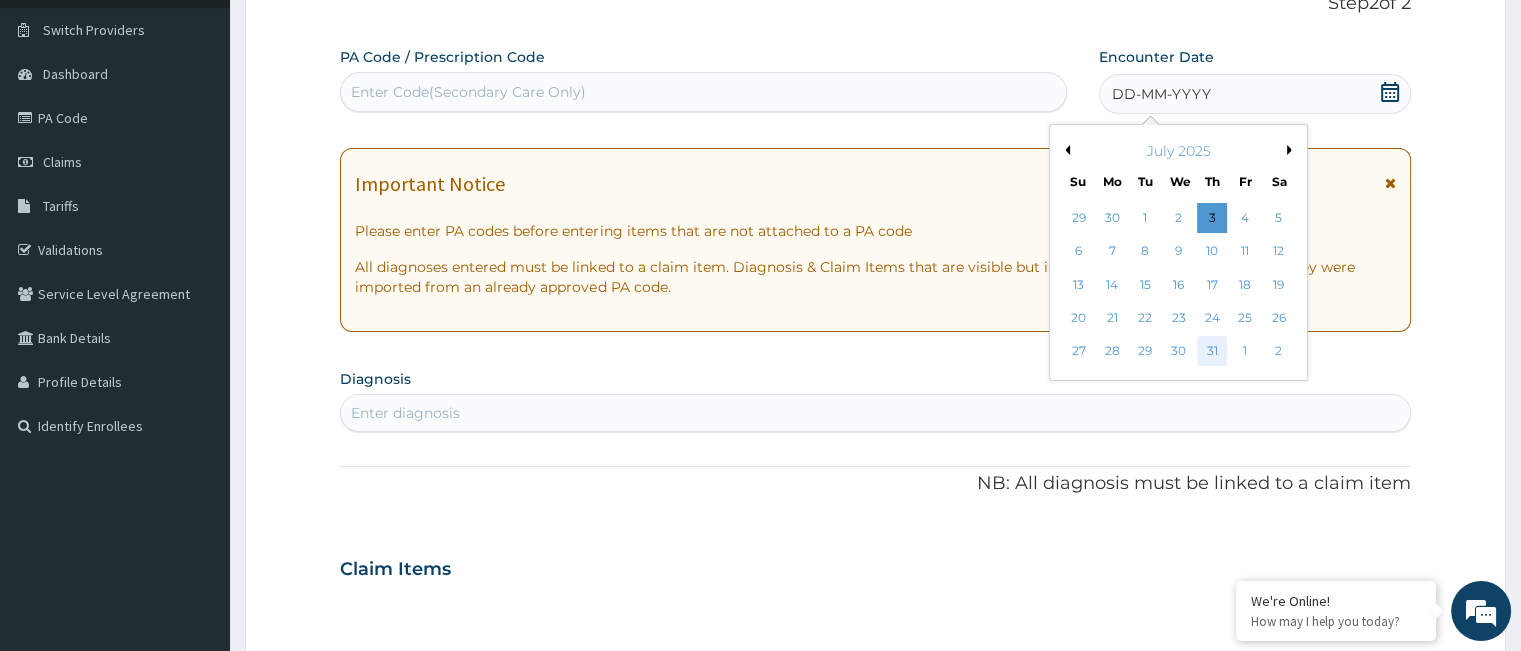 click on "31" at bounding box center (1212, 352) 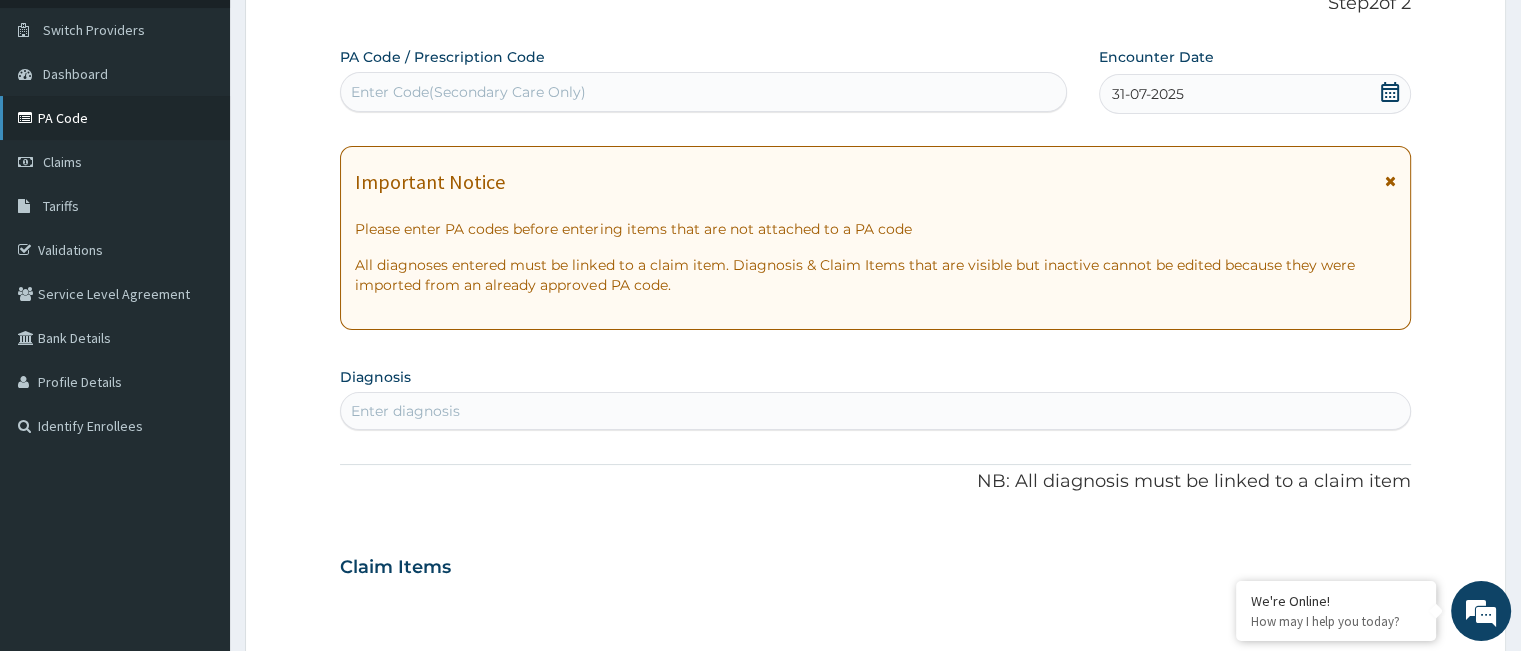 click on "PA Code" at bounding box center (115, 118) 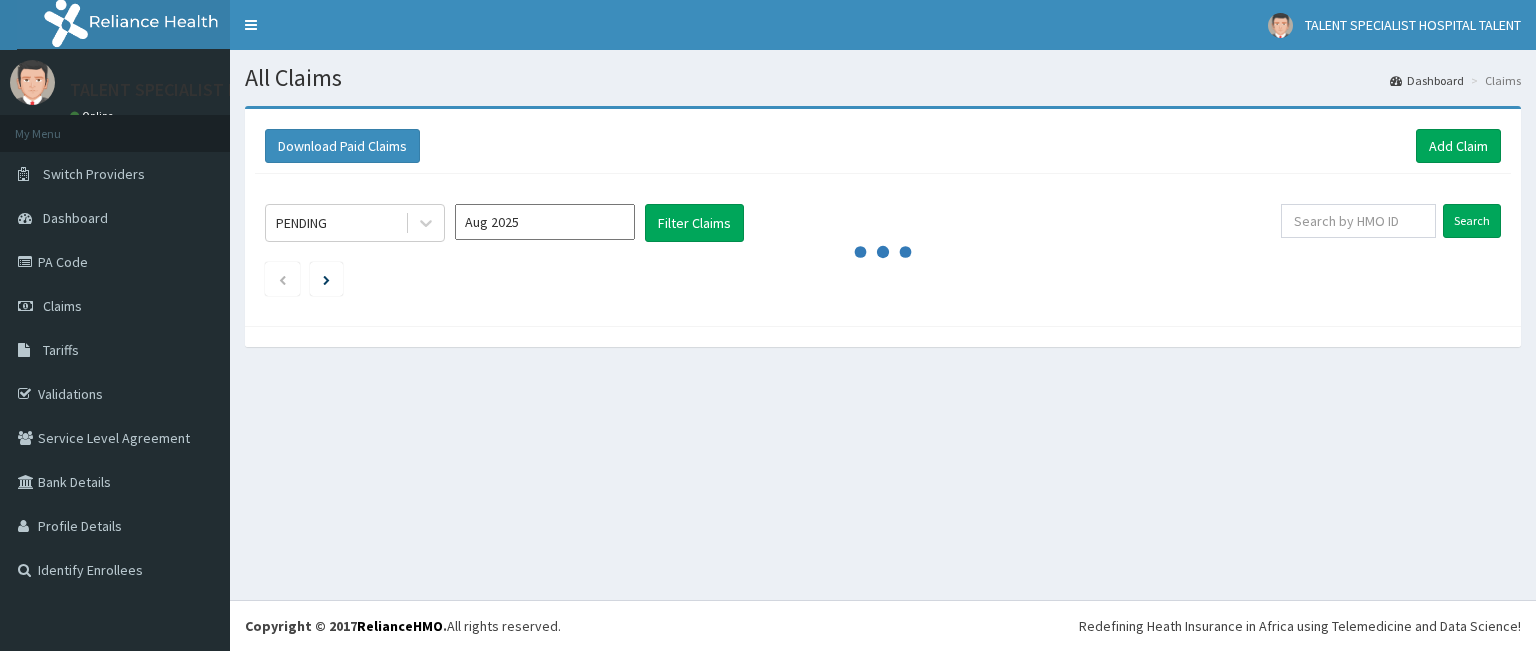 scroll, scrollTop: 0, scrollLeft: 0, axis: both 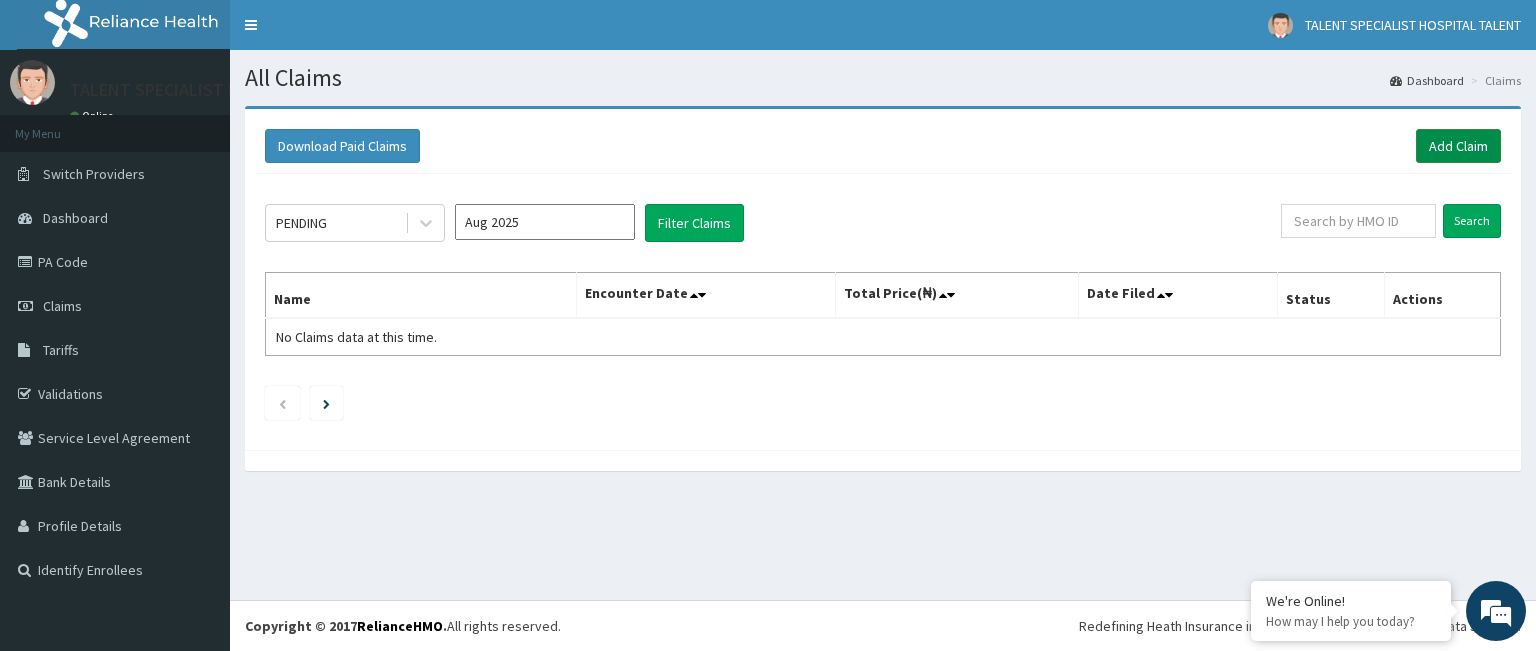 click on "Add Claim" at bounding box center [1458, 146] 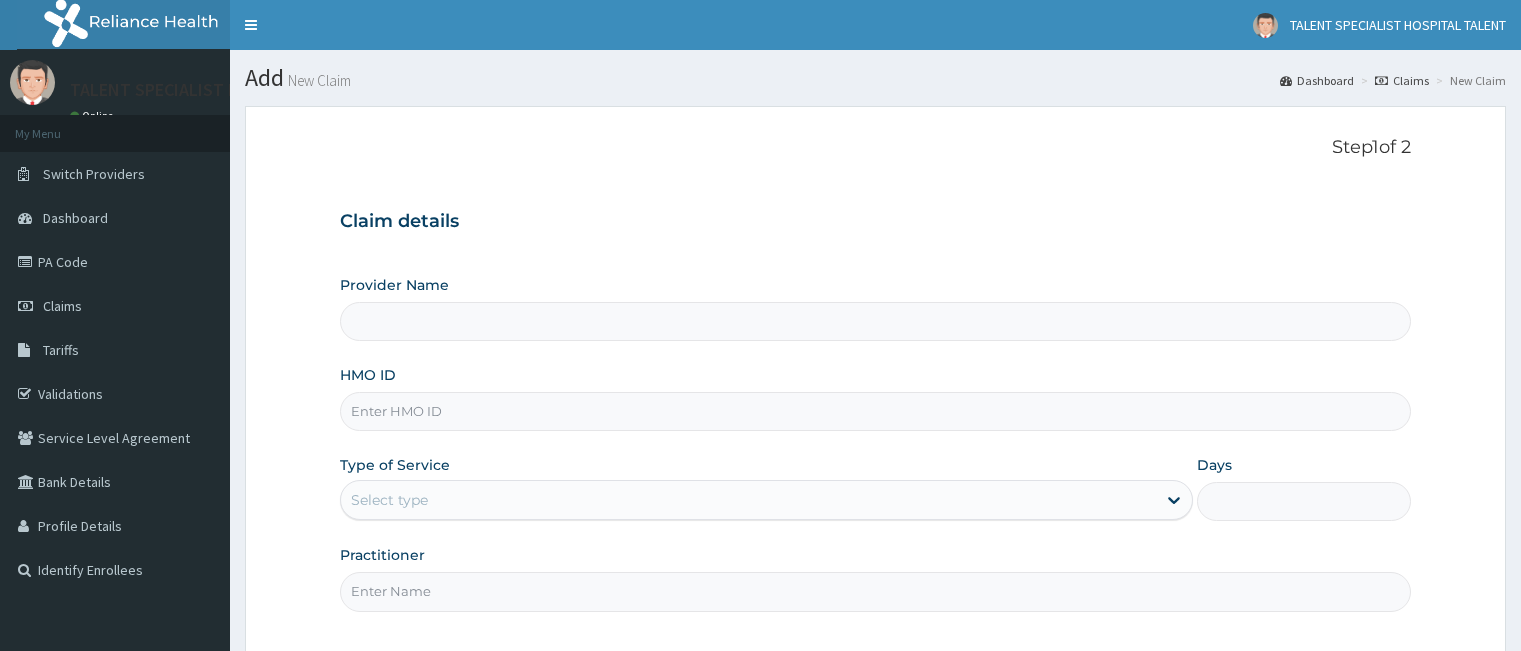 scroll, scrollTop: 0, scrollLeft: 0, axis: both 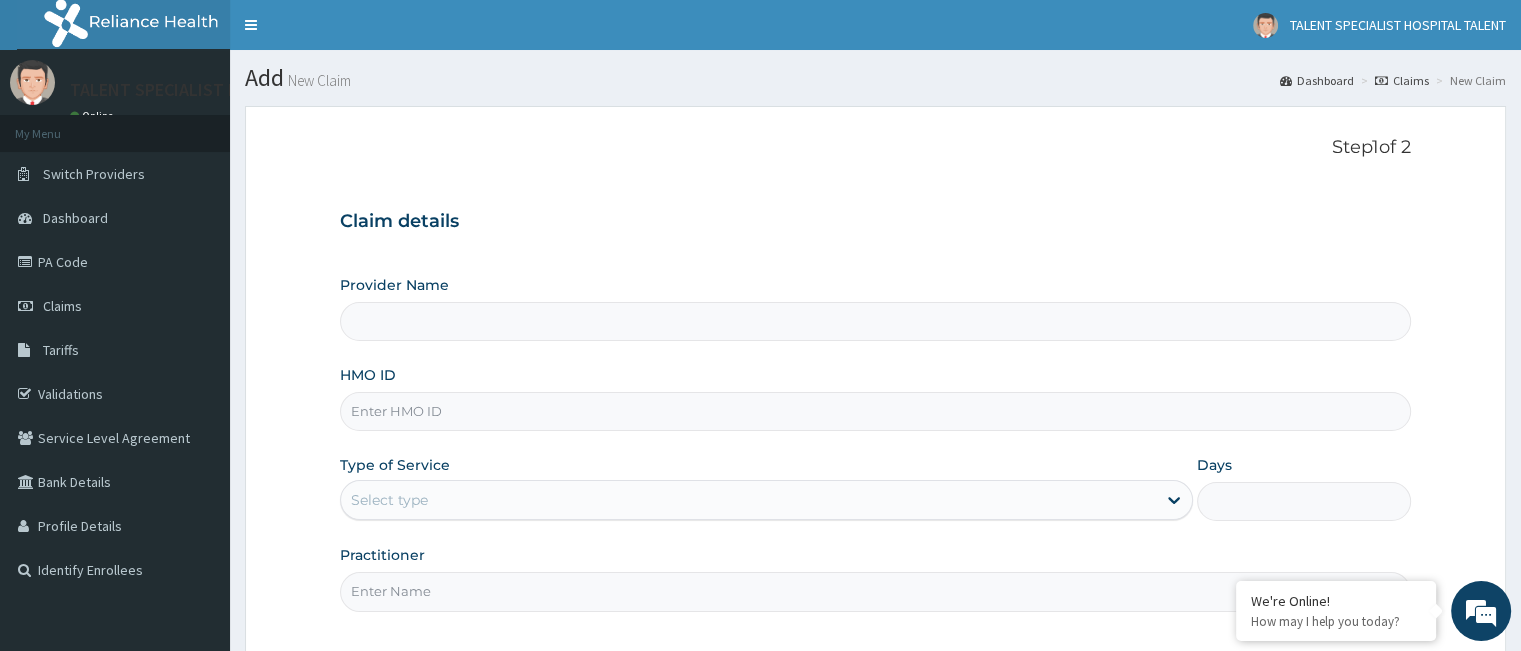type on "Talent Specialist Hospital" 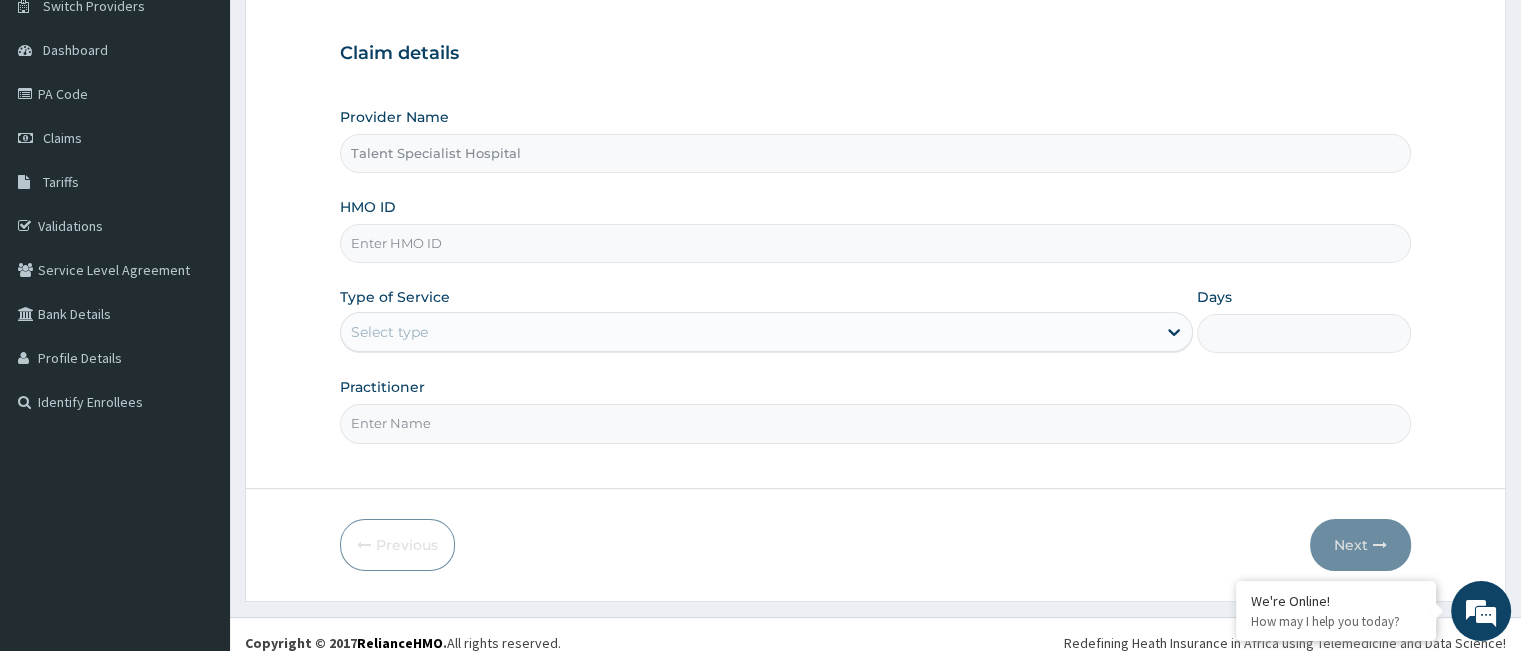 scroll, scrollTop: 184, scrollLeft: 0, axis: vertical 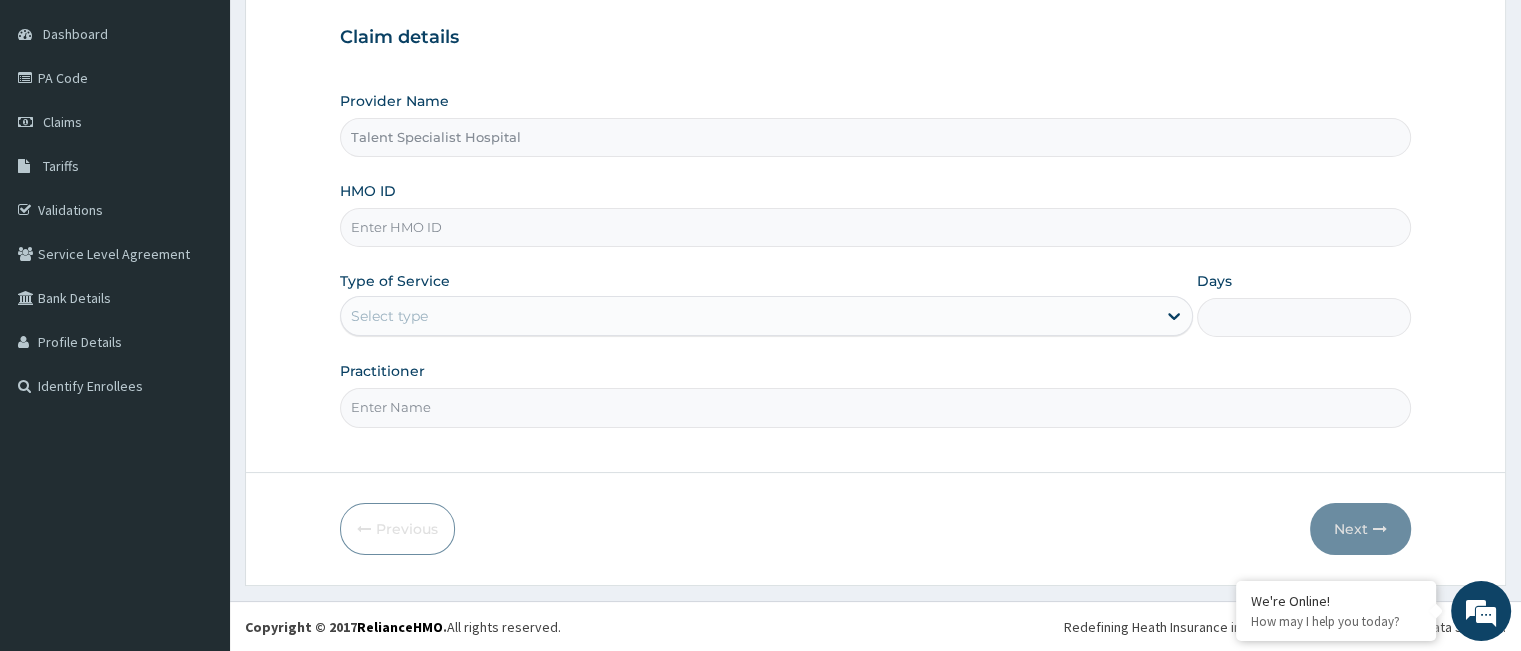 click on "HMO ID" at bounding box center [875, 227] 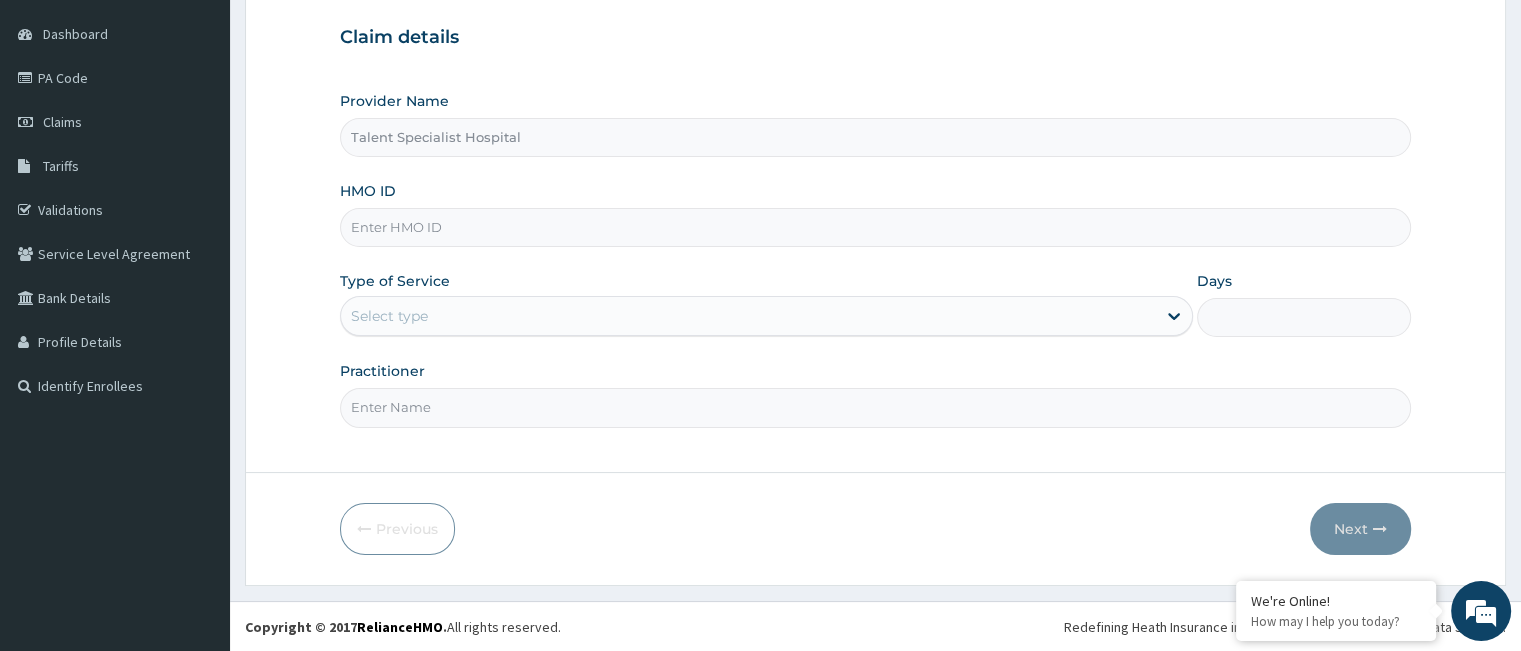 scroll, scrollTop: 0, scrollLeft: 0, axis: both 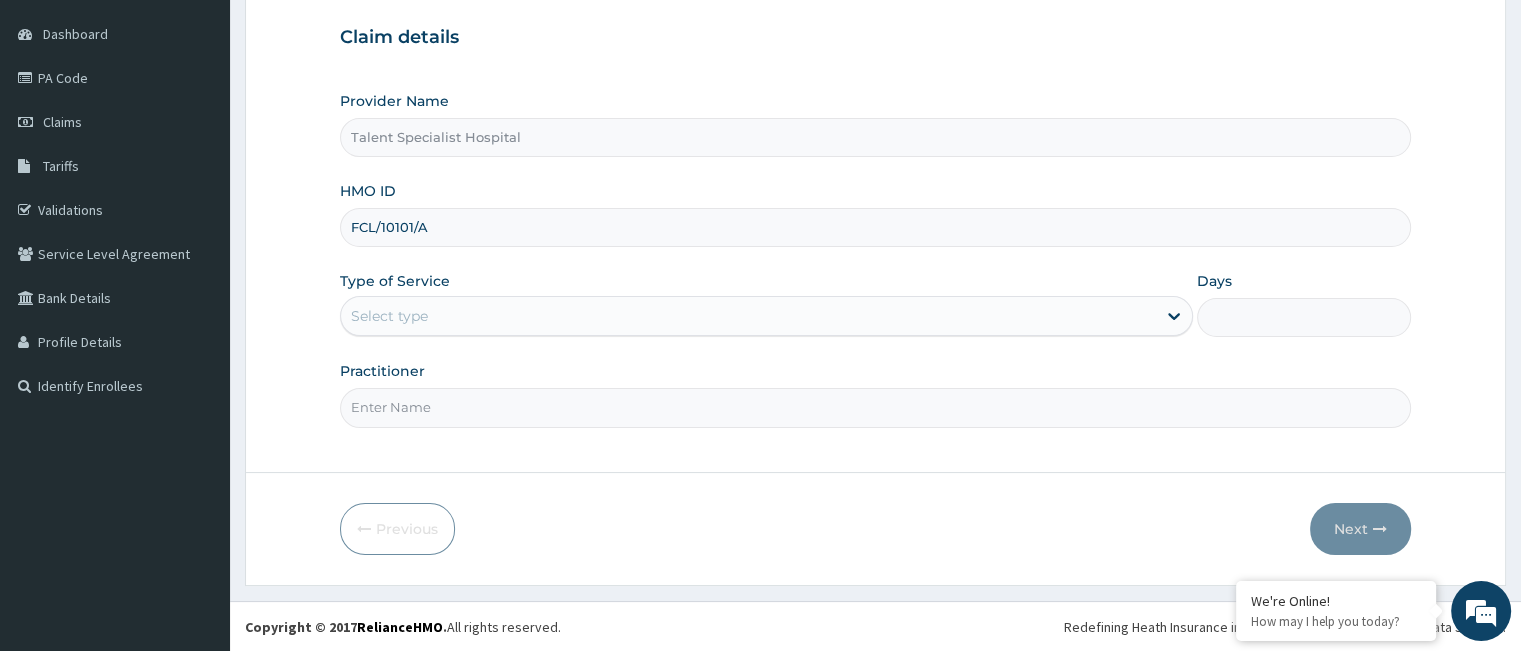 type on "FCL/10101/A" 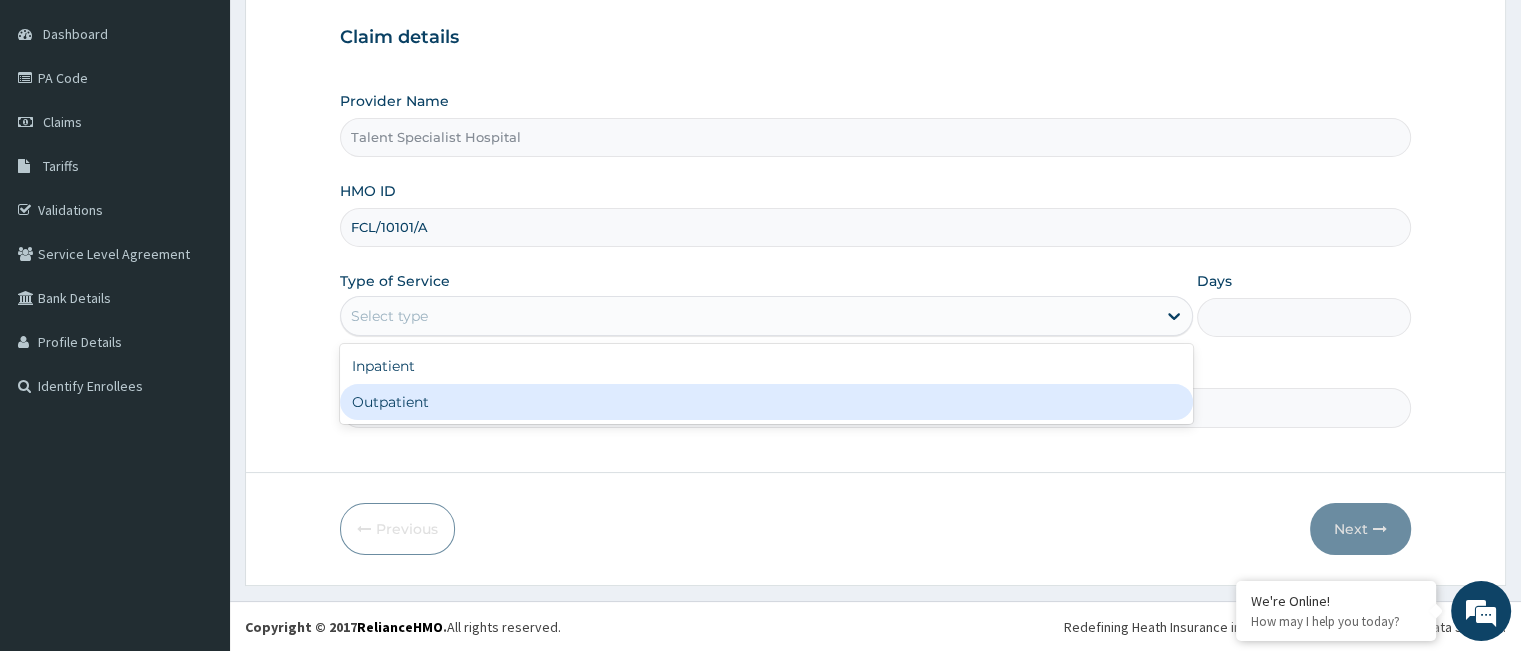 click on "Outpatient" at bounding box center (766, 402) 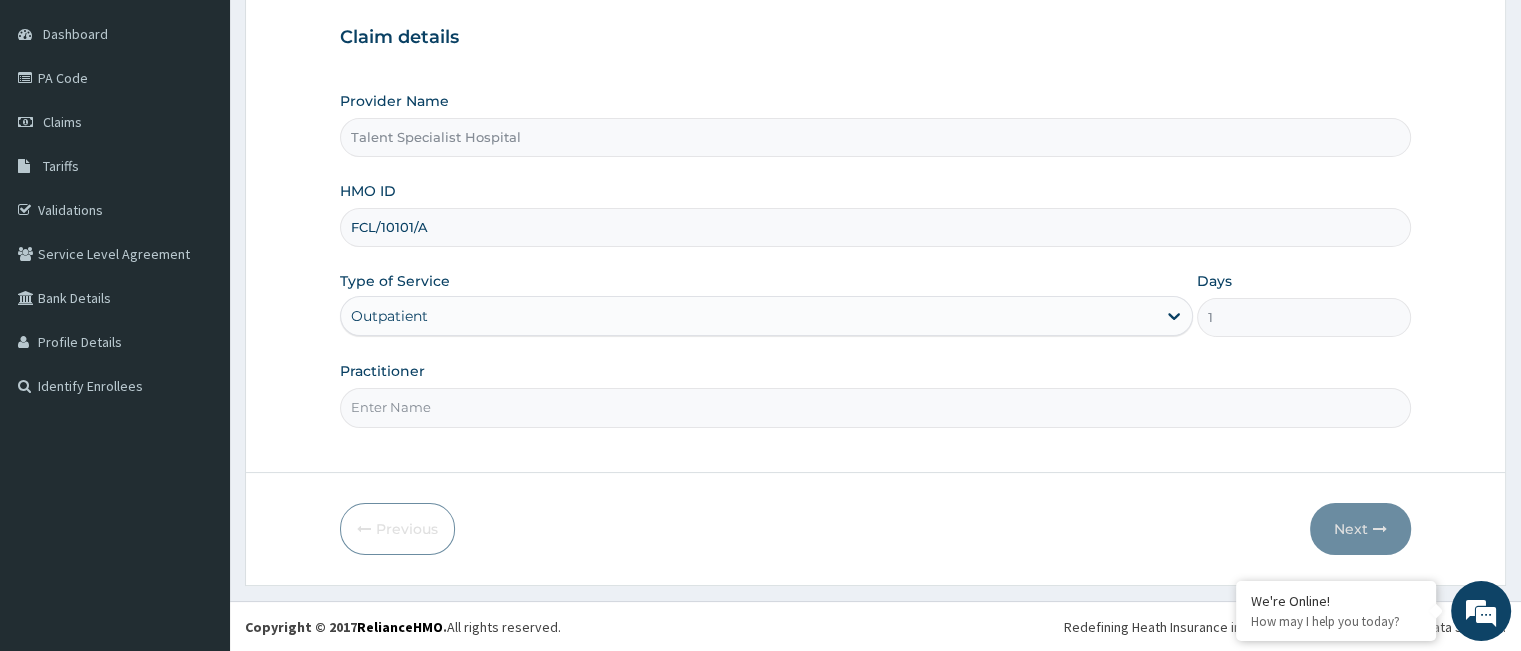 click on "Practitioner" at bounding box center (875, 407) 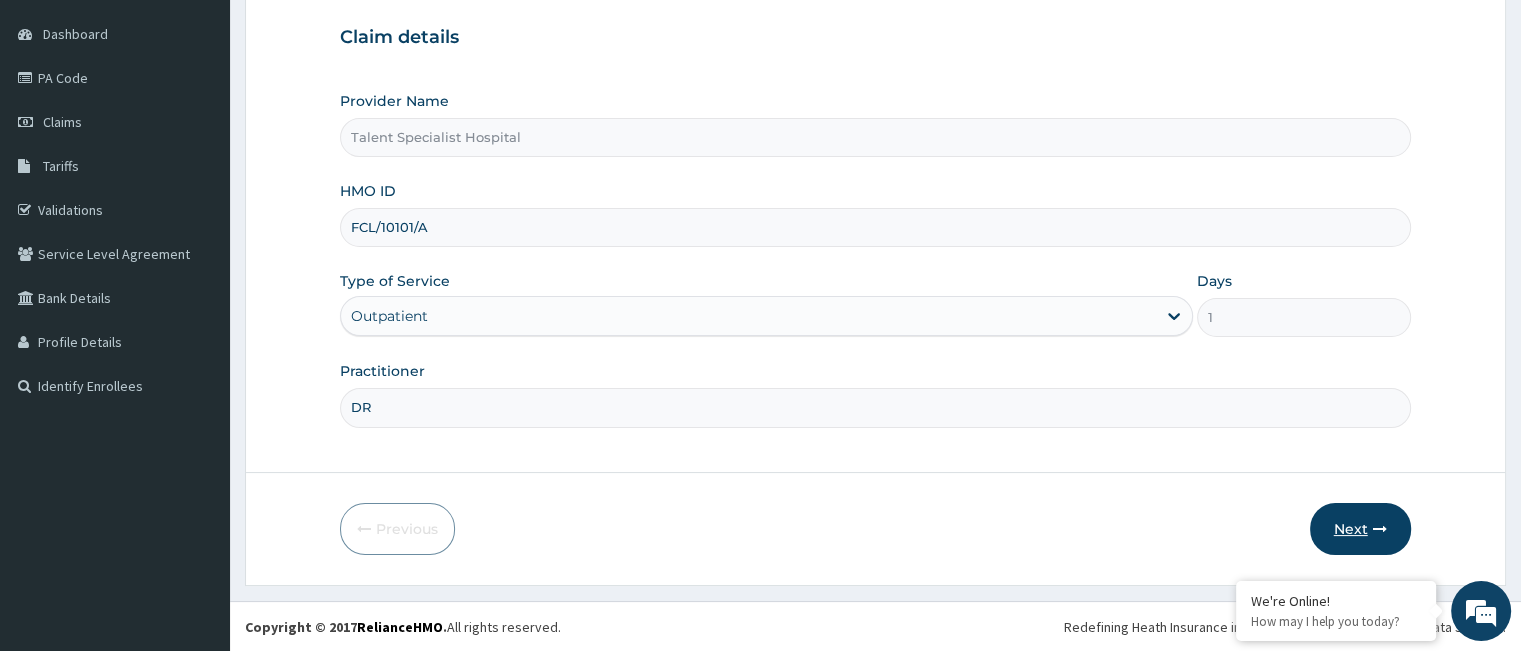 type on "DR" 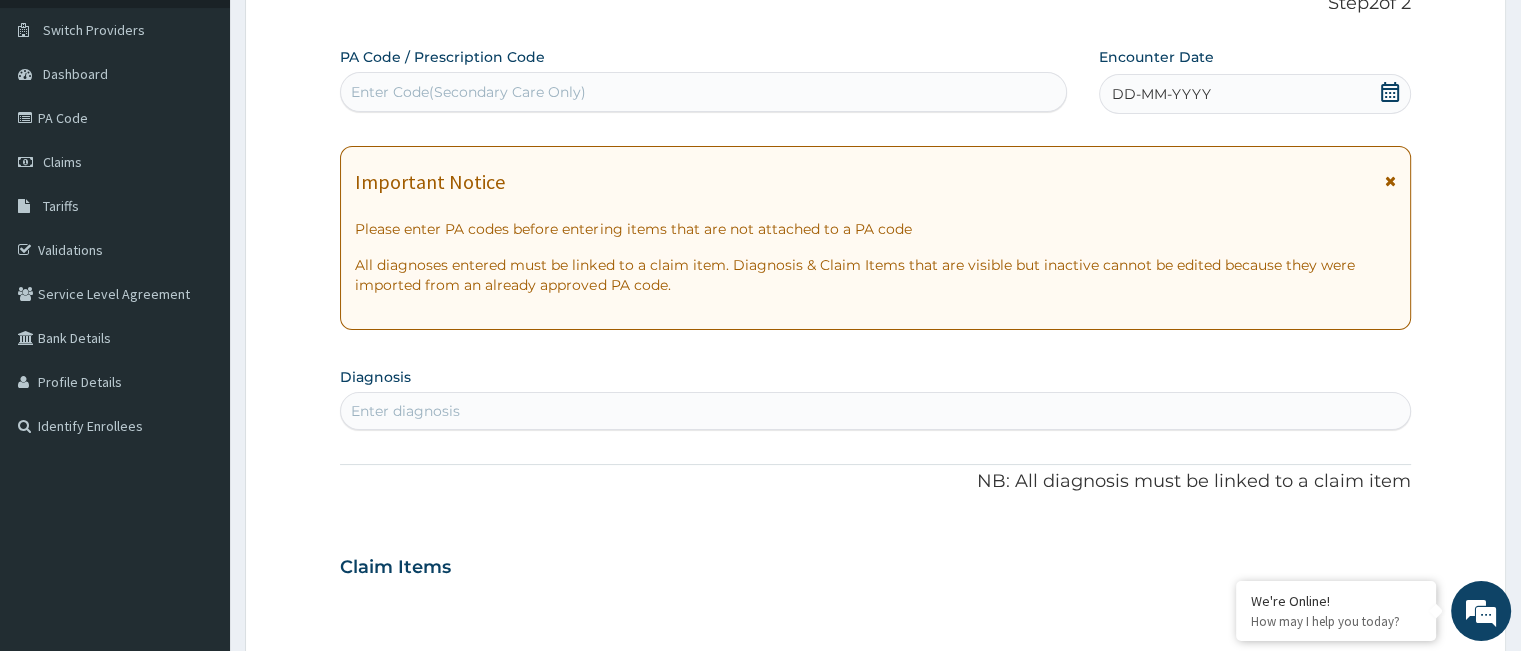 scroll, scrollTop: 104, scrollLeft: 0, axis: vertical 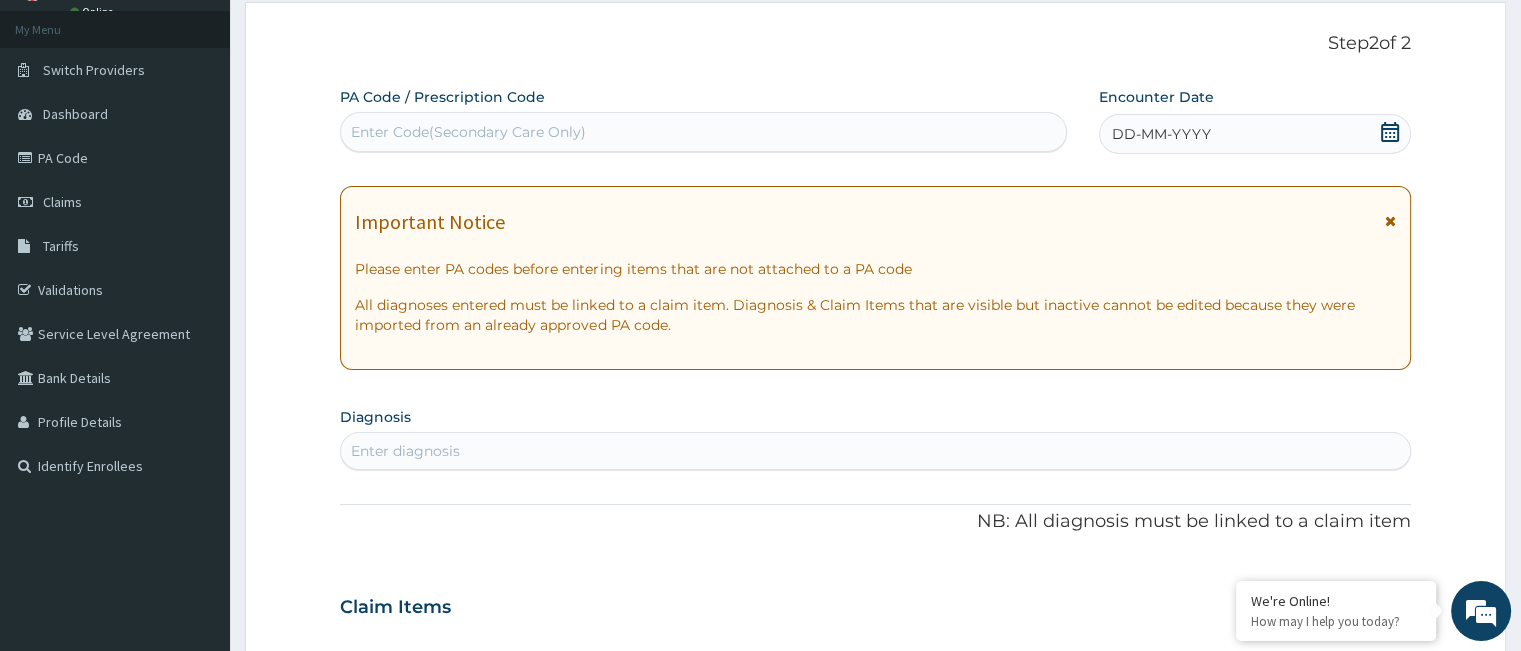 click on "Enter Code(Secondary Care Only)" at bounding box center [703, 132] 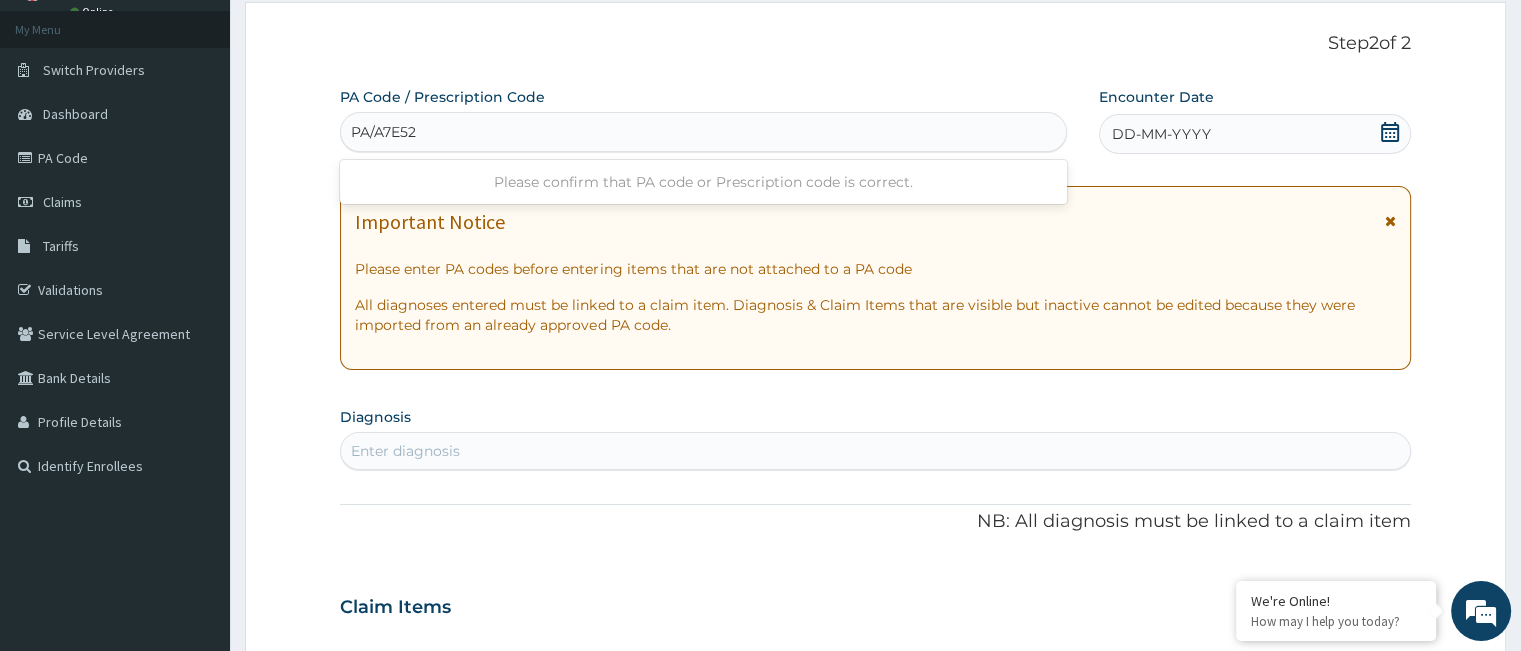 type on "[CODE]" 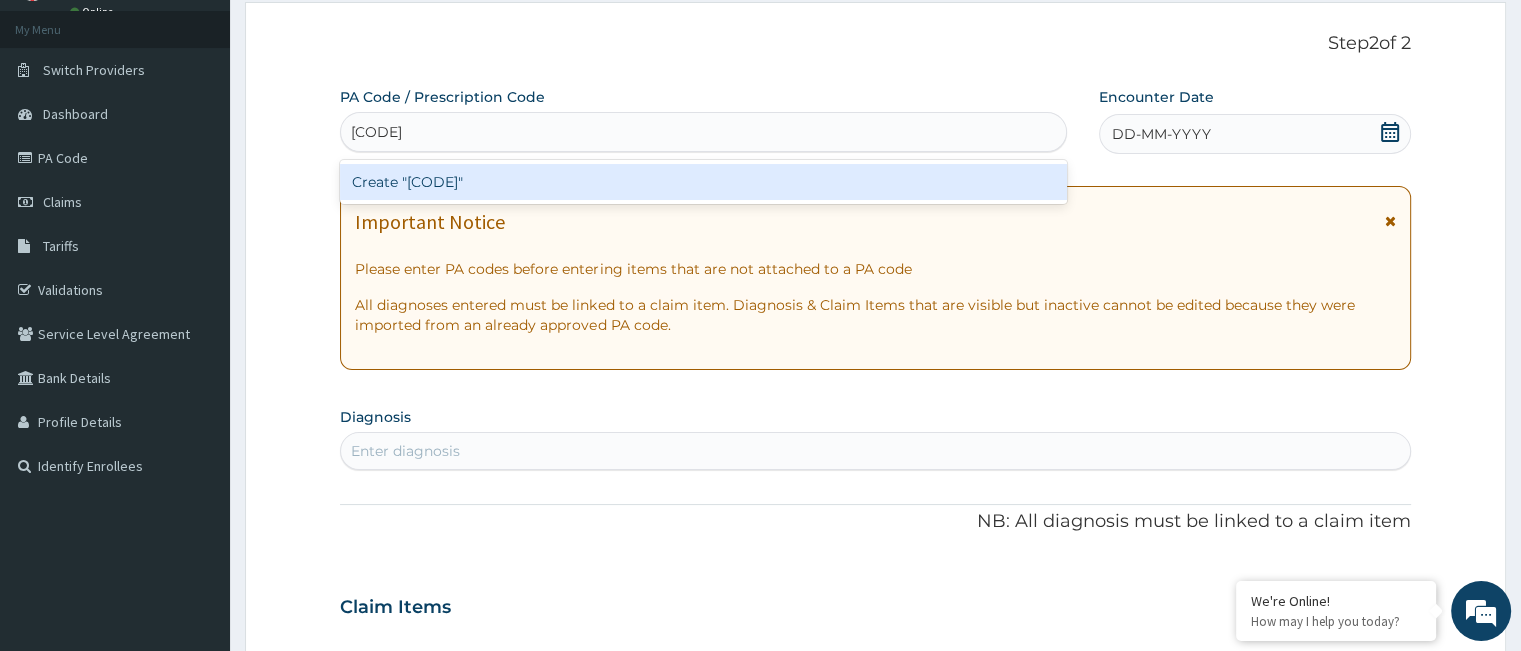 click on "Create "[CODE]"" at bounding box center [703, 182] 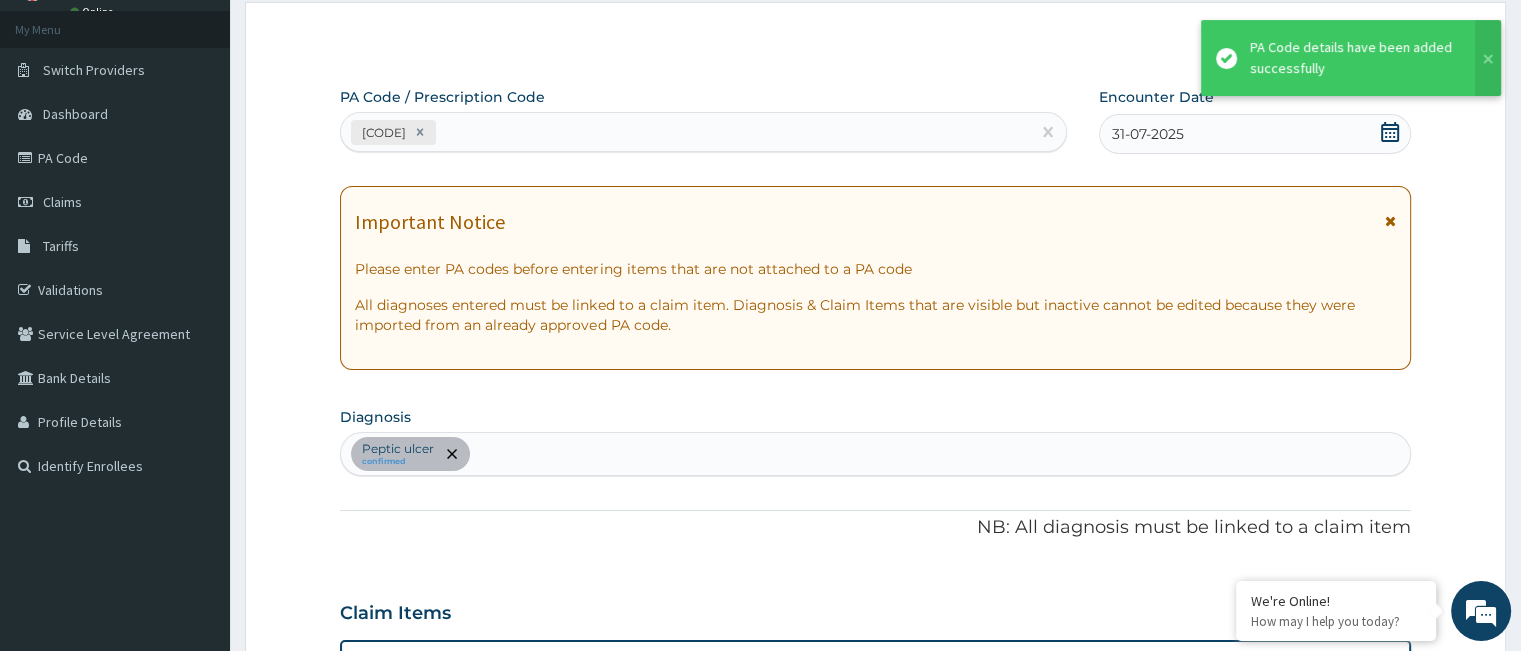 scroll, scrollTop: 504, scrollLeft: 0, axis: vertical 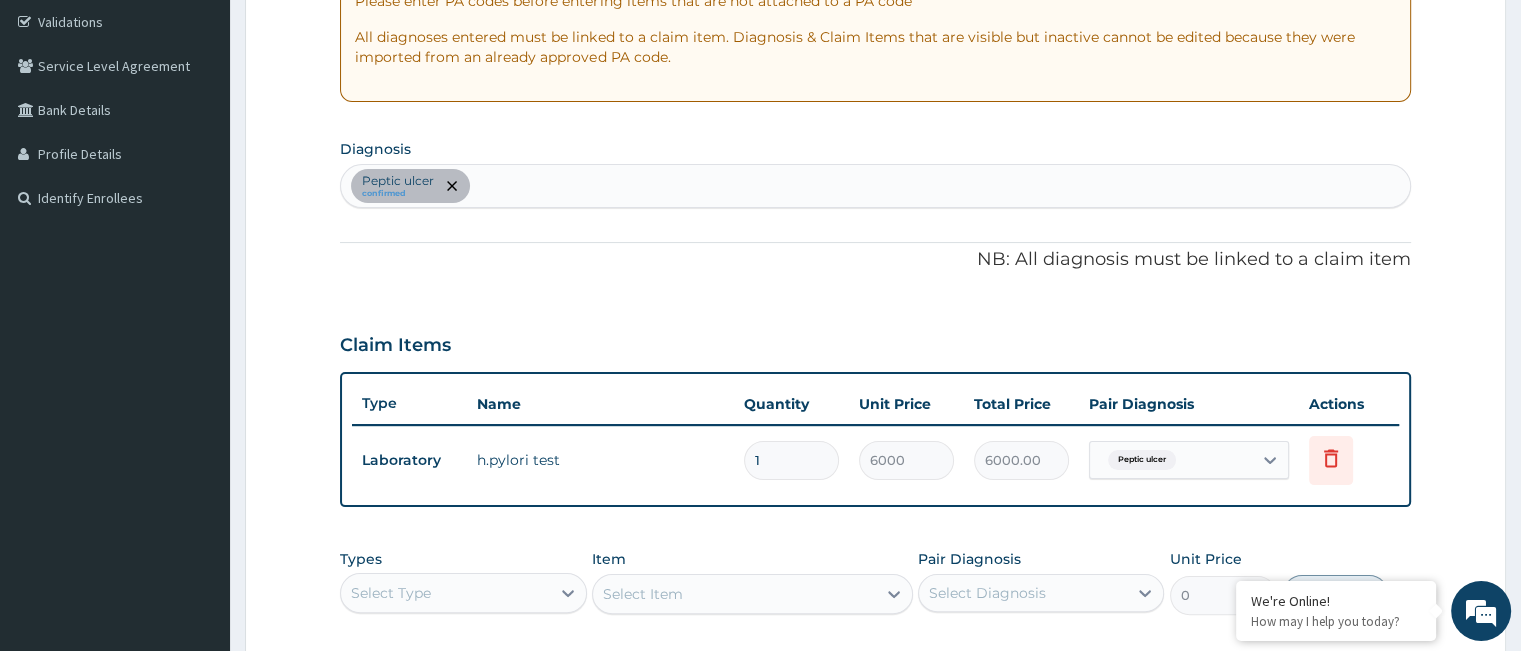 click on "Peptic ulcer confirmed" at bounding box center (875, 186) 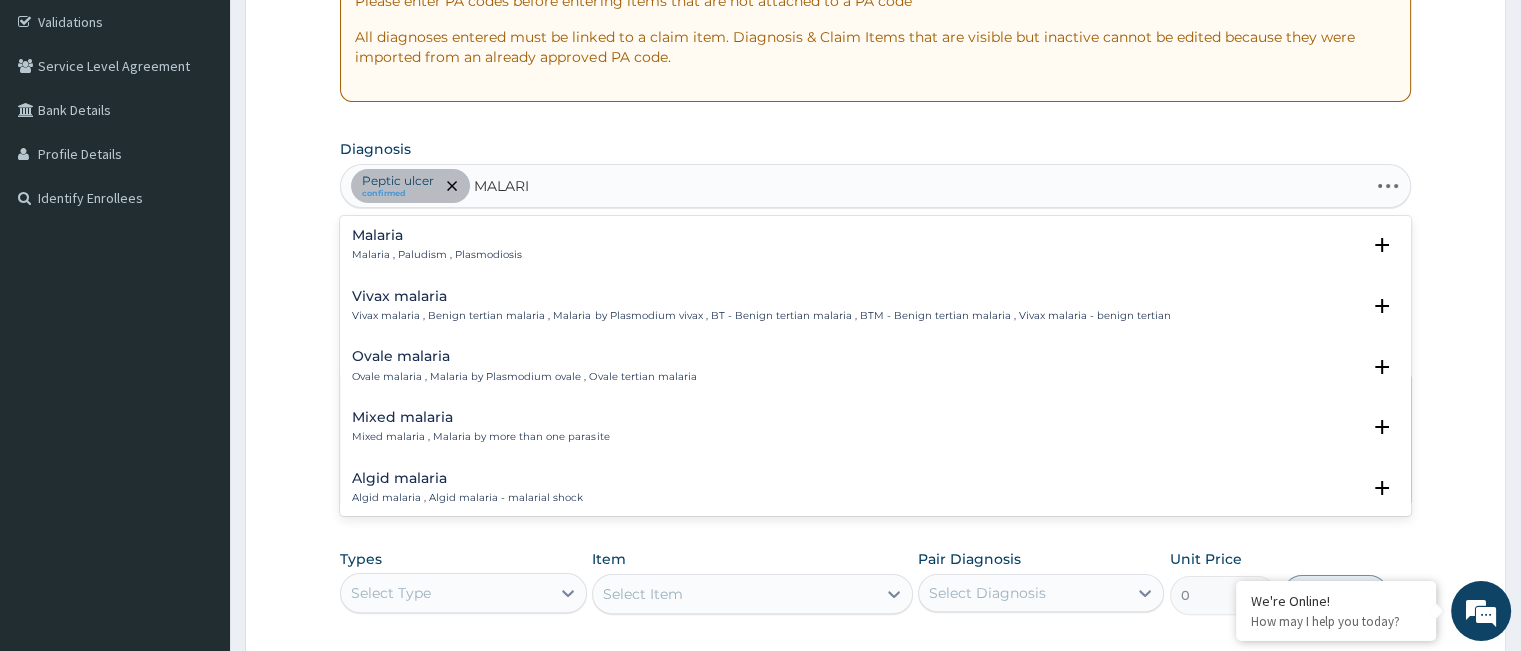type on "MALARIA" 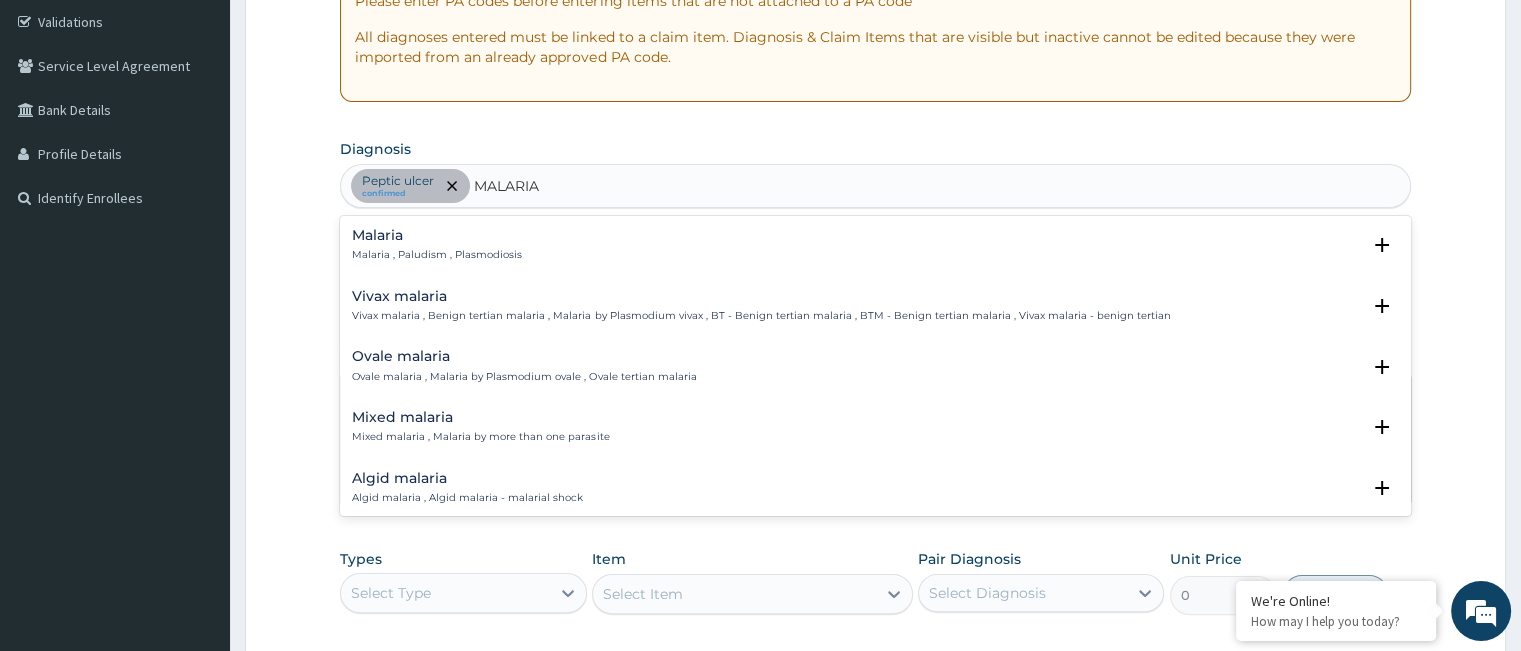 click on "Malaria Malaria , Paludism , Plasmodiosis" at bounding box center [875, 245] 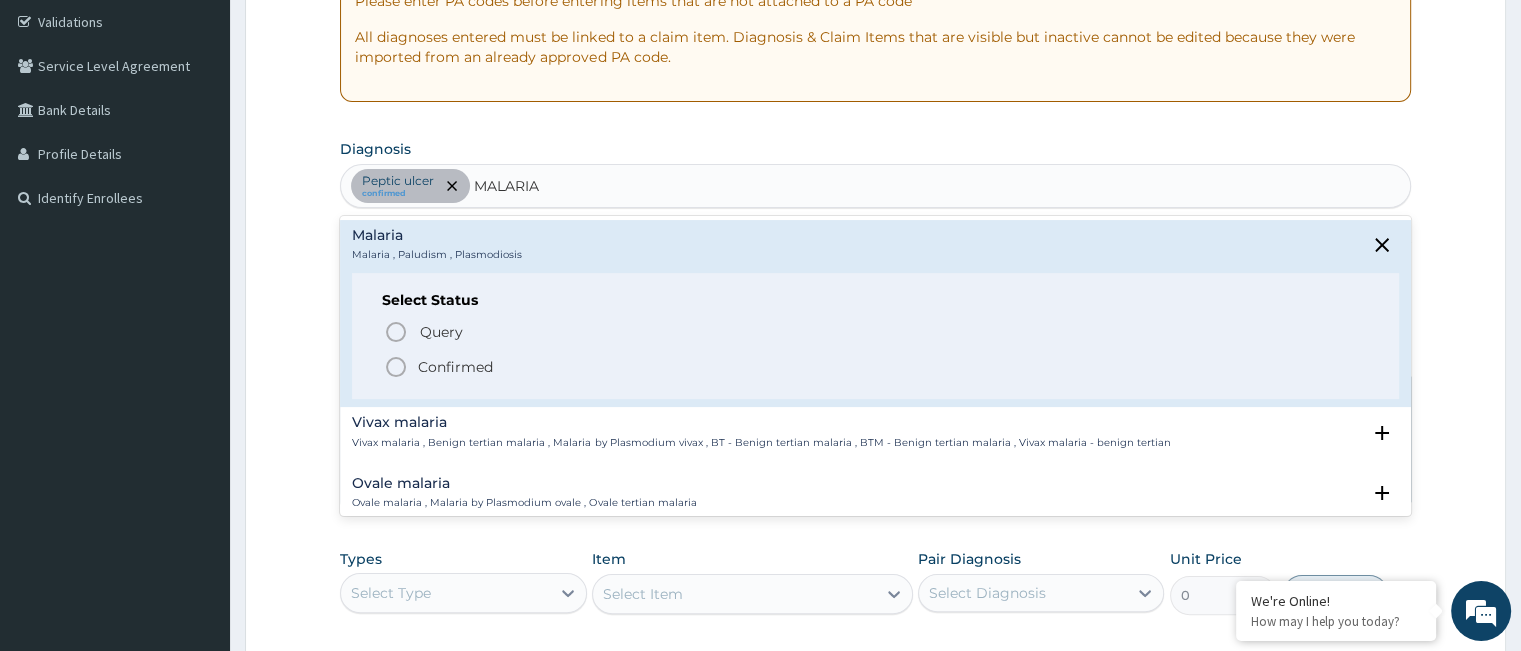 click 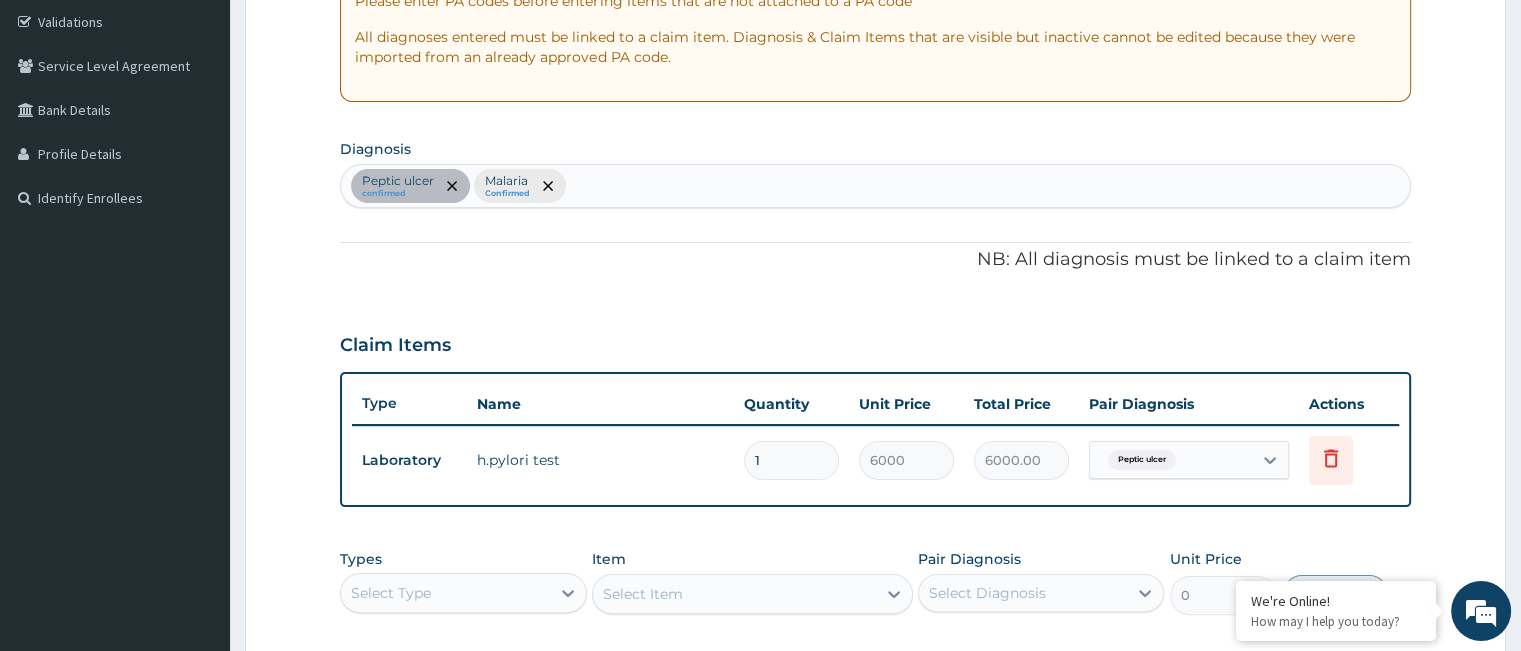 click on "Peptic ulcer confirmed Malaria Confirmed" at bounding box center [875, 186] 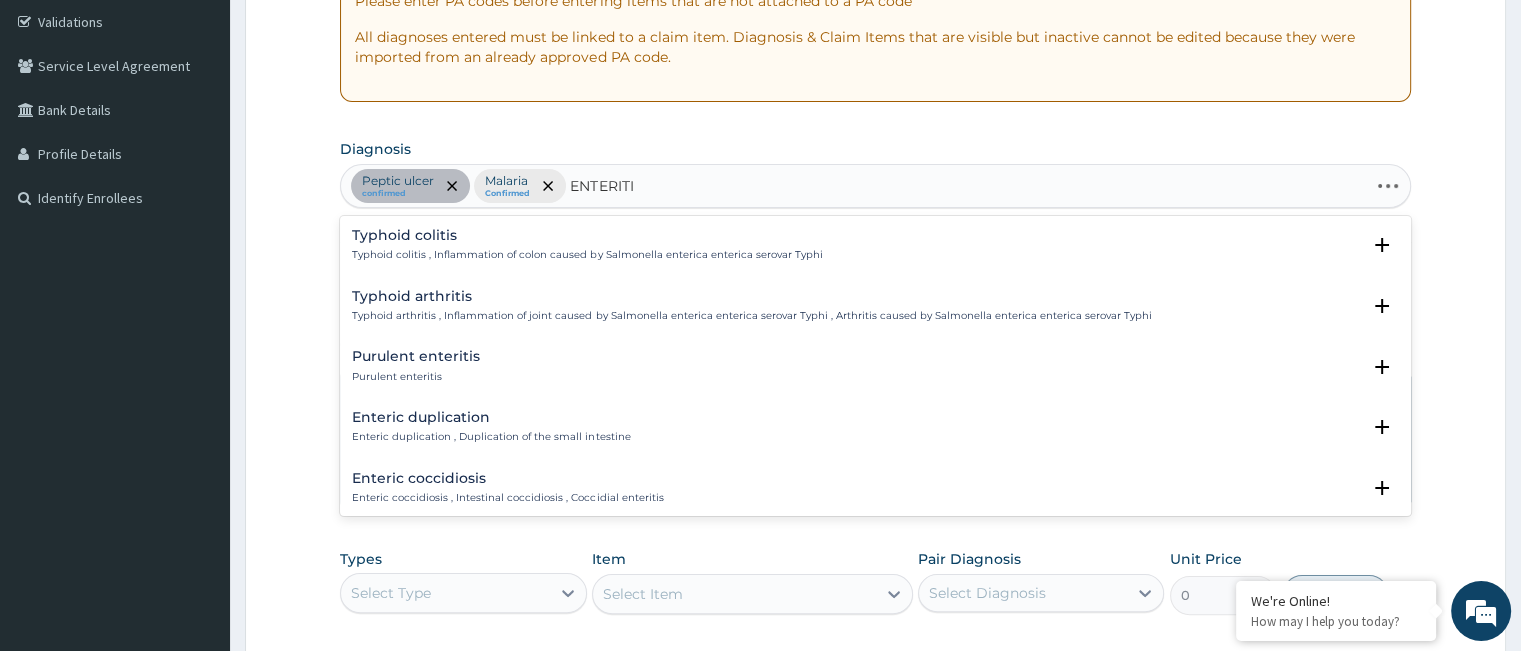 type on "ENTERITIS" 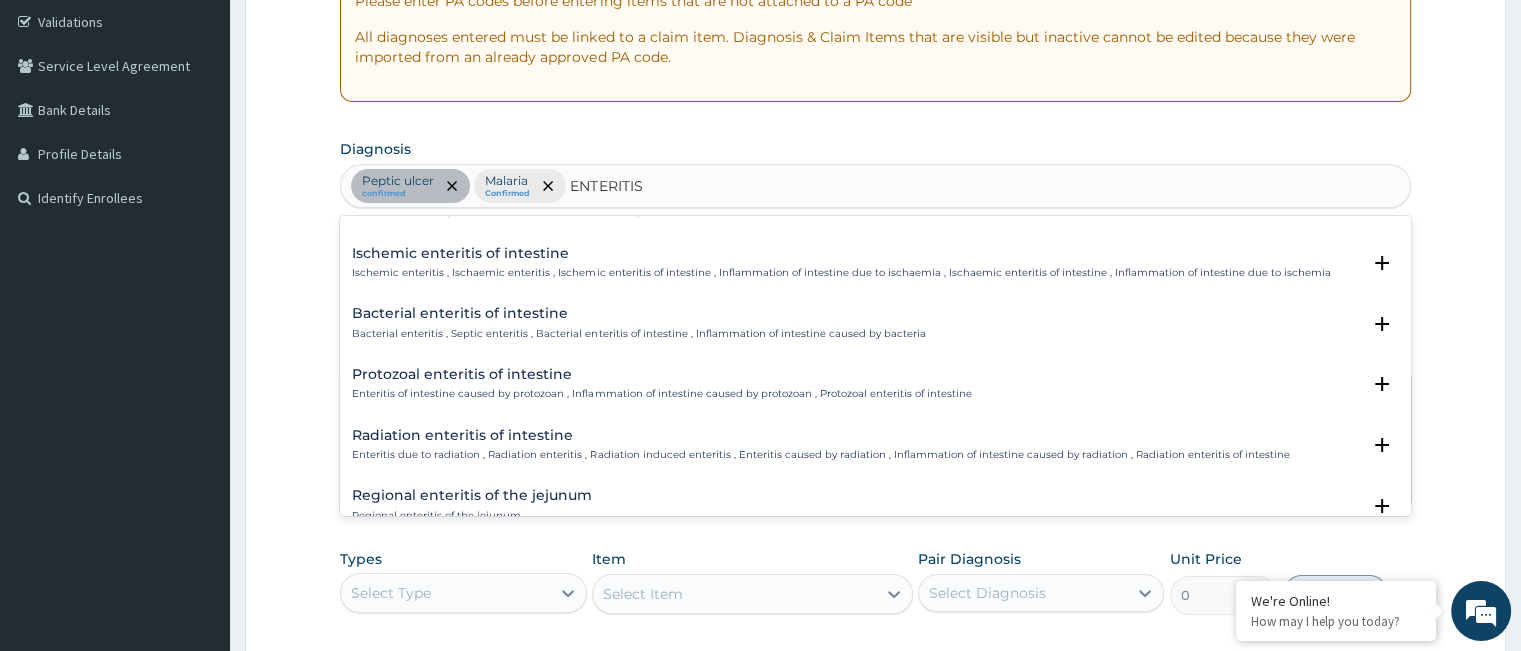 scroll, scrollTop: 1600, scrollLeft: 0, axis: vertical 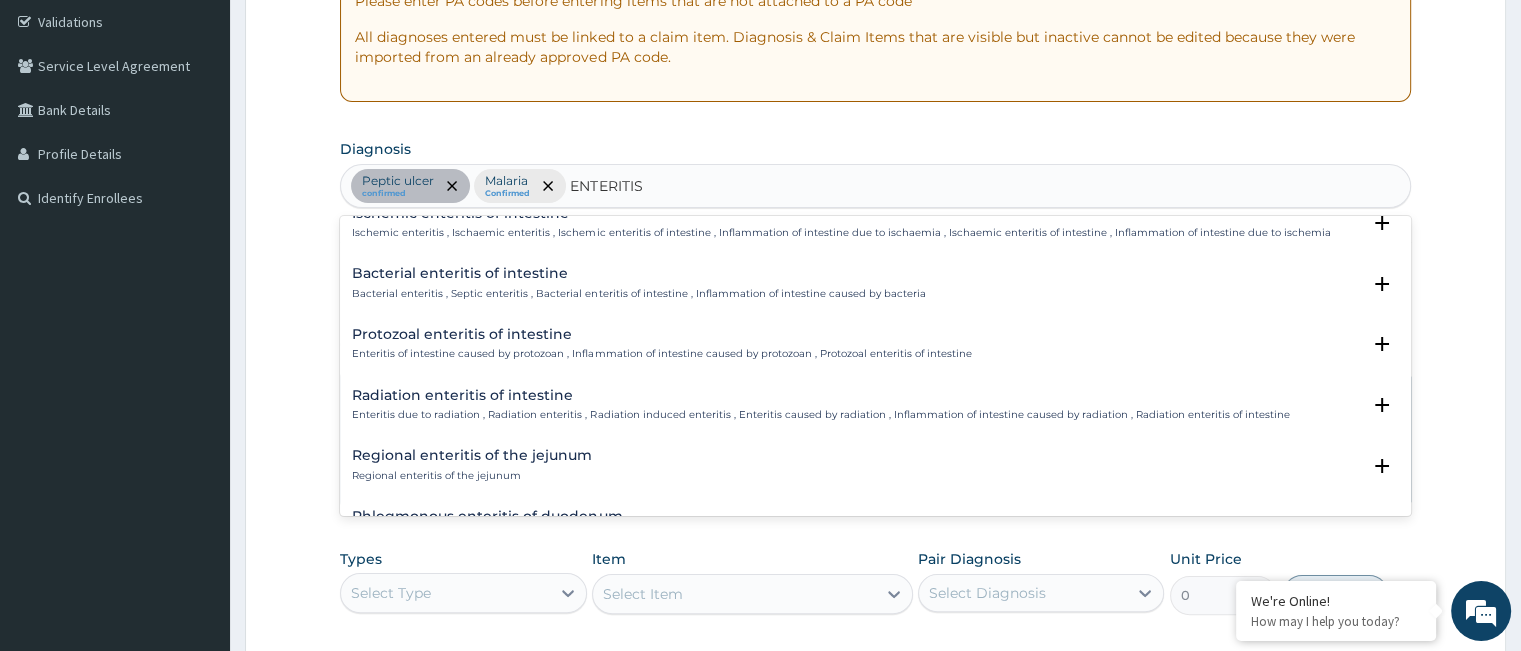 click on "Bacterial enteritis of intestine" at bounding box center [638, 273] 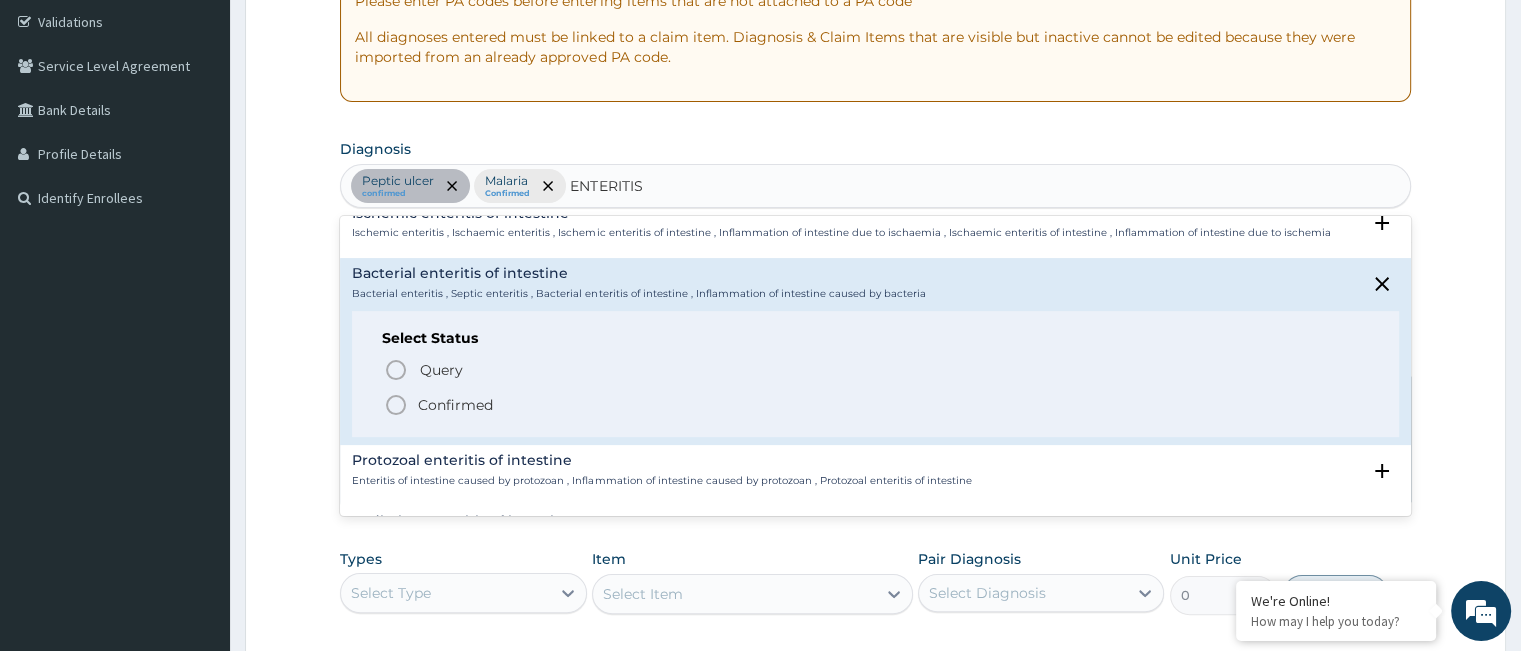 click 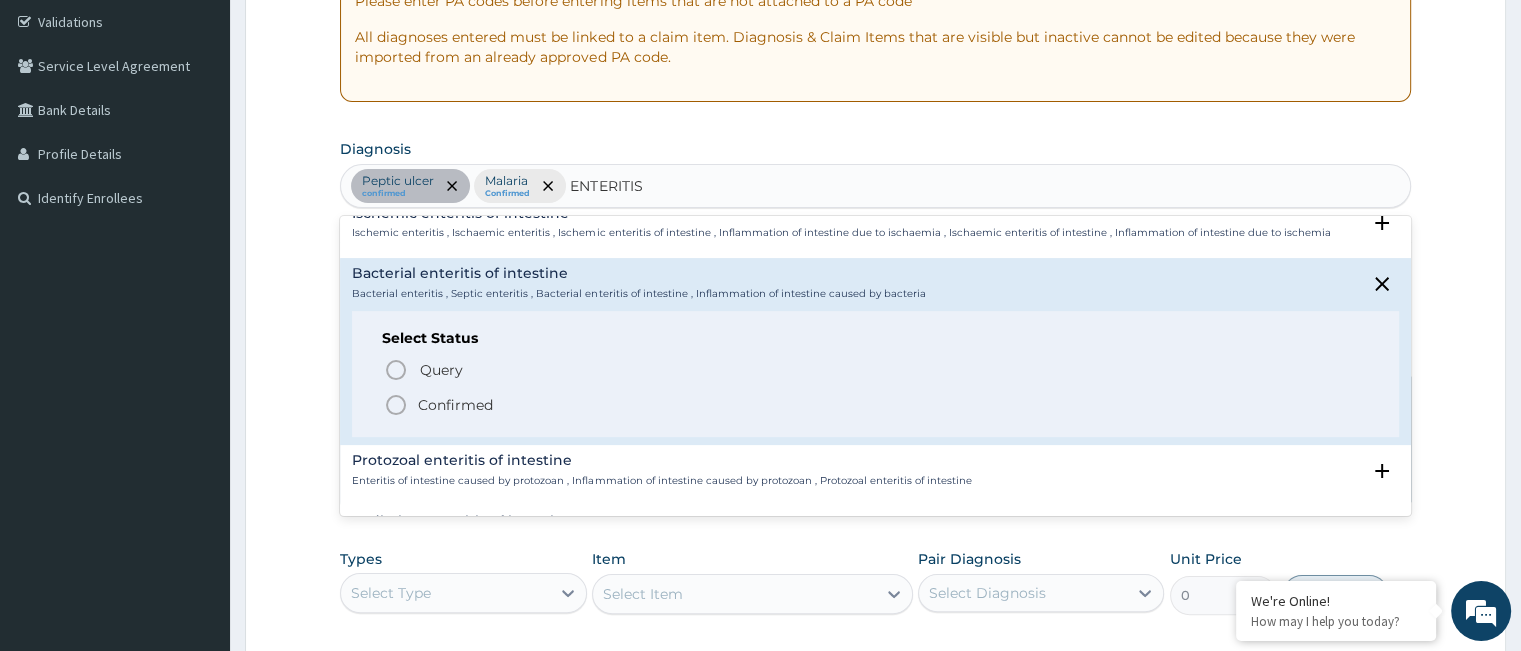 type 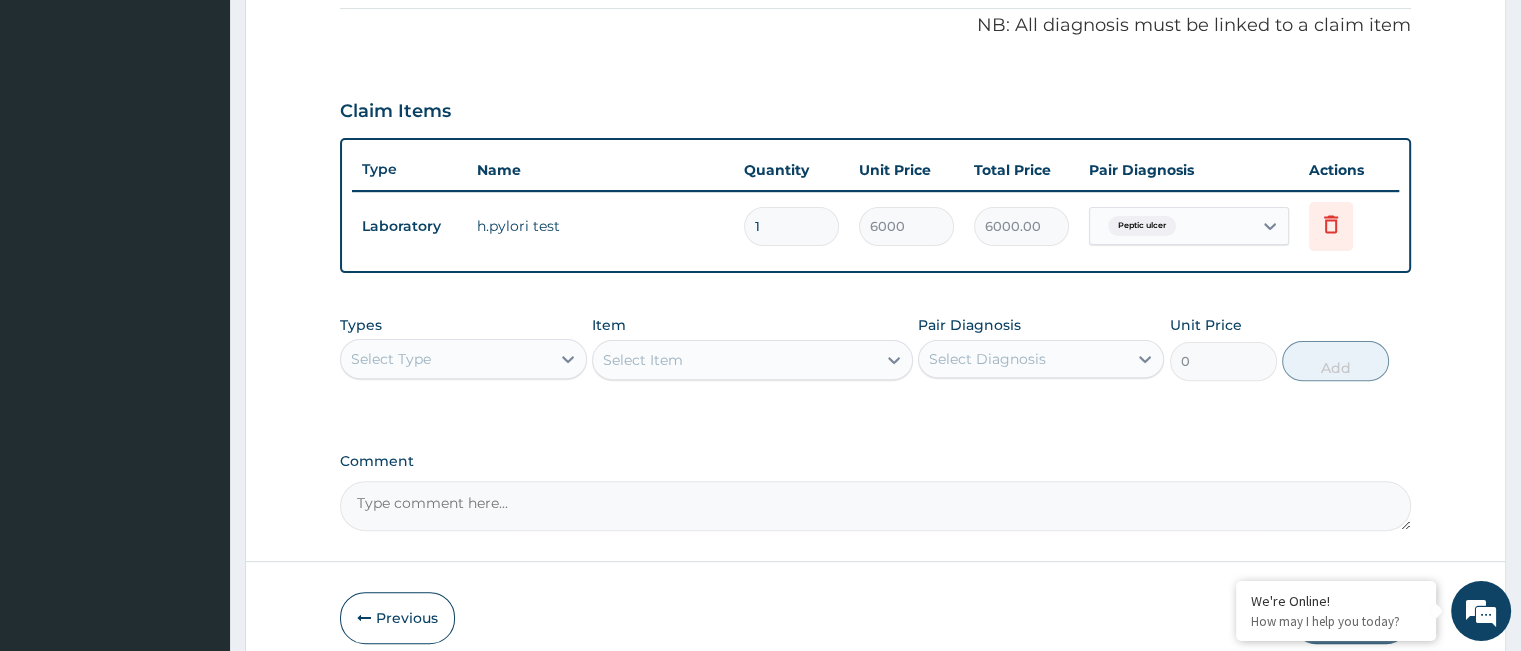scroll, scrollTop: 612, scrollLeft: 0, axis: vertical 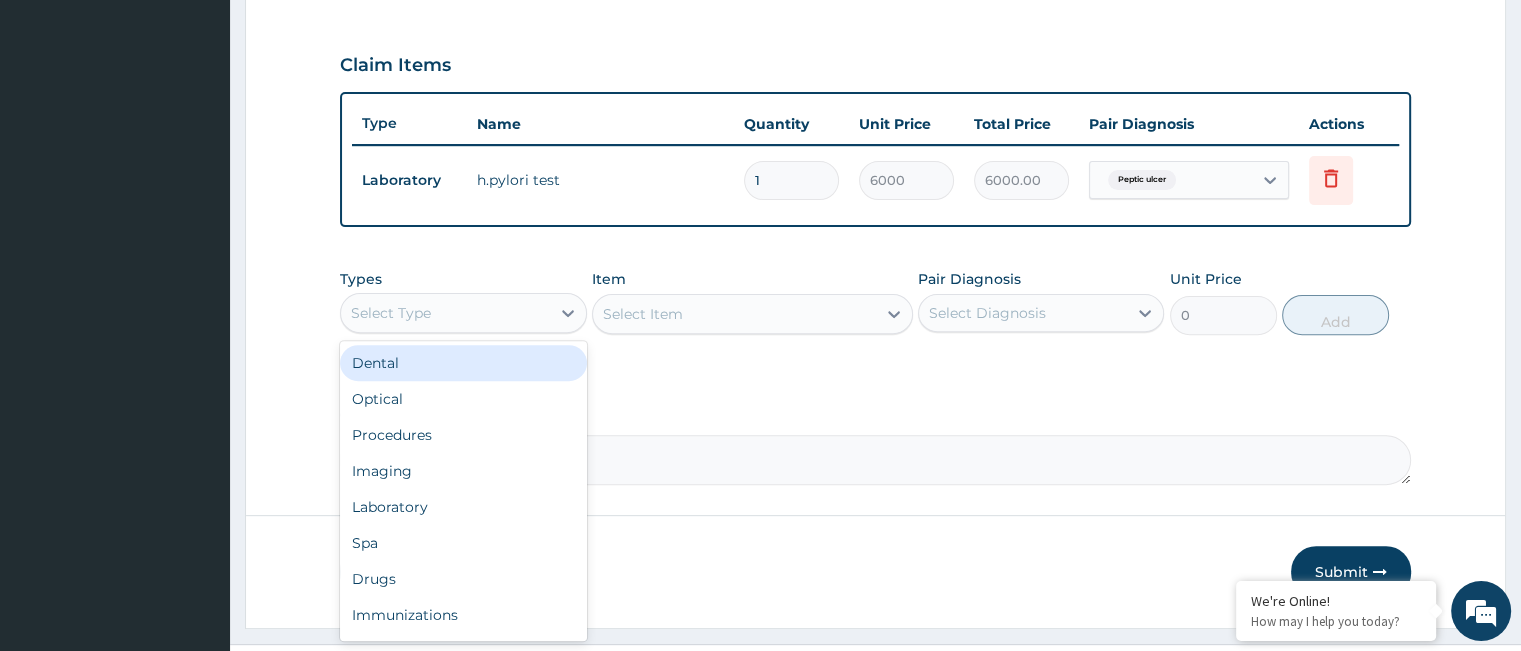 click on "Select Type" at bounding box center (445, 313) 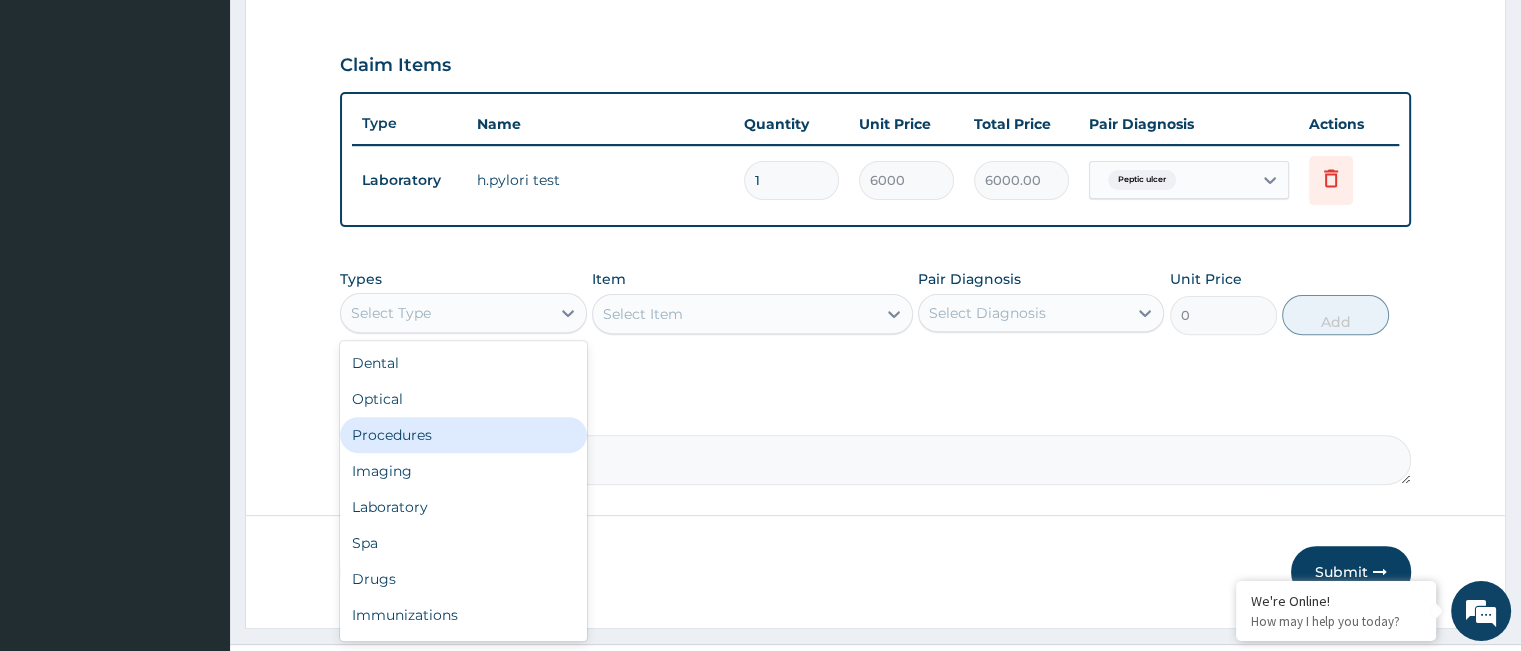 click on "Procedures" at bounding box center [463, 435] 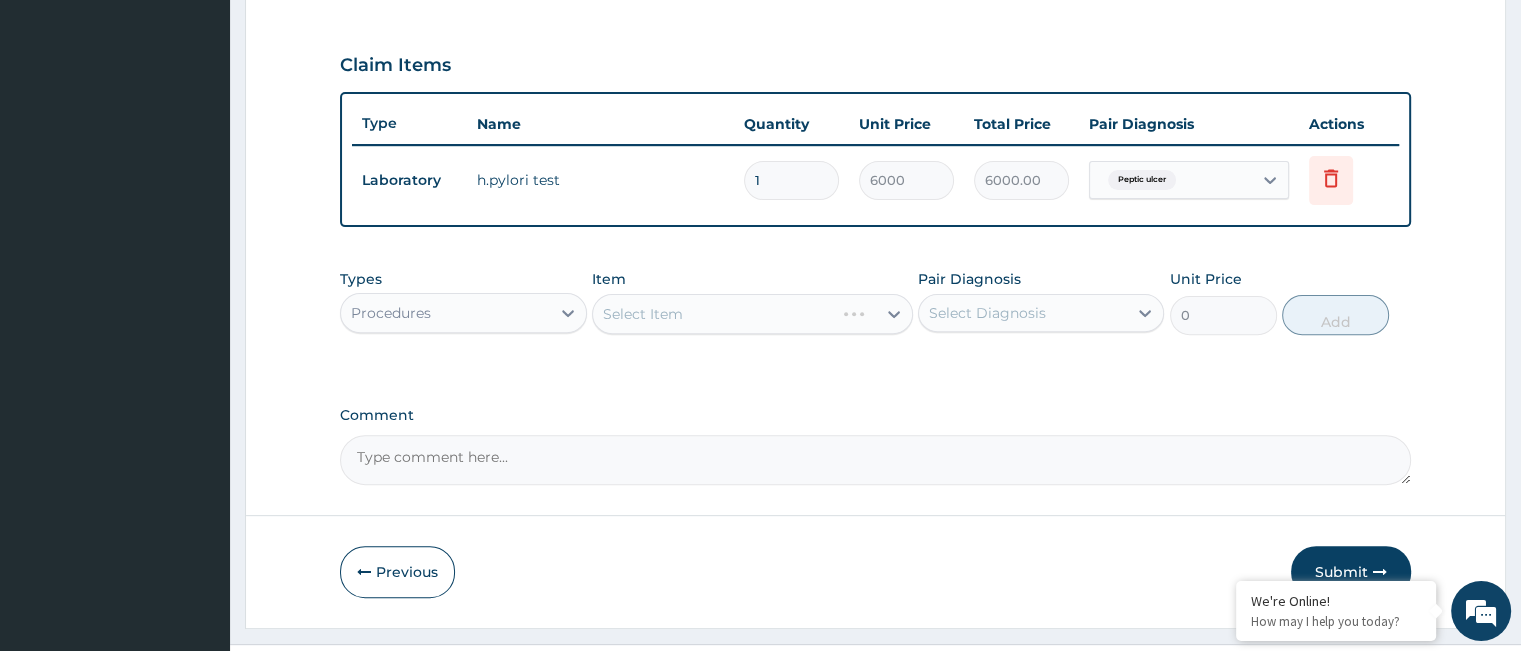 click on "Select Item" at bounding box center [752, 314] 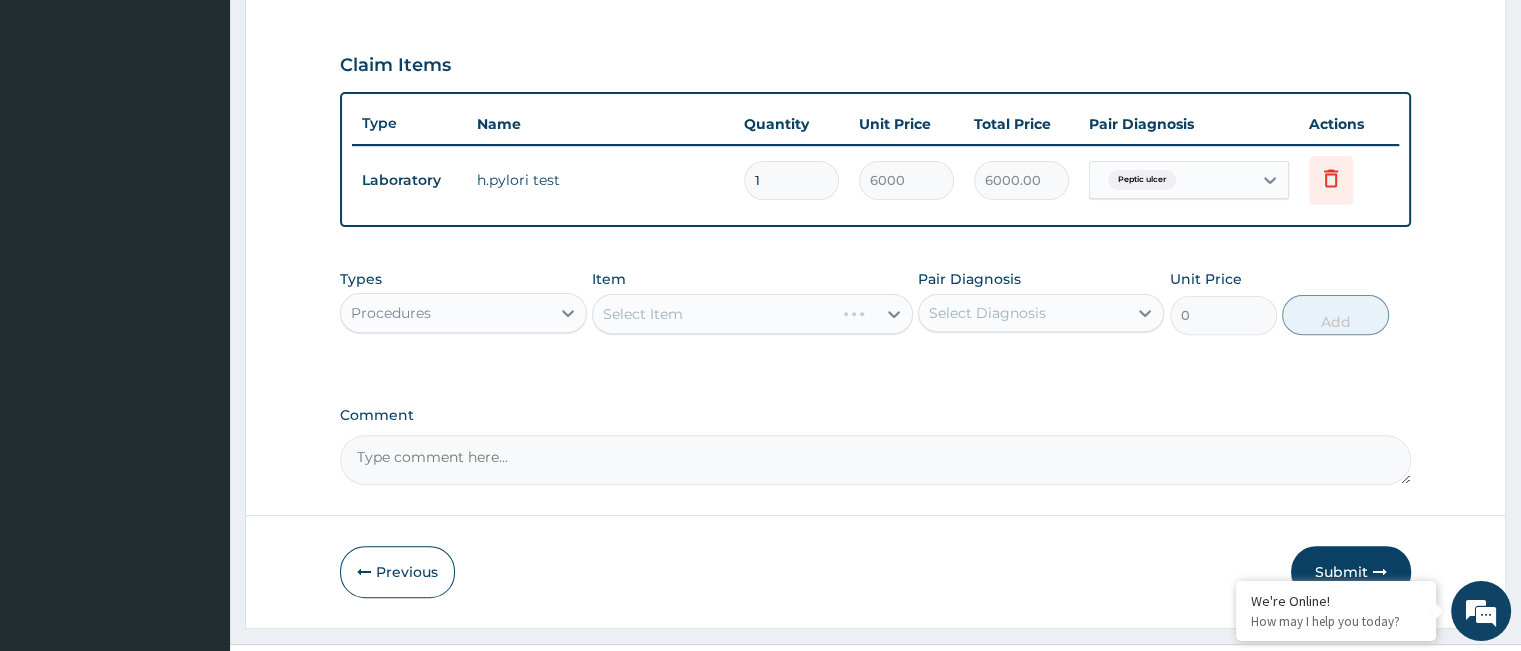 click on "Select Item" at bounding box center (752, 314) 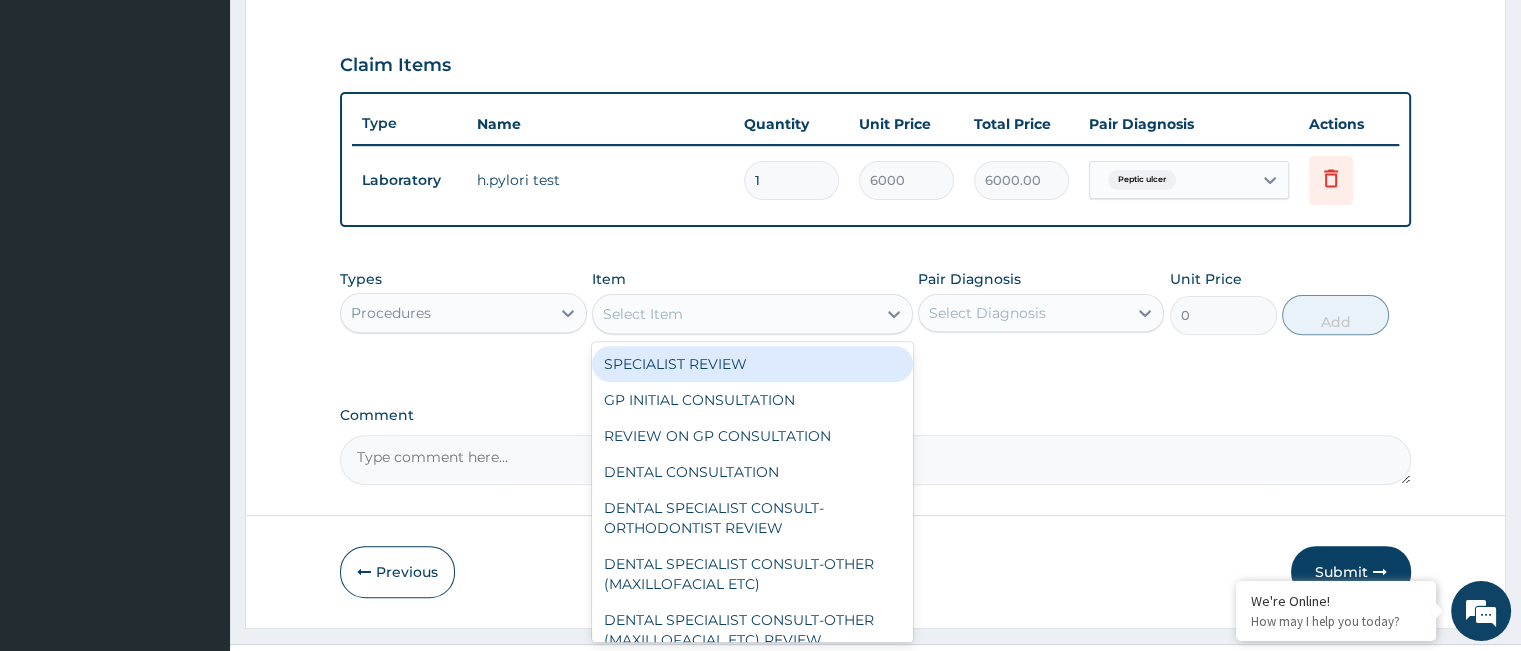 click on "Select Item" at bounding box center [734, 314] 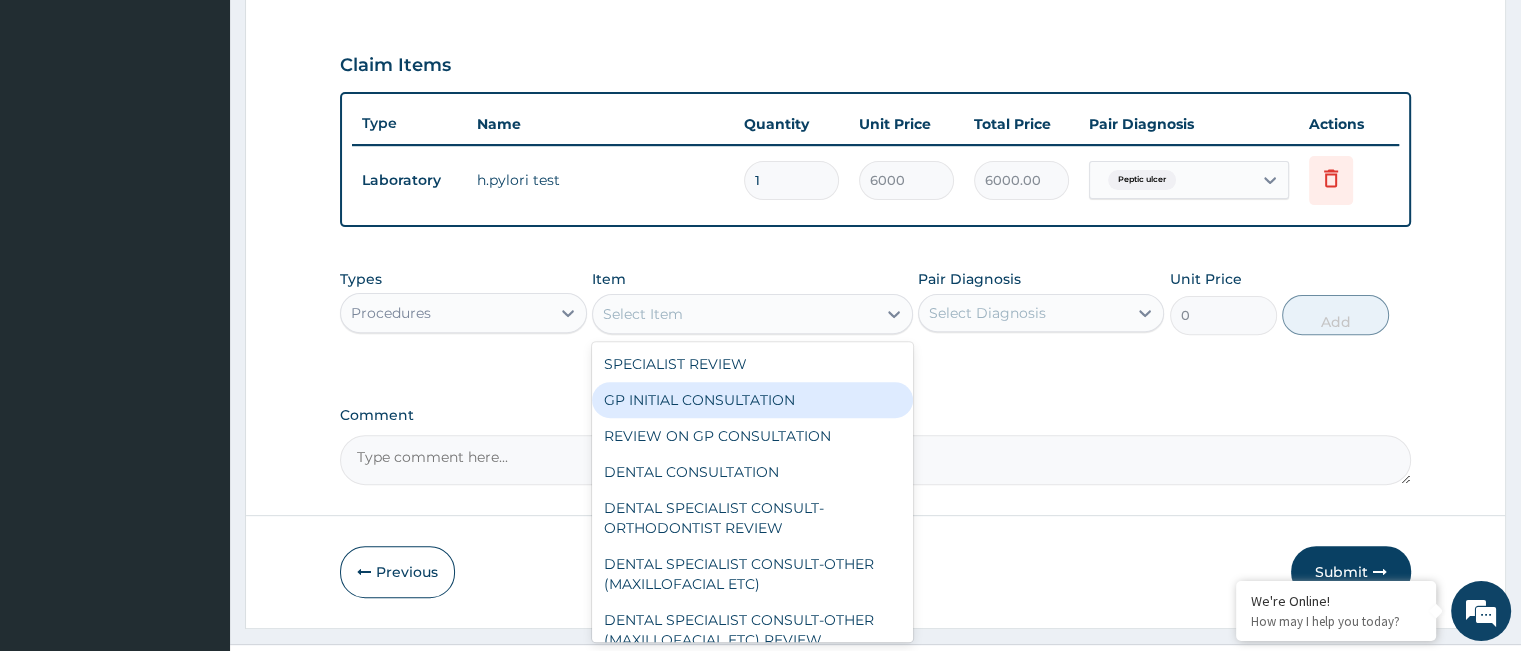 click on "GP INITIAL CONSULTATION" at bounding box center (752, 400) 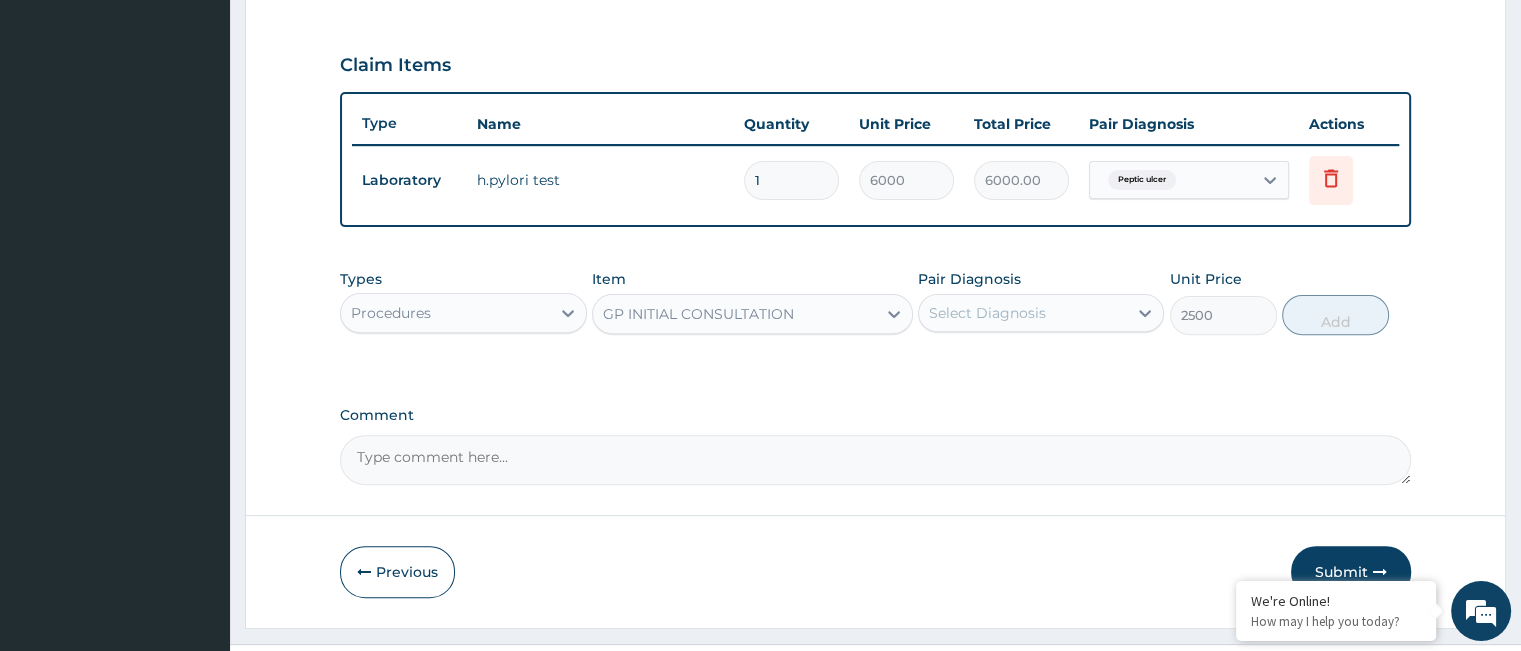 type on "2500" 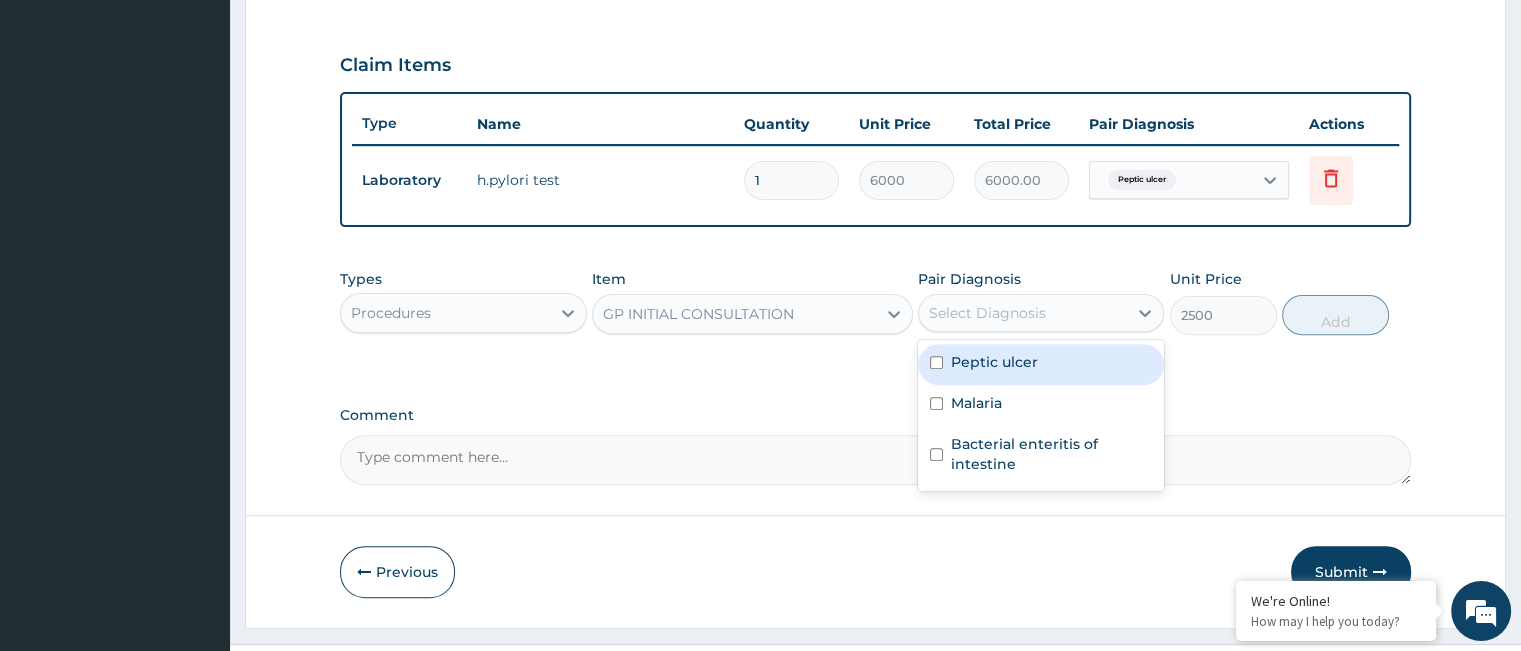 click on "Select Diagnosis" at bounding box center (1023, 313) 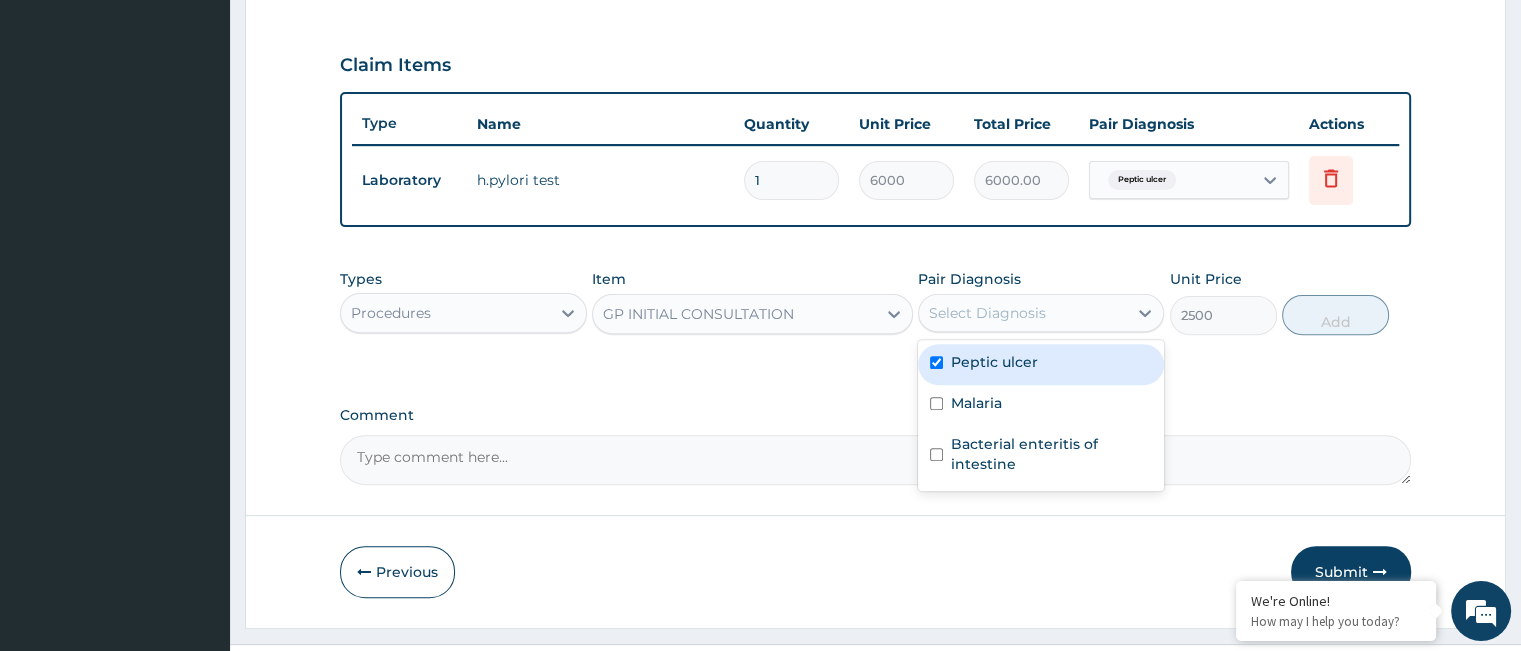 checkbox on "true" 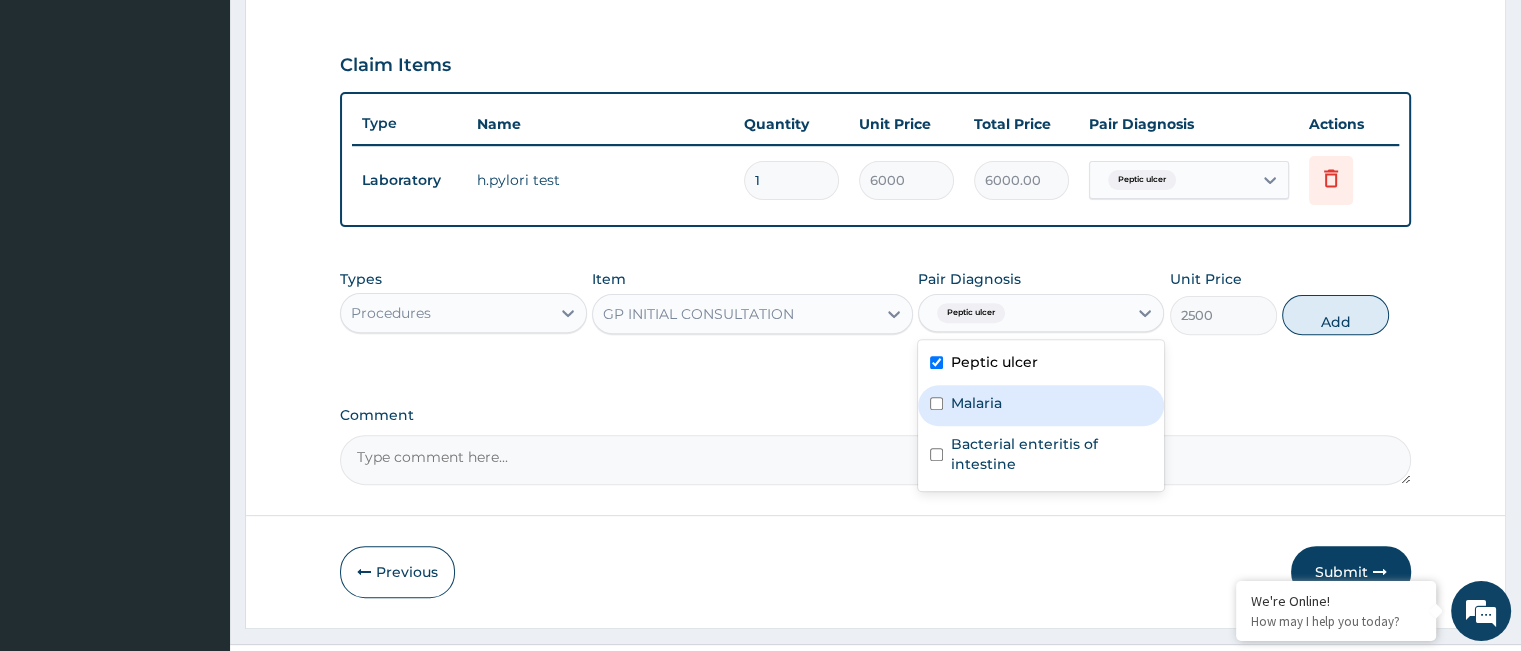 click on "Malaria" at bounding box center (1041, 405) 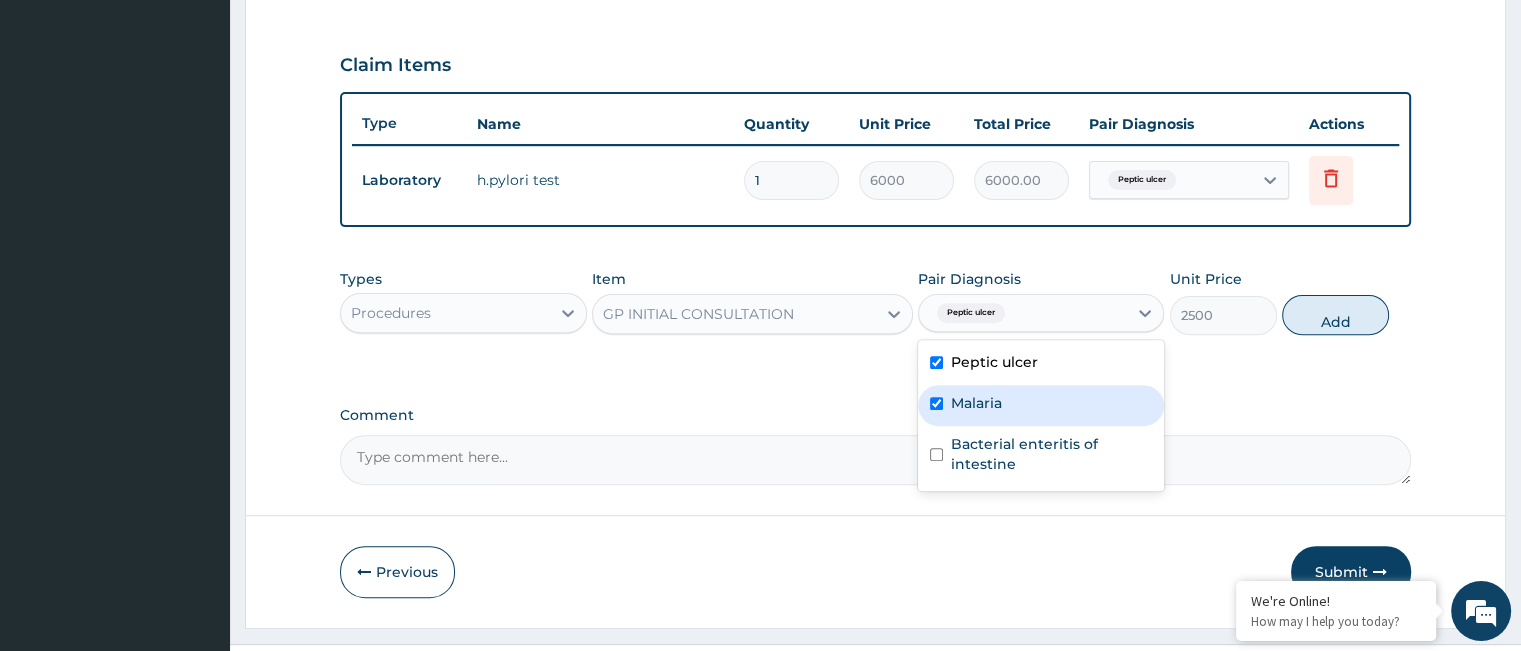 checkbox on "true" 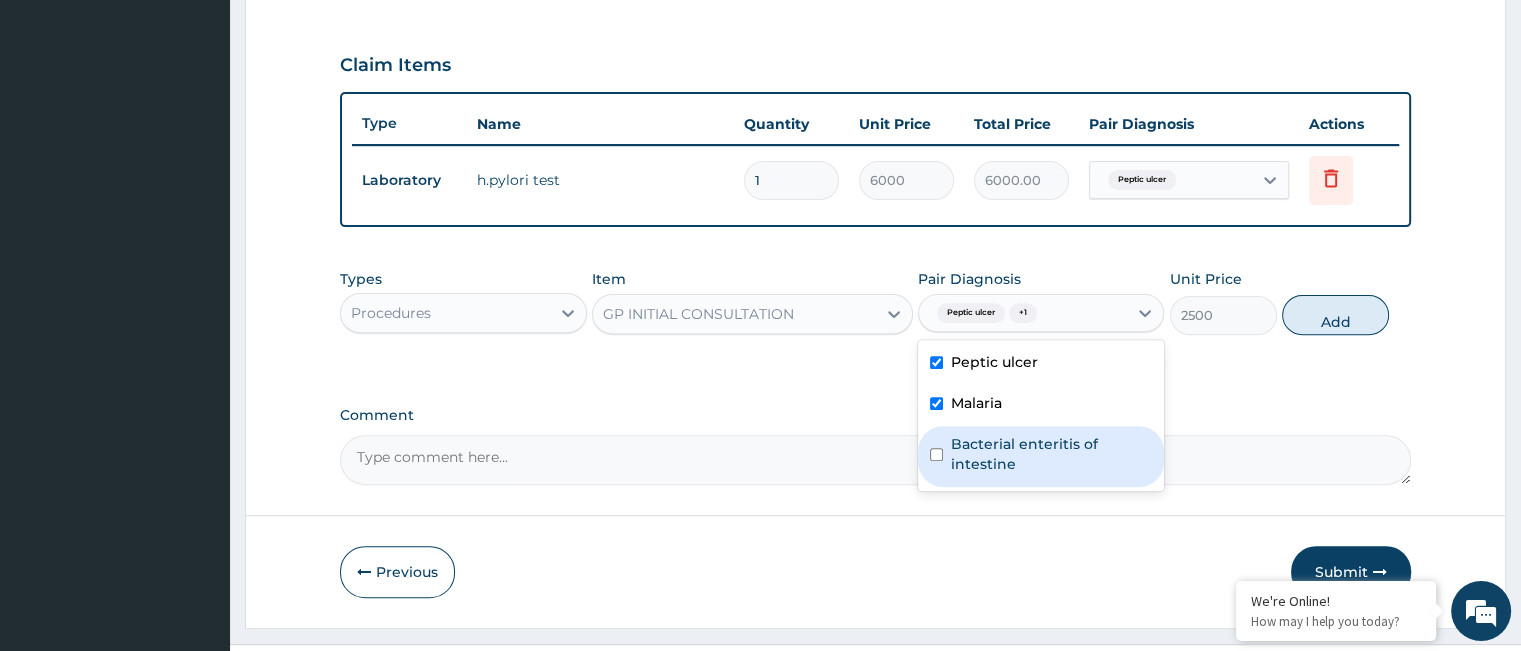 click on "Bacterial enteritis of intestine" at bounding box center [1051, 454] 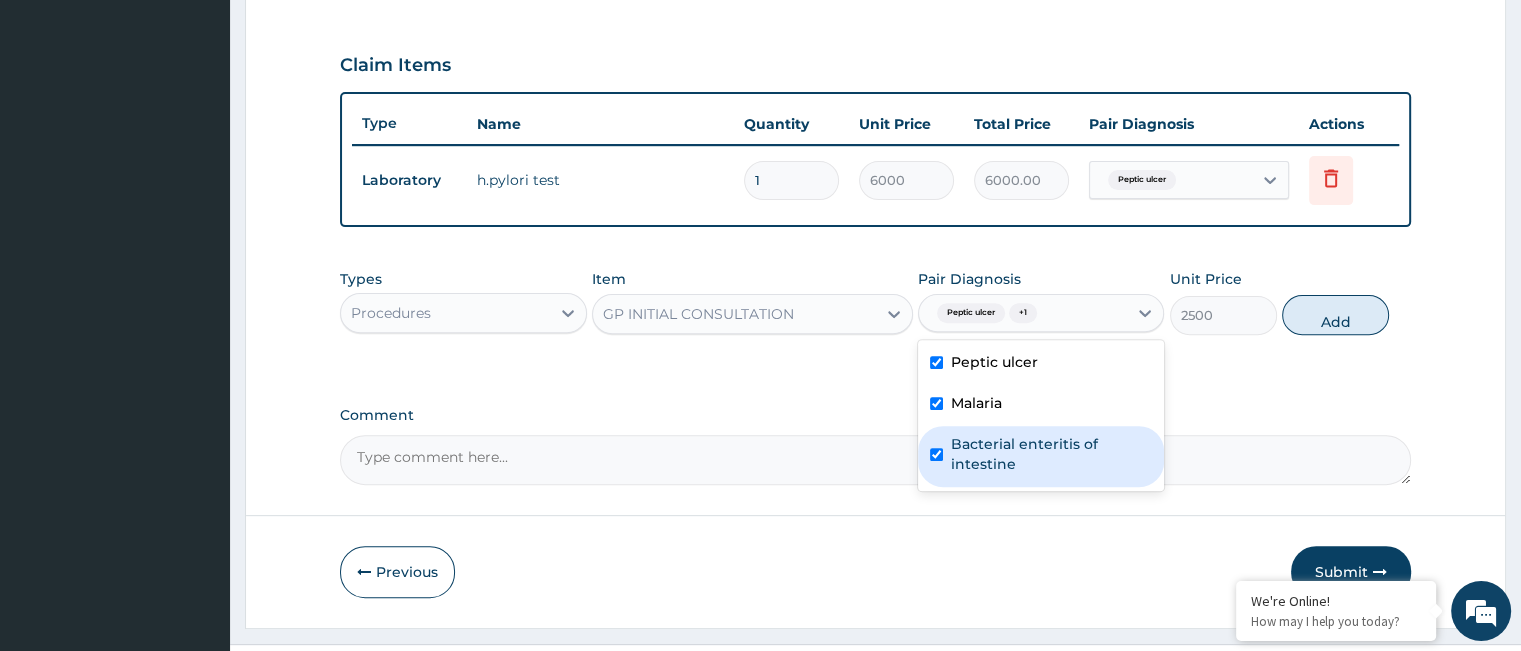 checkbox on "true" 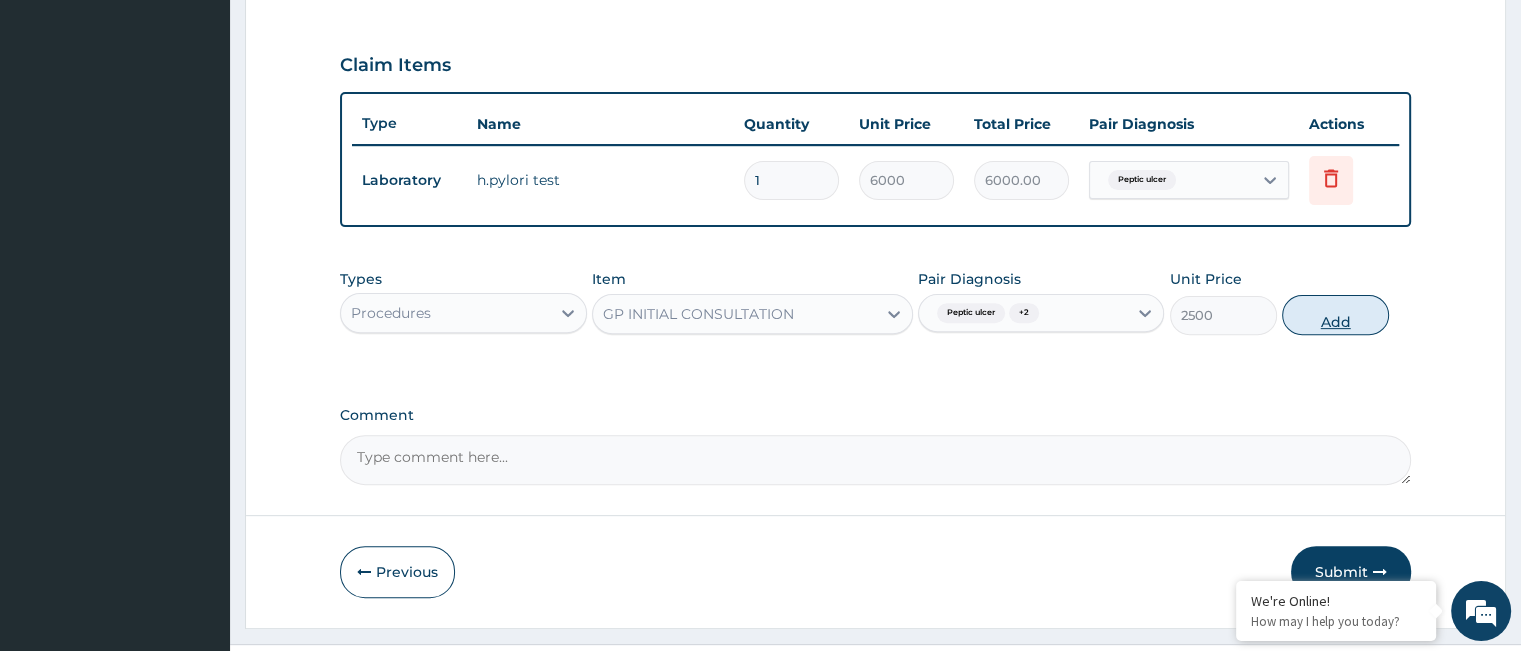 click on "Add" at bounding box center (1335, 315) 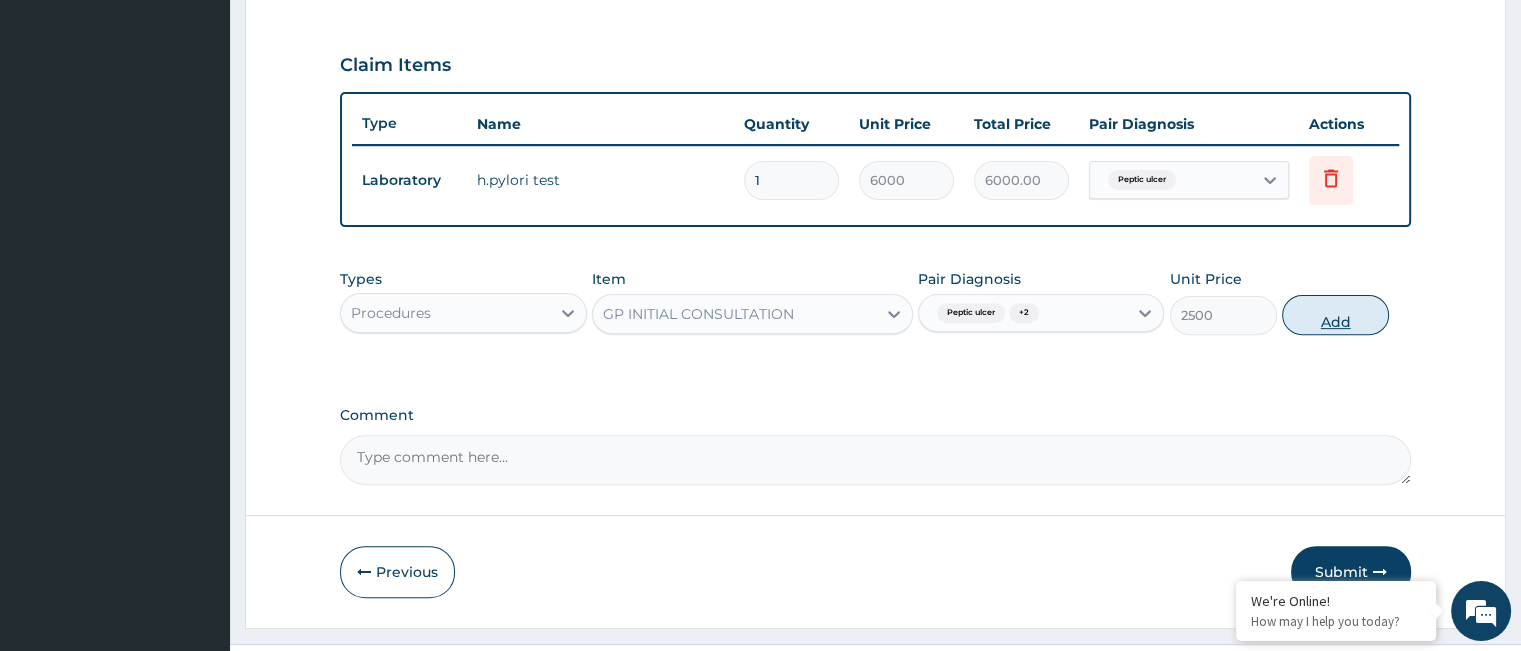 type on "0" 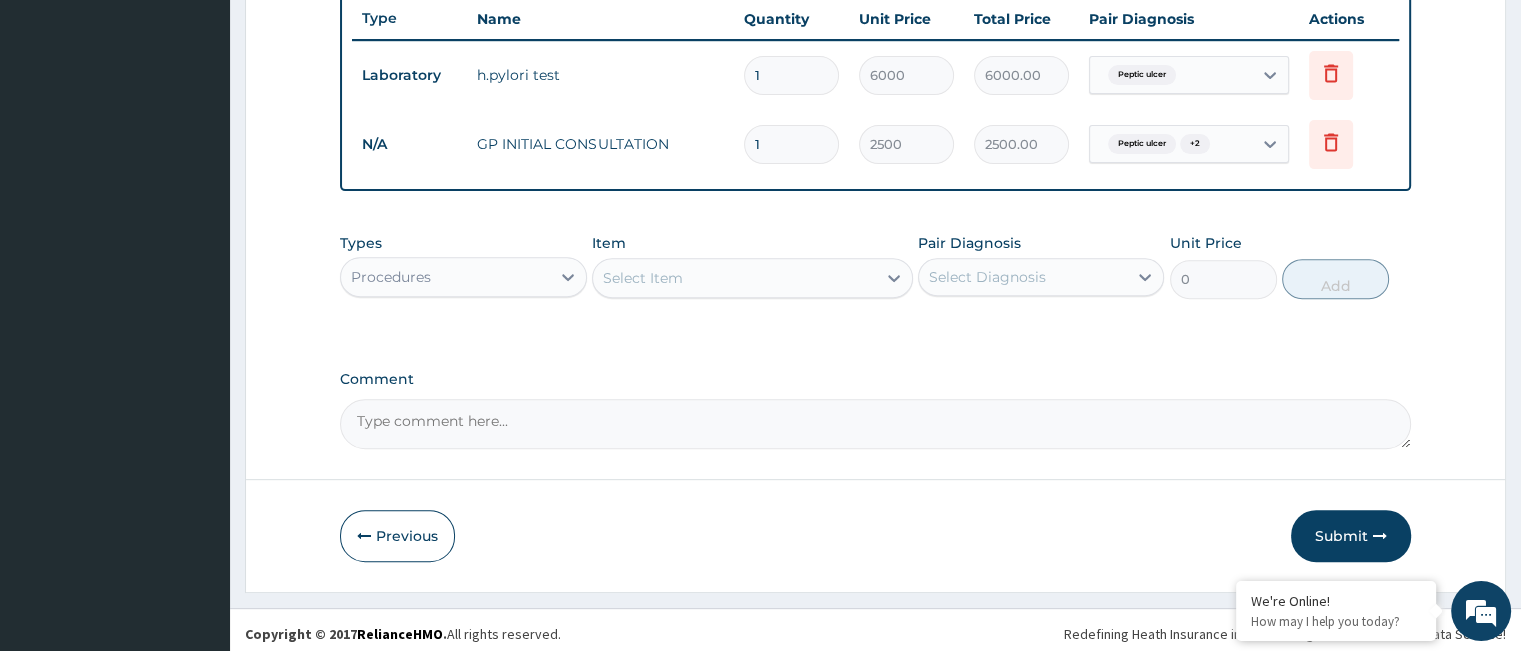 scroll, scrollTop: 761, scrollLeft: 0, axis: vertical 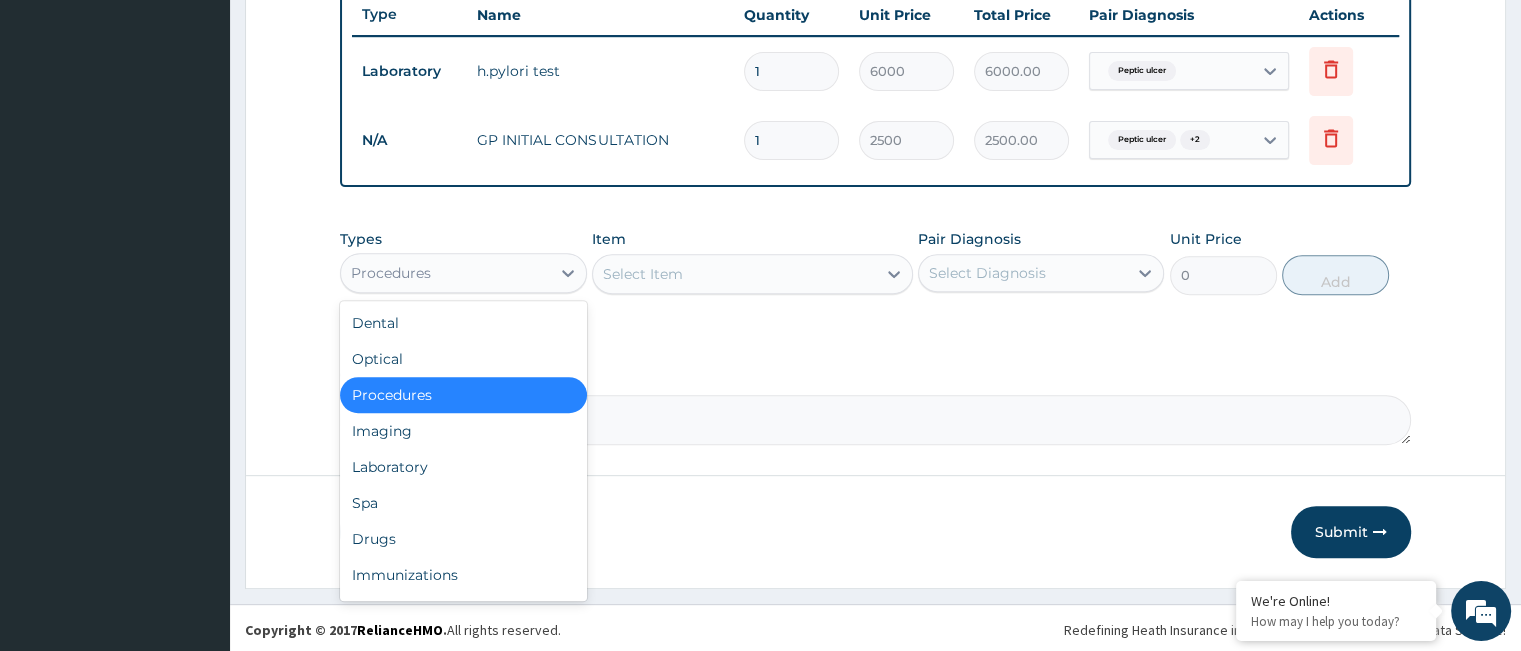 click on "Procedures" at bounding box center (445, 273) 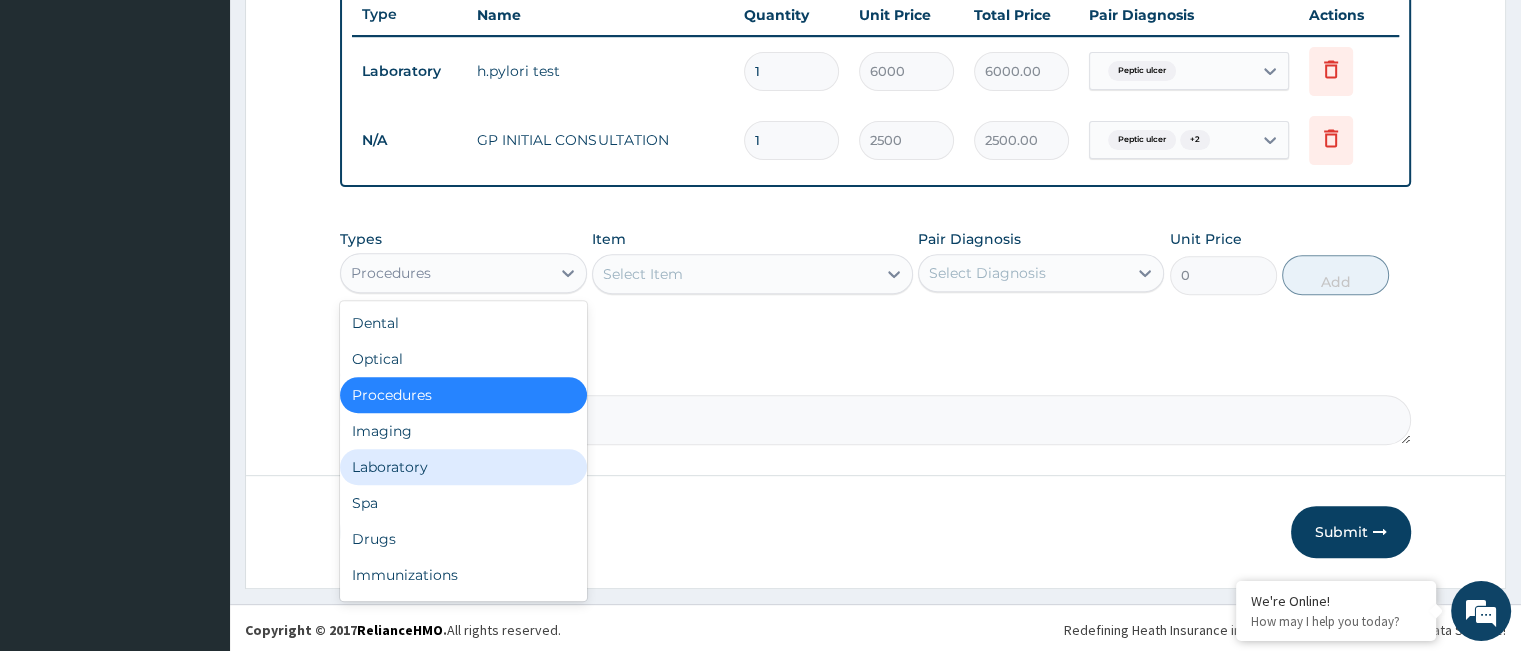 click on "Laboratory" at bounding box center [463, 467] 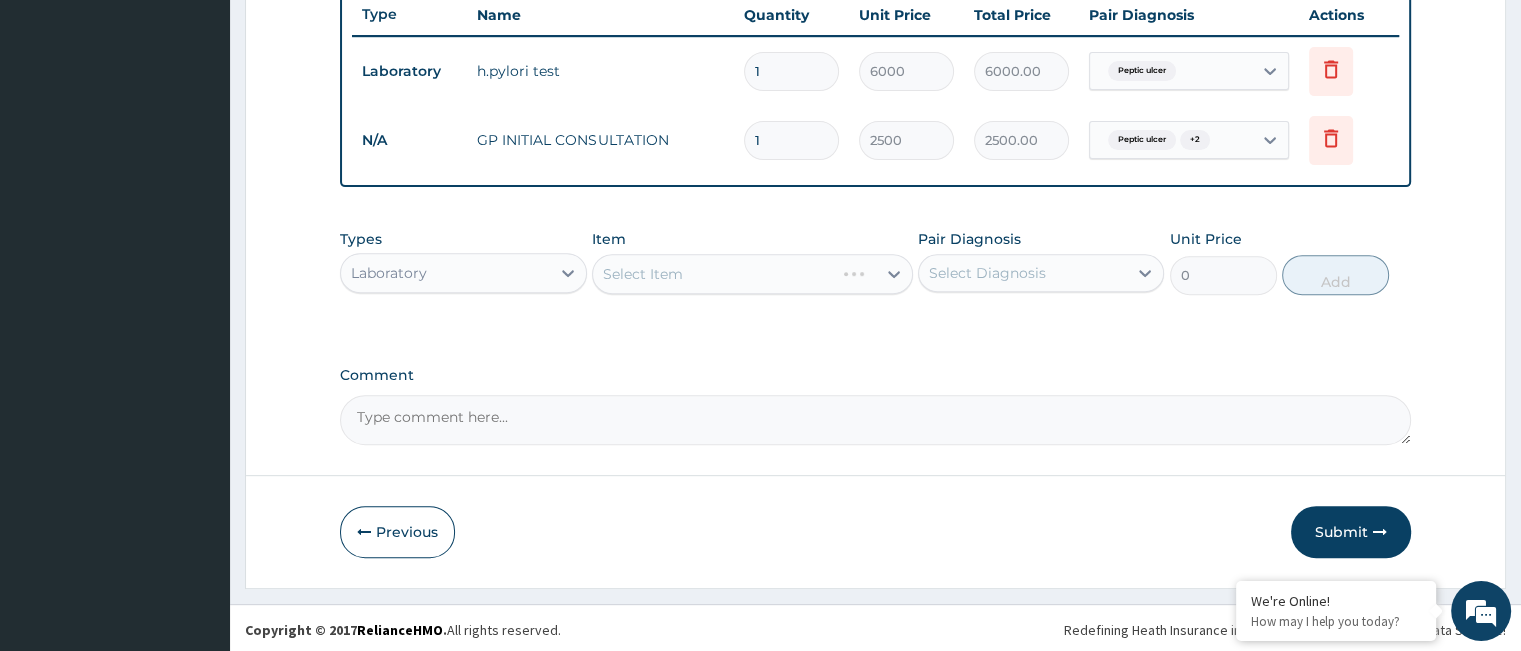 click on "Select Item" at bounding box center (752, 274) 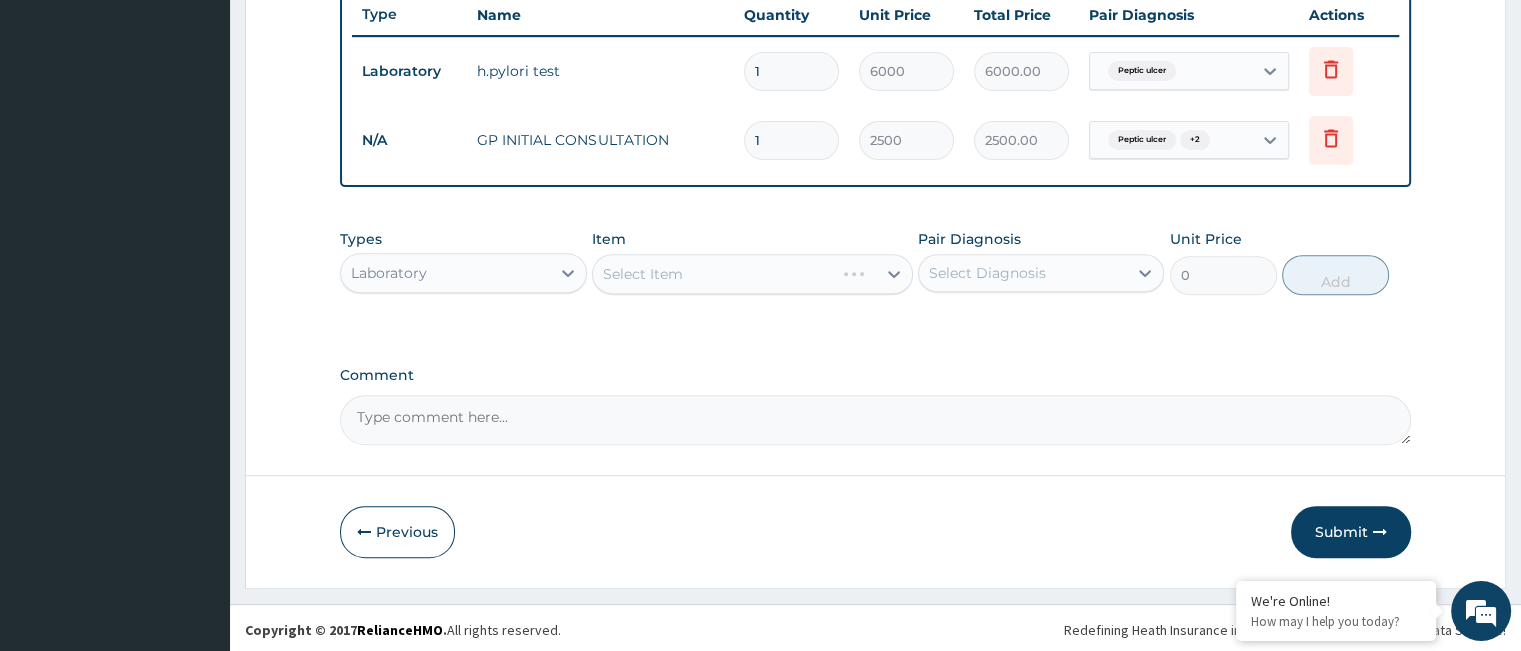 click on "Select Item" at bounding box center (752, 274) 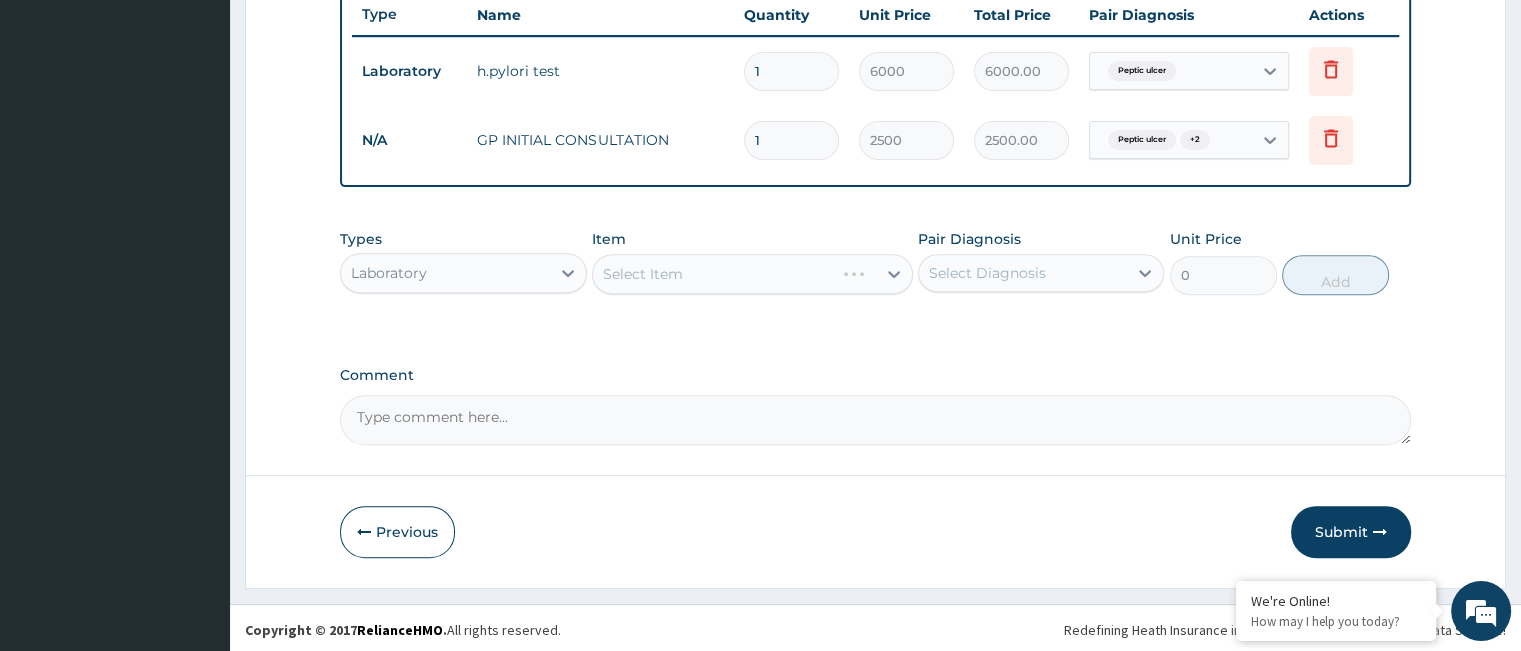click on "Select Item" at bounding box center [752, 274] 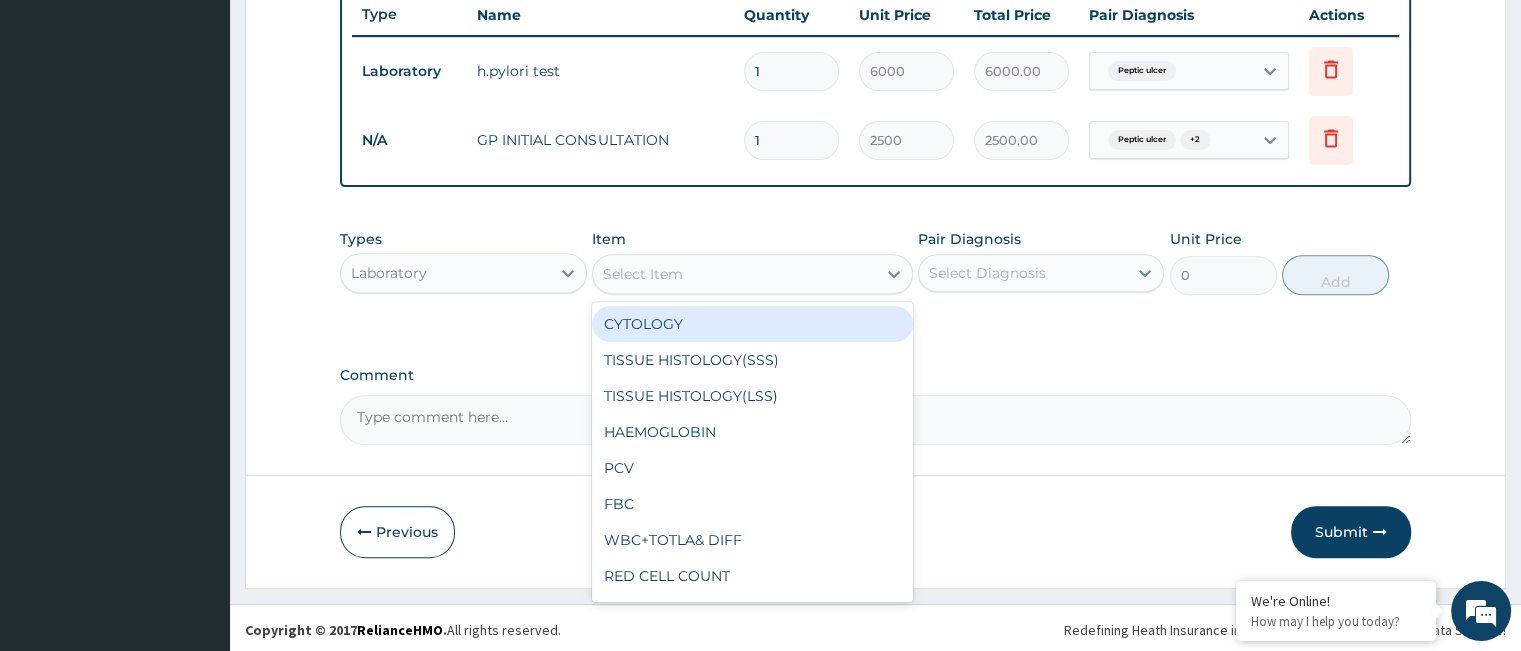 click on "Select Item" at bounding box center [734, 274] 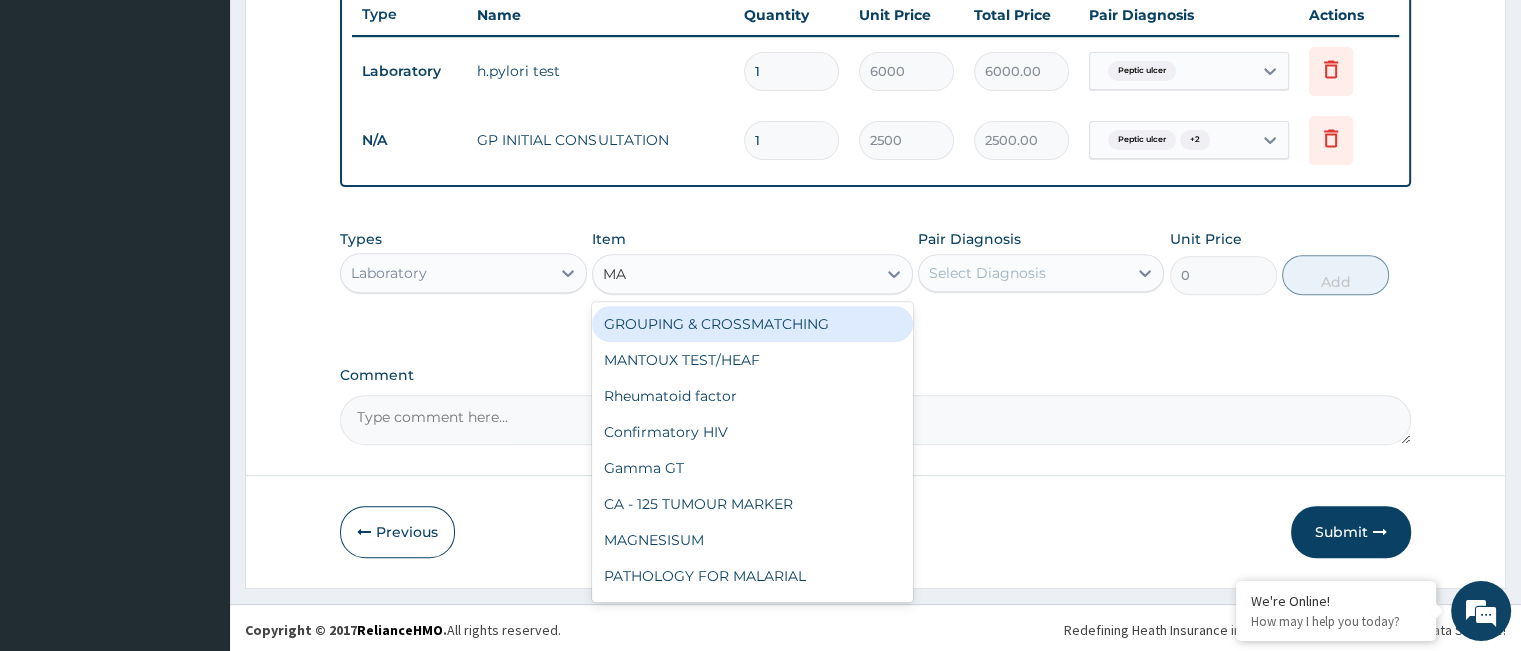 type on "MAL" 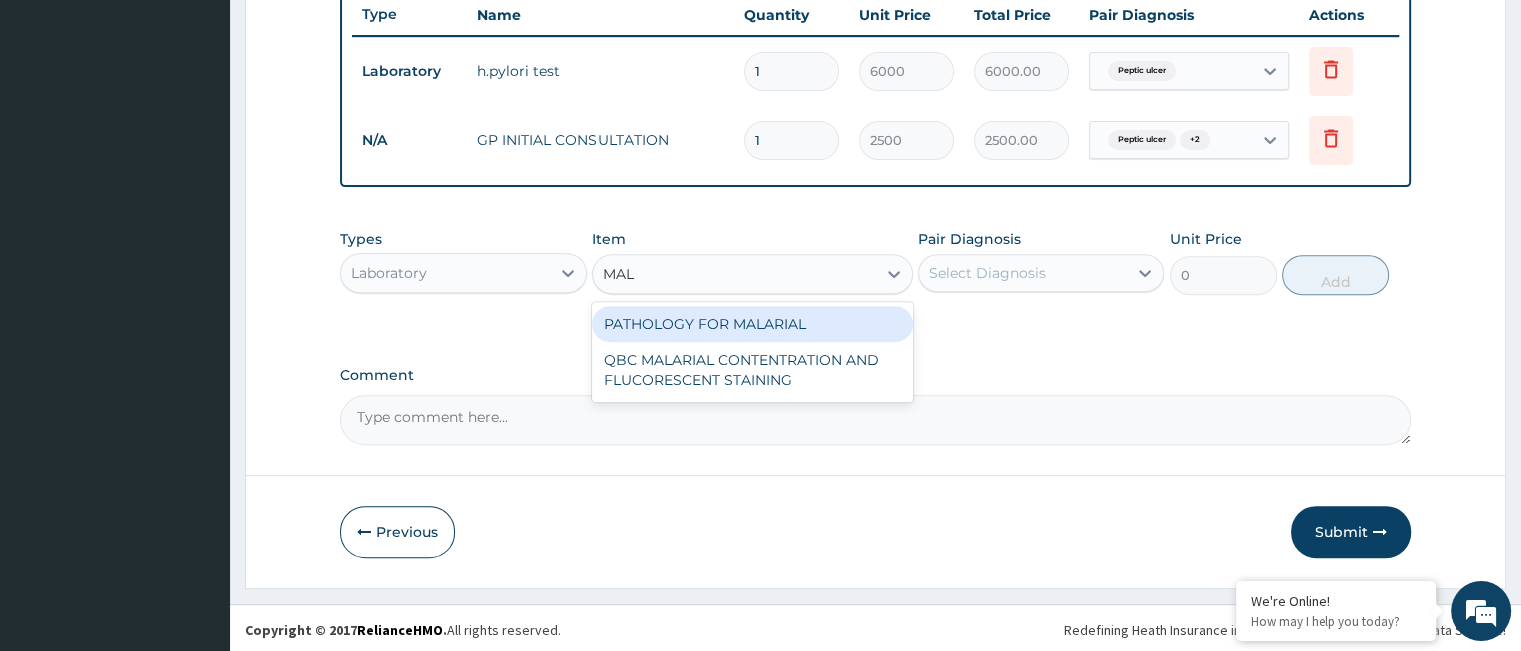 click on "PATHOLOGY FOR MALARIAL" at bounding box center [752, 324] 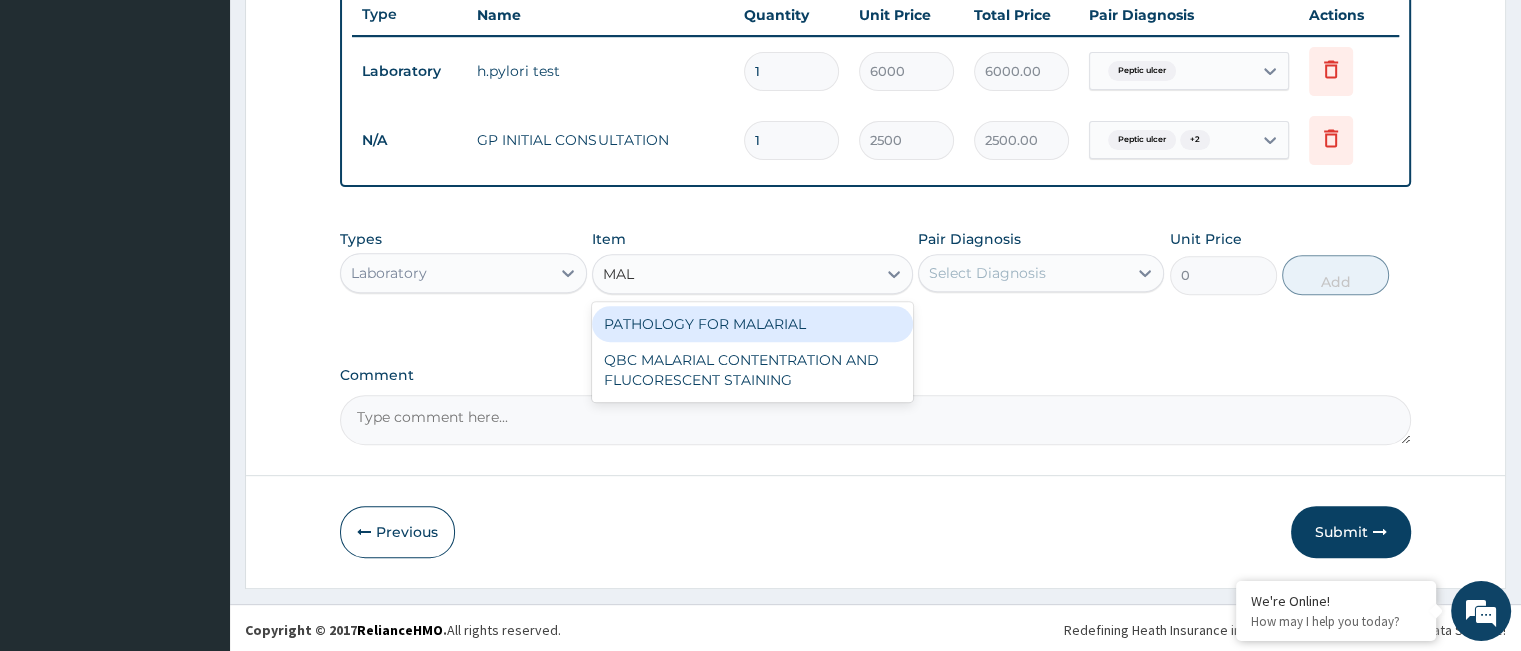 type 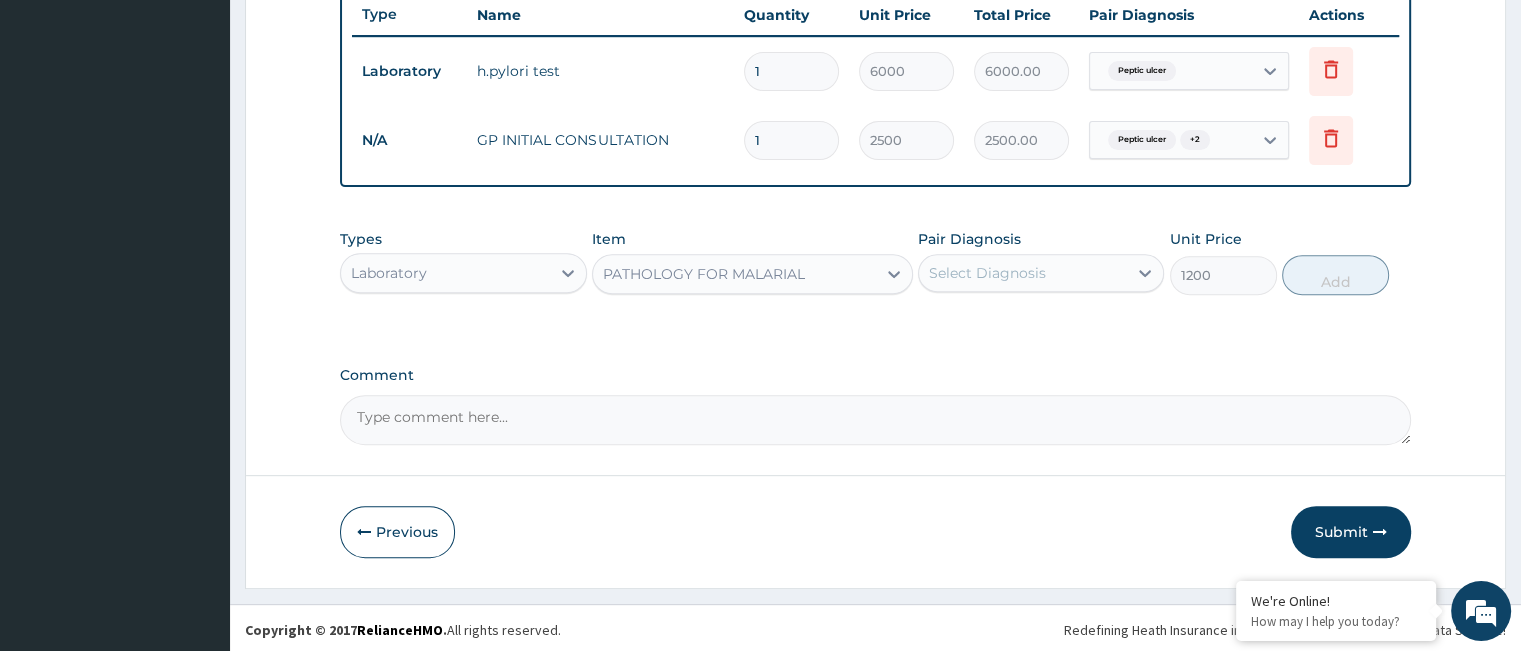 click on "Select Diagnosis" at bounding box center (987, 273) 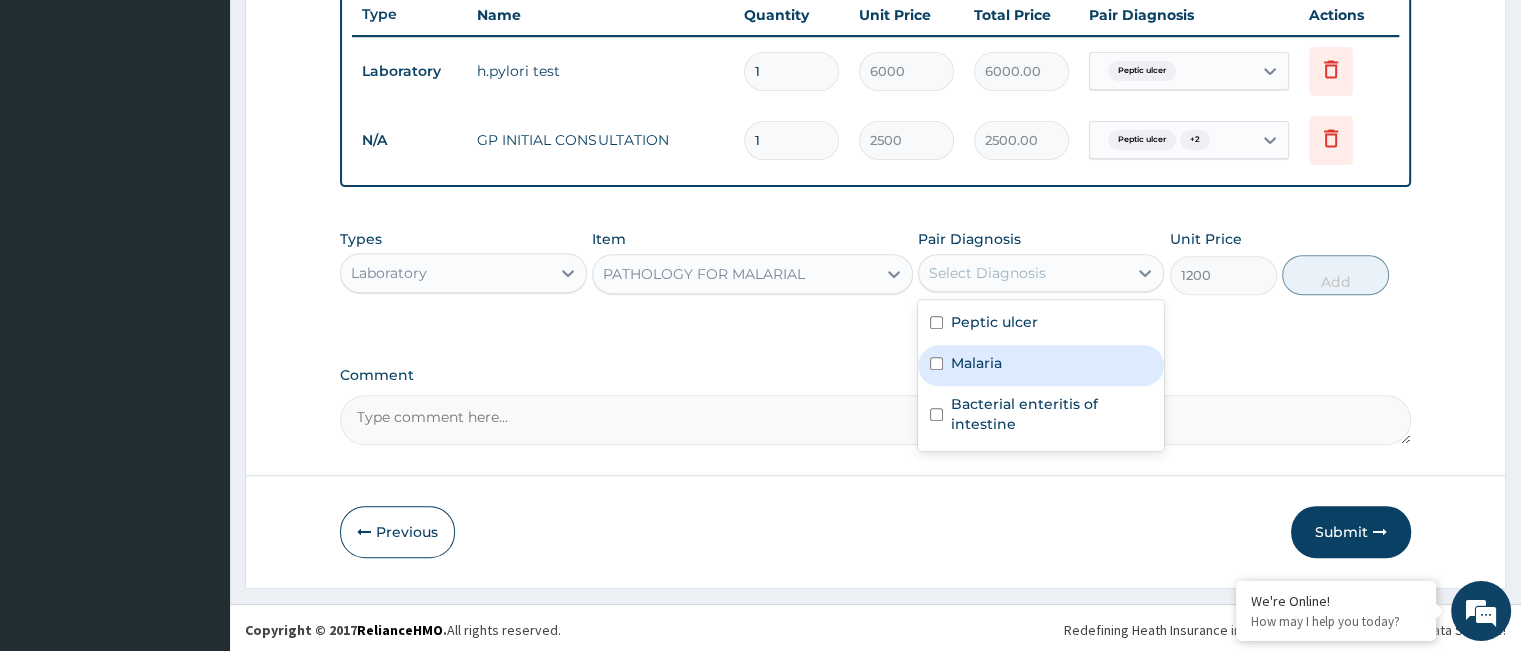 click on "Malaria" at bounding box center (976, 363) 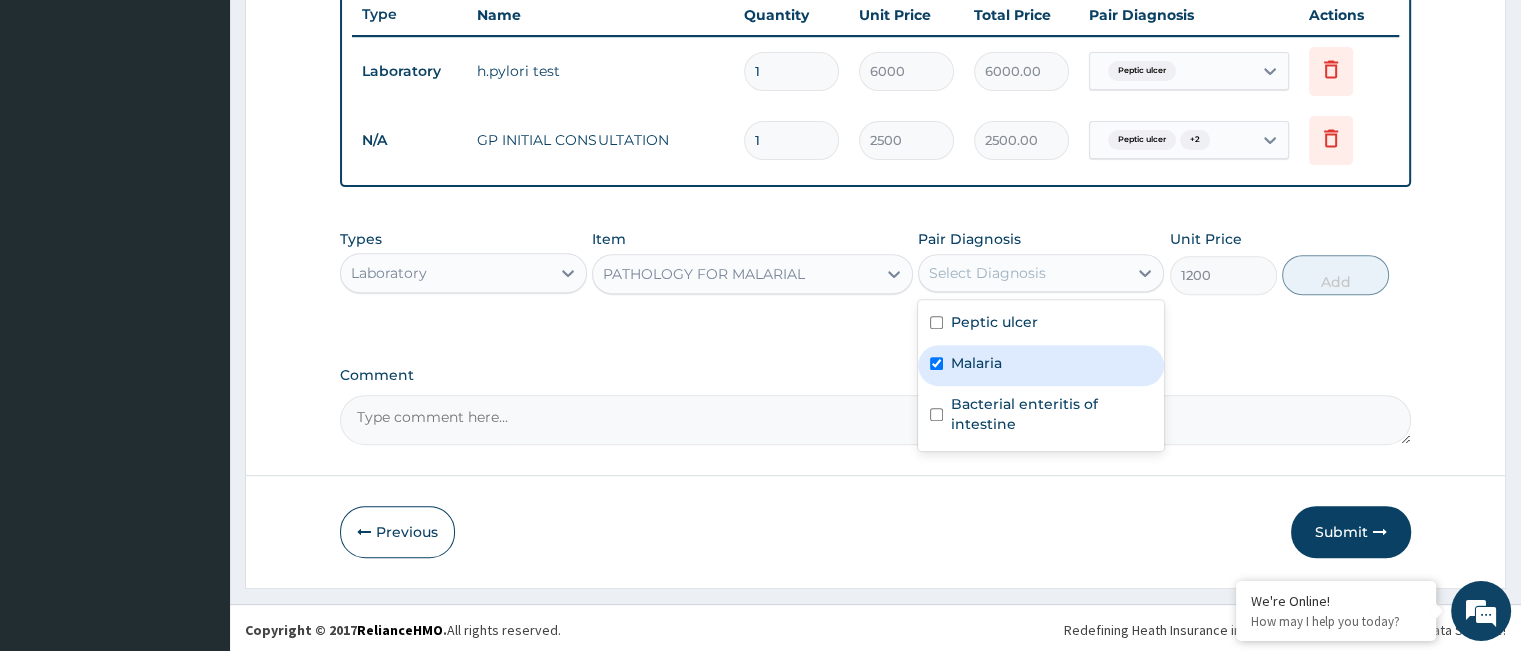 checkbox on "true" 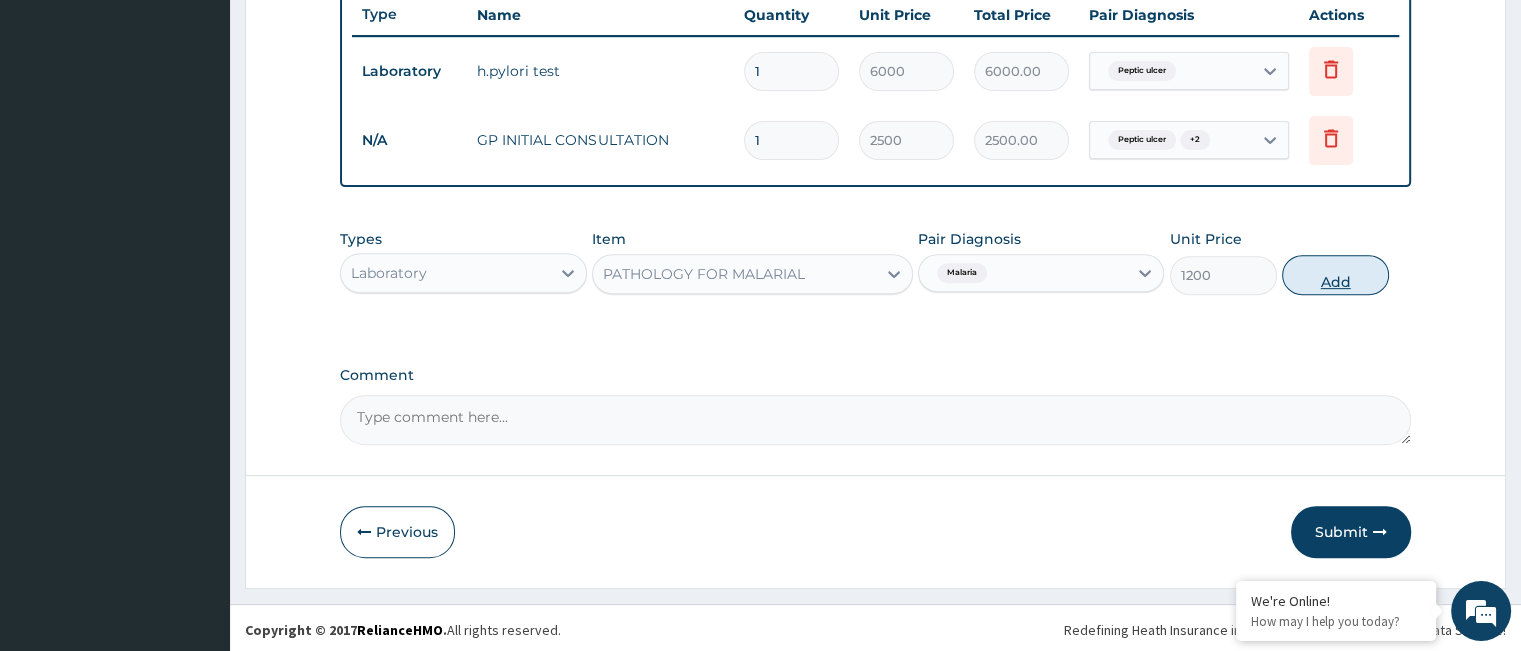 click on "Add" at bounding box center [1335, 275] 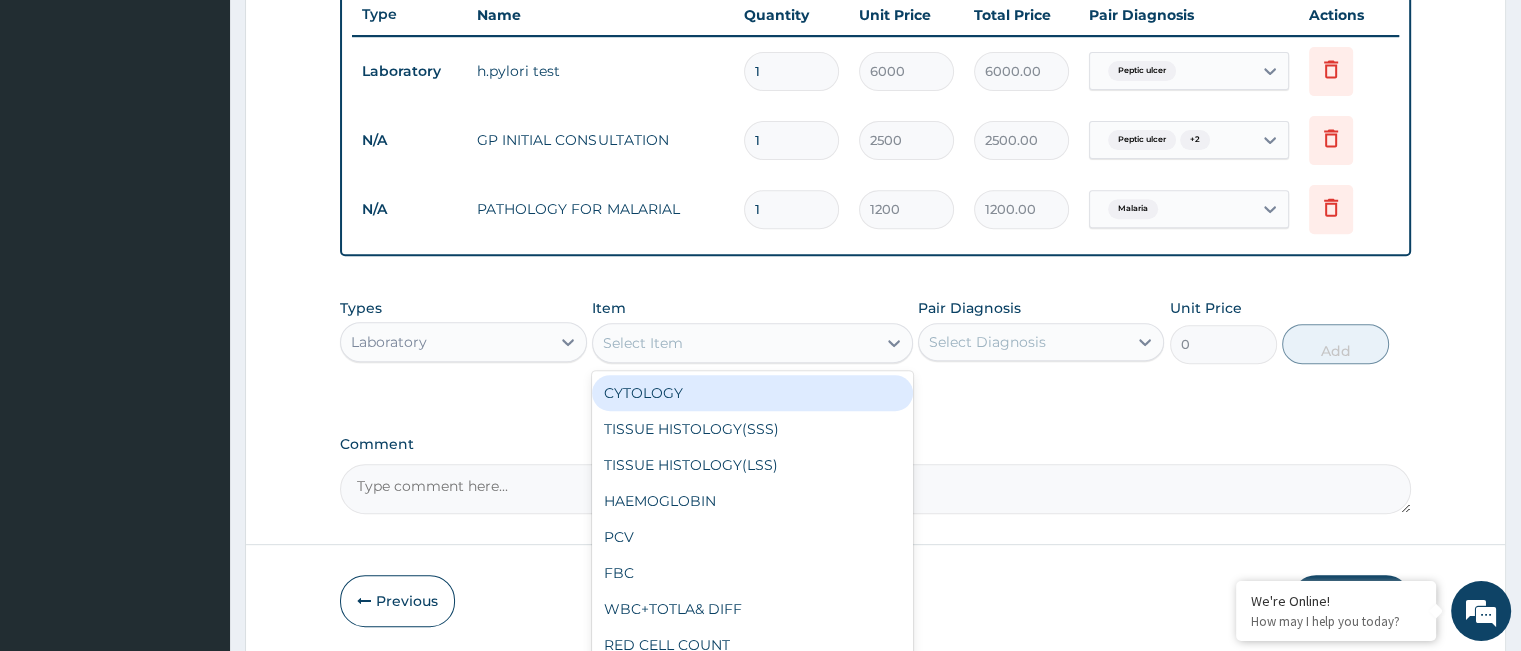 click on "Select Item" at bounding box center [734, 343] 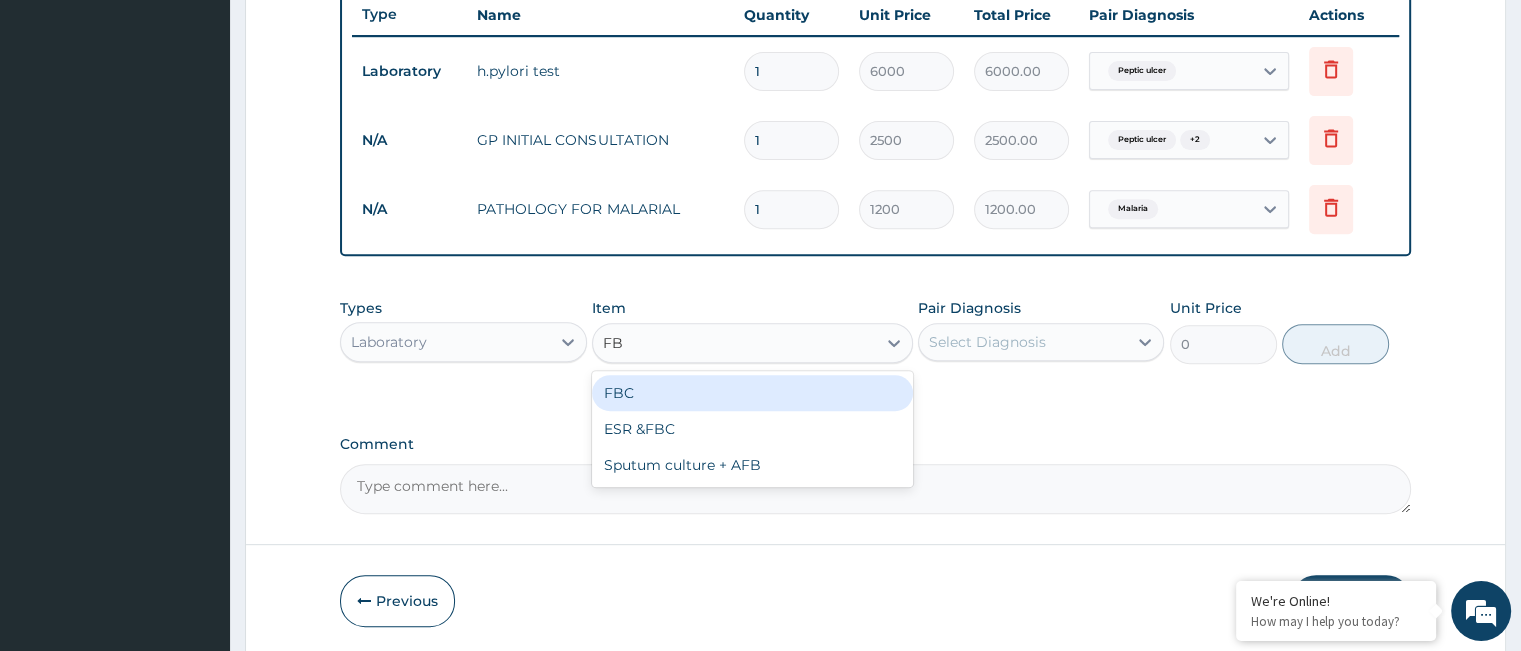 type on "FBC" 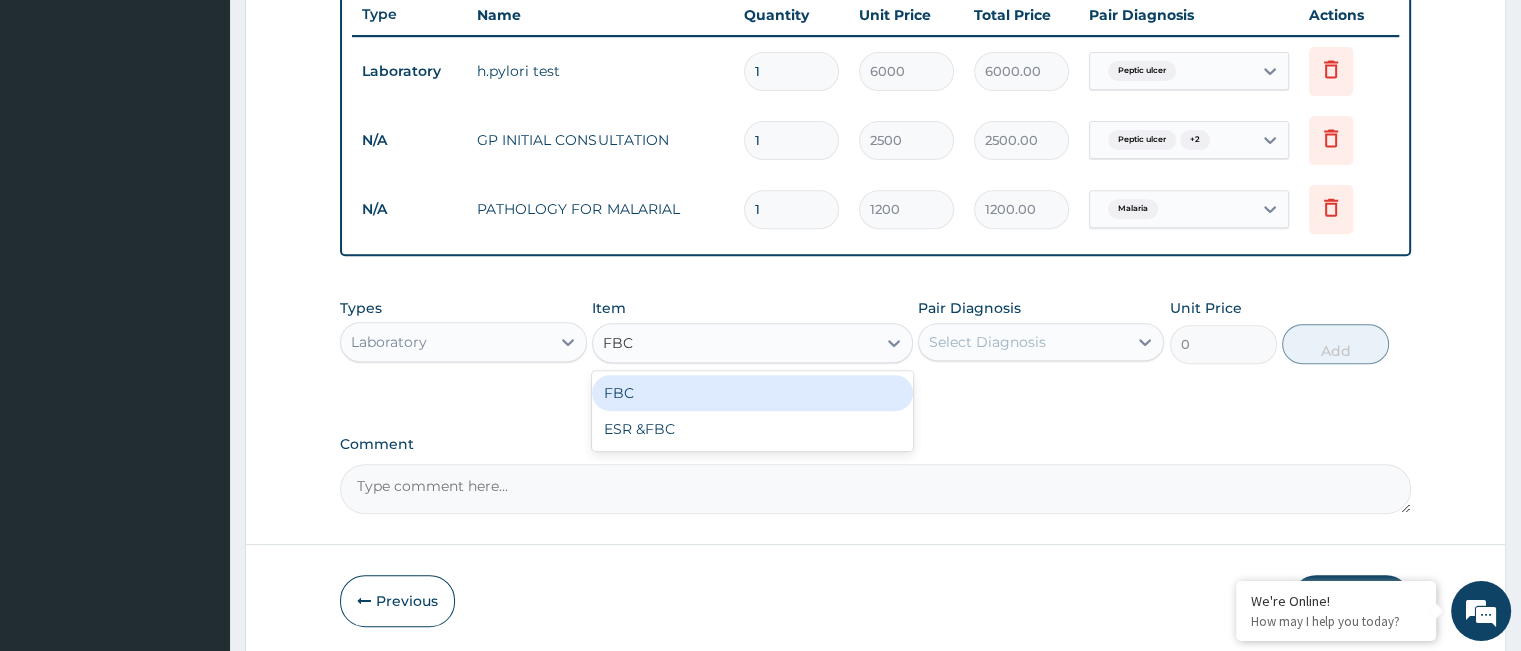 click on "FBC" at bounding box center (752, 393) 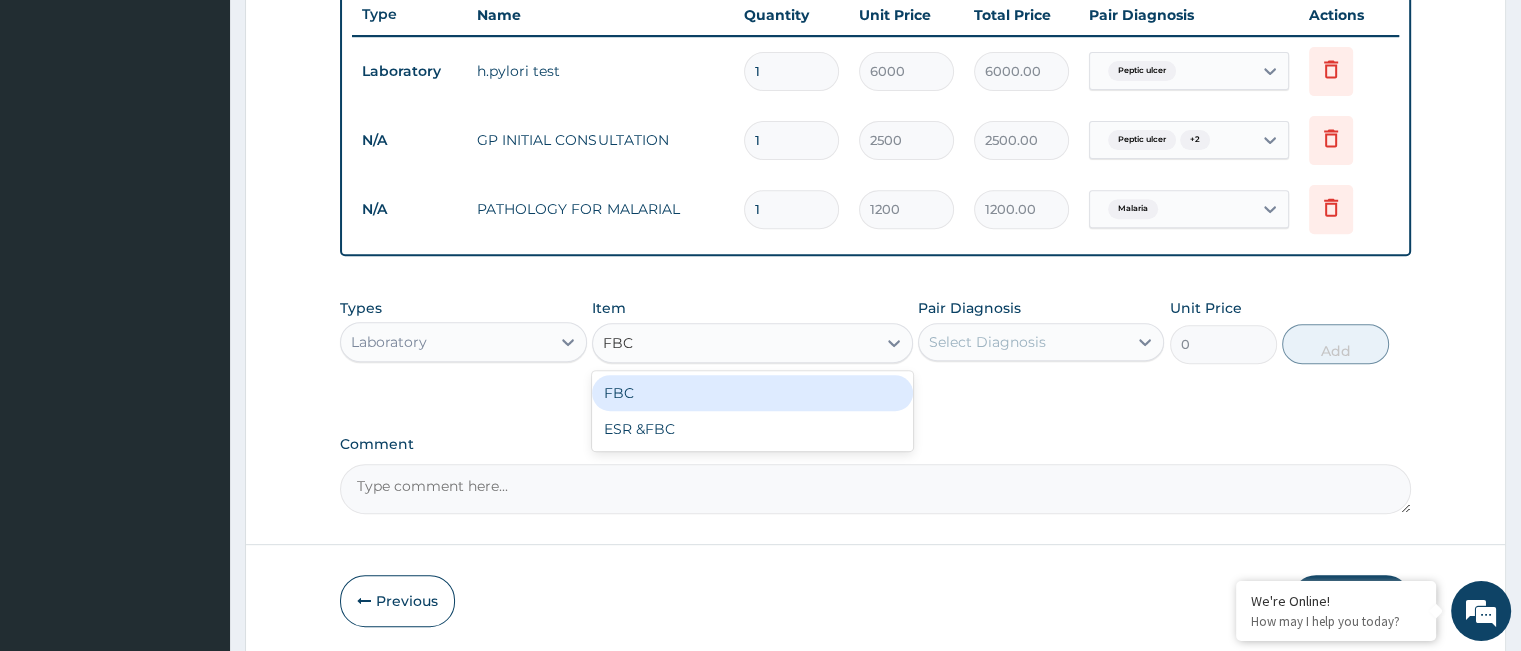type 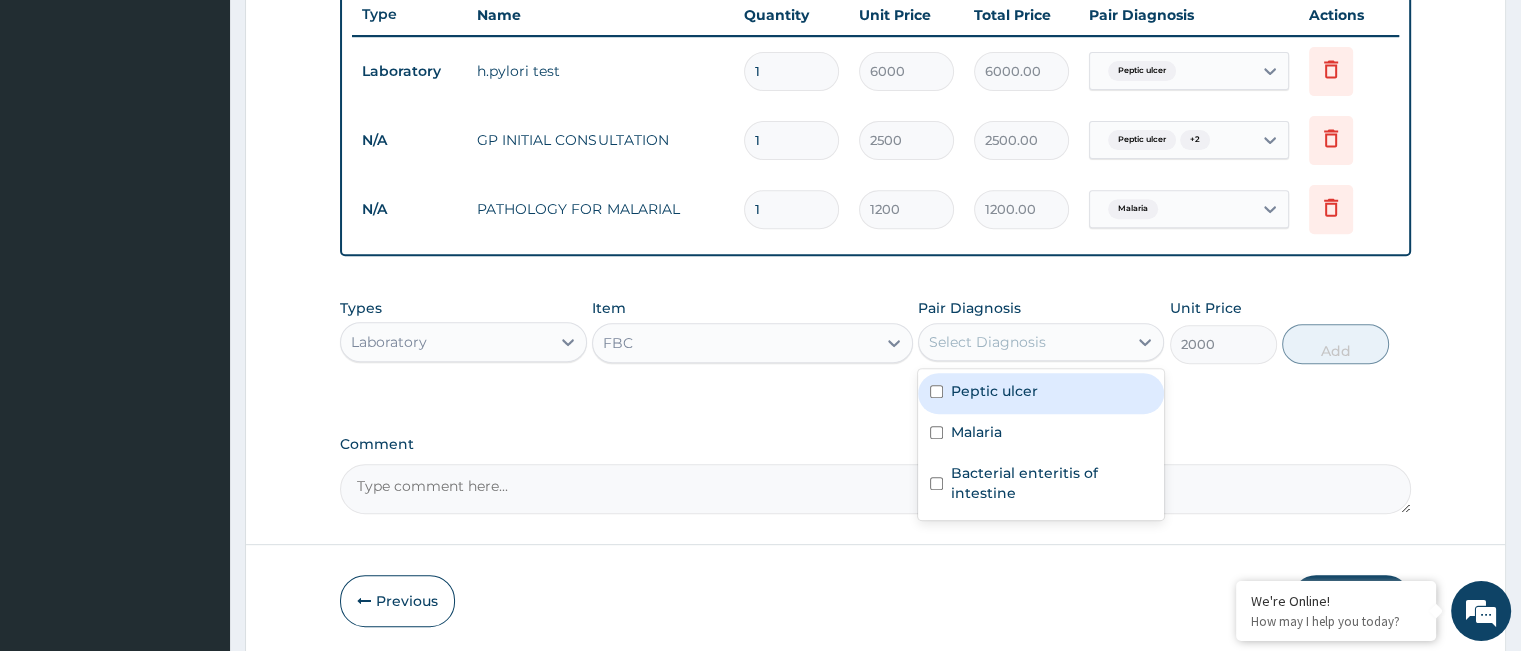 click on "Select Diagnosis" at bounding box center (987, 342) 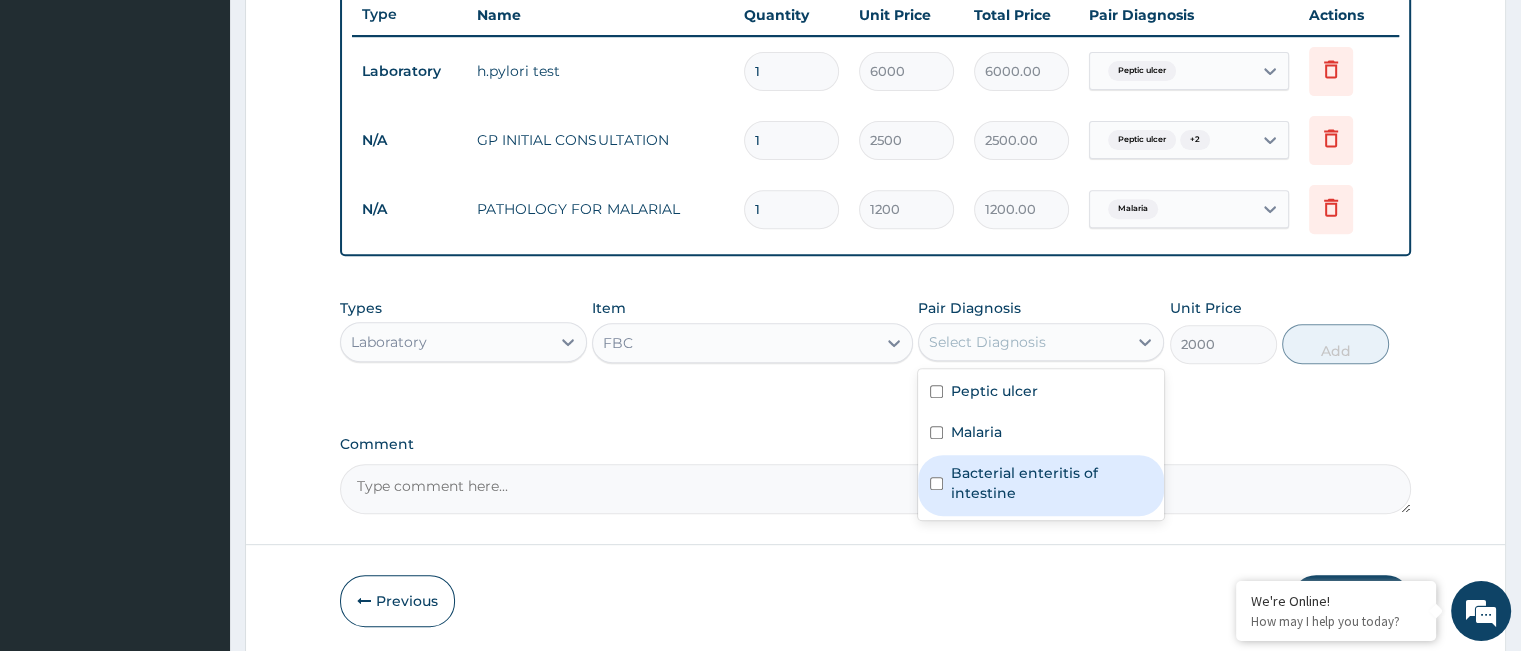 click on "Bacterial enteritis of intestine" at bounding box center (1051, 483) 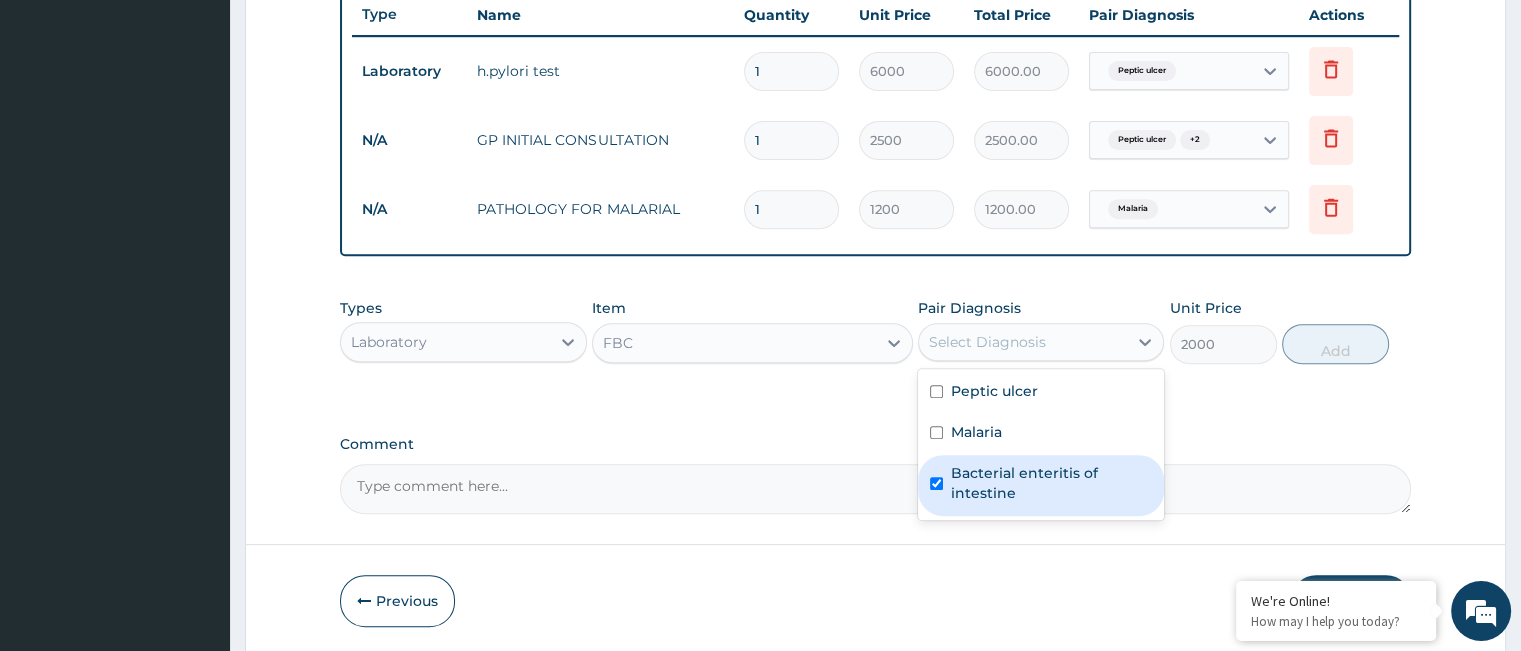 checkbox on "true" 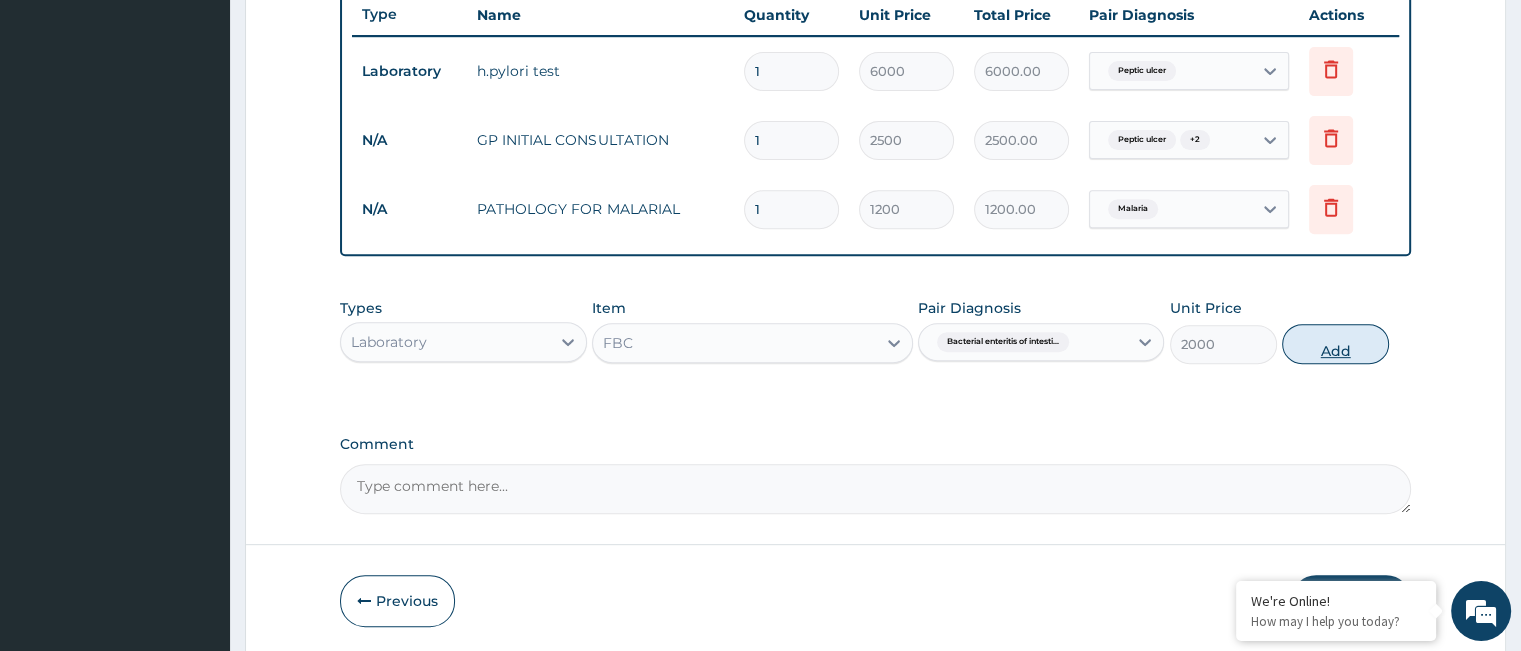 click on "Add" at bounding box center (1335, 344) 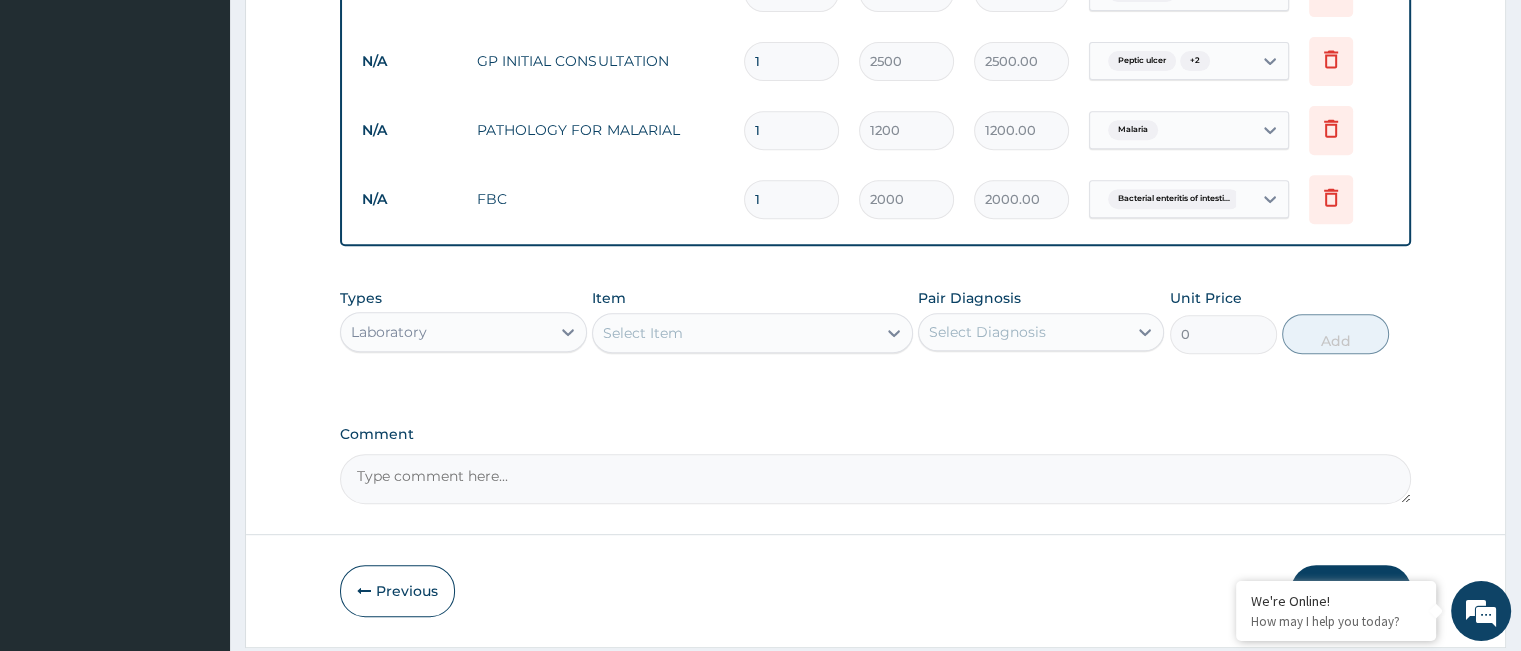 scroll, scrollTop: 899, scrollLeft: 0, axis: vertical 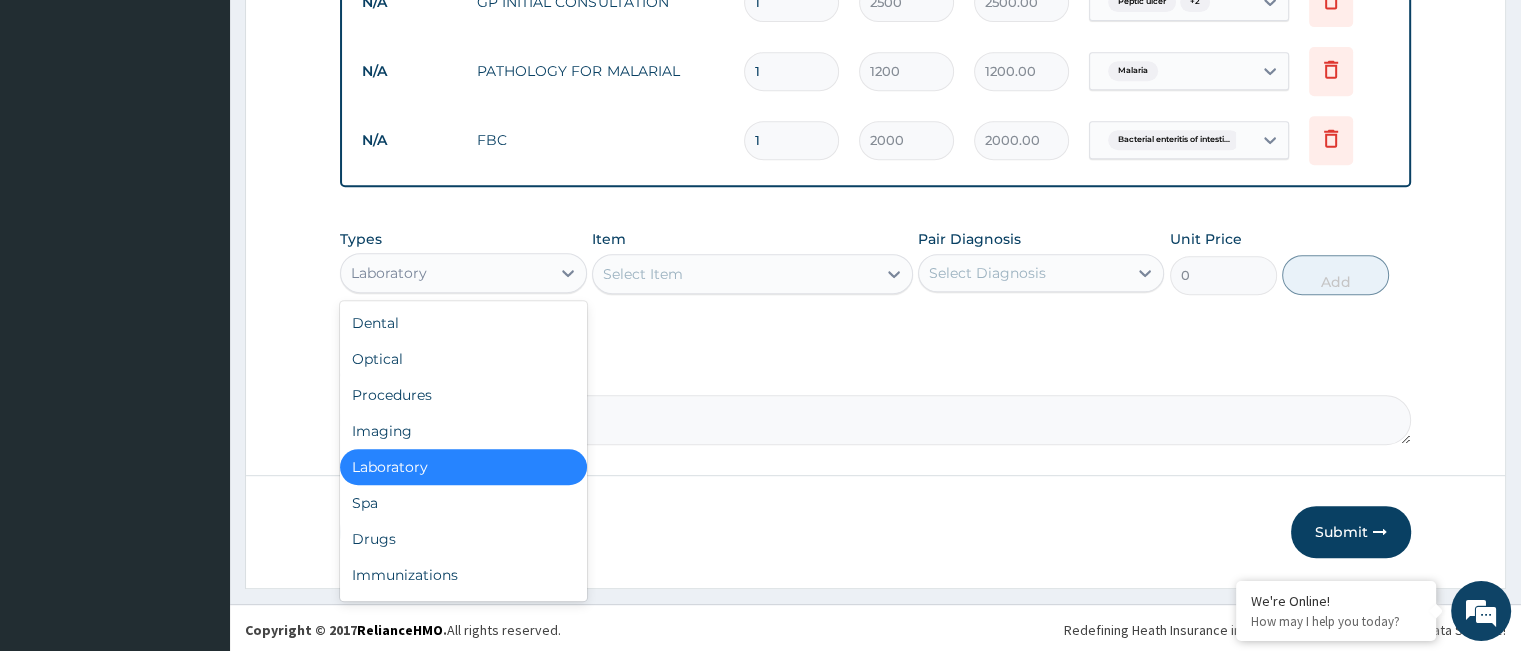 click on "Laboratory" at bounding box center [445, 273] 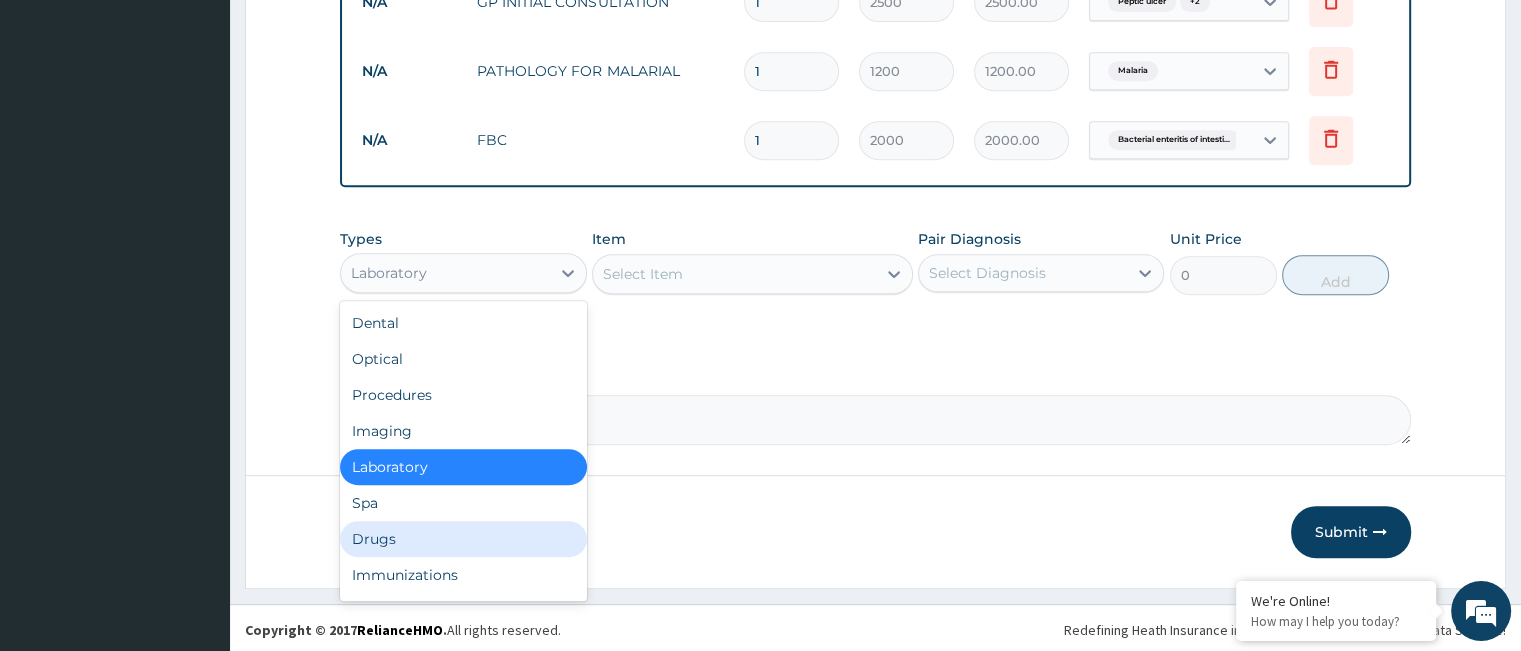 click on "Drugs" at bounding box center (463, 539) 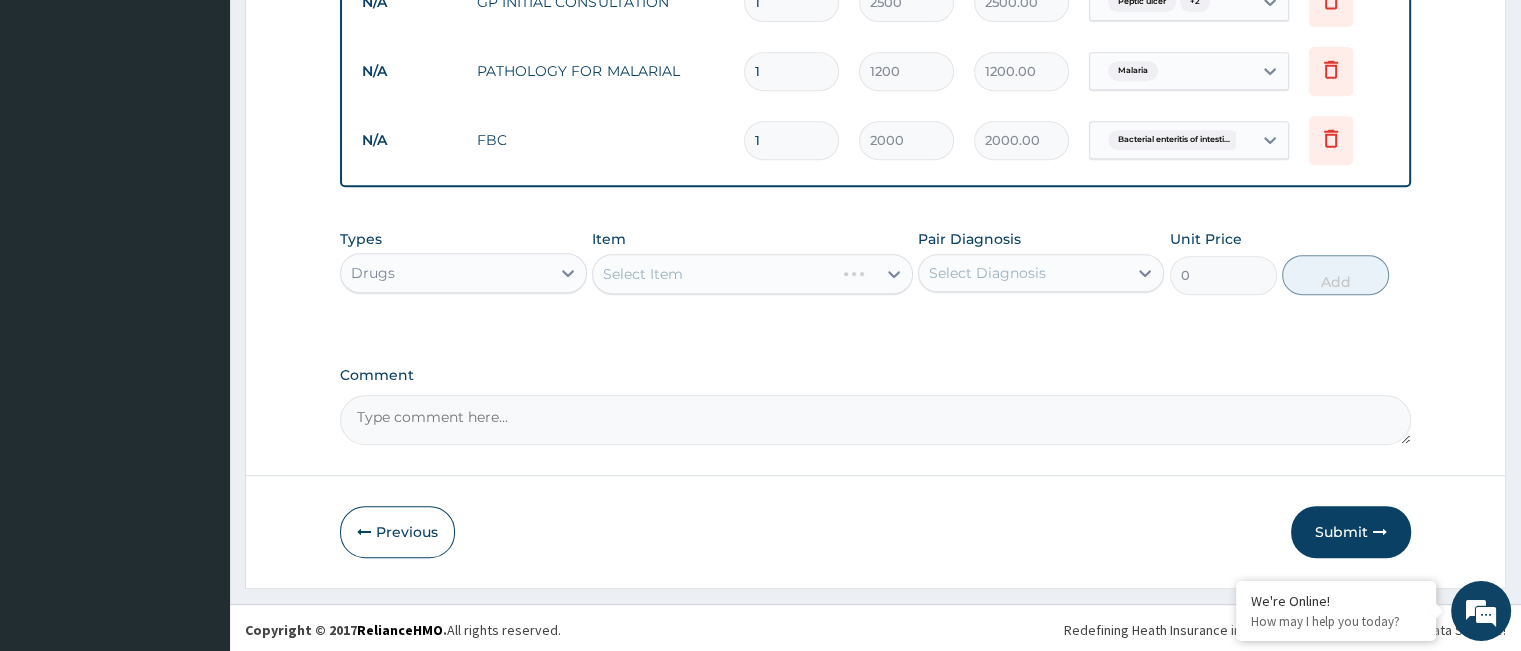 click on "Select Item" at bounding box center (752, 274) 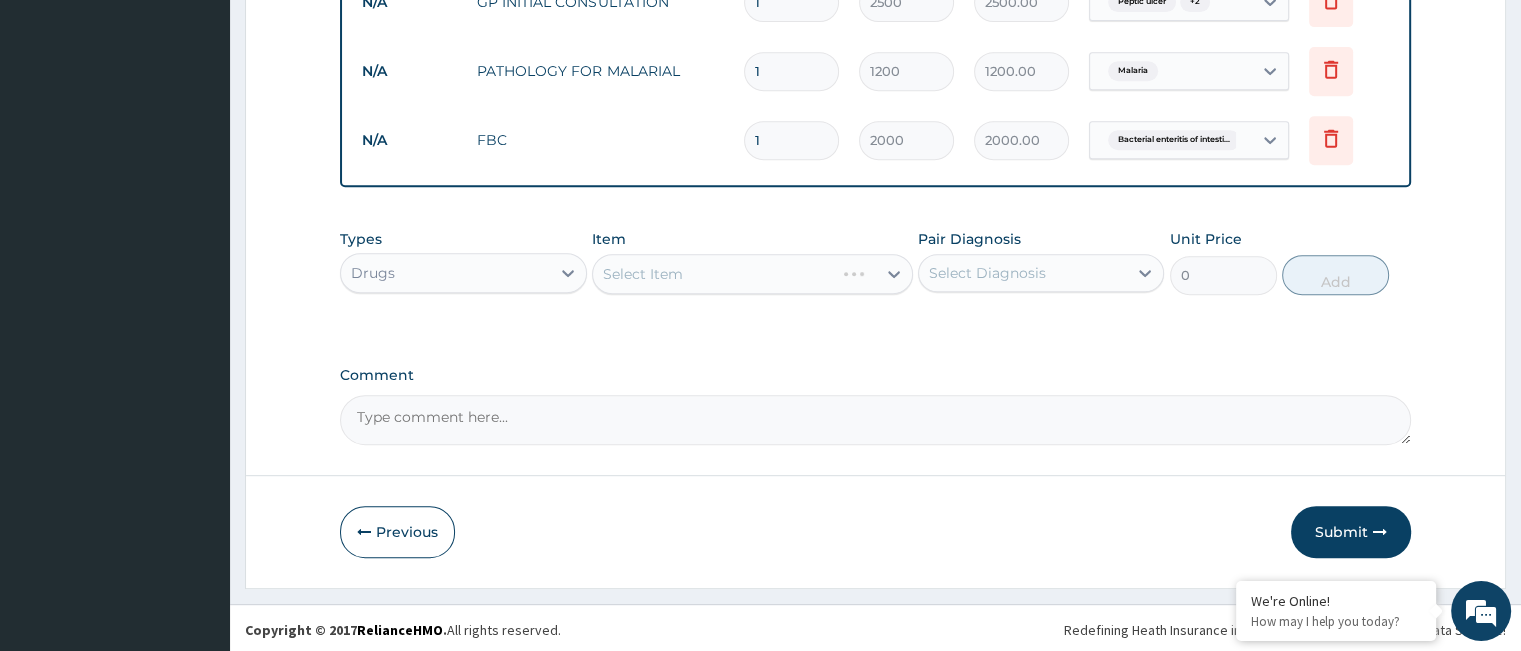 click on "Select Item" at bounding box center [752, 274] 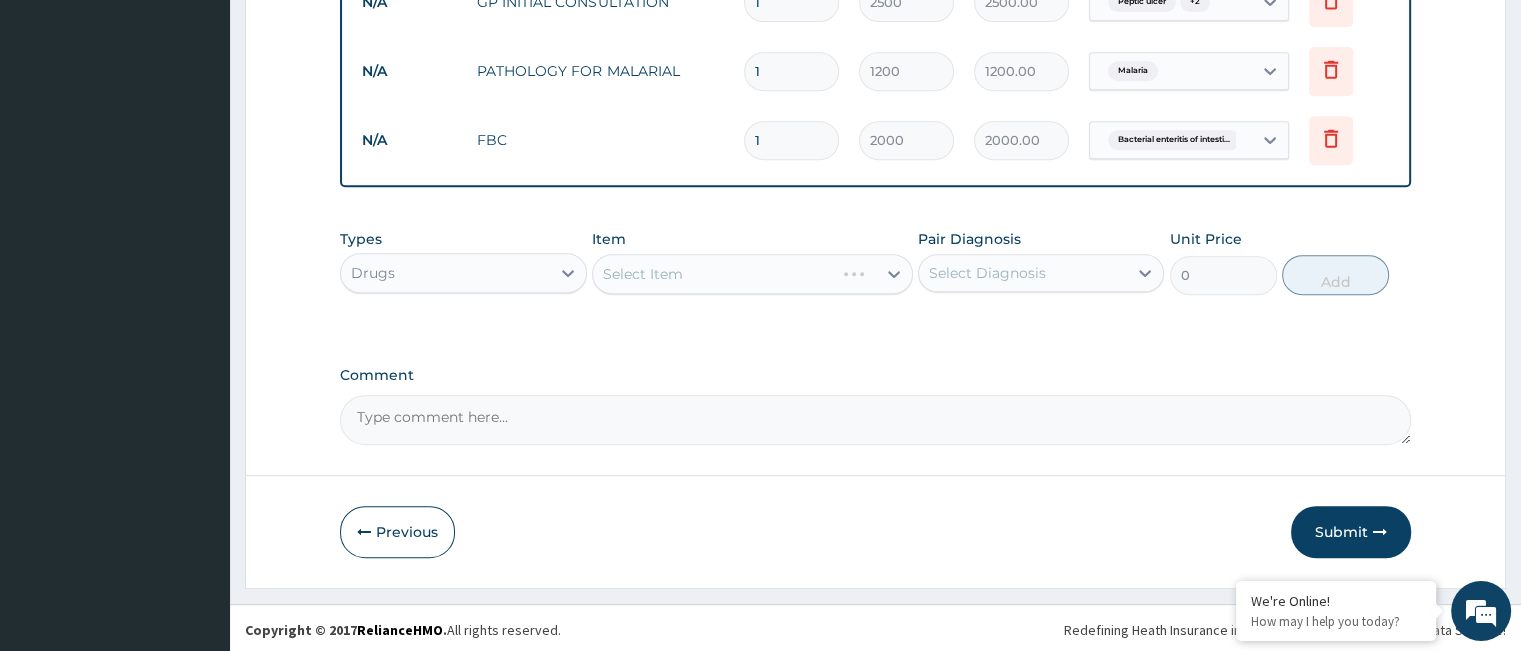 click on "Select Item" at bounding box center [752, 274] 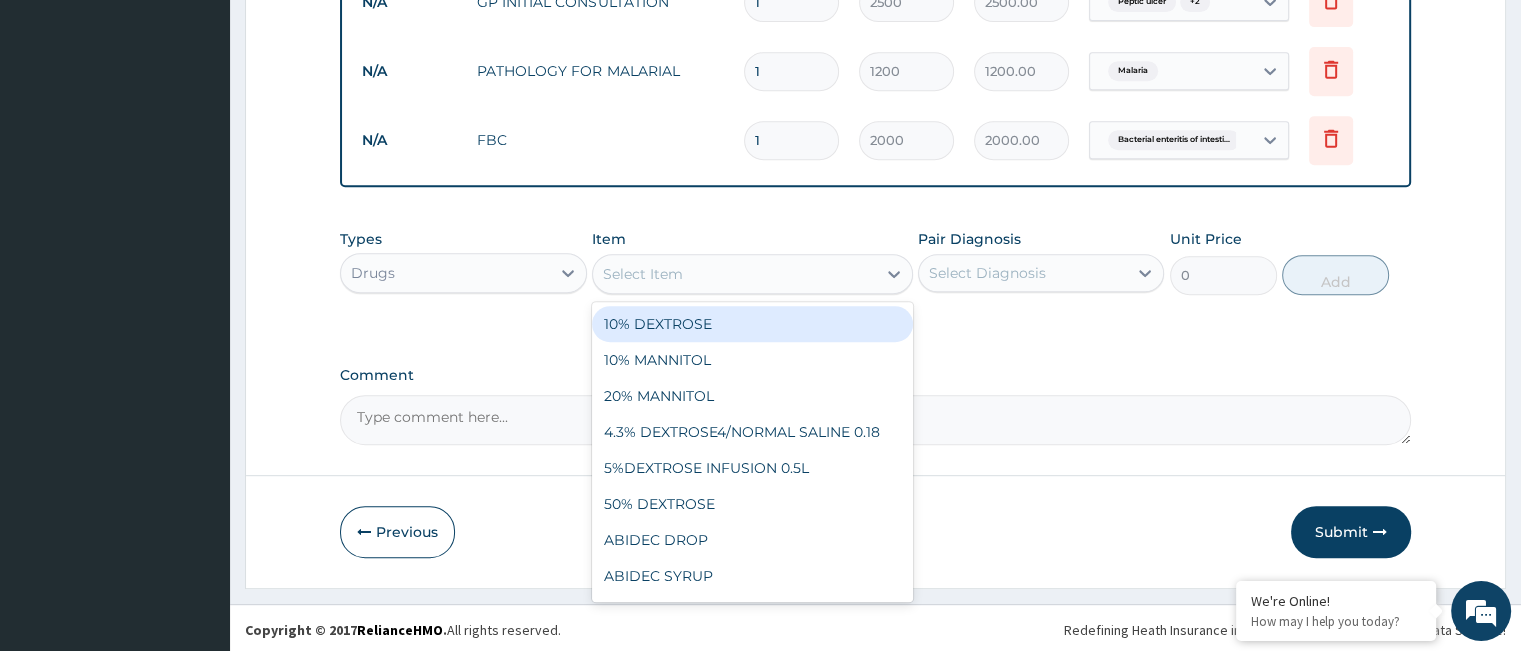 click on "Select Item" at bounding box center (734, 274) 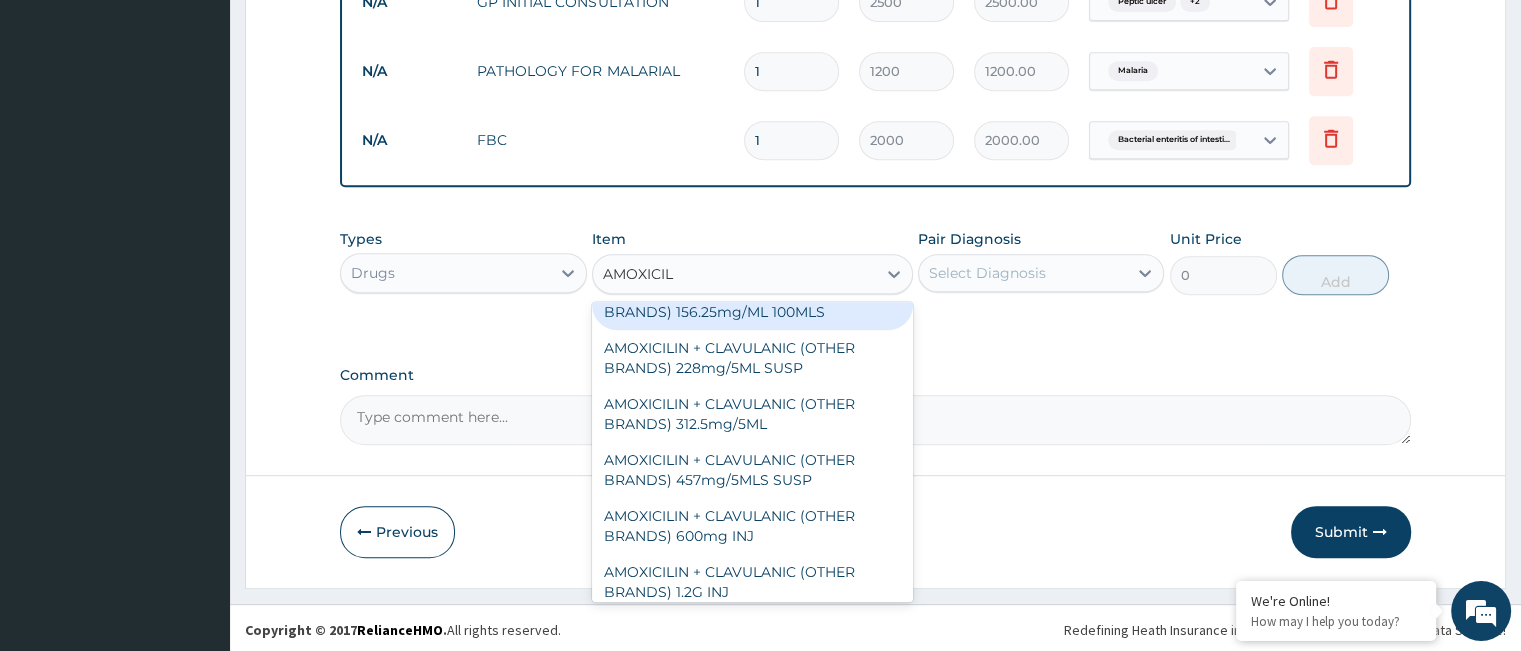 scroll, scrollTop: 212, scrollLeft: 0, axis: vertical 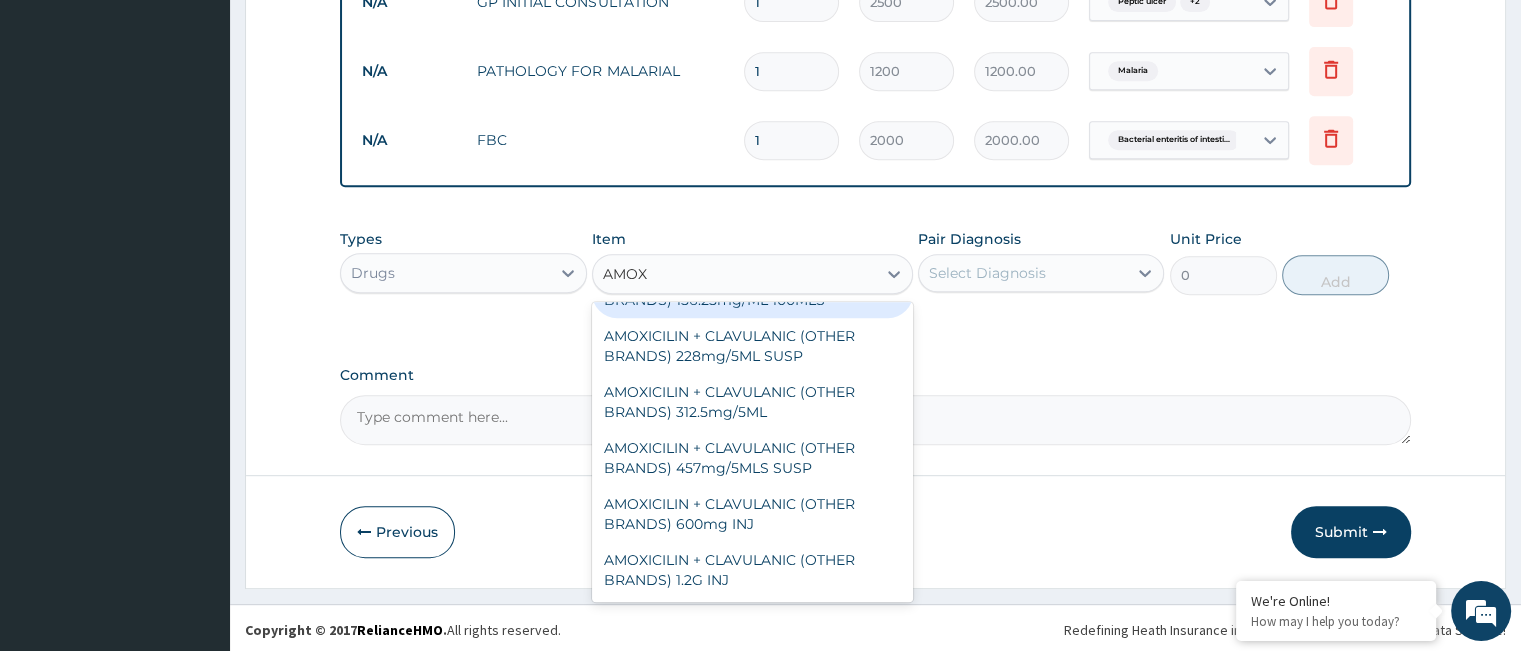 type on "AMOXY" 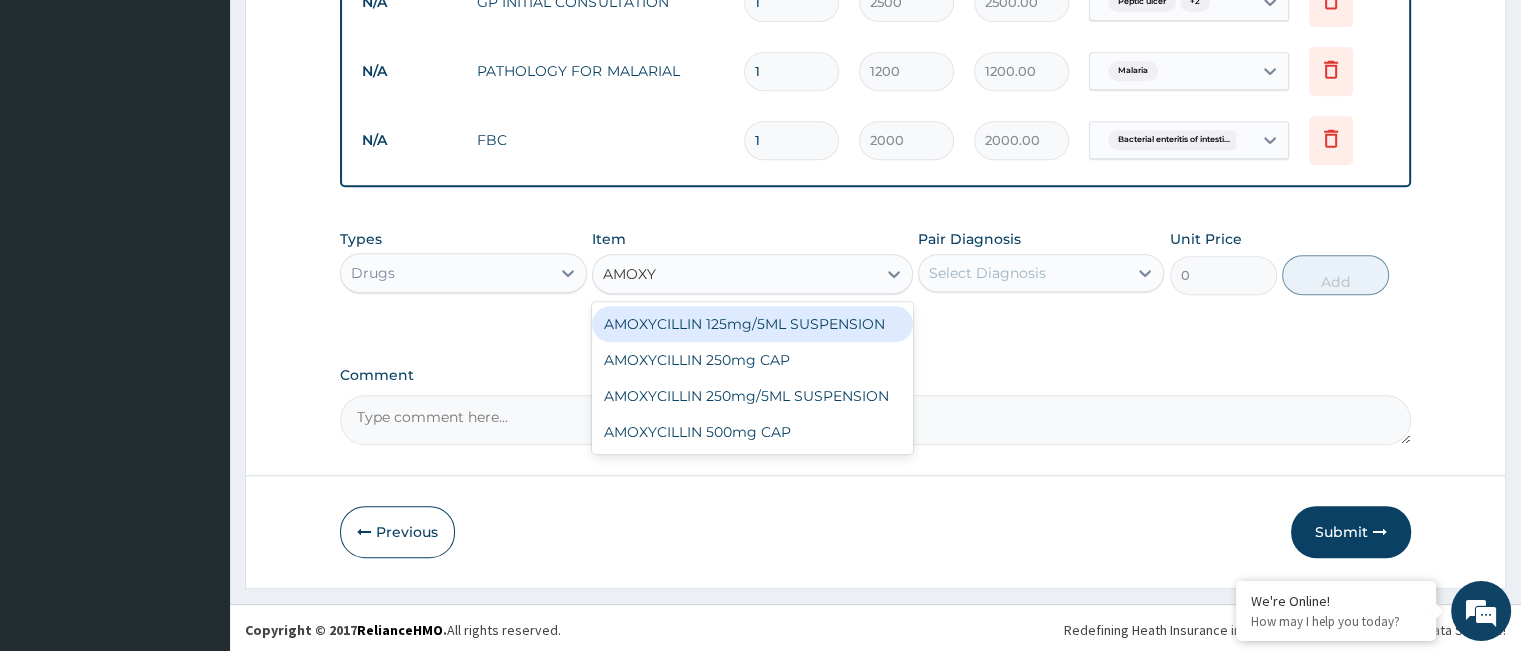 scroll, scrollTop: 0, scrollLeft: 0, axis: both 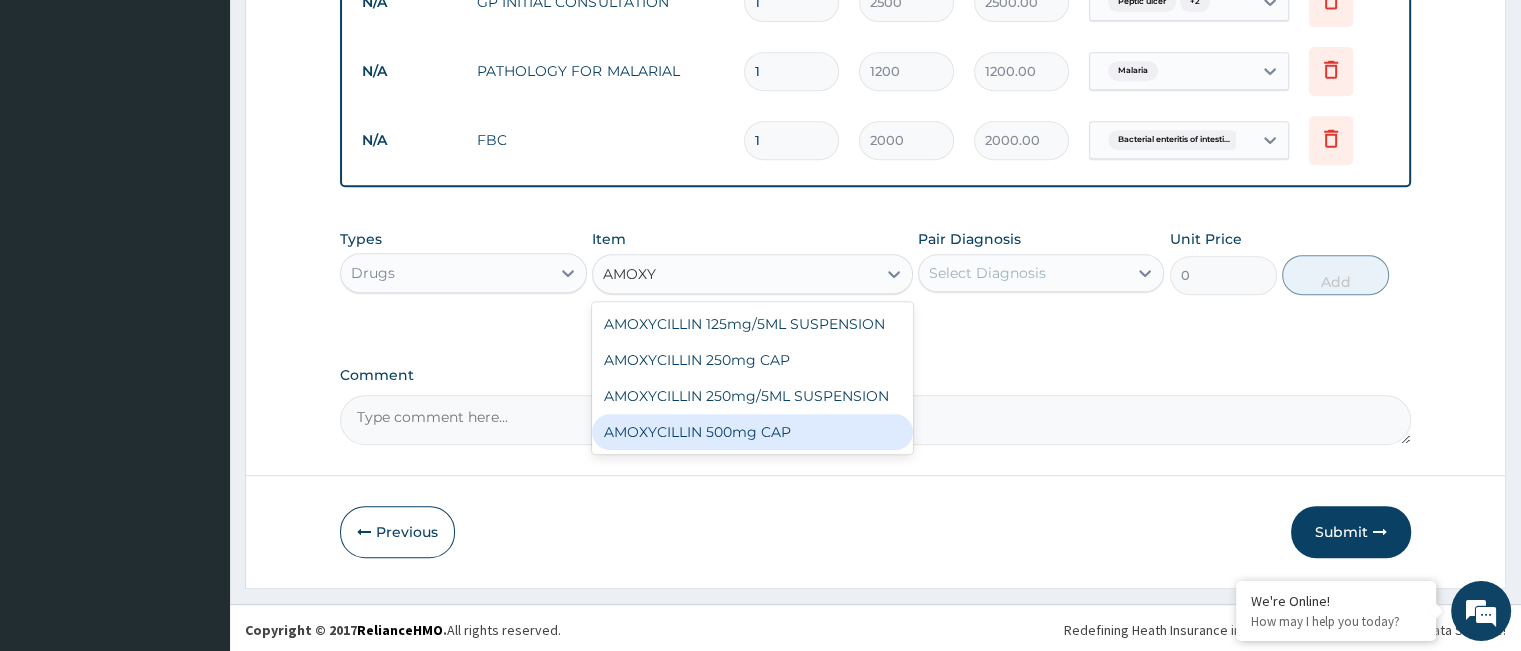 click on "AMOXYCILLIN 500mg CAP" at bounding box center [752, 432] 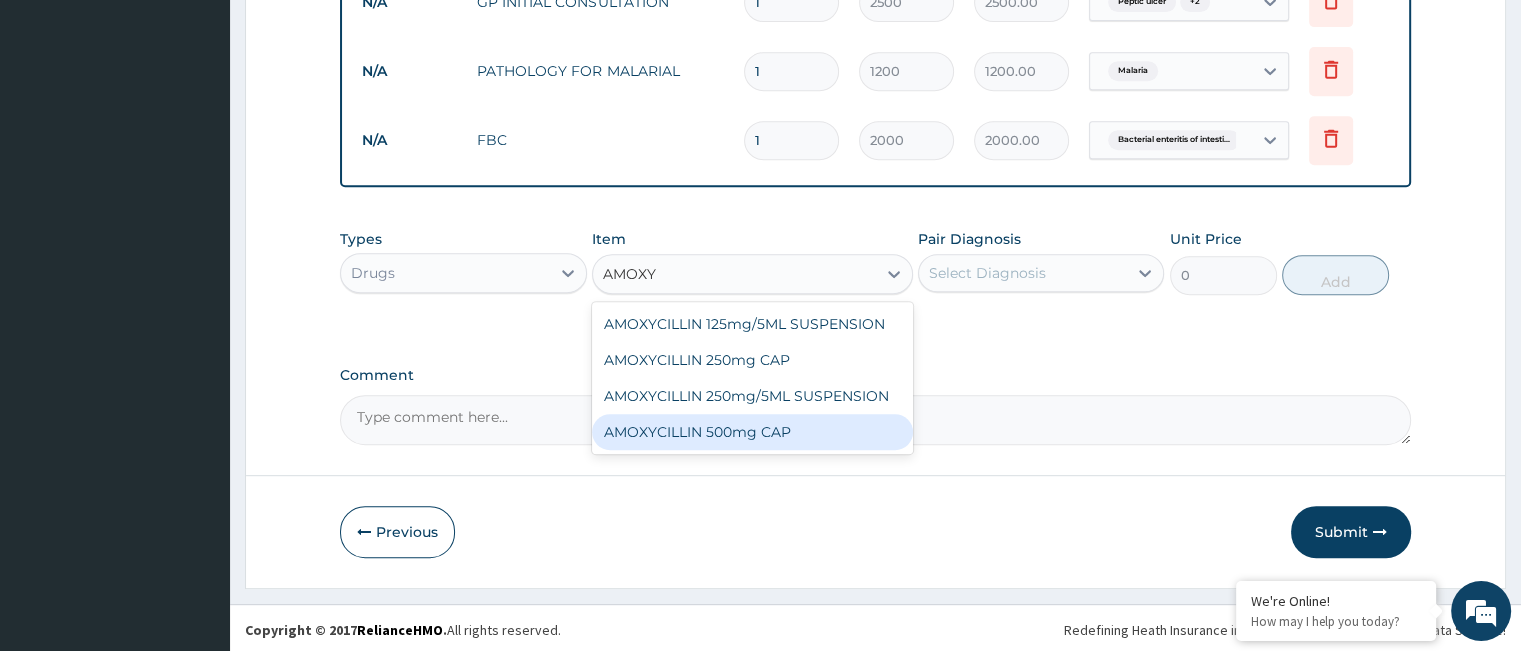 type 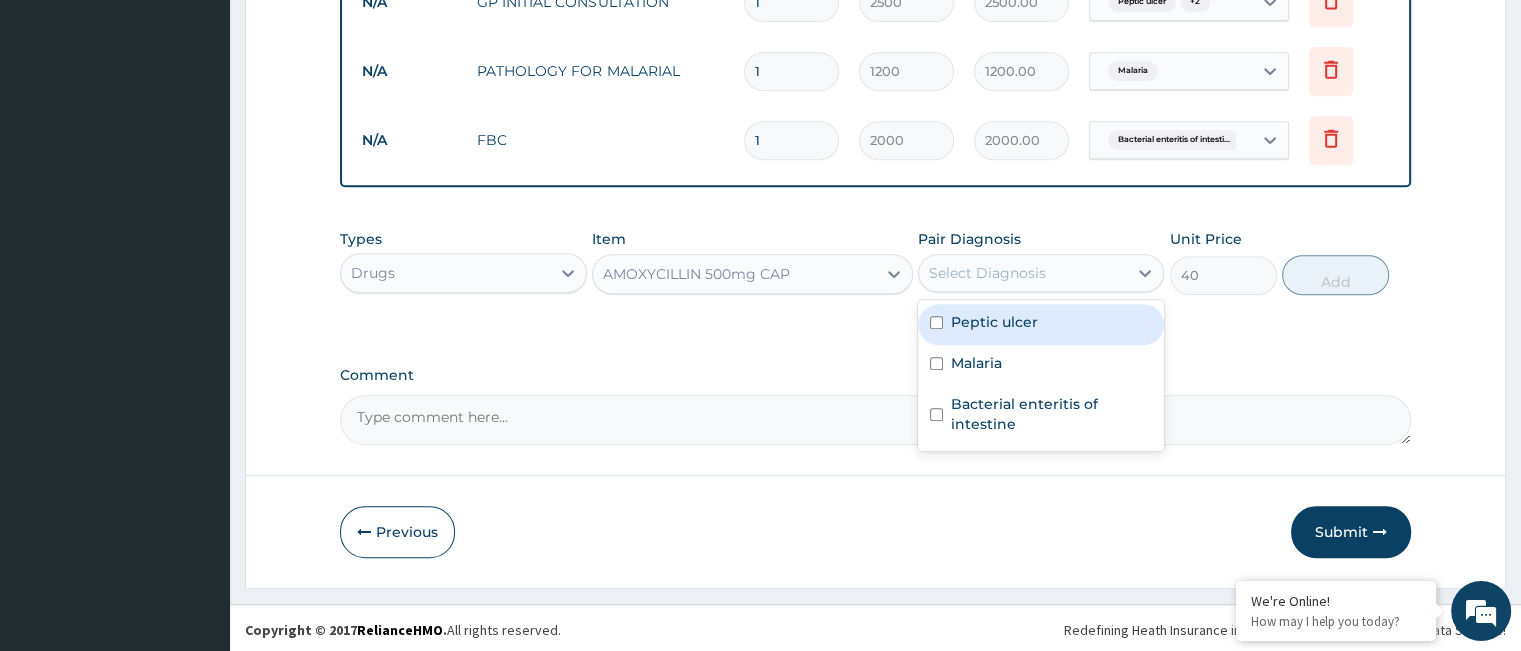 click on "Select Diagnosis" at bounding box center [987, 273] 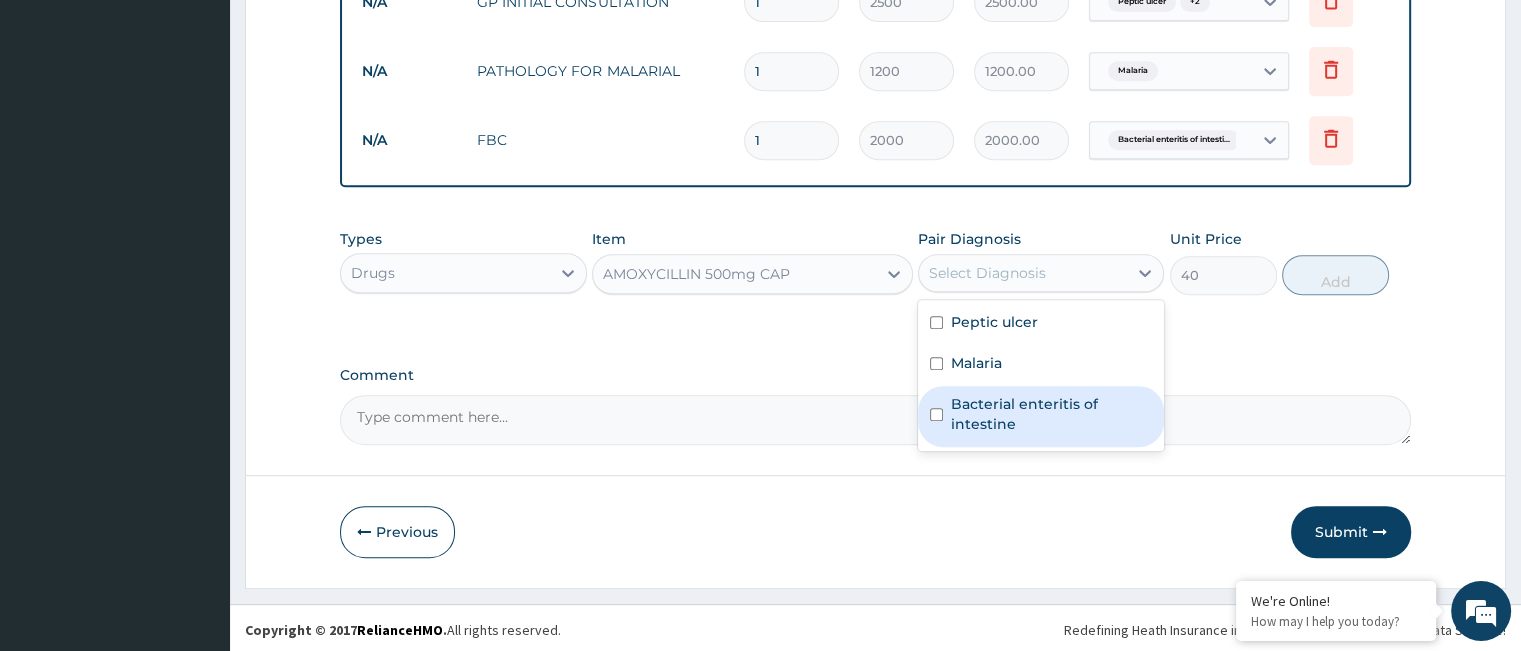 click on "Bacterial enteritis of intestine" at bounding box center [1051, 414] 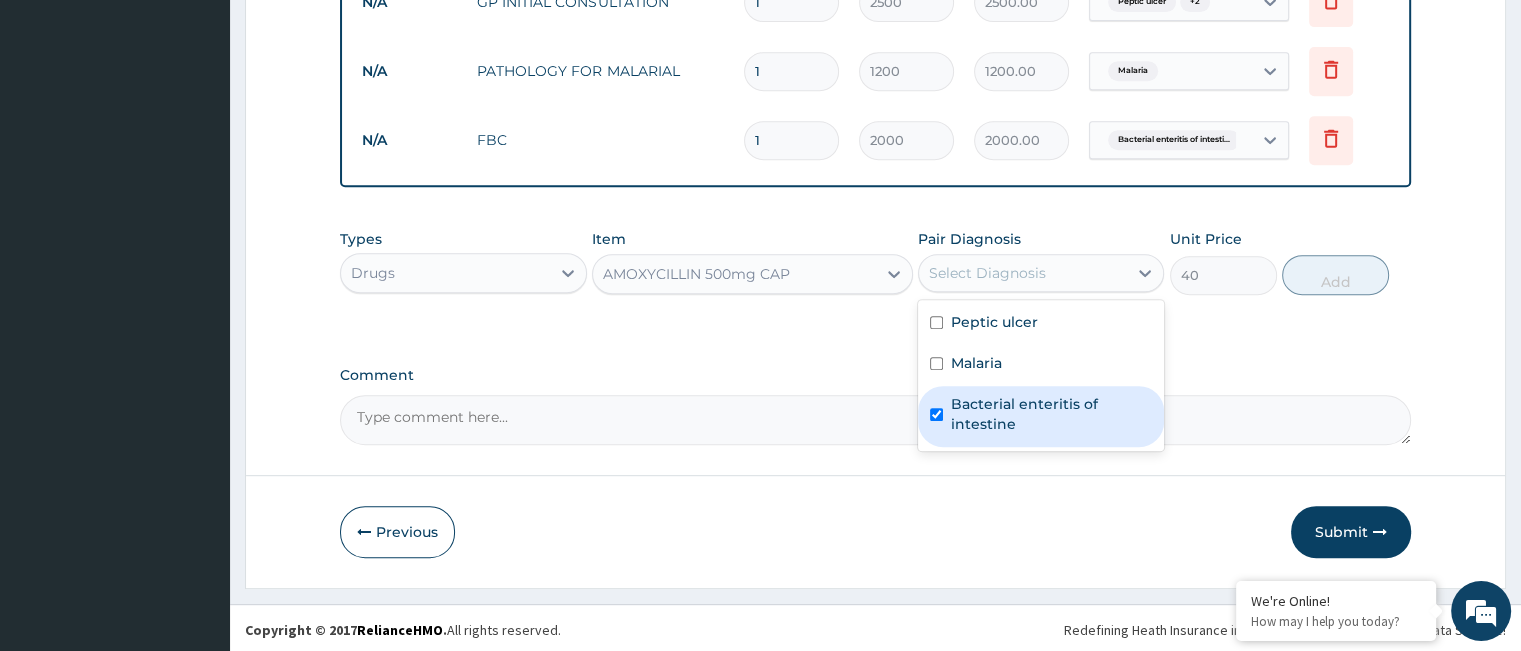 checkbox on "true" 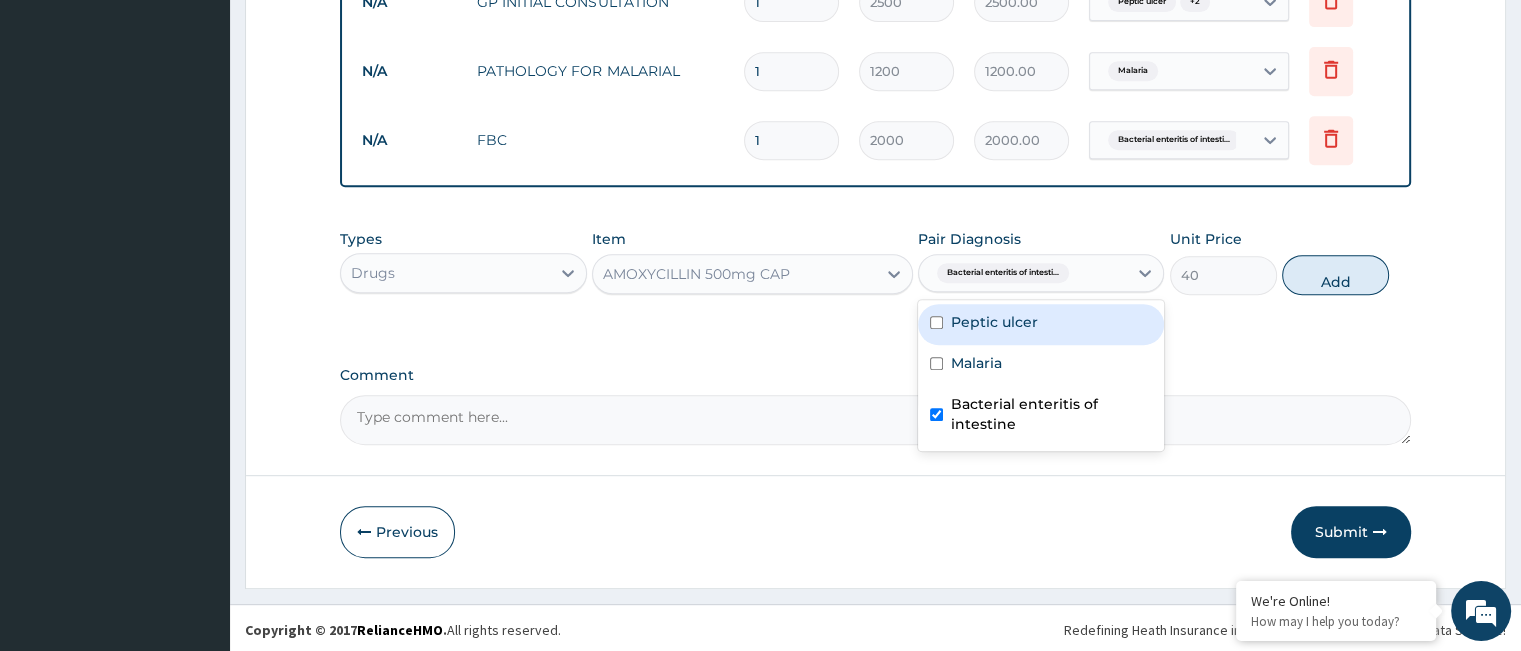 click on "Peptic ulcer" at bounding box center (1041, 324) 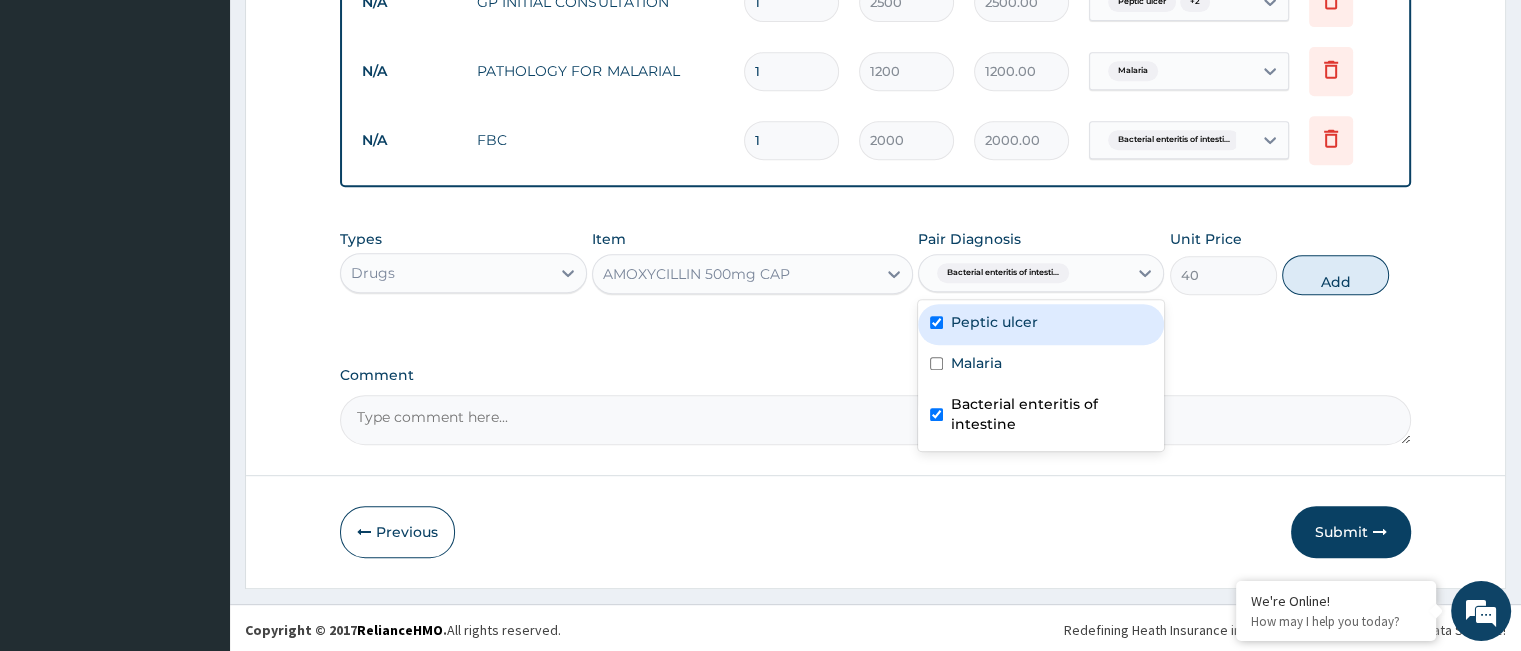 checkbox on "true" 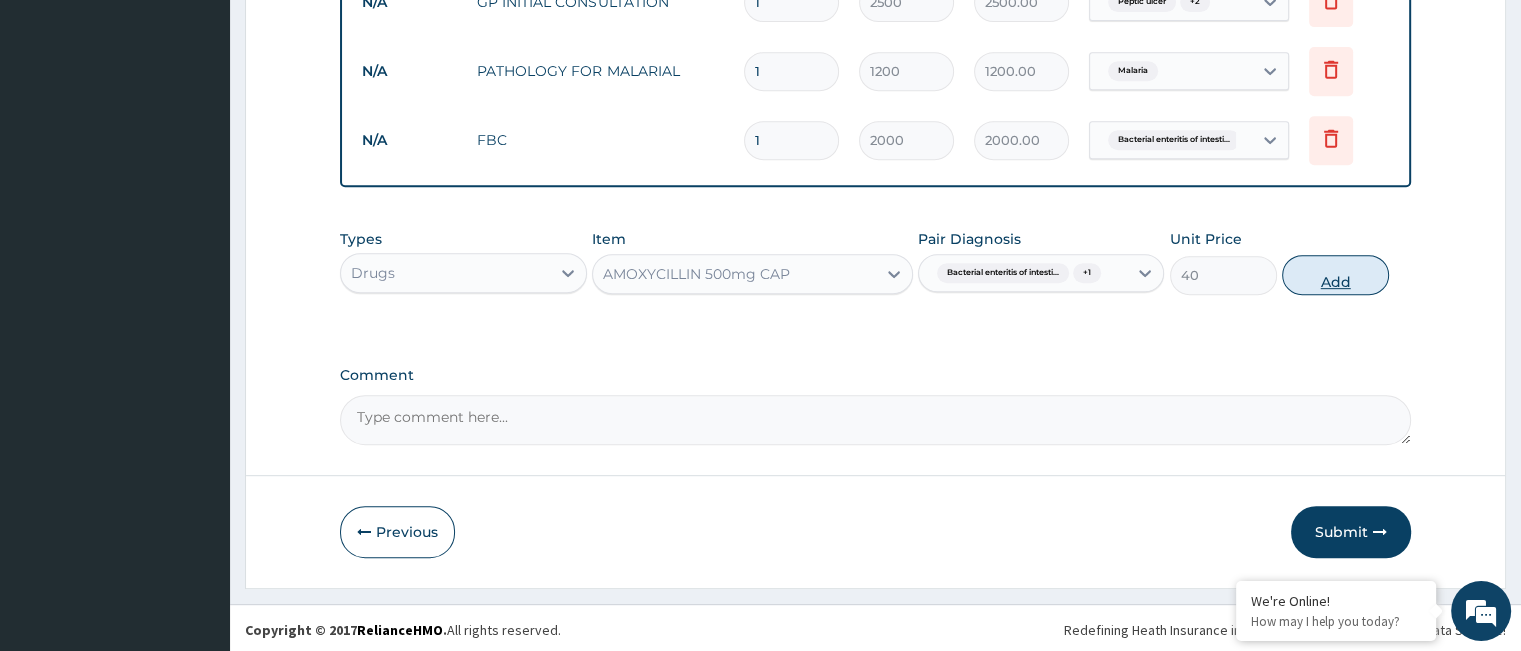click on "Add" at bounding box center [1335, 275] 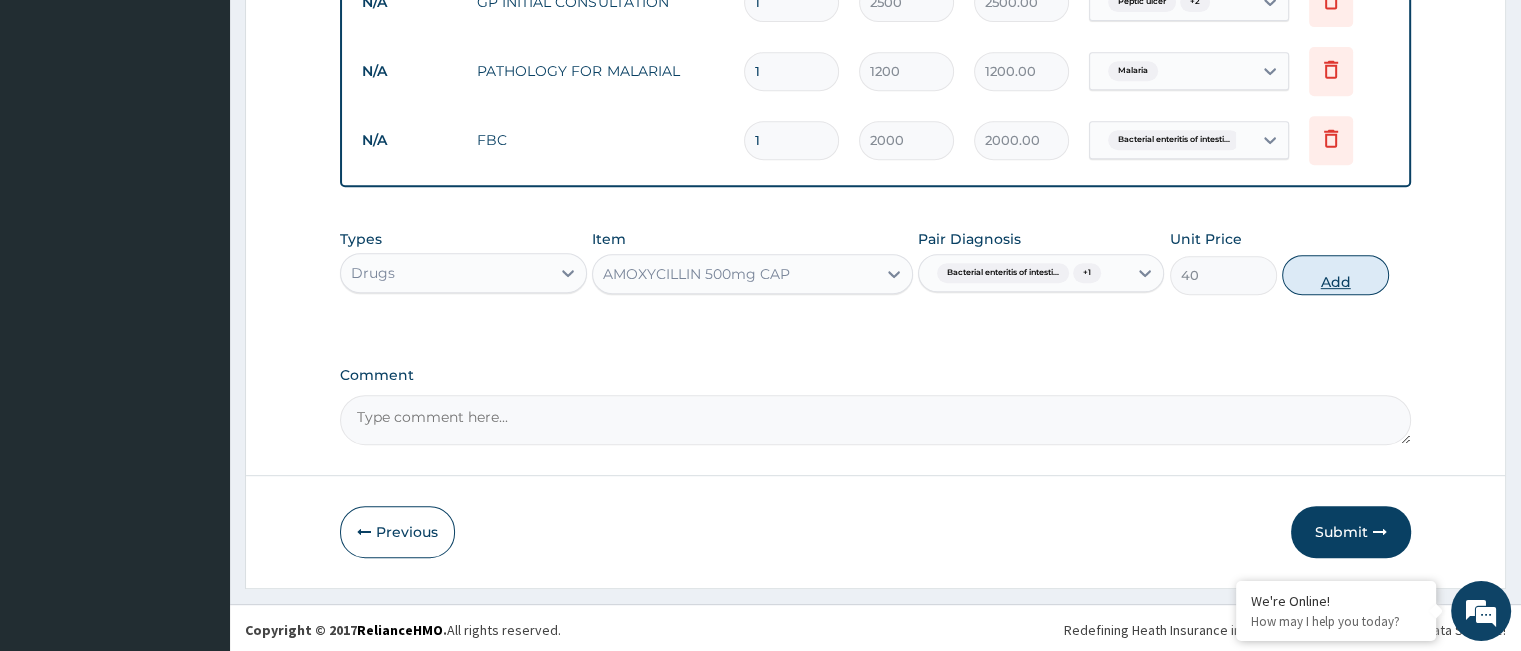 type on "0" 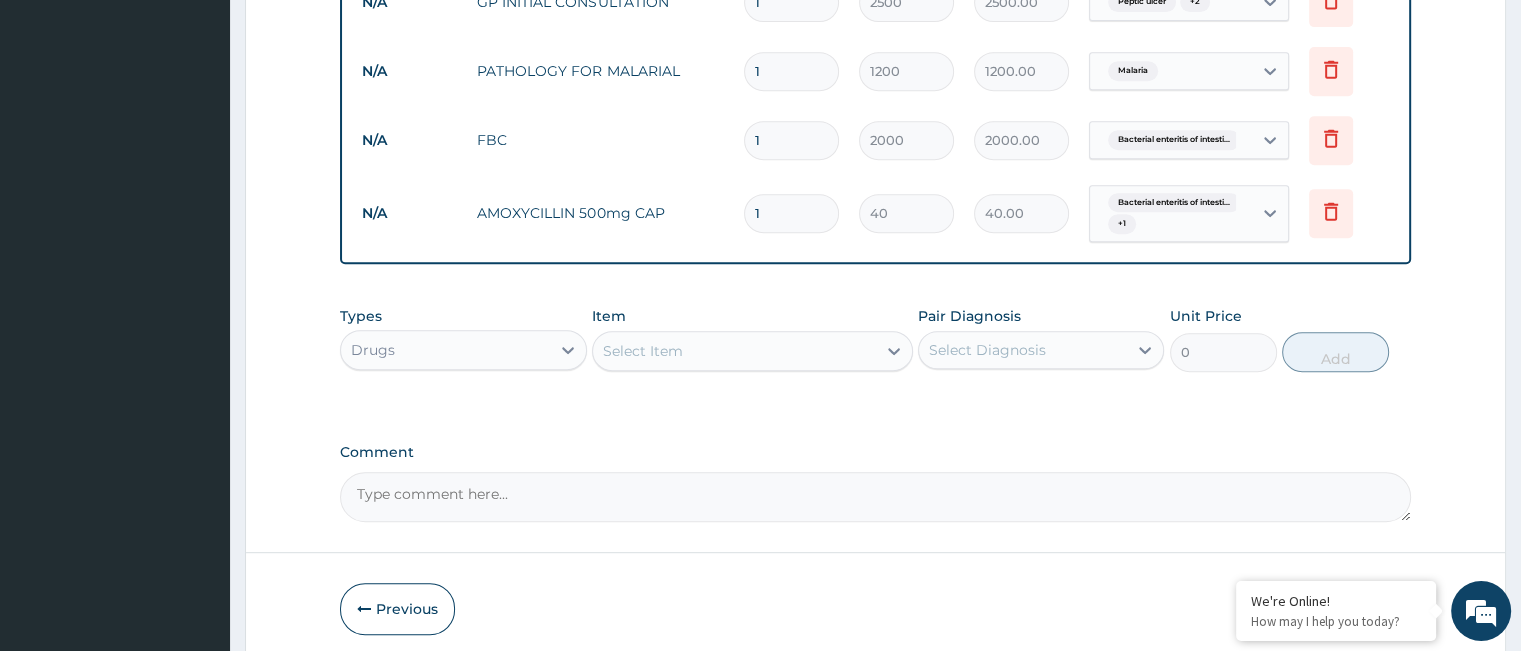 type on "10" 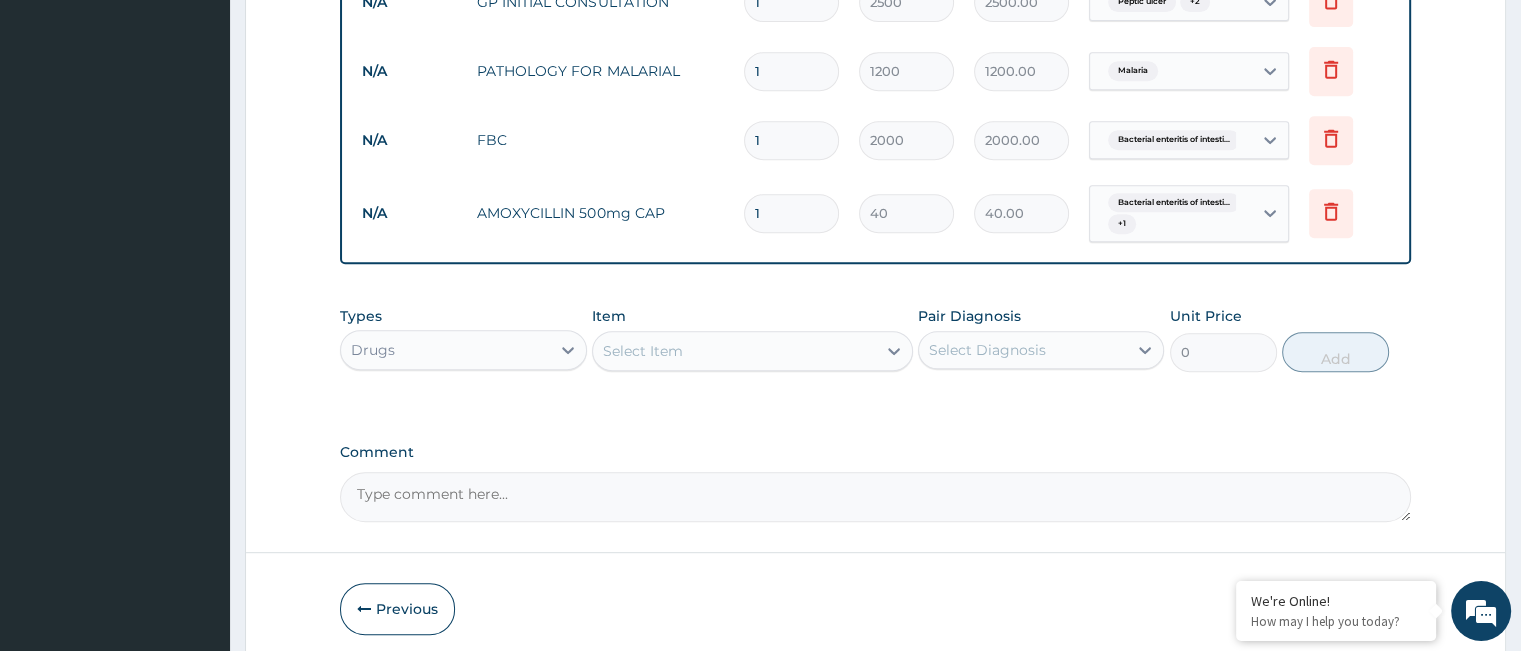 type on "400.00" 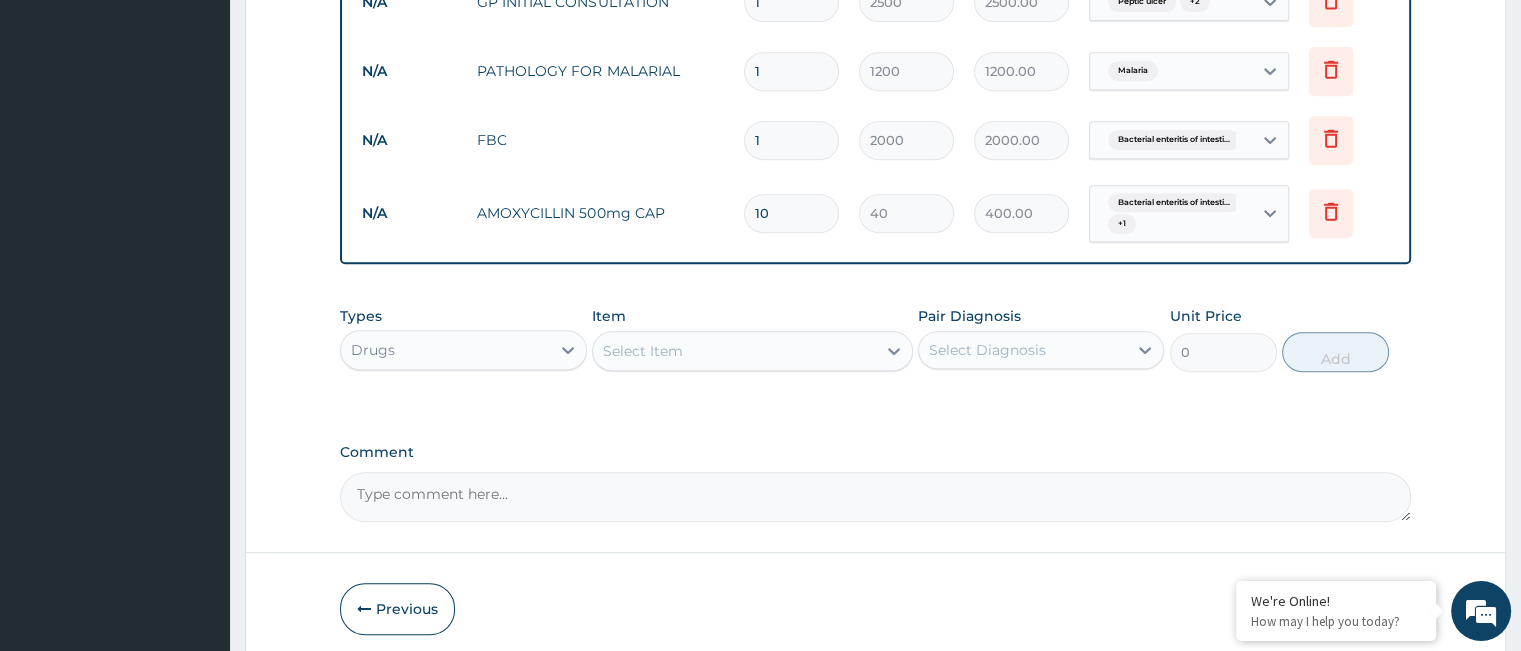 type on "10" 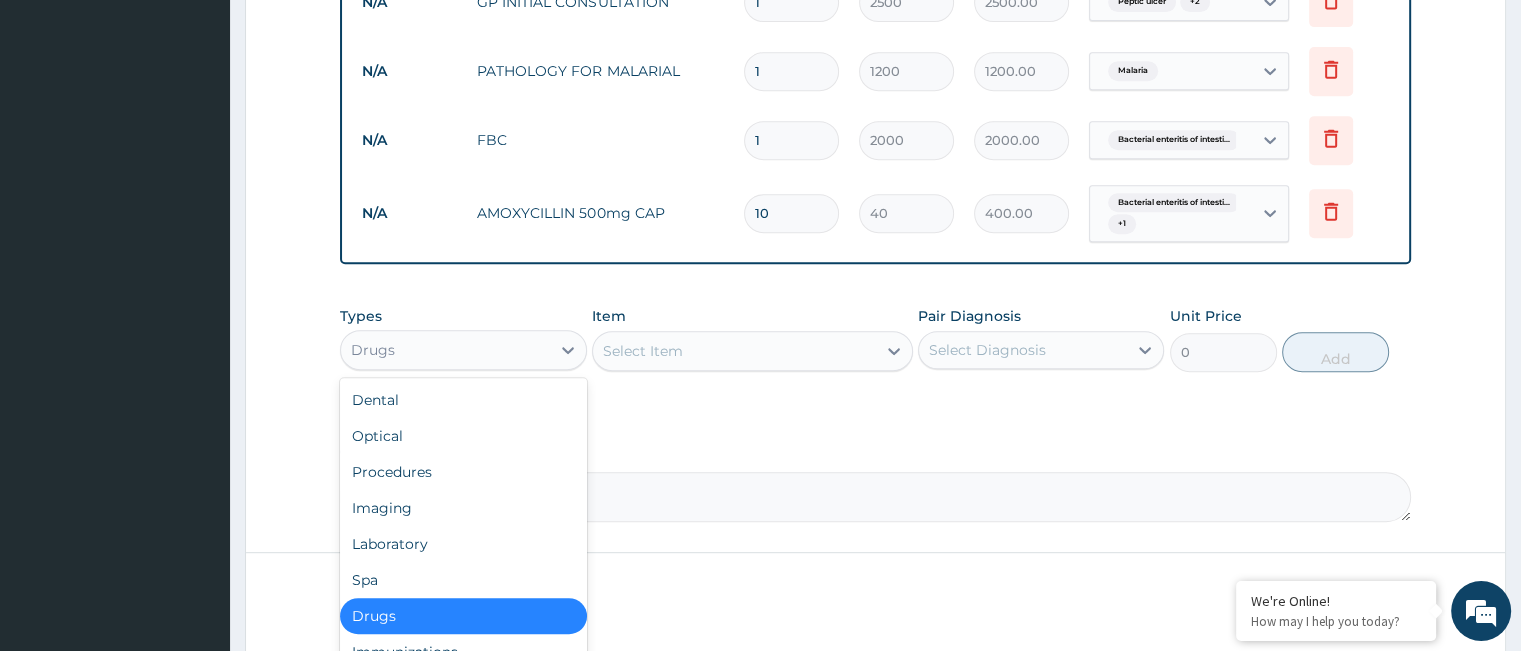 click on "Drugs" at bounding box center (445, 350) 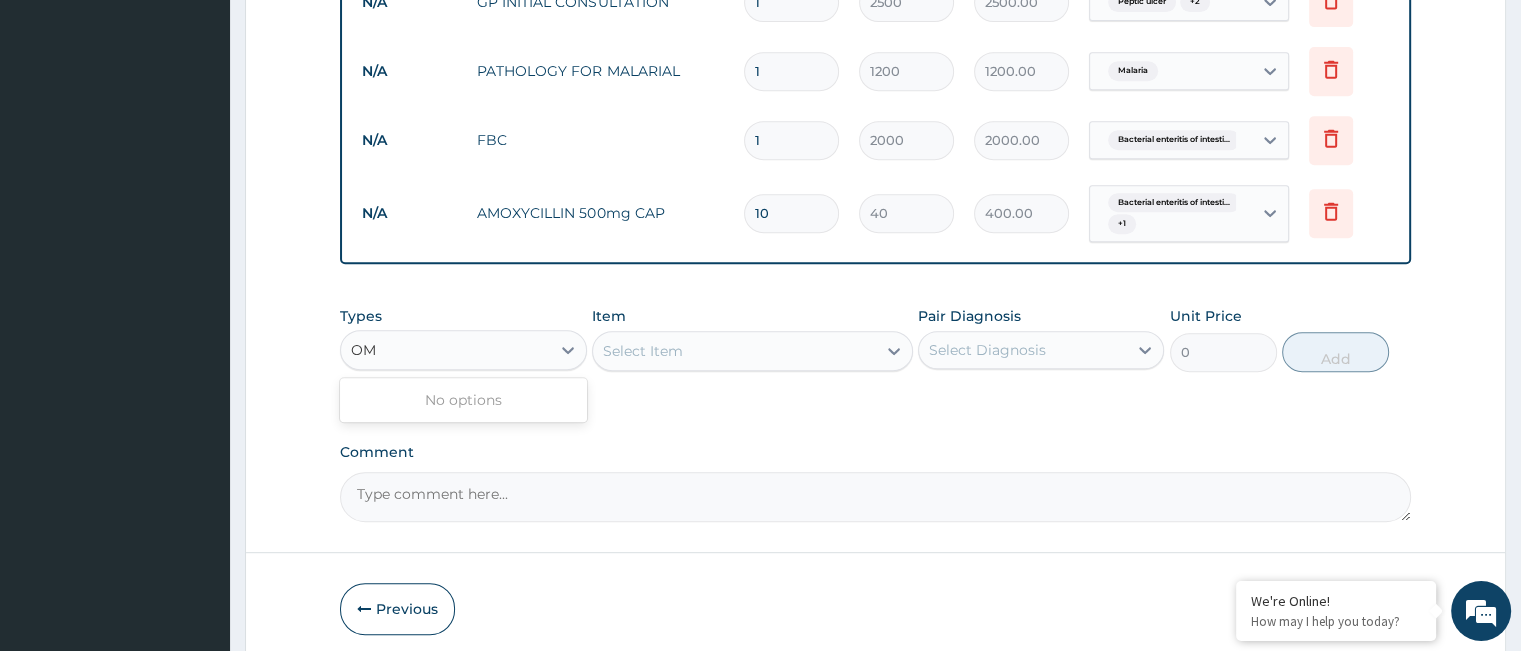 type on "O" 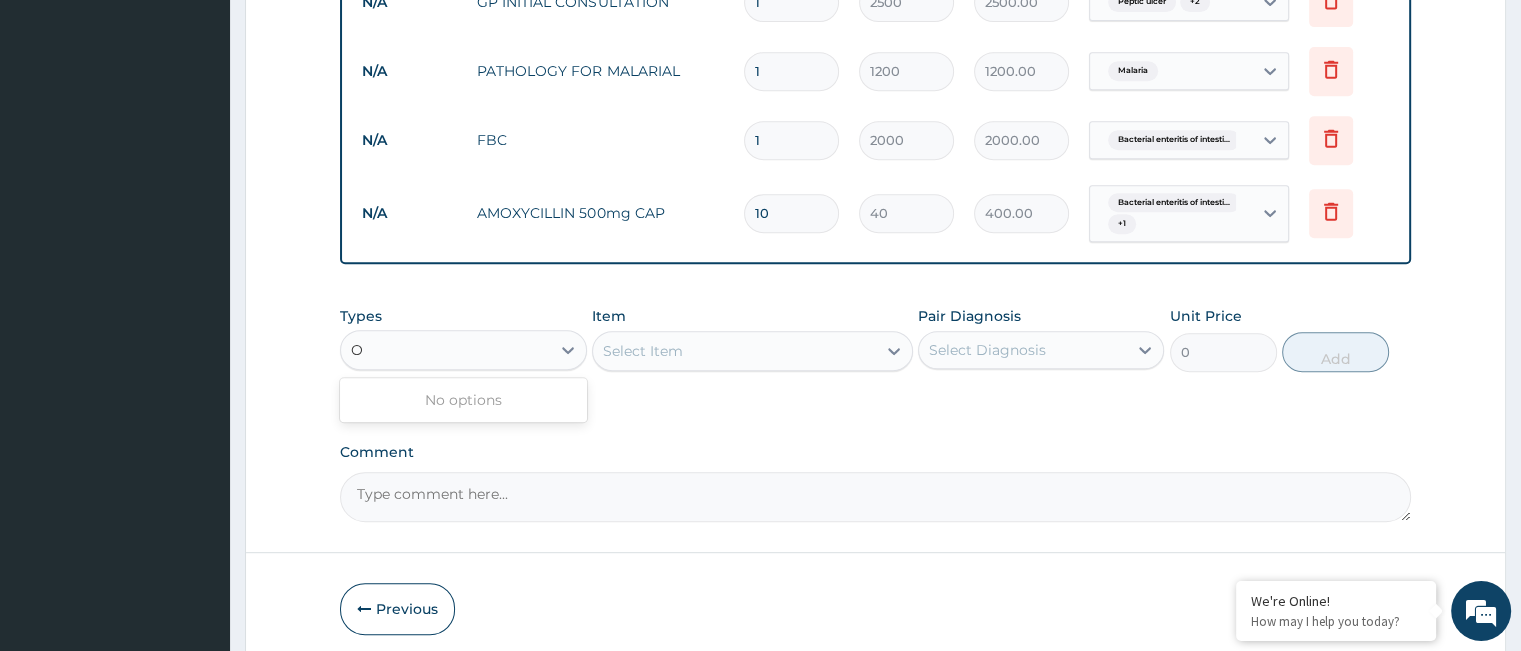 type 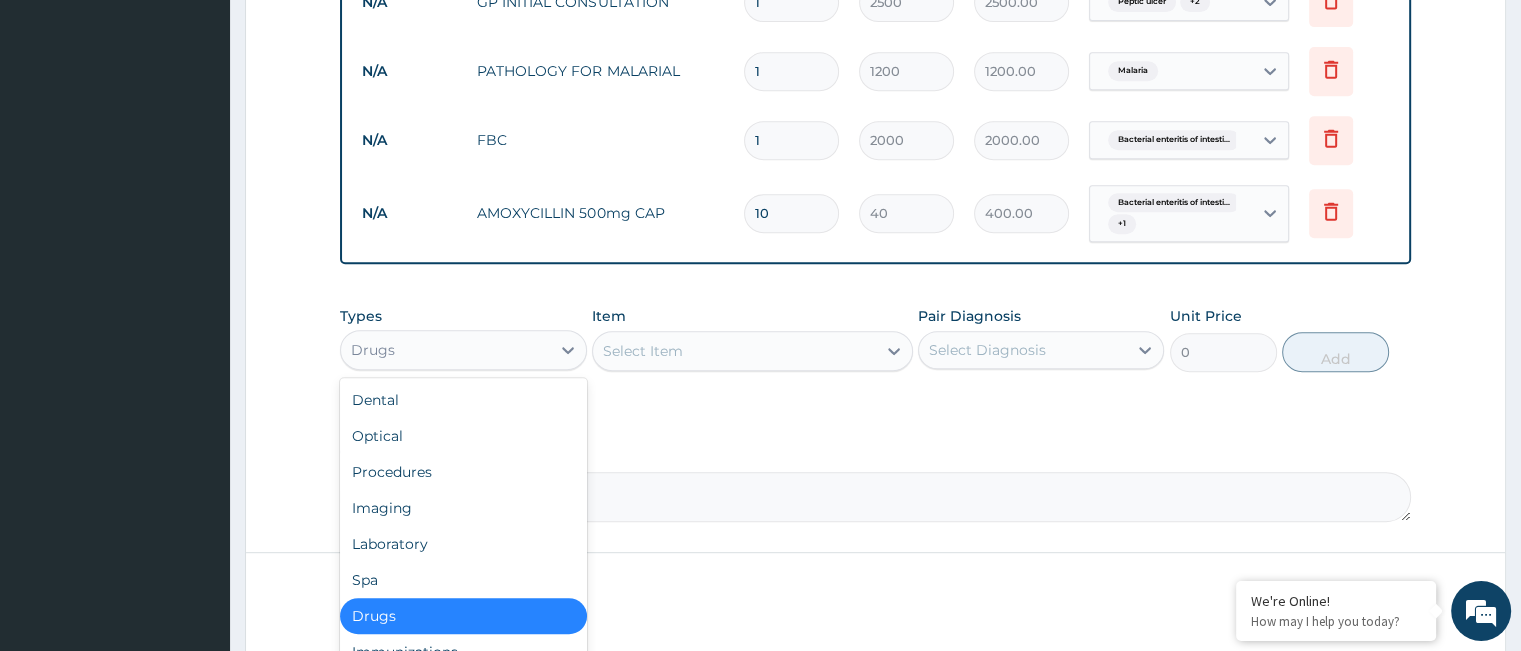click on "Drugs" at bounding box center (463, 616) 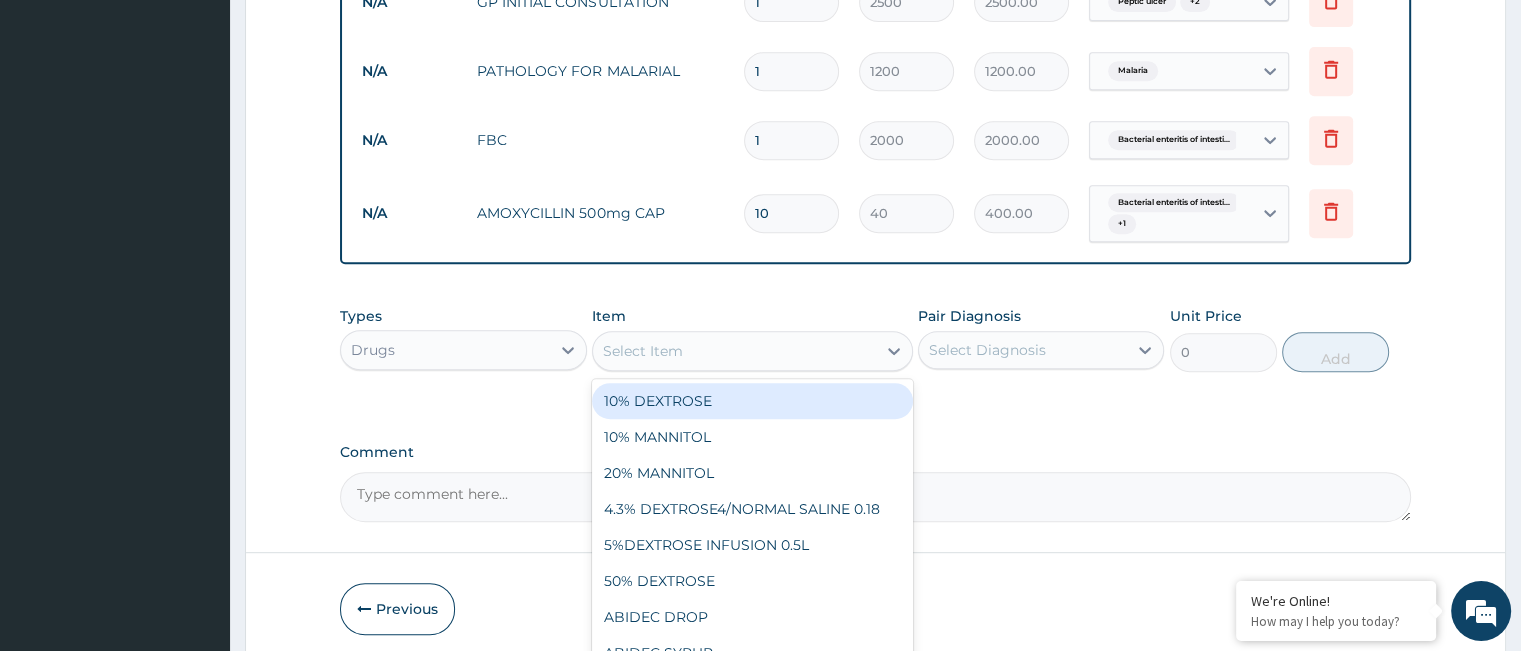click on "Select Item" at bounding box center (734, 351) 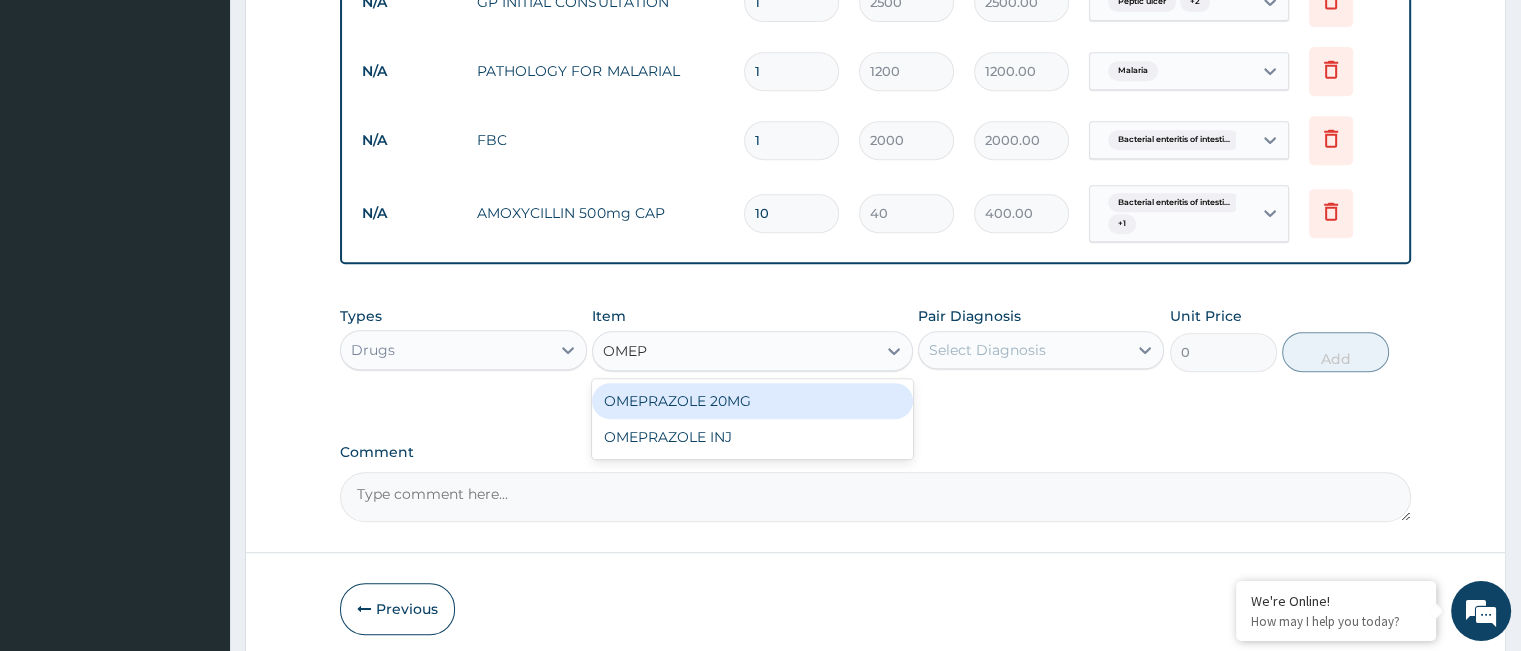 type on "OMEPR" 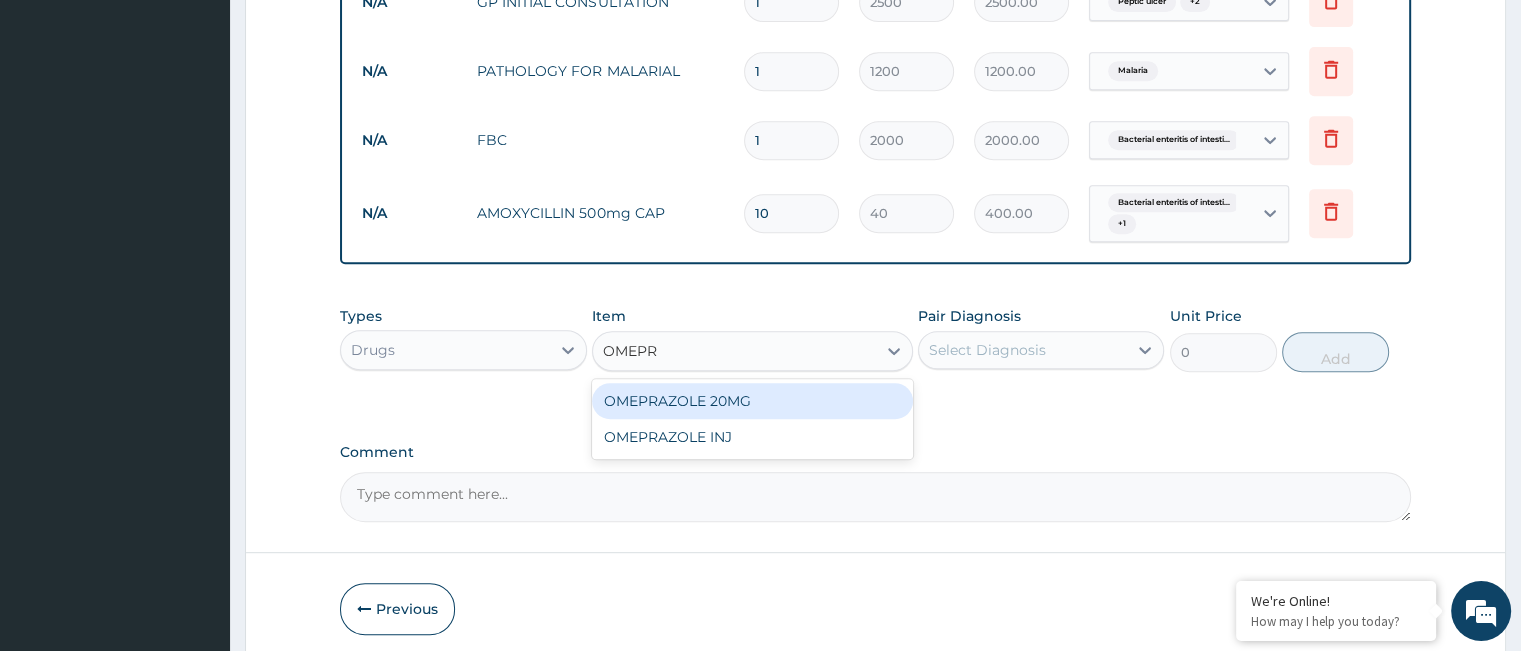 click on "OMEPRAZOLE 20MG" at bounding box center (752, 401) 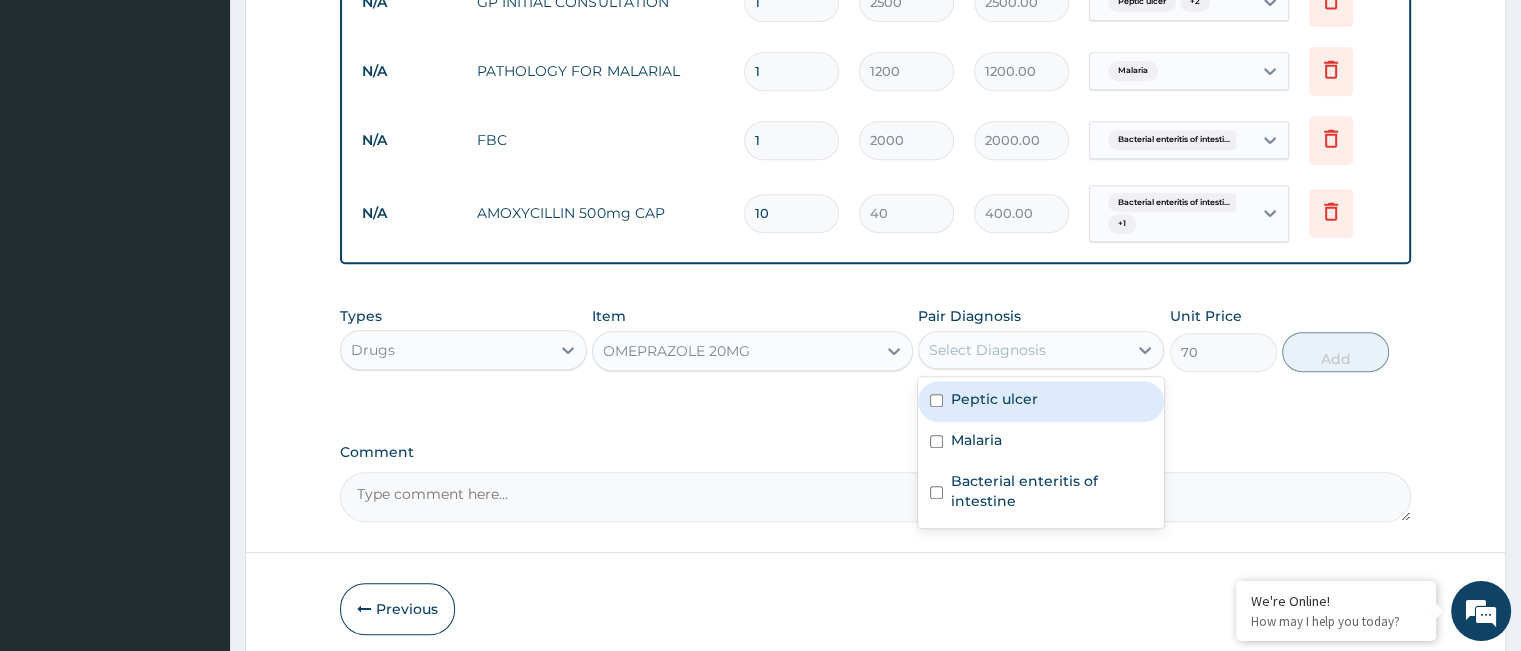 click on "Select Diagnosis" at bounding box center [1023, 350] 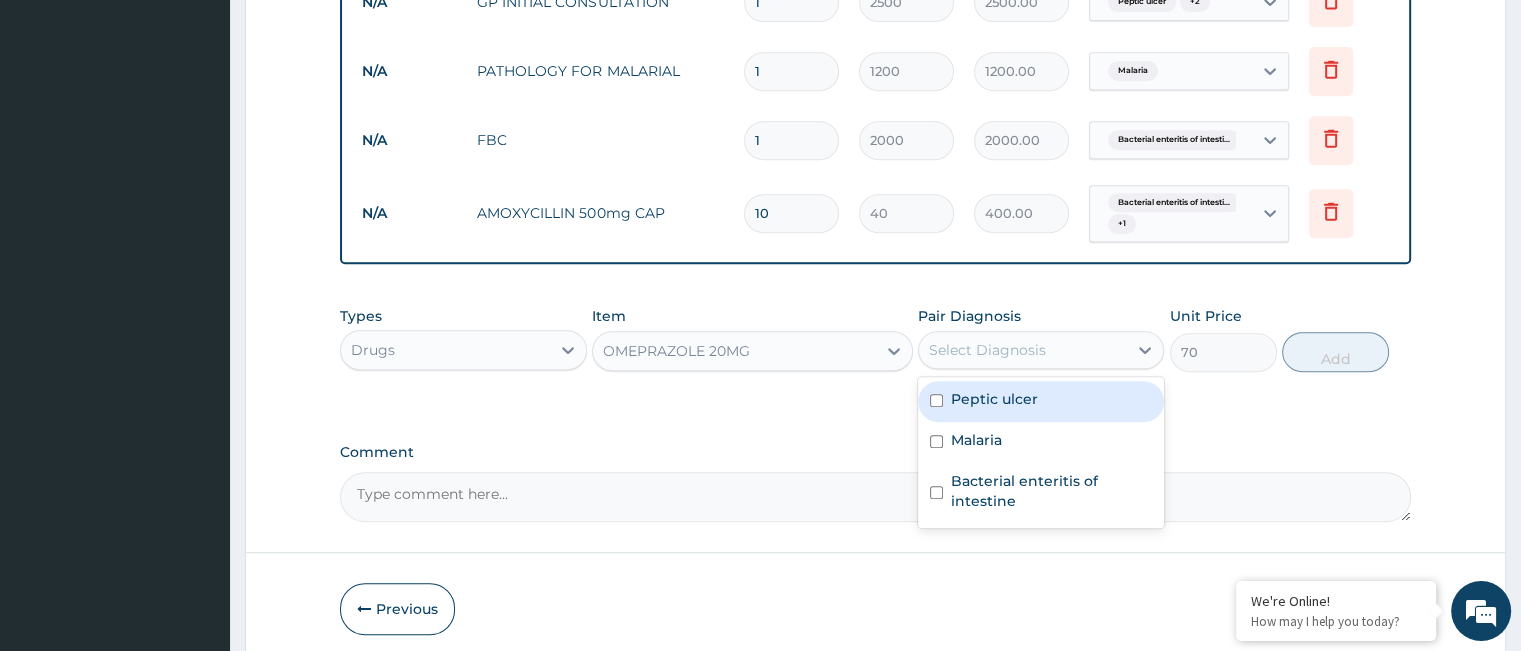 click on "Peptic ulcer" at bounding box center [994, 399] 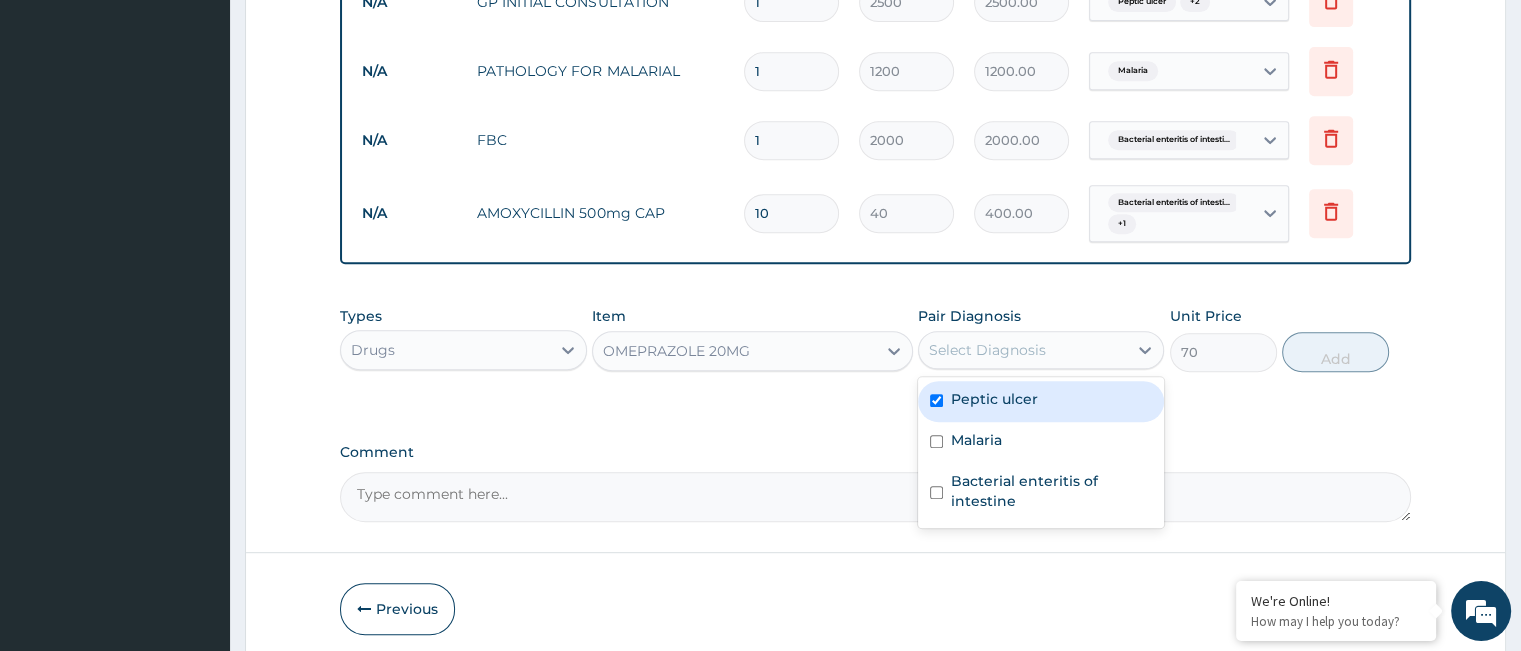 checkbox on "true" 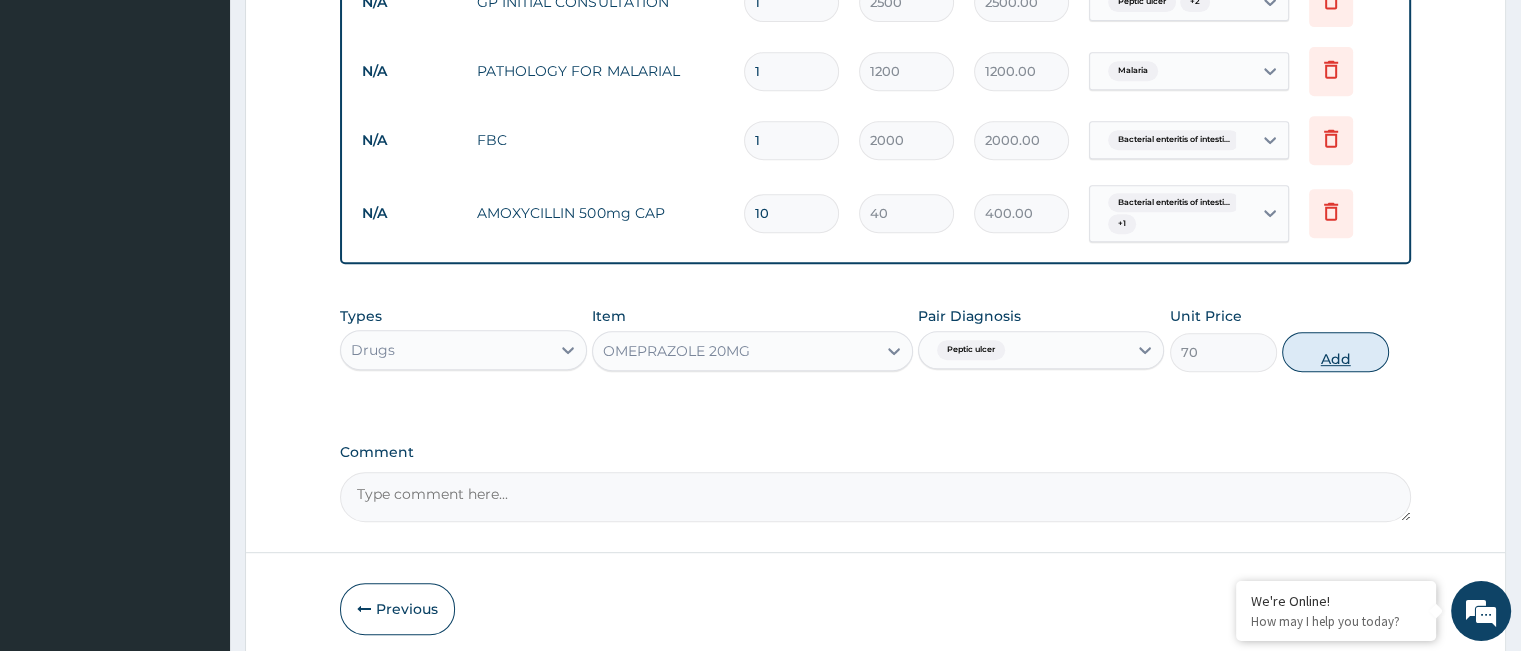 click on "Add" at bounding box center [1335, 352] 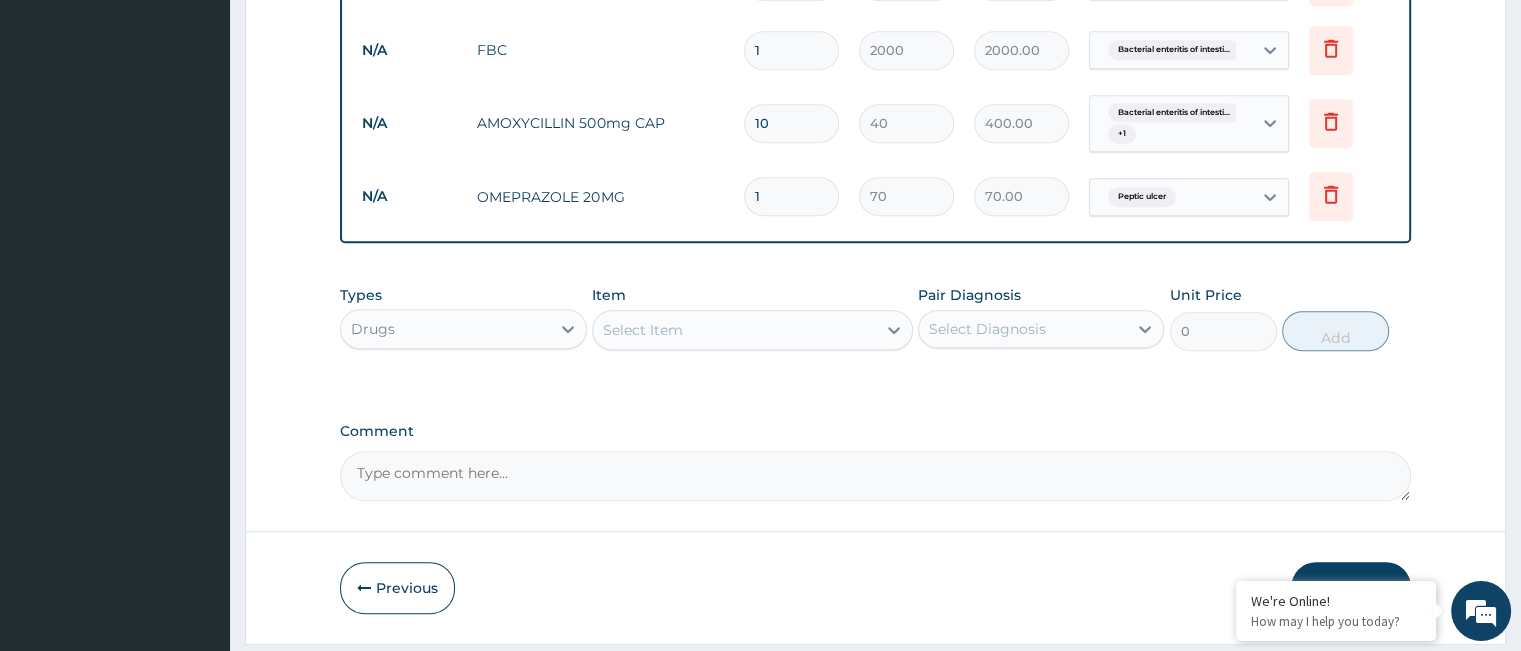scroll, scrollTop: 1044, scrollLeft: 0, axis: vertical 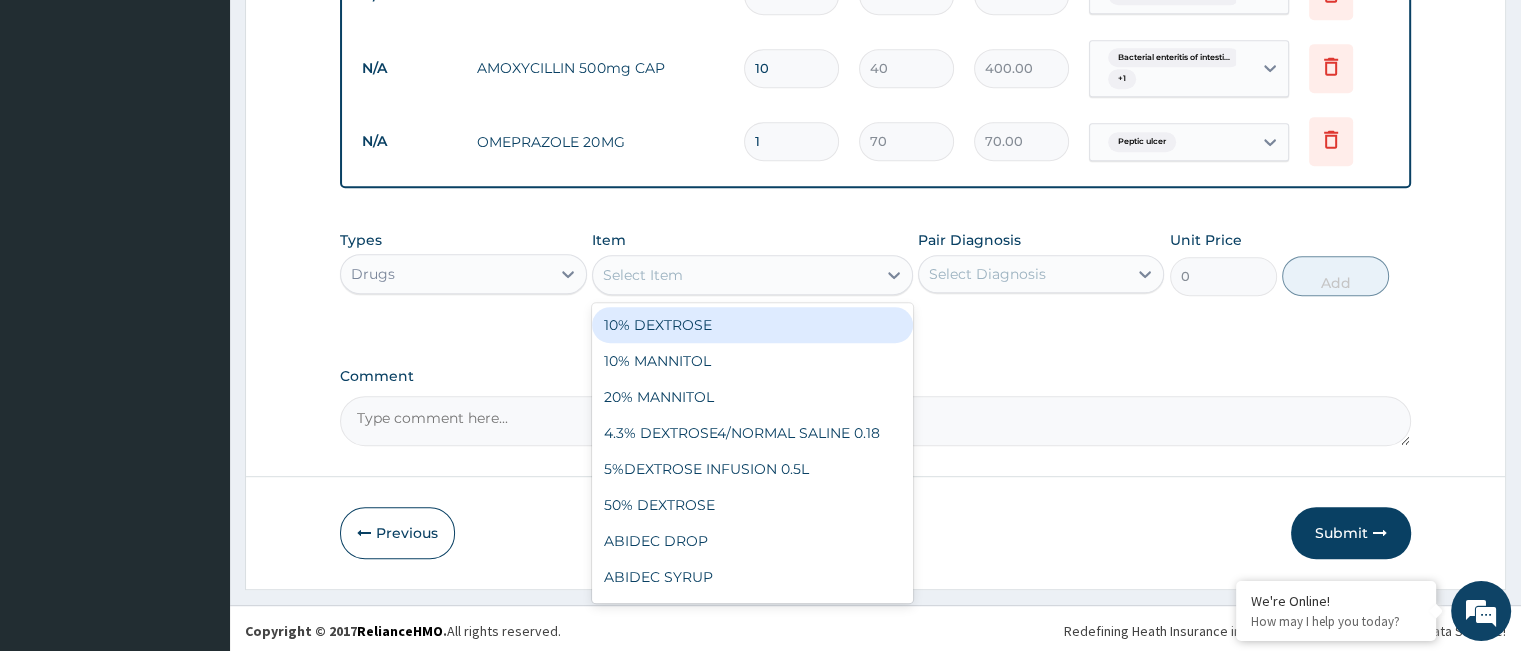 click on "Select Item" at bounding box center (734, 275) 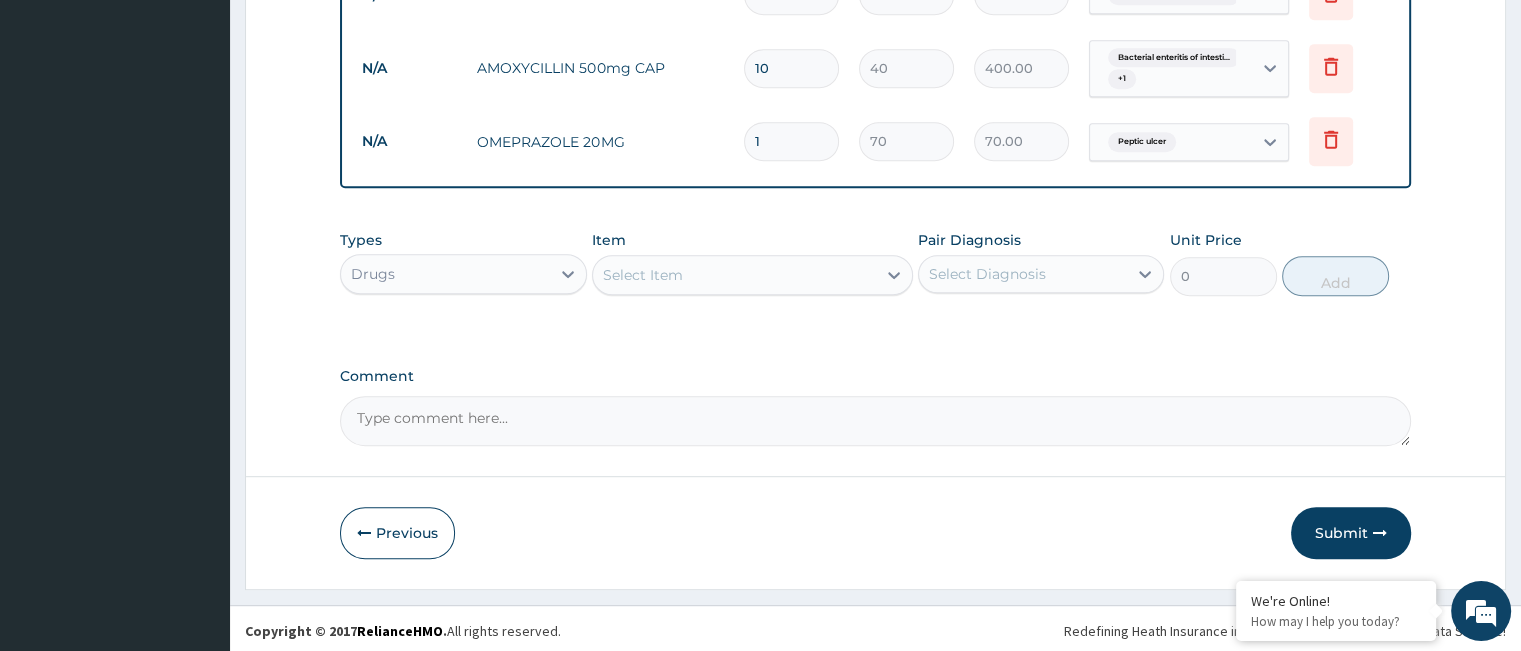 click on "1" at bounding box center [791, 141] 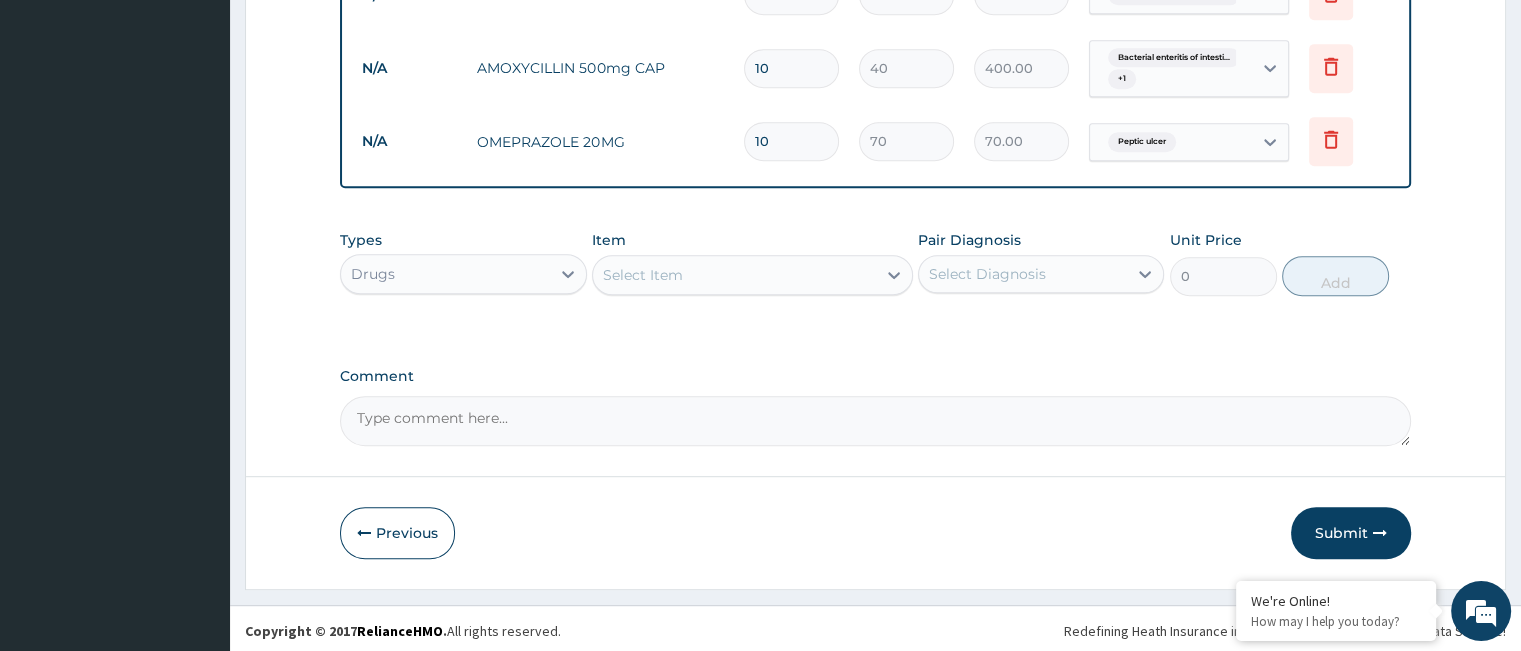 type on "700.00" 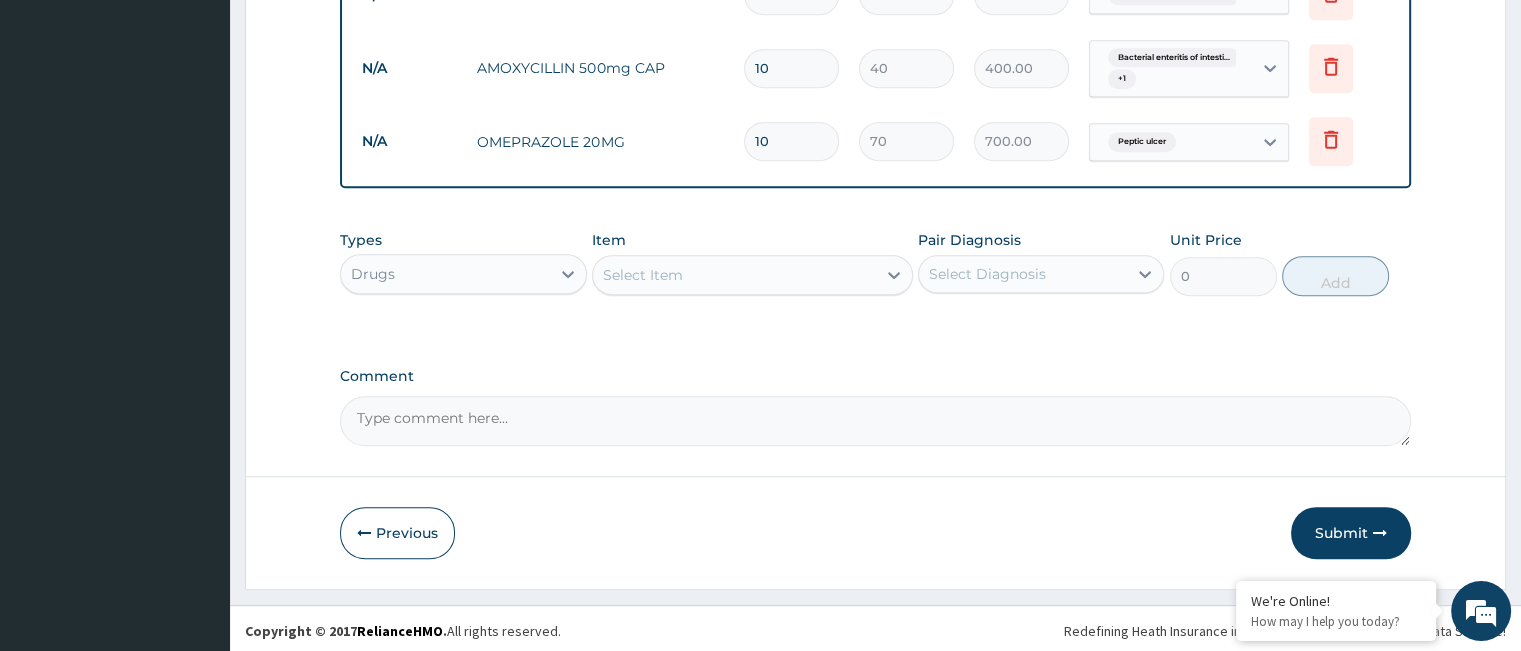 type on "10" 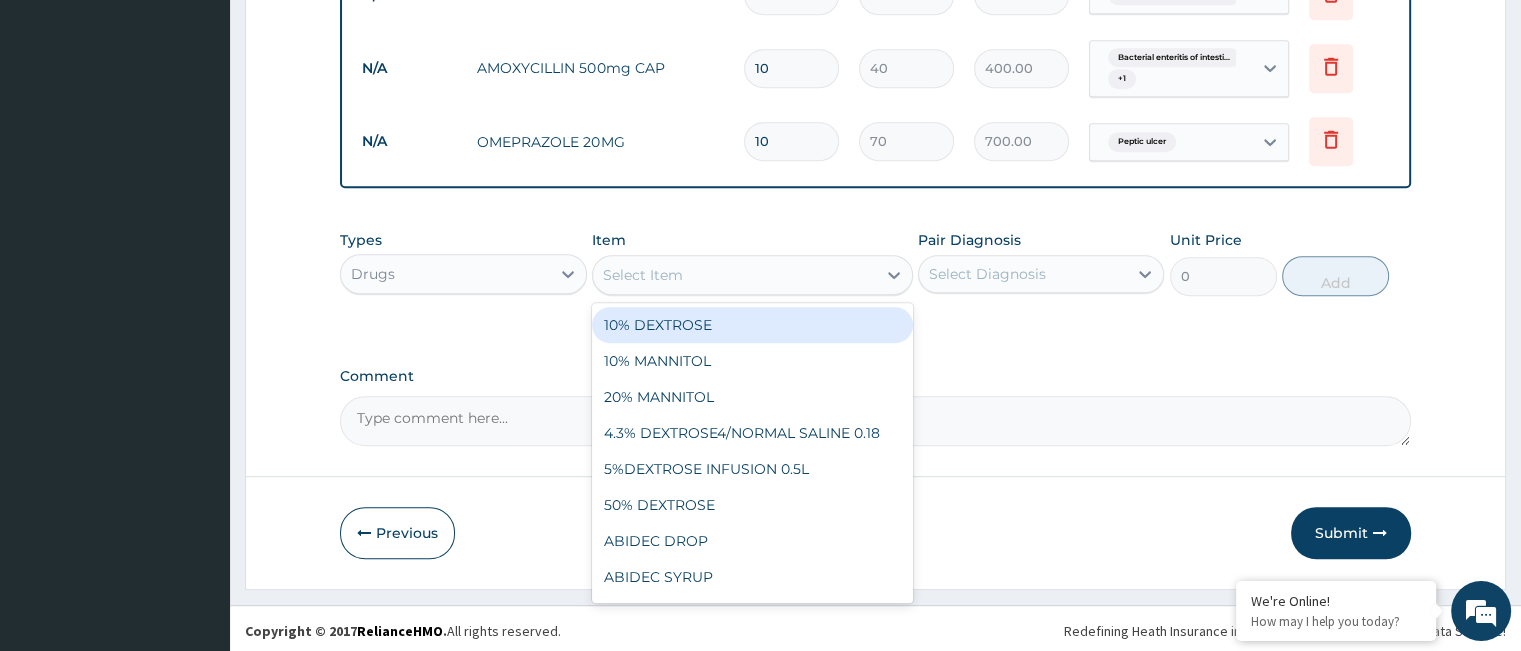 click on "Select Item" at bounding box center [734, 275] 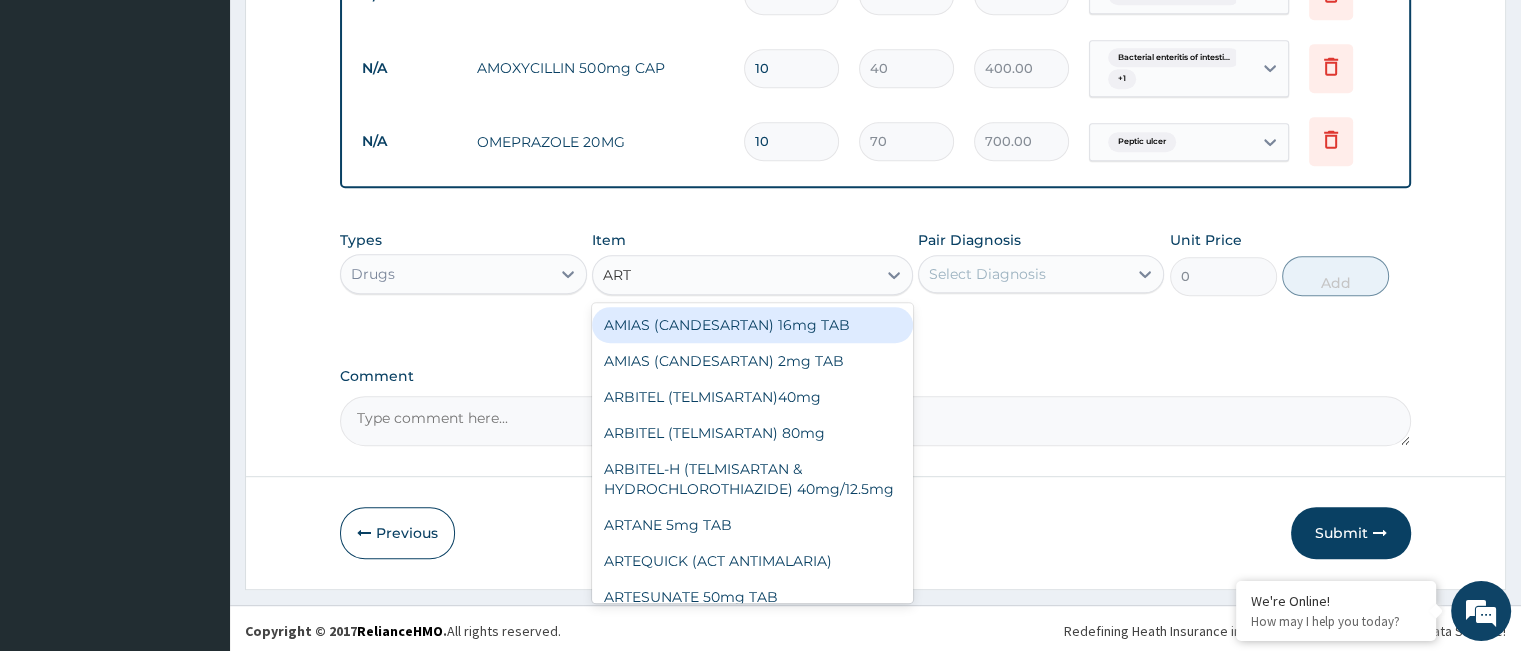 type on "ARTE" 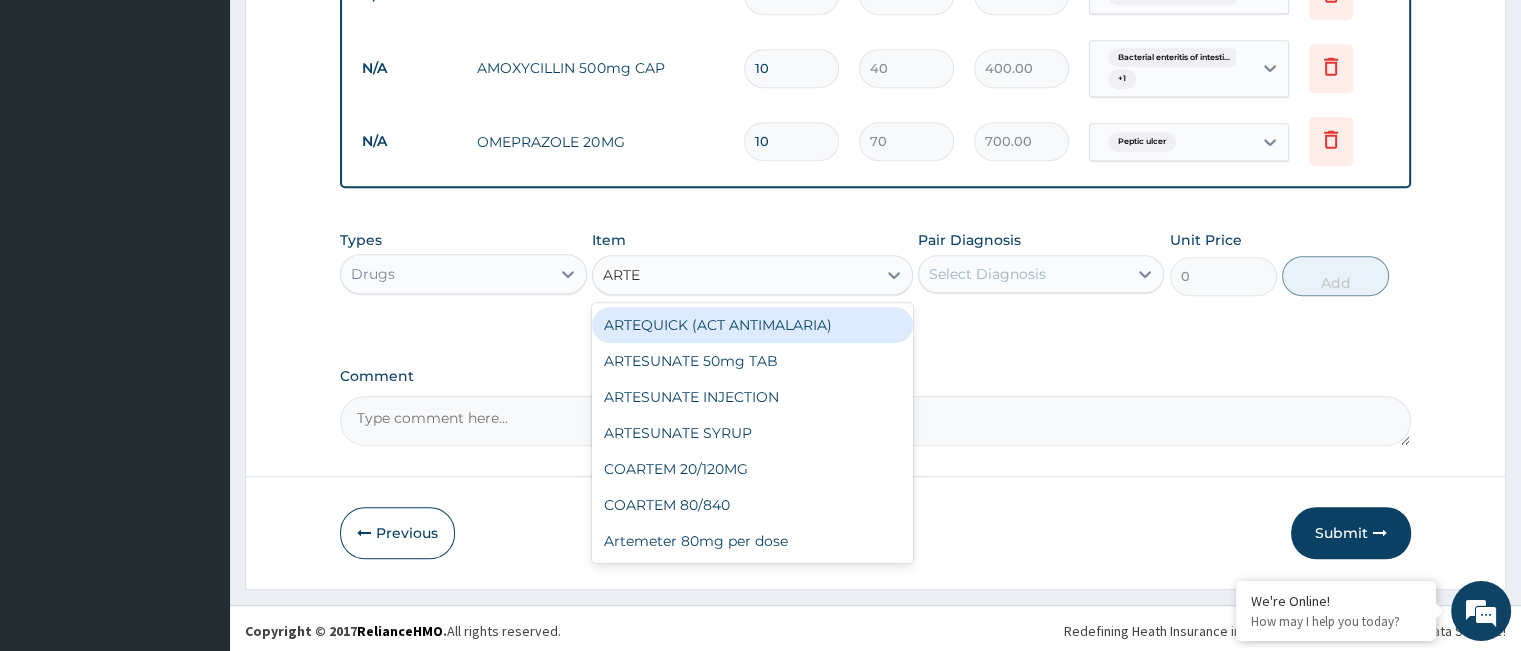 click on "ARTEQUICK (ACT ANTIMALARIA)" at bounding box center [752, 325] 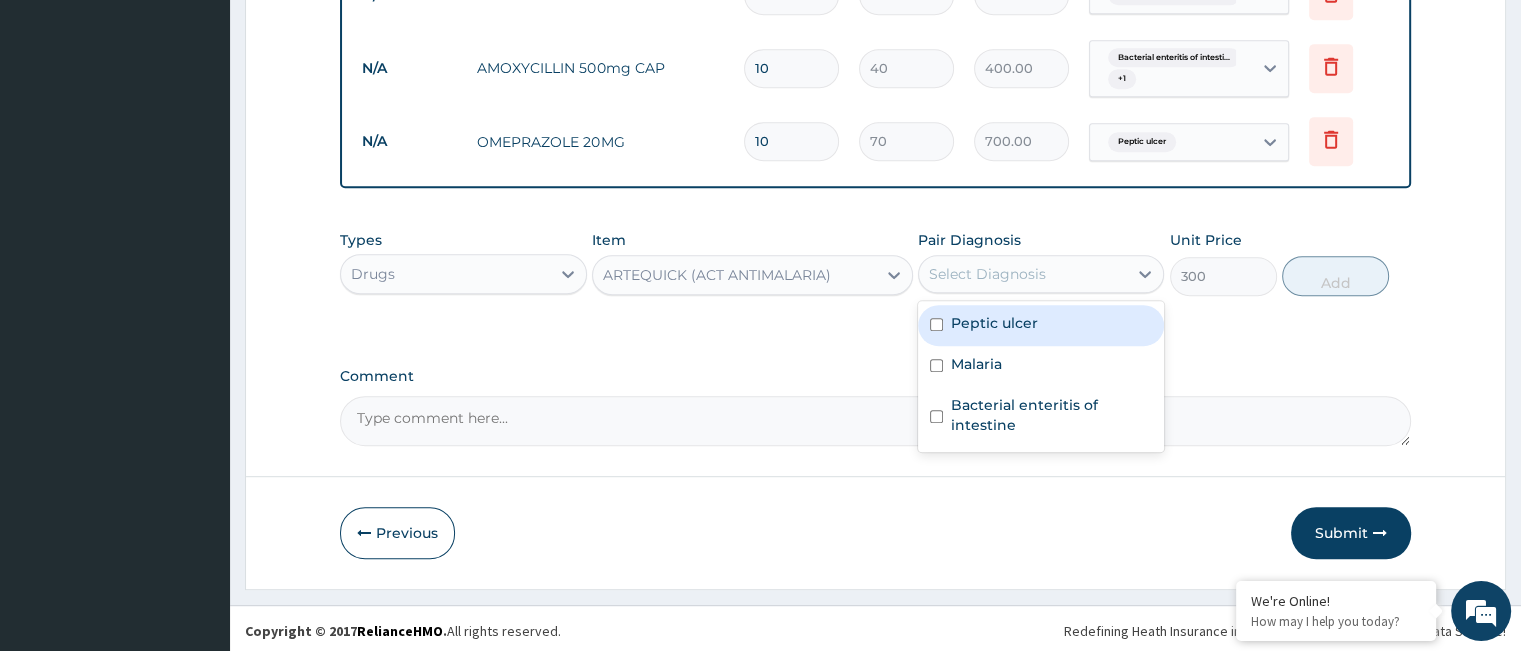 click on "Select Diagnosis" at bounding box center (987, 274) 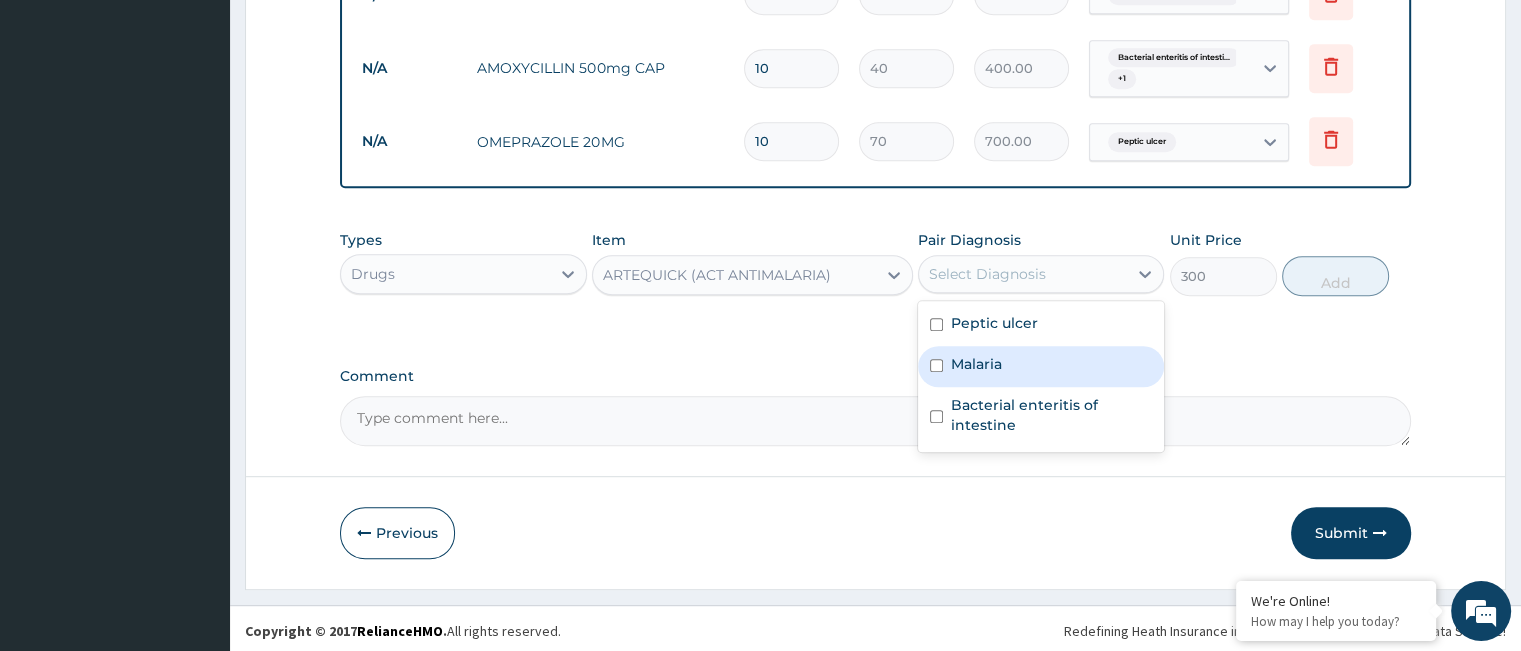 click on "Malaria" at bounding box center [1041, 366] 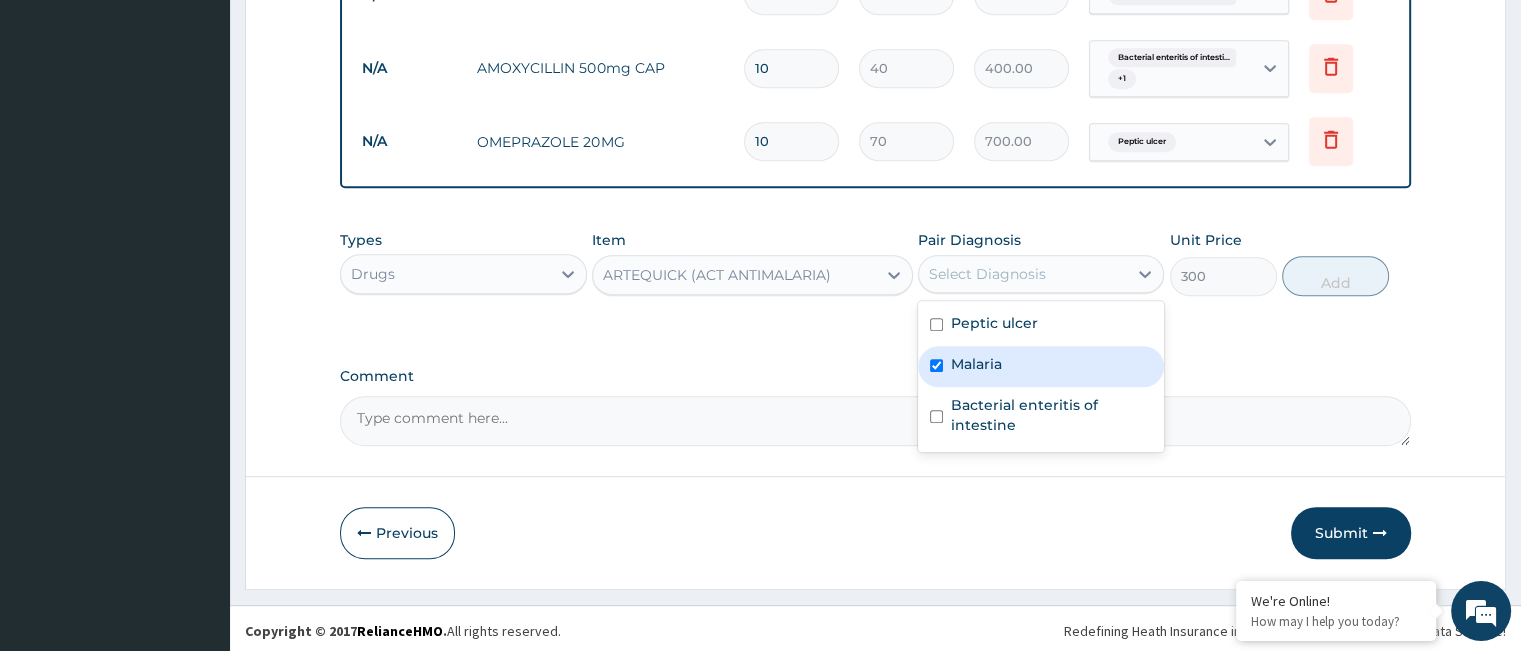 checkbox on "true" 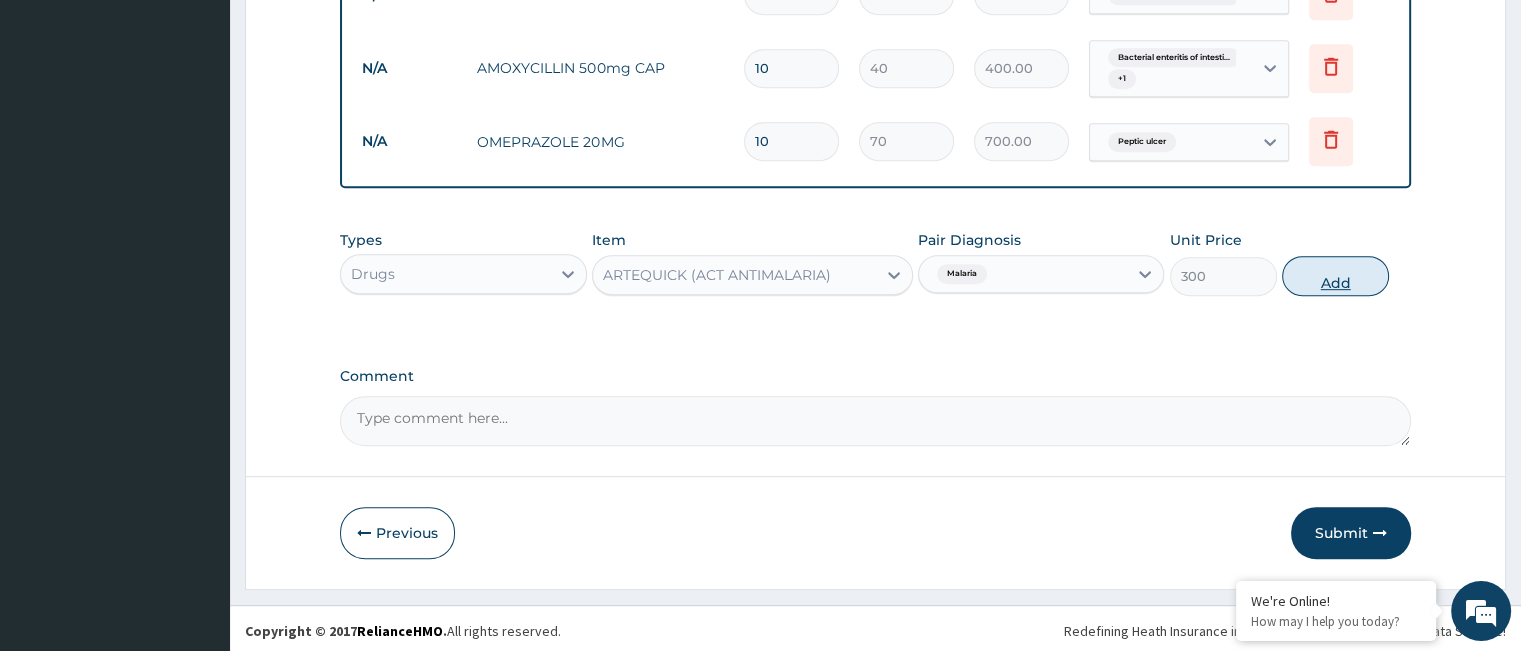 click on "Add" at bounding box center (1335, 276) 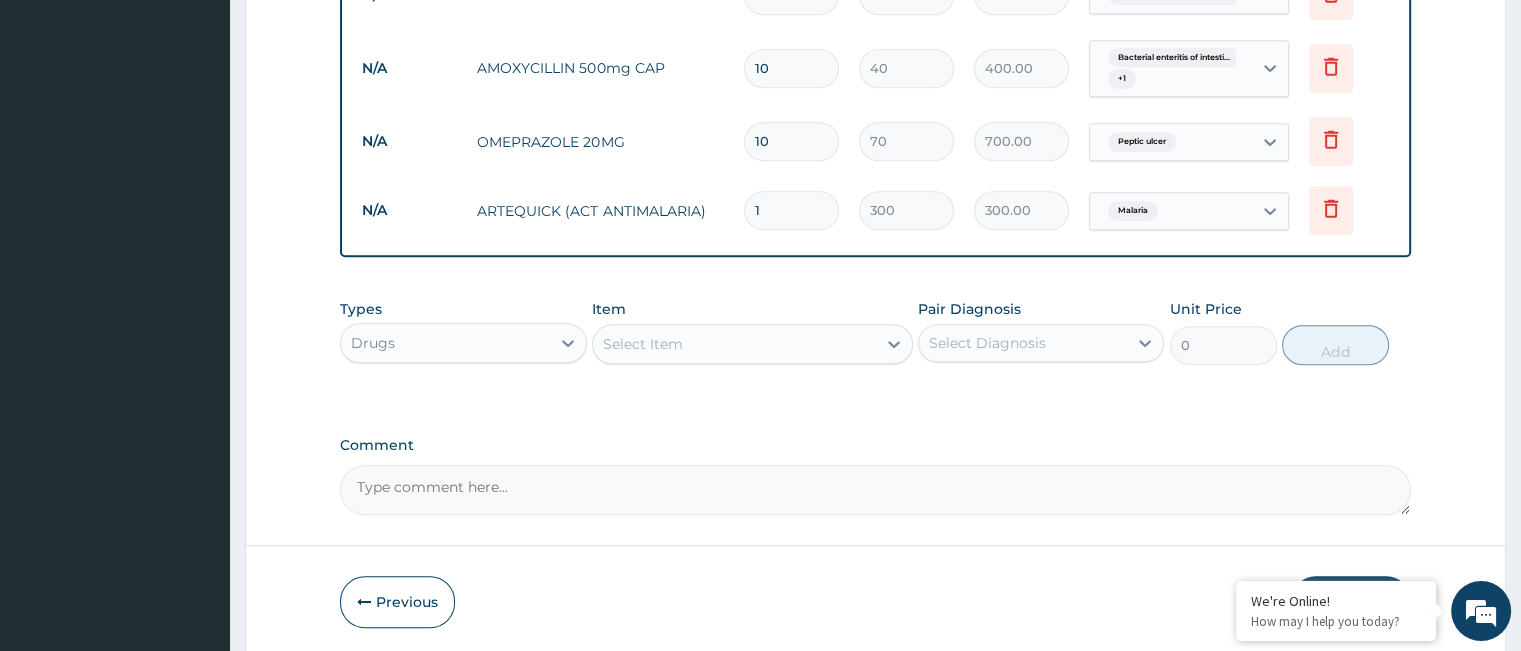 click on "1" at bounding box center [791, 210] 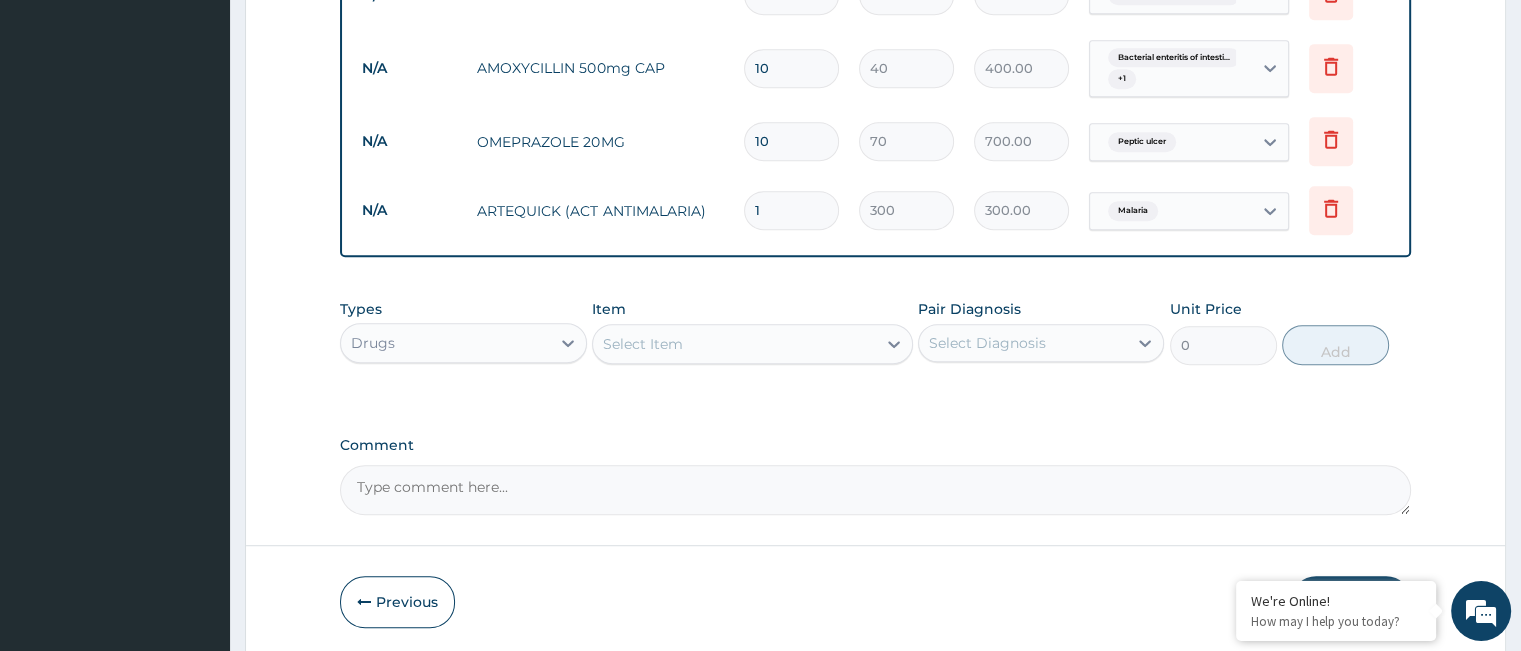 type on "0.00" 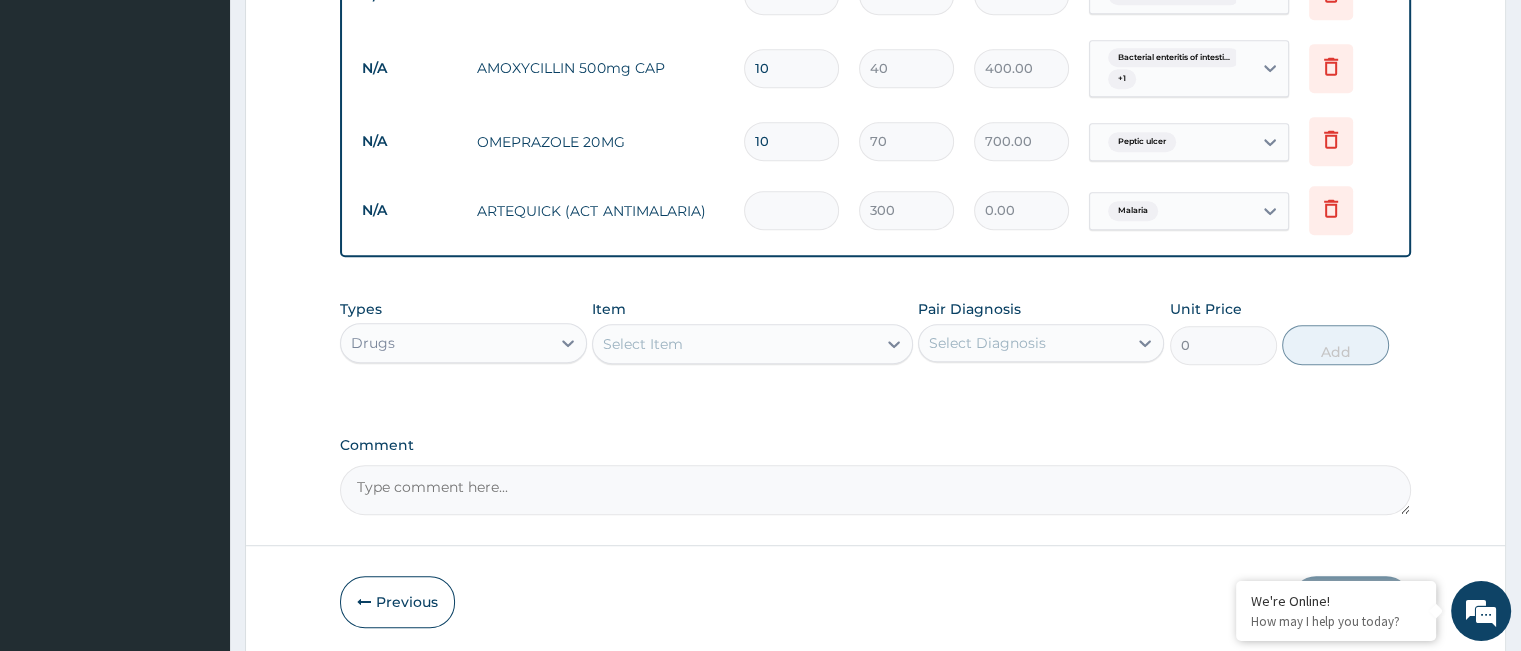 type on "6" 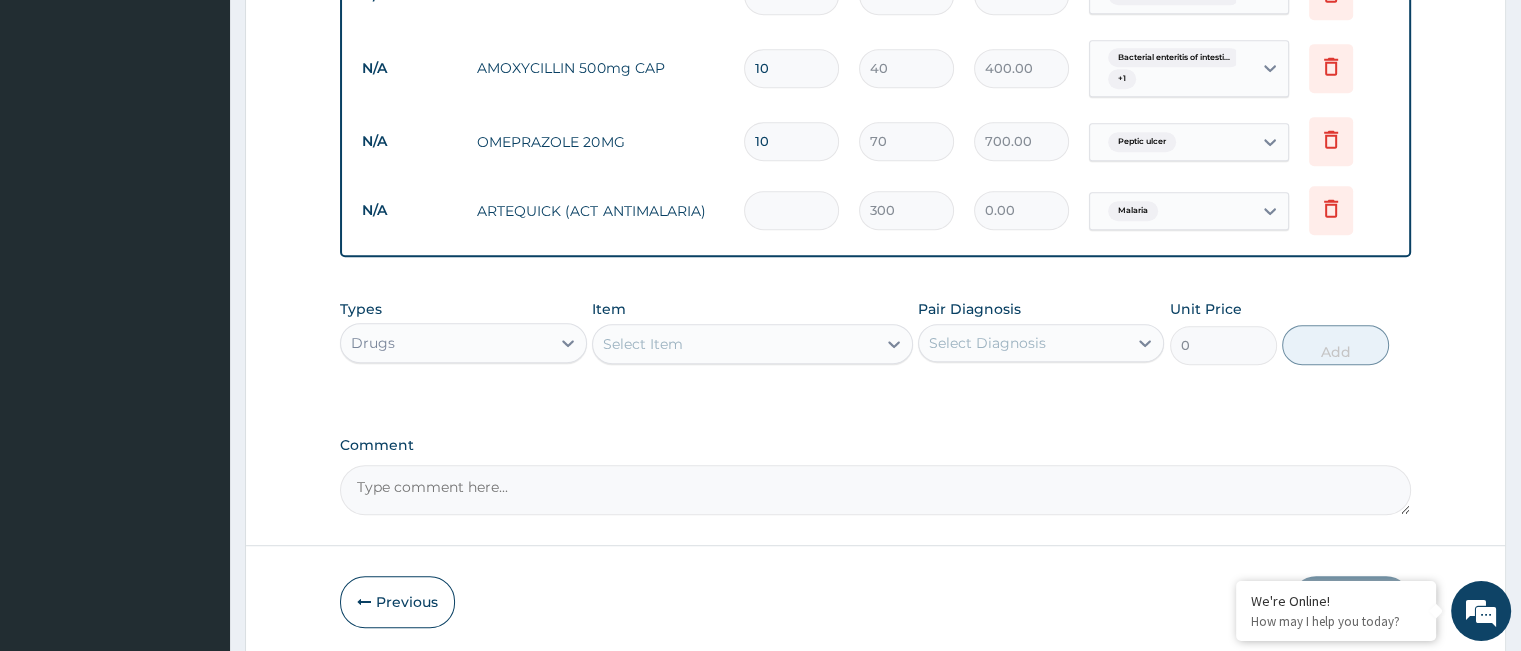 type on "1800.00" 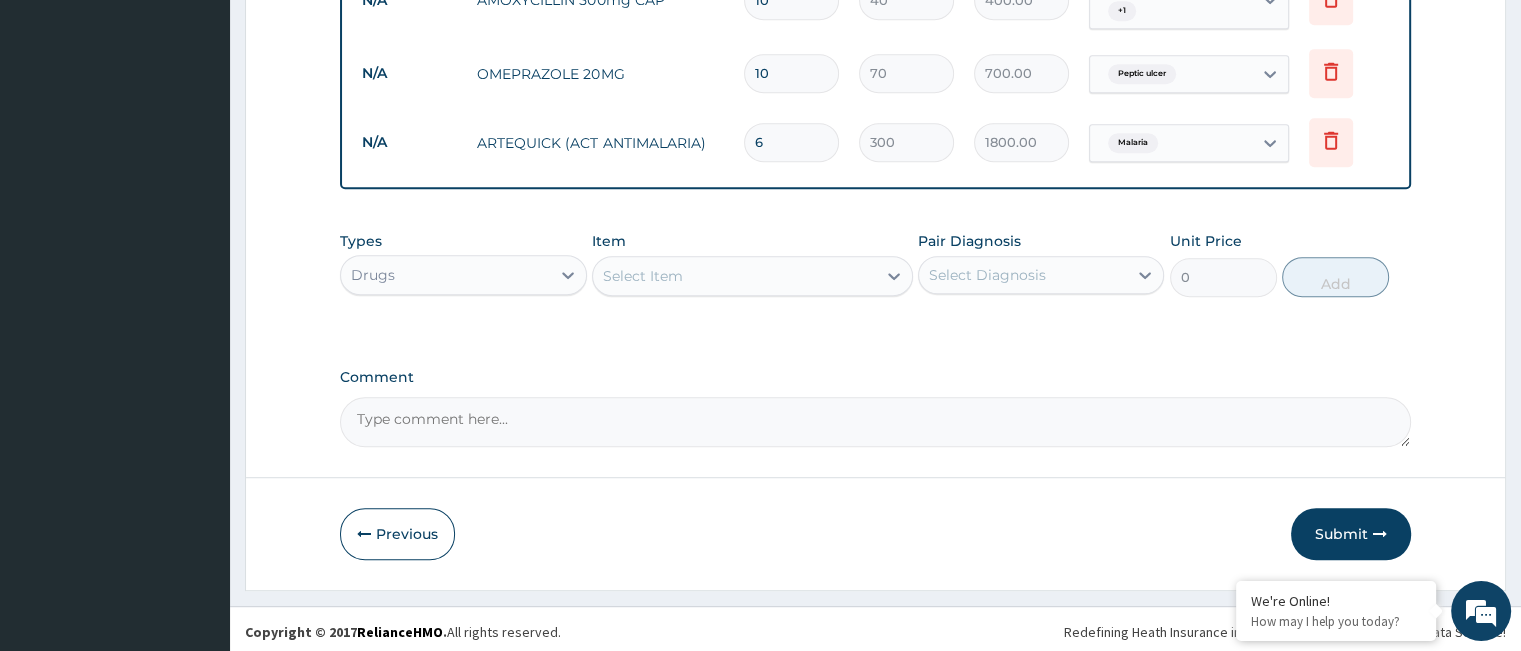 scroll, scrollTop: 1113, scrollLeft: 0, axis: vertical 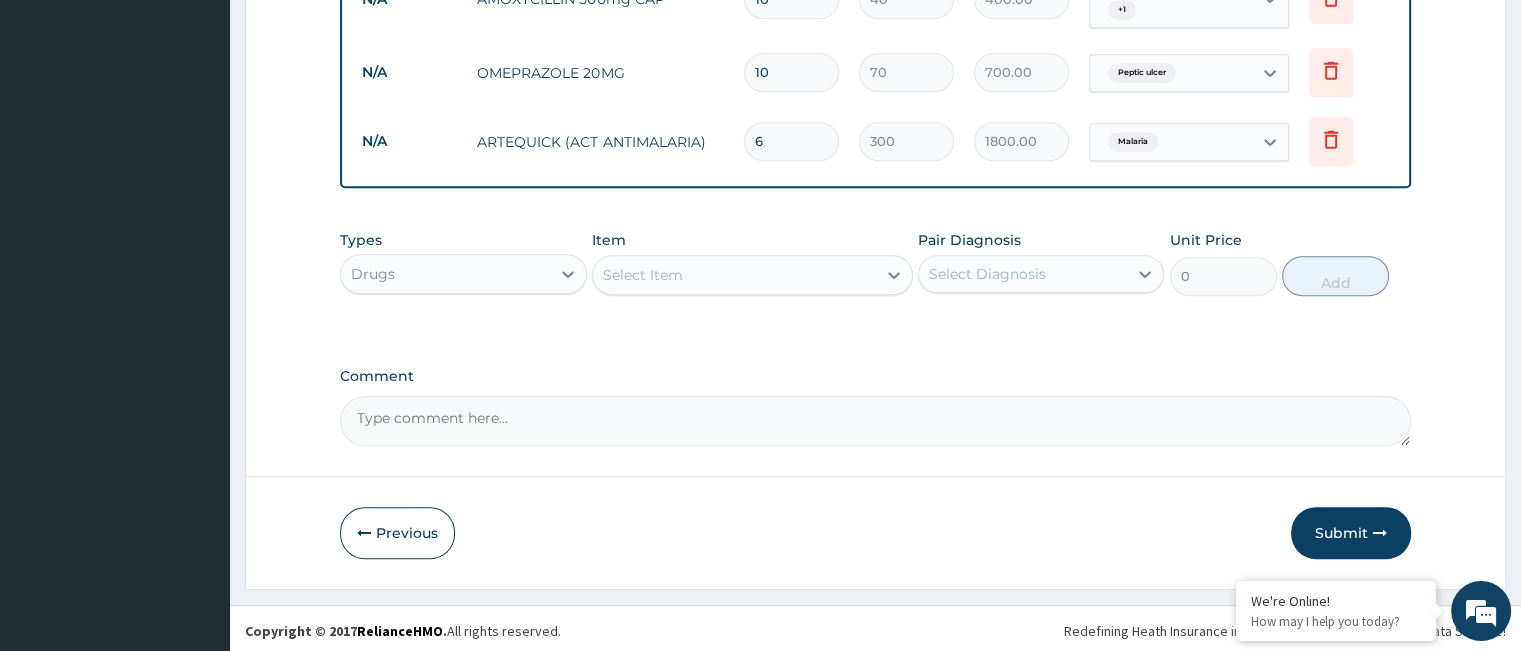 type on "6" 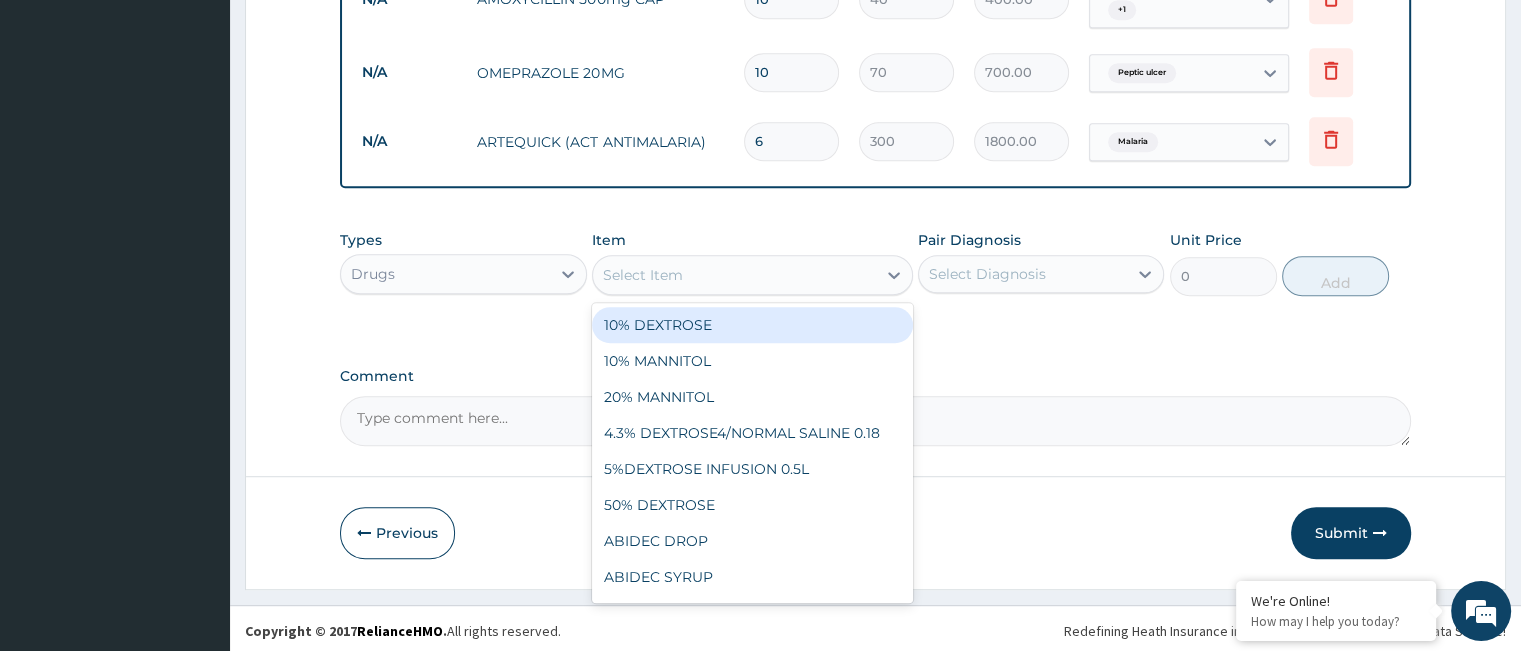 click on "Select Item" at bounding box center [734, 275] 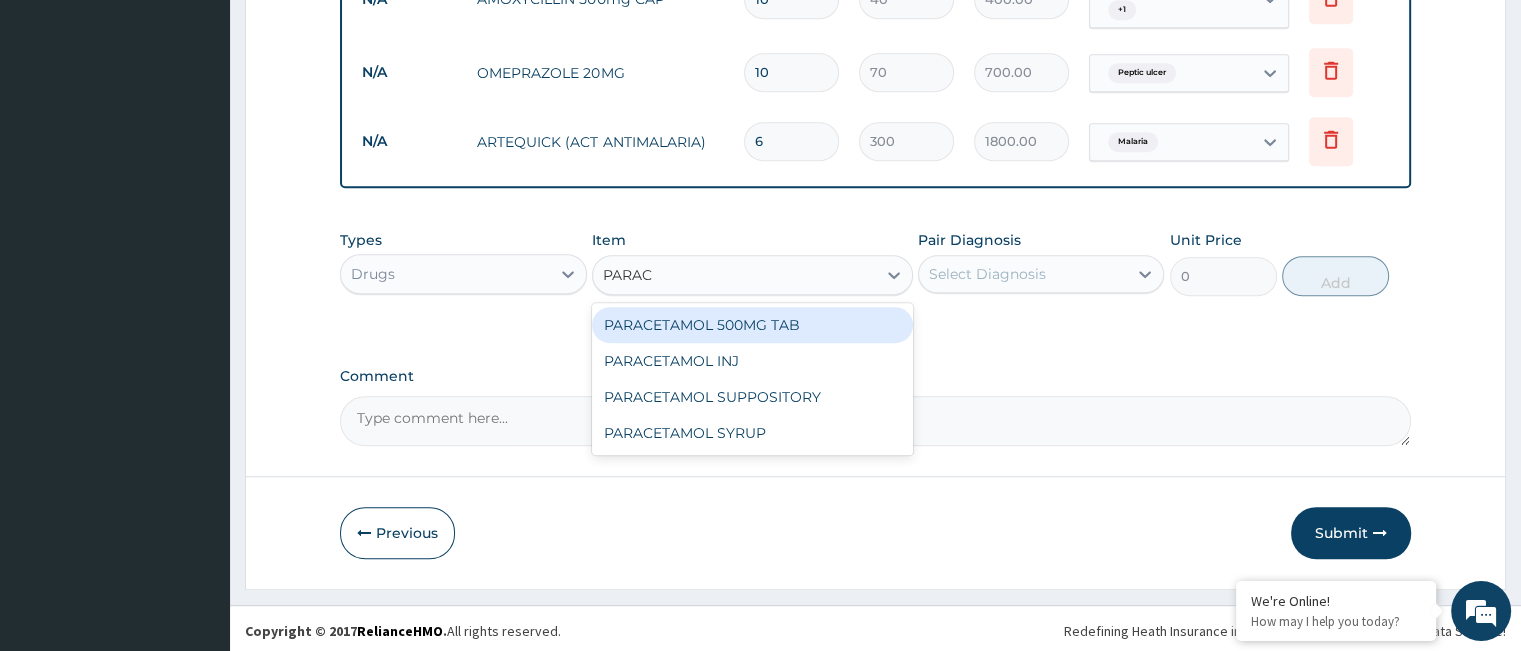 type on "PARACE" 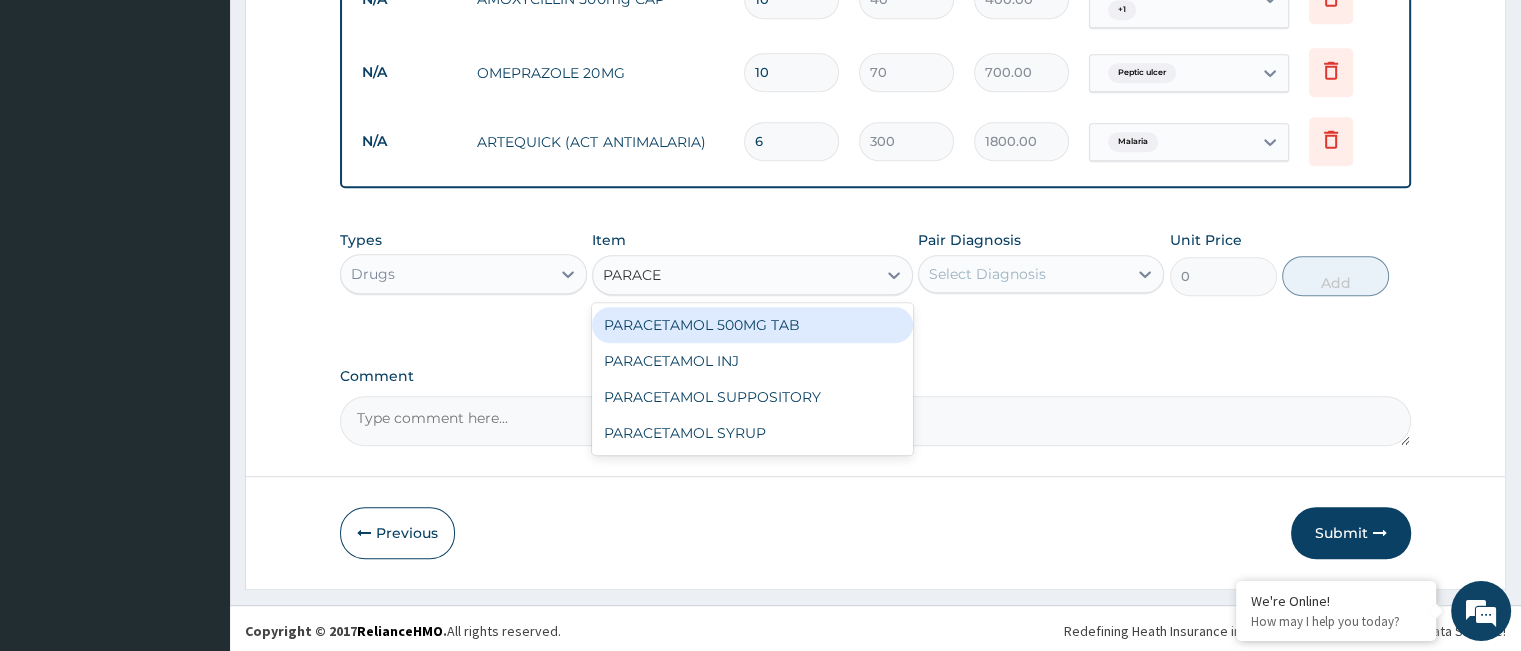 click on "PARACETAMOL 500MG TAB" at bounding box center [752, 325] 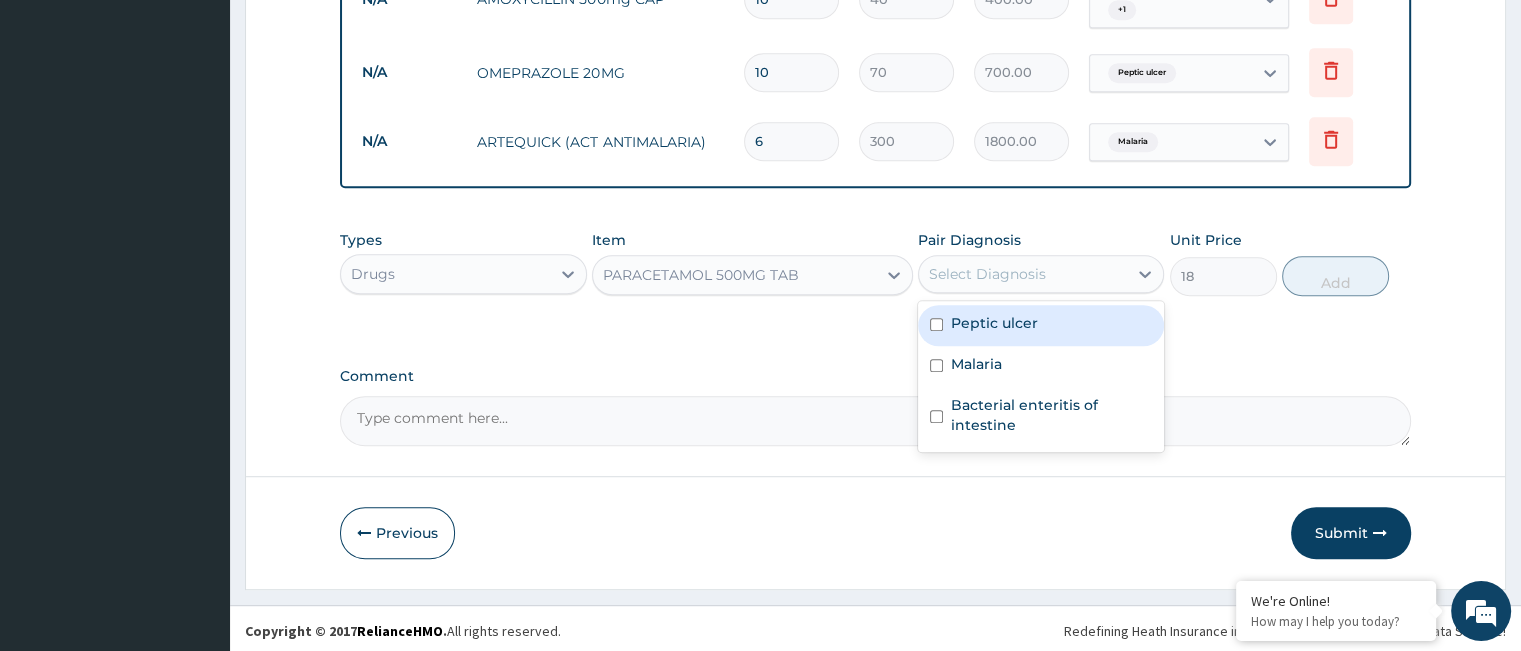 click on "Select Diagnosis" at bounding box center (987, 274) 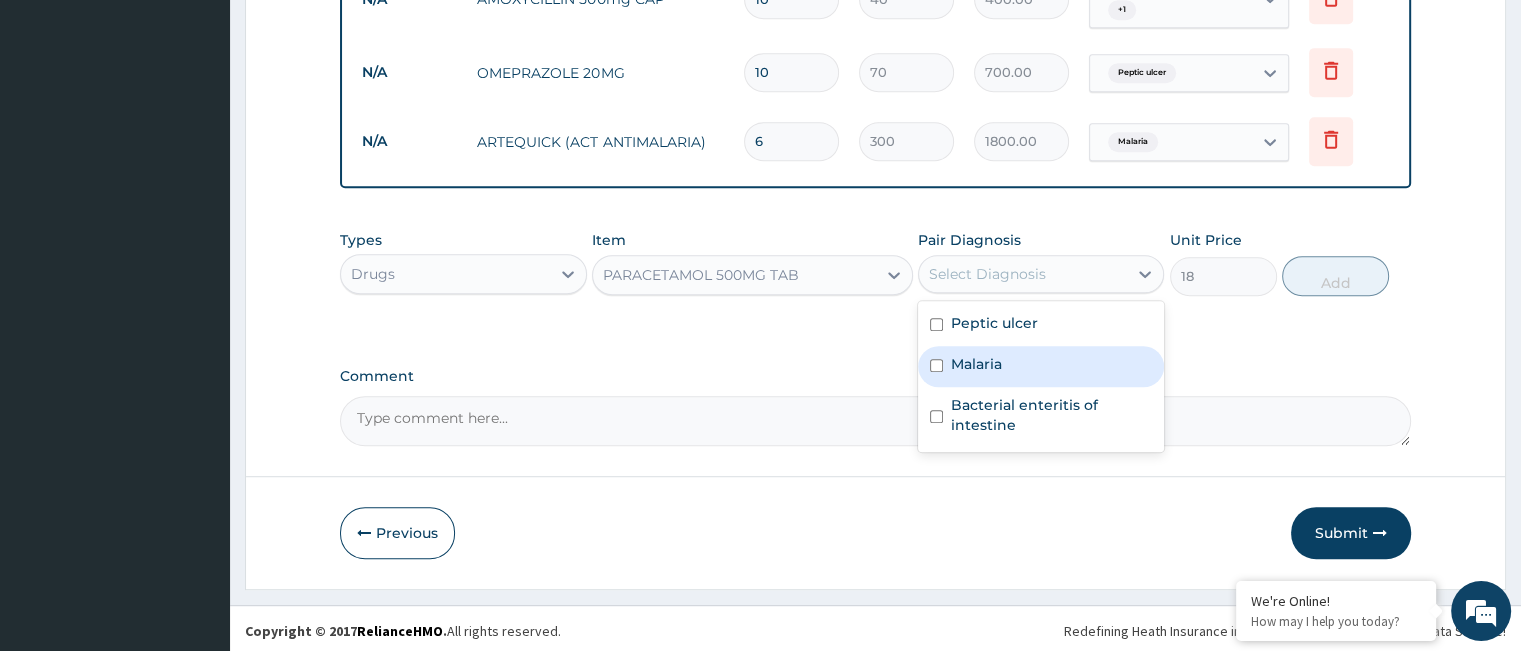 click on "Malaria" at bounding box center [1041, 366] 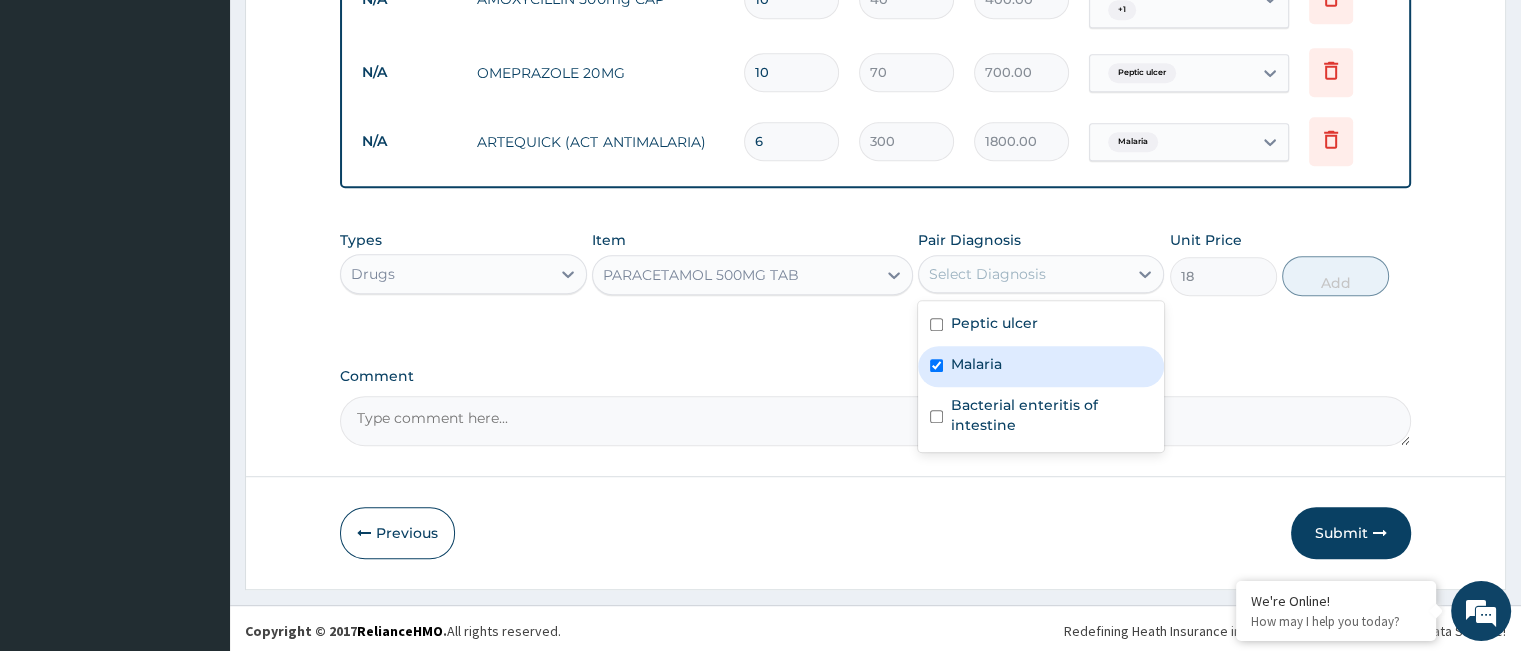 checkbox on "true" 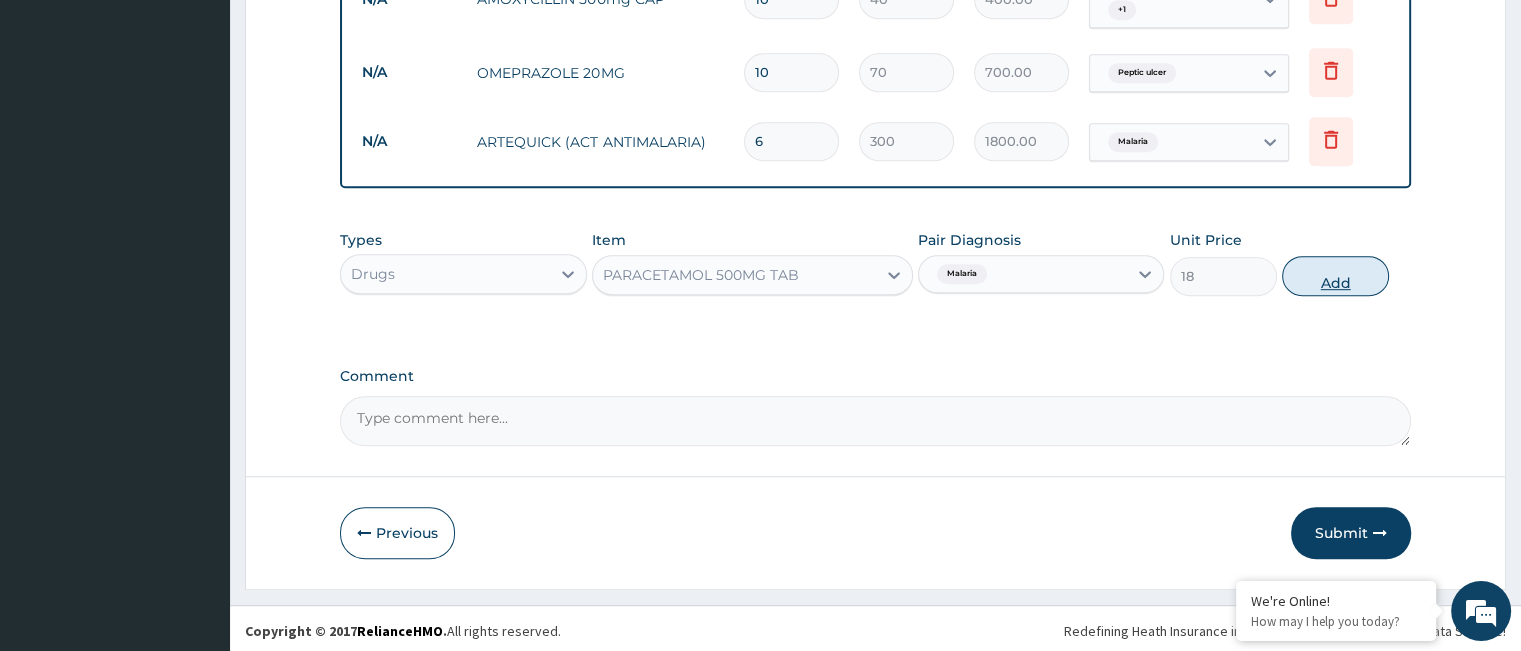 click on "Add" at bounding box center [1335, 276] 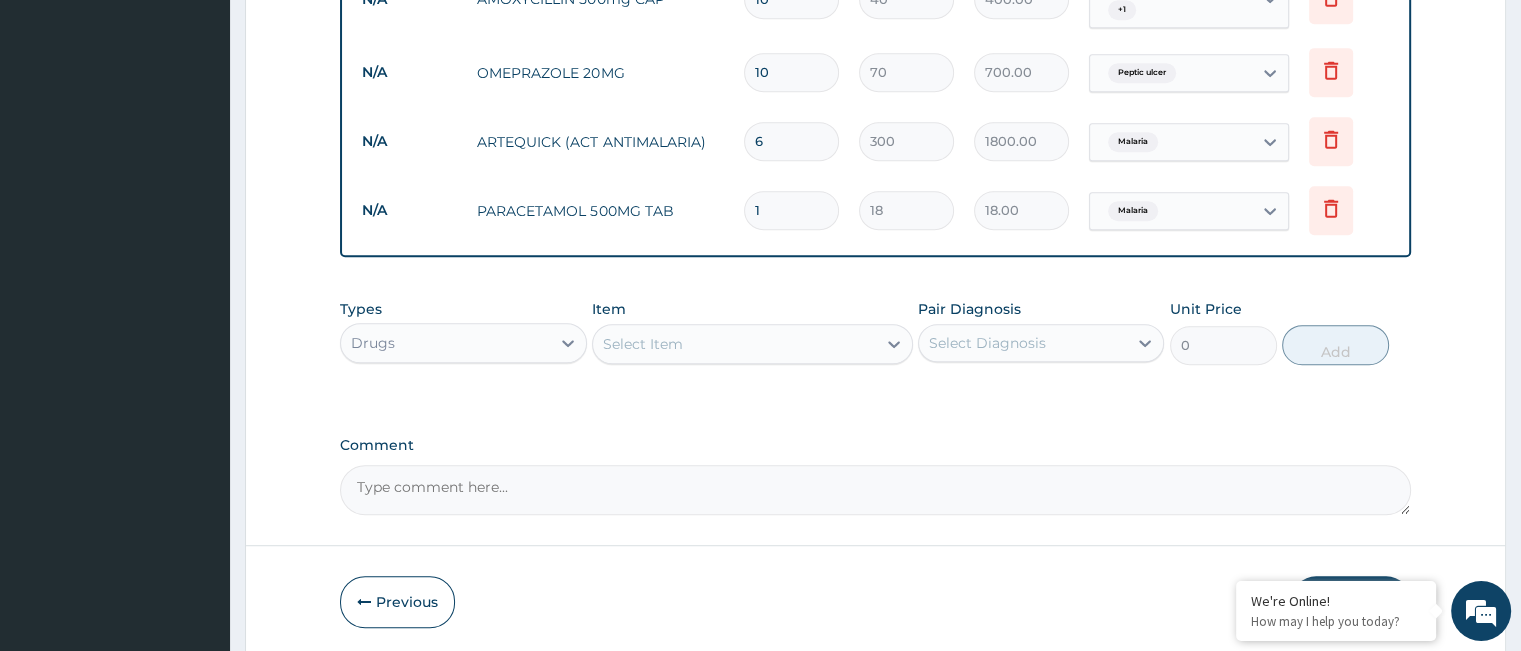 type on "18" 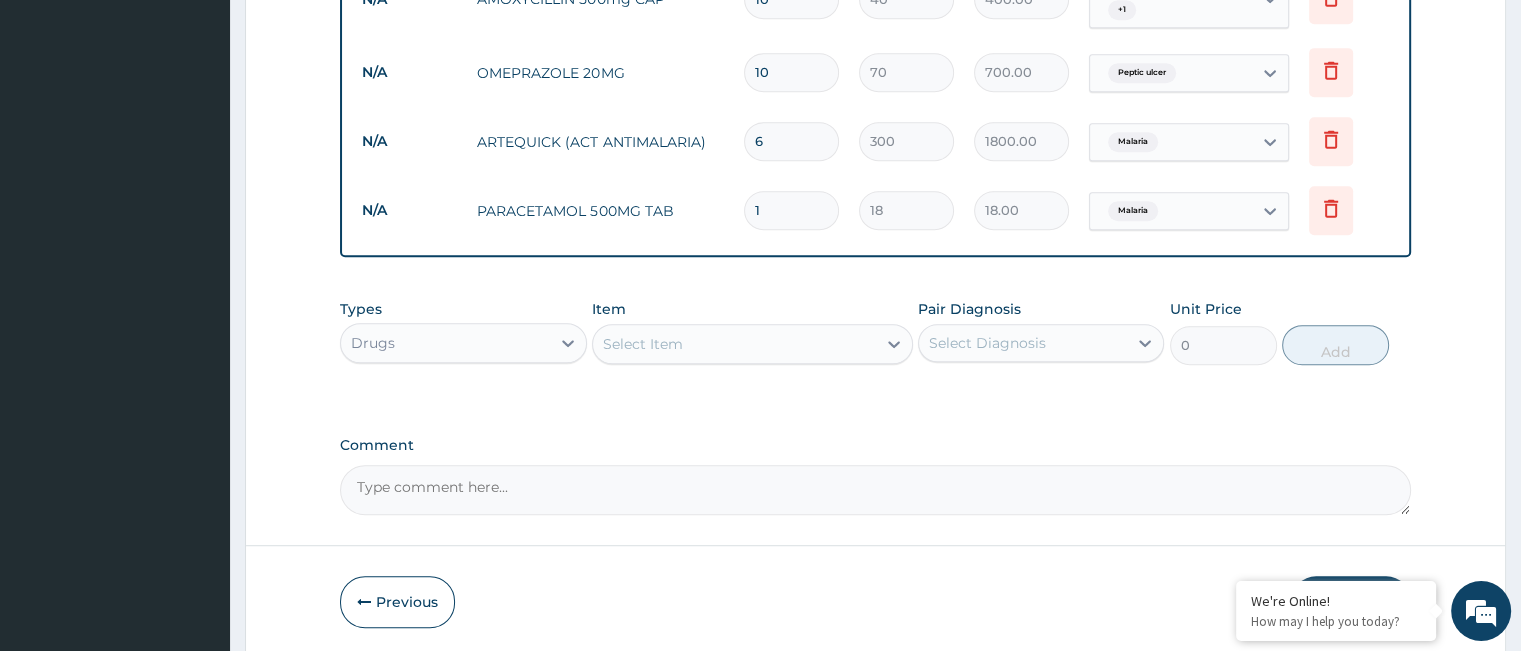 type on "324.00" 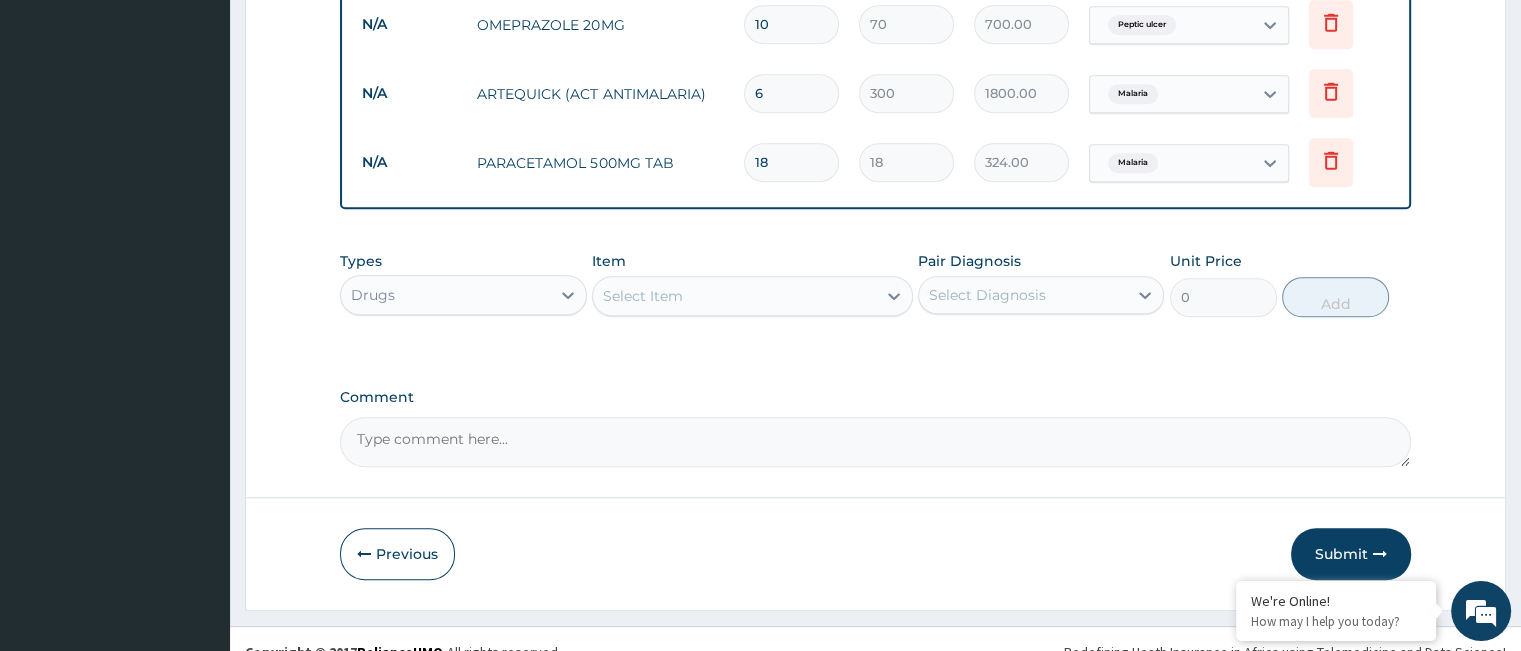 scroll, scrollTop: 1178, scrollLeft: 0, axis: vertical 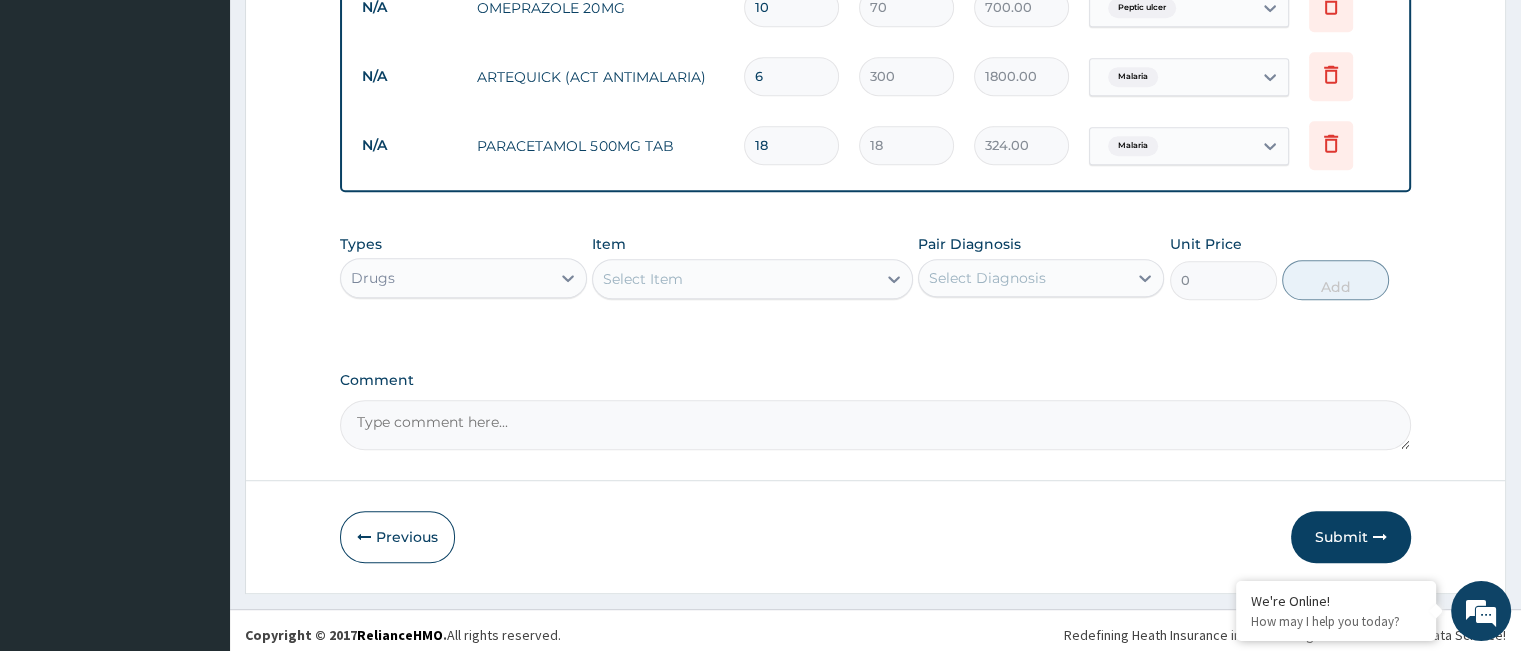 type on "18" 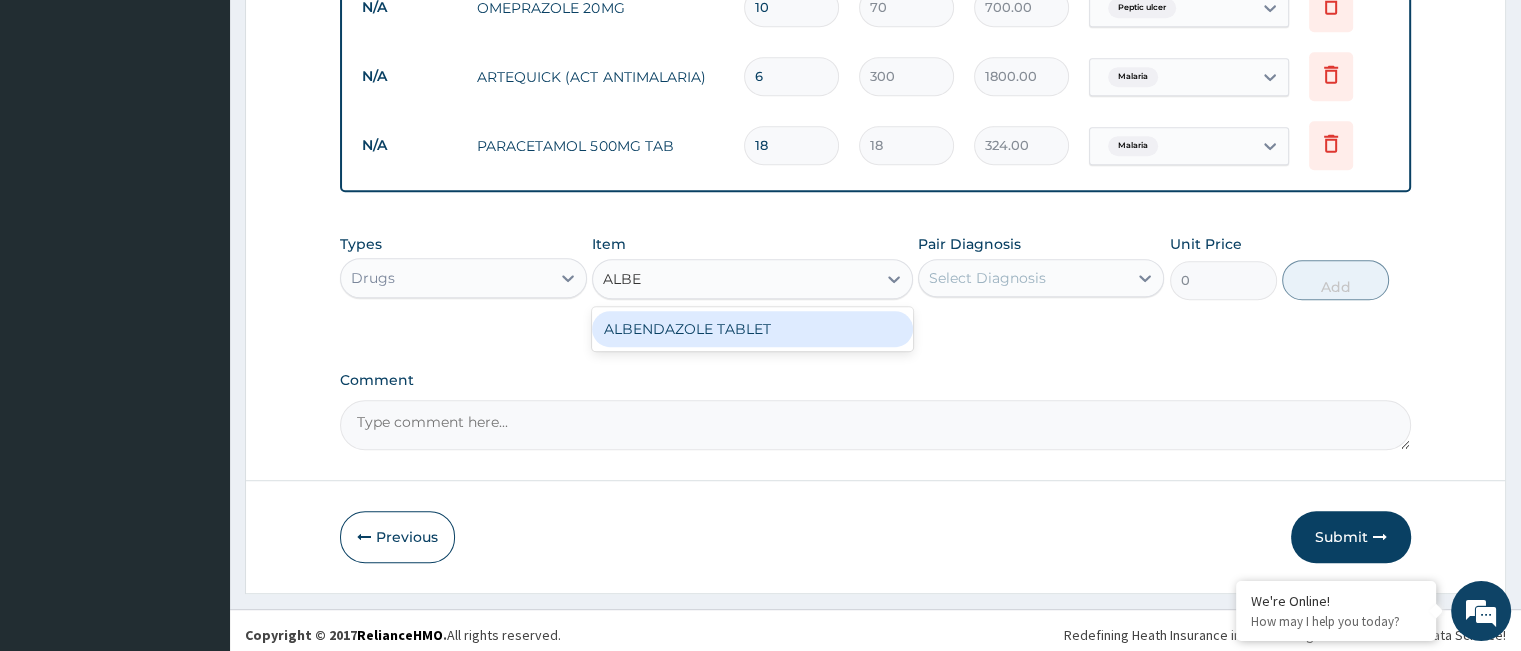 type on "ALB" 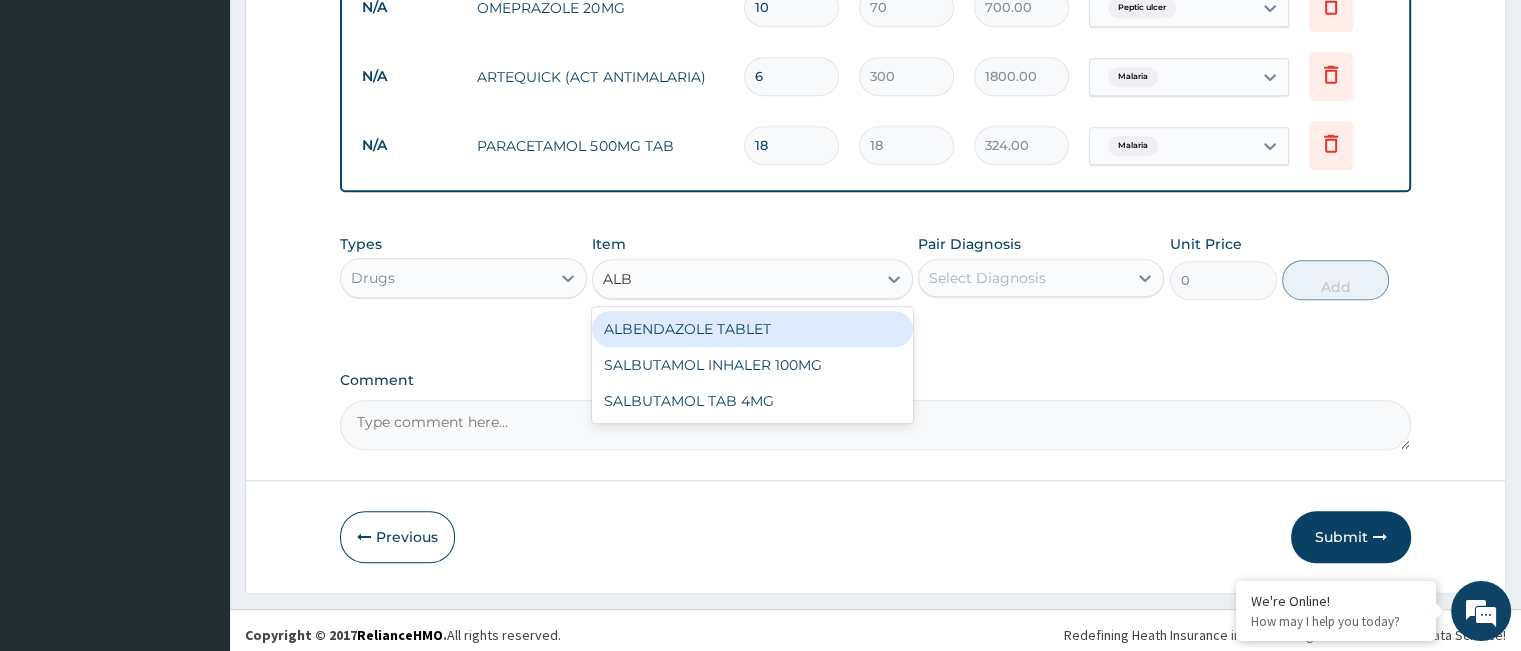 click on "ALBENDAZOLE TABLET" at bounding box center (752, 329) 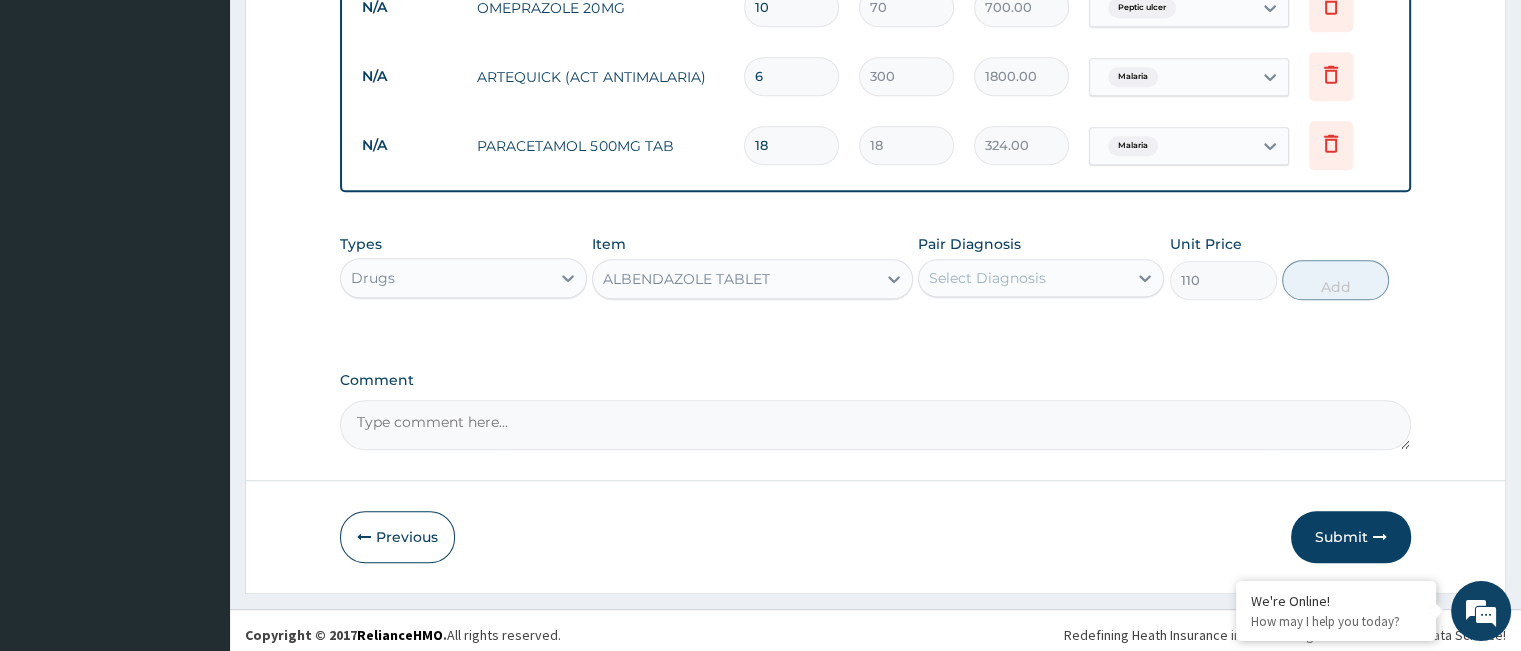 click on "Select Diagnosis" at bounding box center [987, 278] 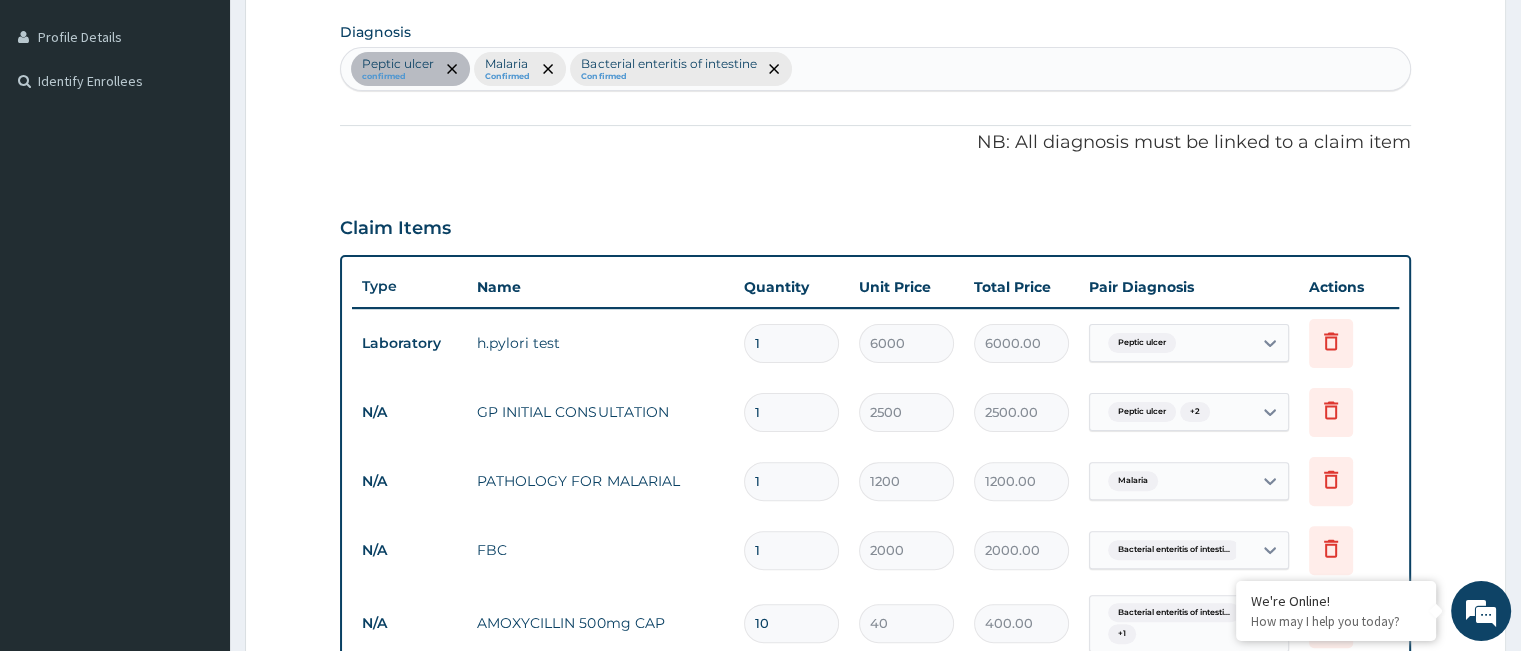 scroll, scrollTop: 472, scrollLeft: 0, axis: vertical 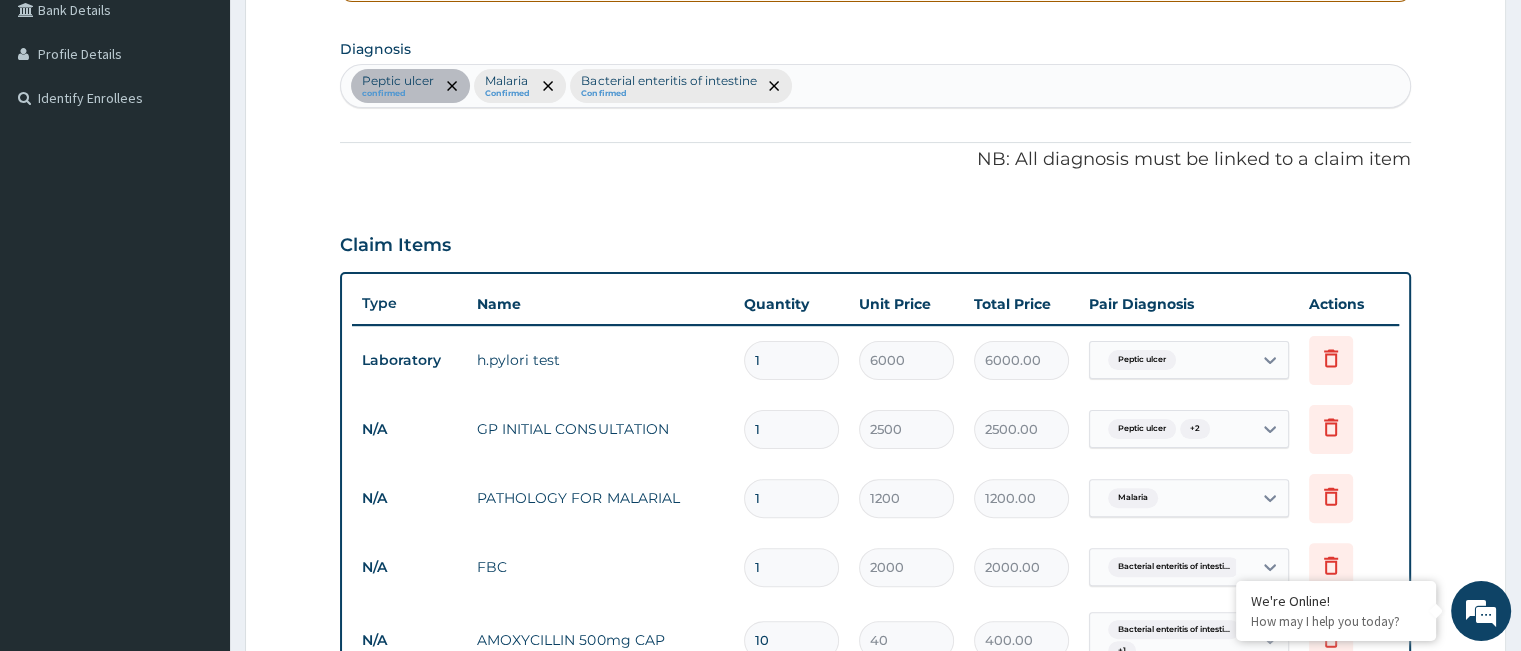 click on "Peptic ulcer confirmed Malaria Confirmed Bacterial enteritis of intestine Confirmed" at bounding box center [875, 86] 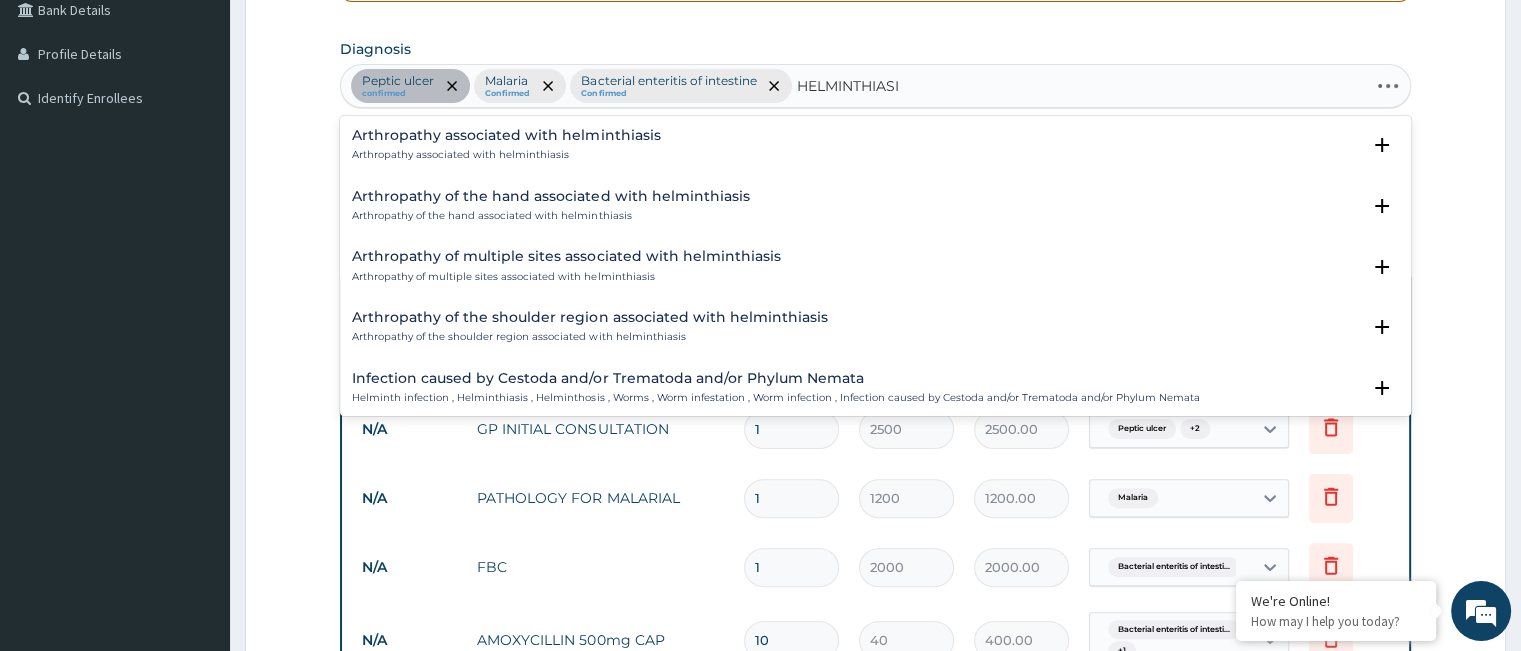 type on "HELMINTHIASIS" 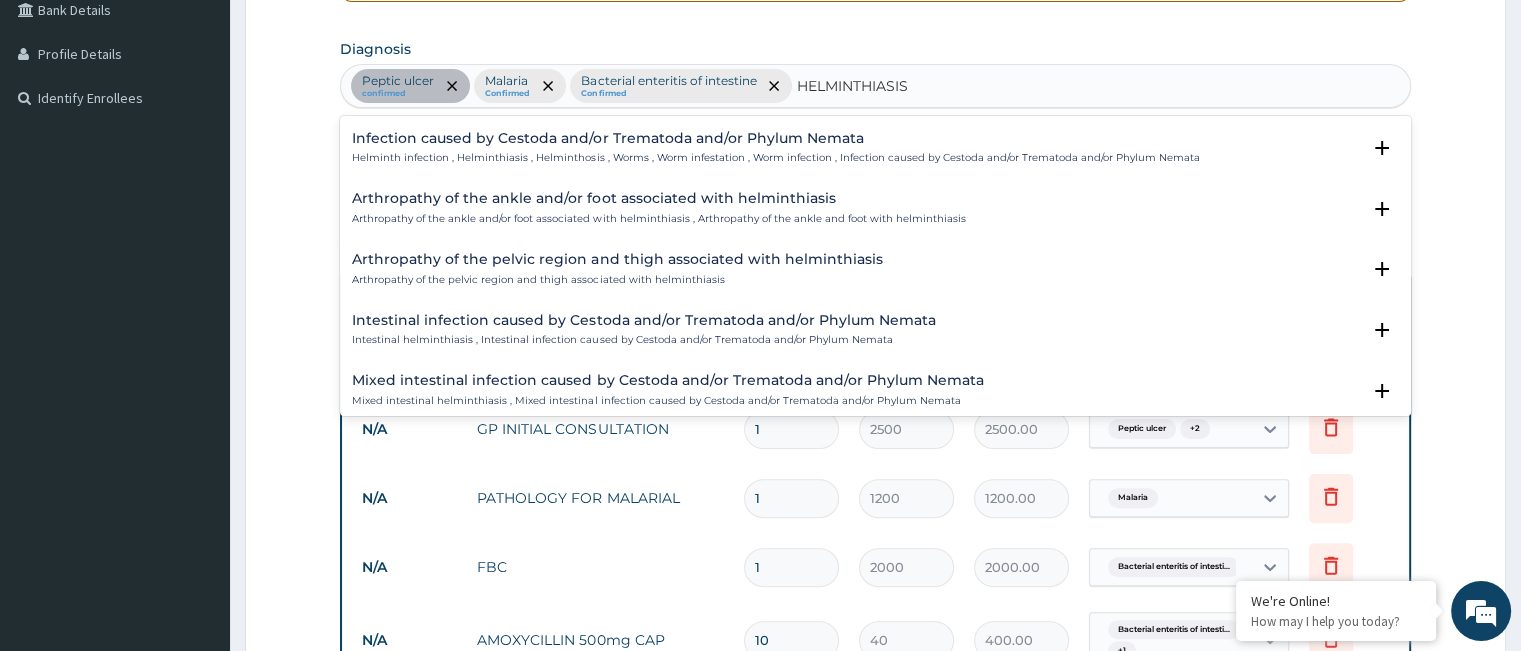 scroll, scrollTop: 253, scrollLeft: 0, axis: vertical 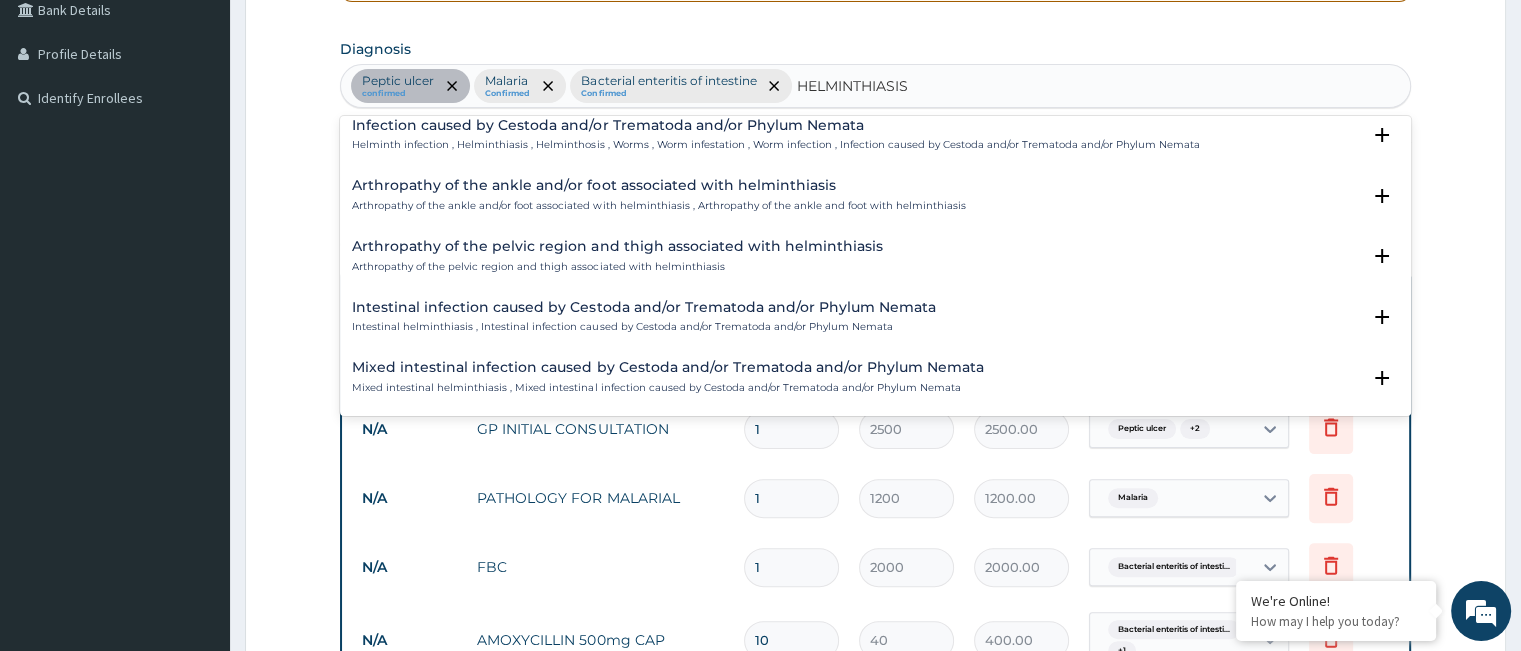 click on "Intestinal helminthiasis , Intestinal infection caused by Cestoda and/or Trematoda and/or Phylum Nemata" at bounding box center [643, 327] 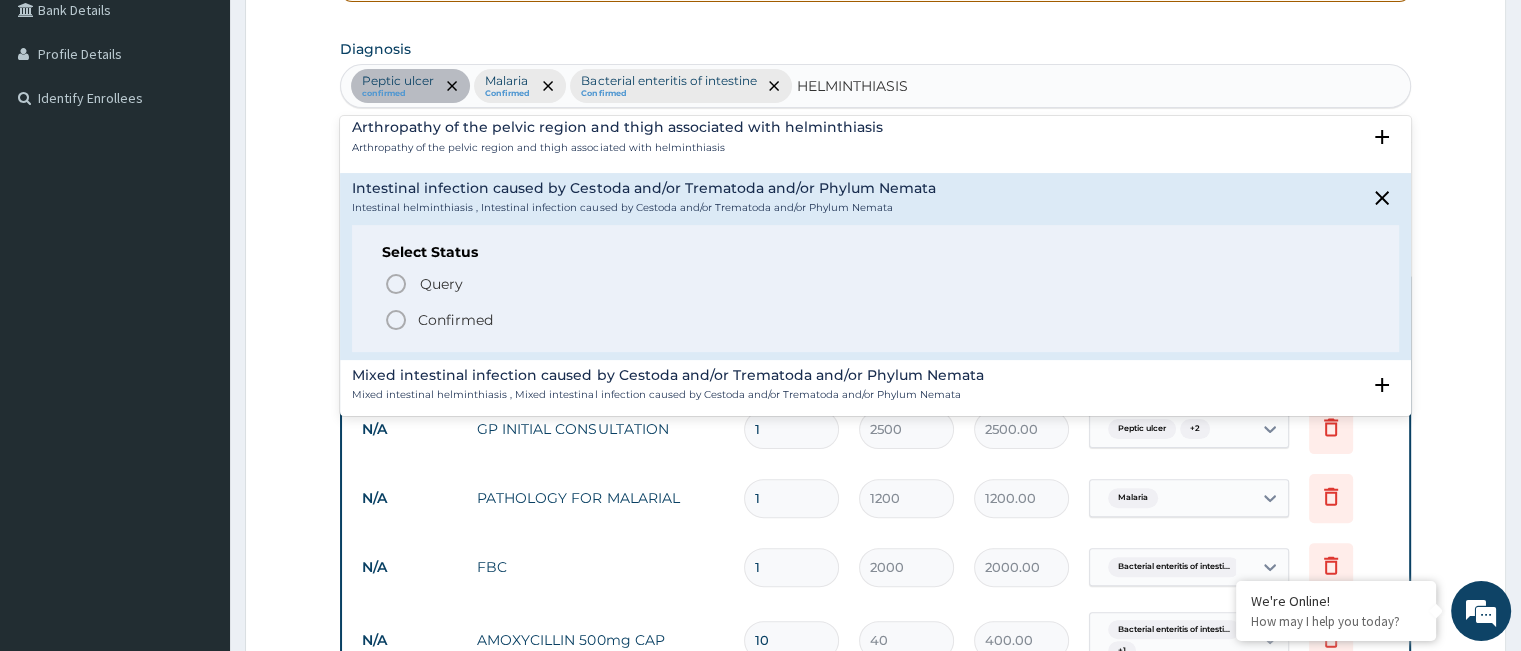 scroll, scrollTop: 373, scrollLeft: 0, axis: vertical 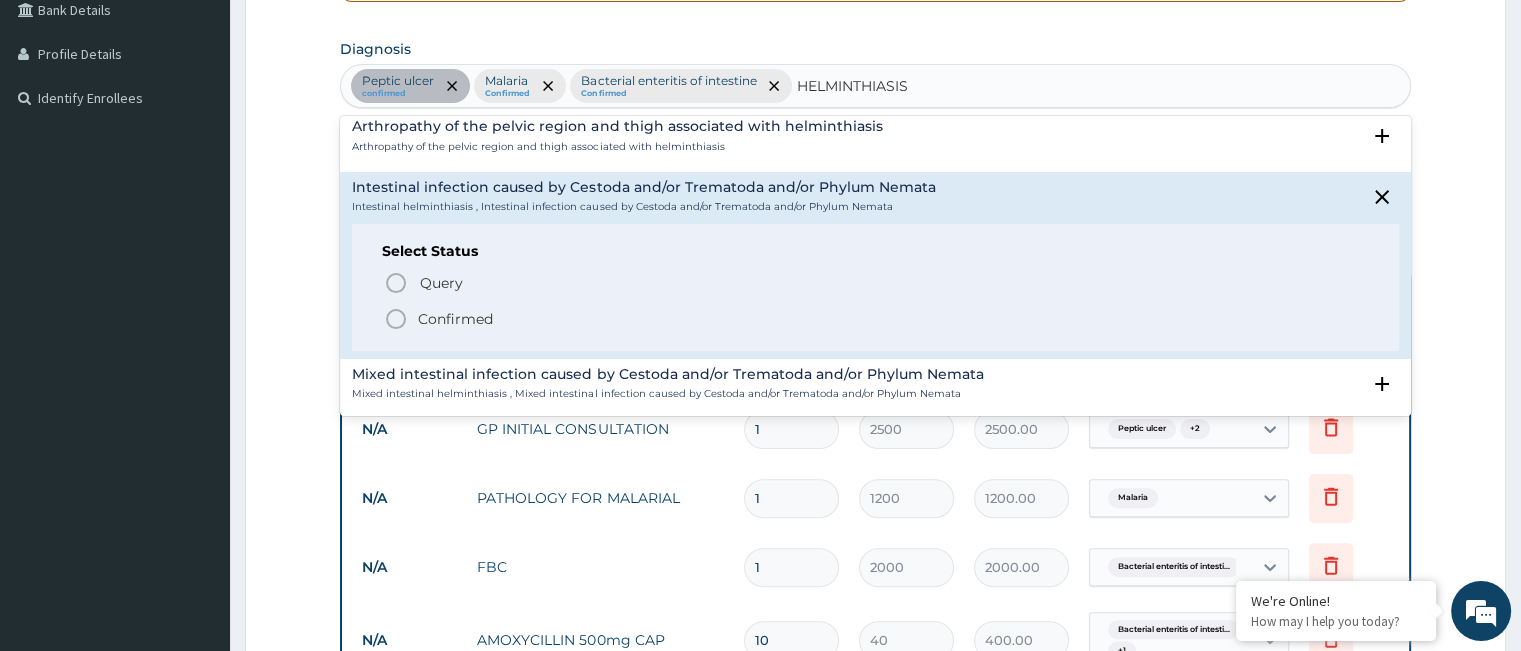 click 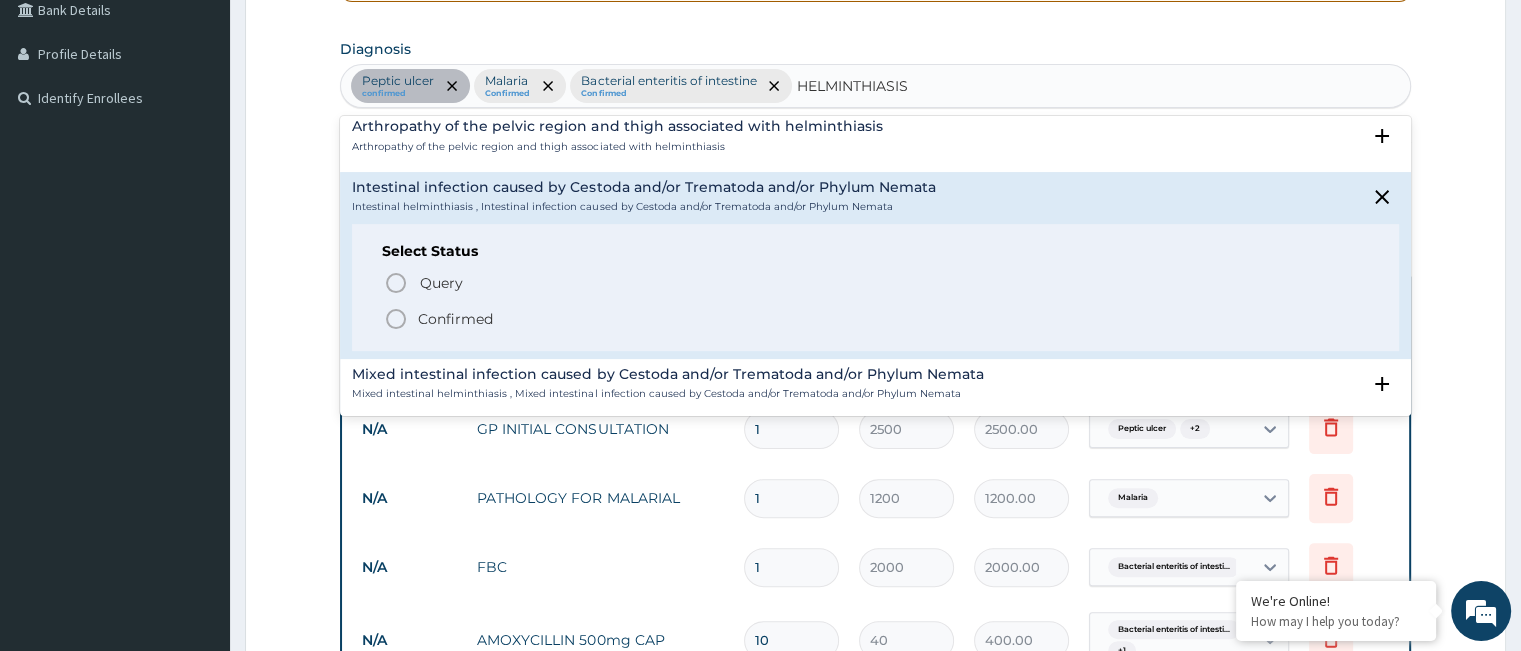 type 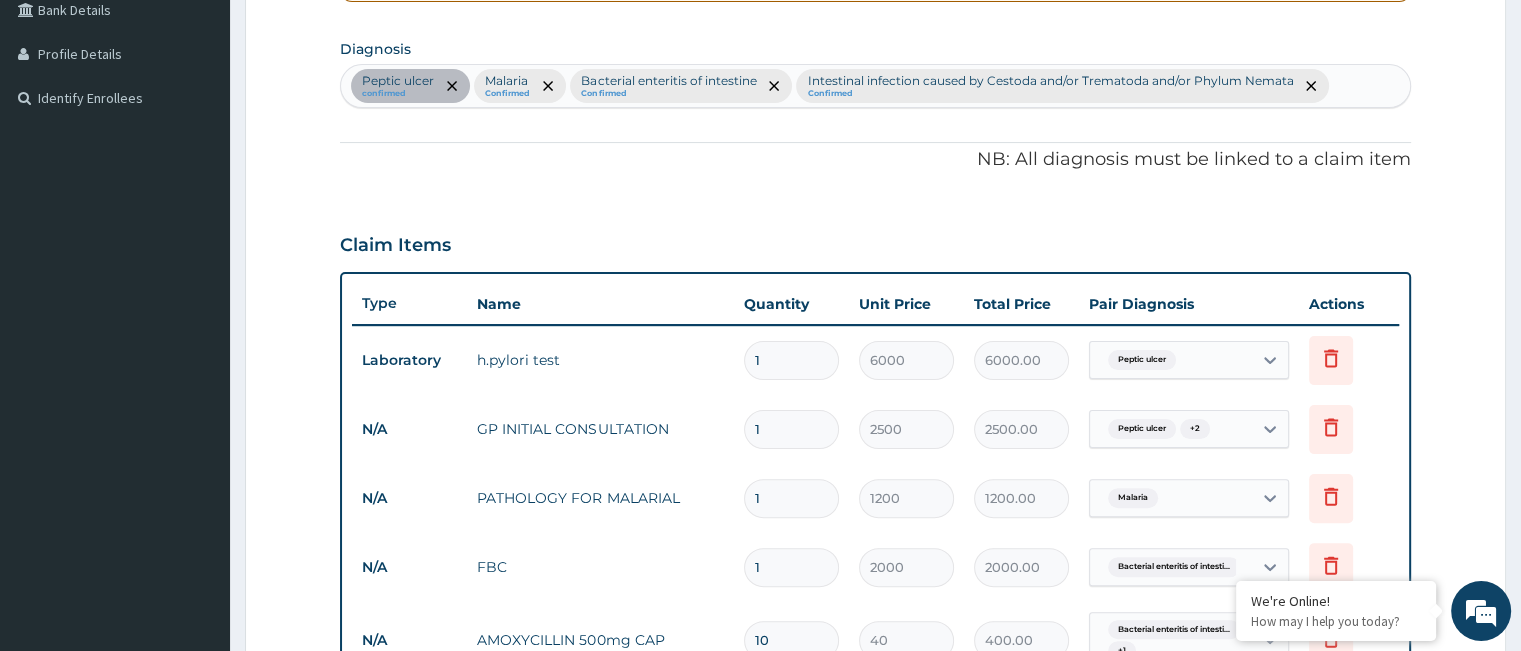 scroll, scrollTop: 1041, scrollLeft: 0, axis: vertical 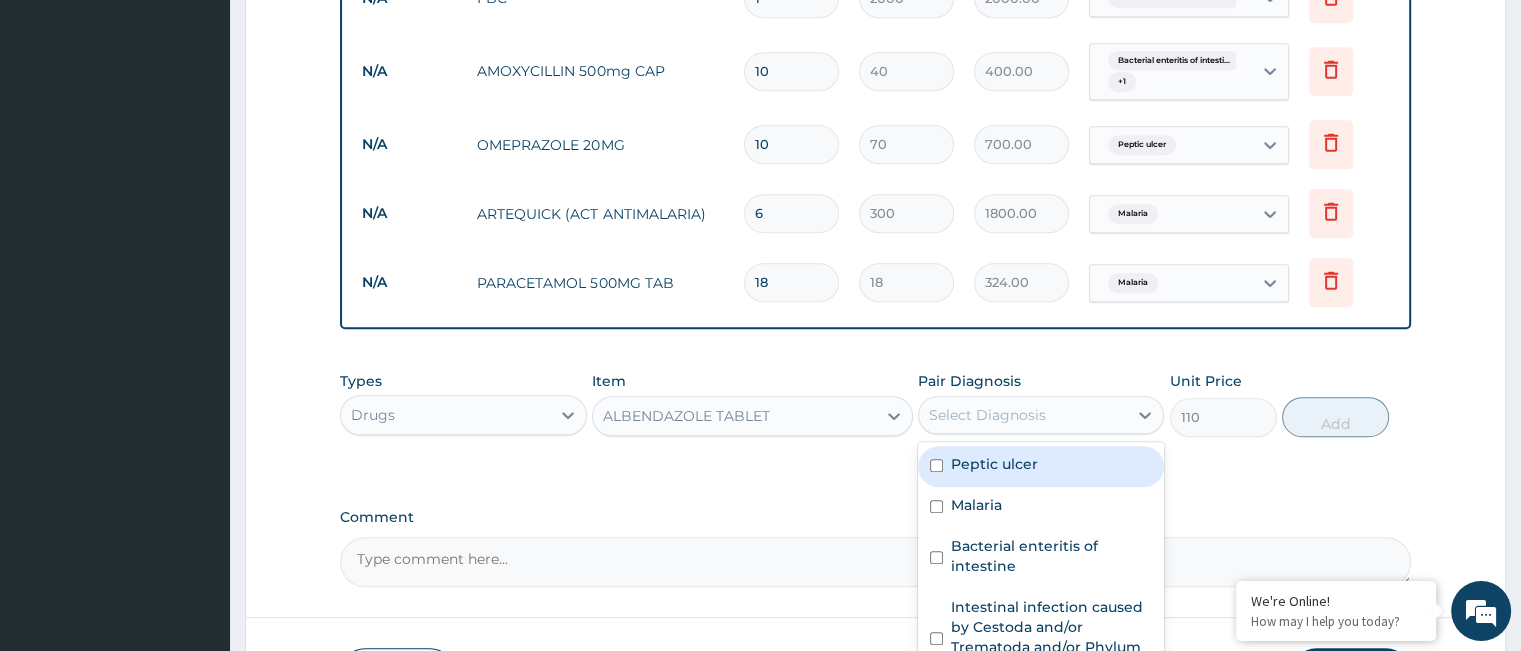 click on "Select Diagnosis" at bounding box center [1023, 415] 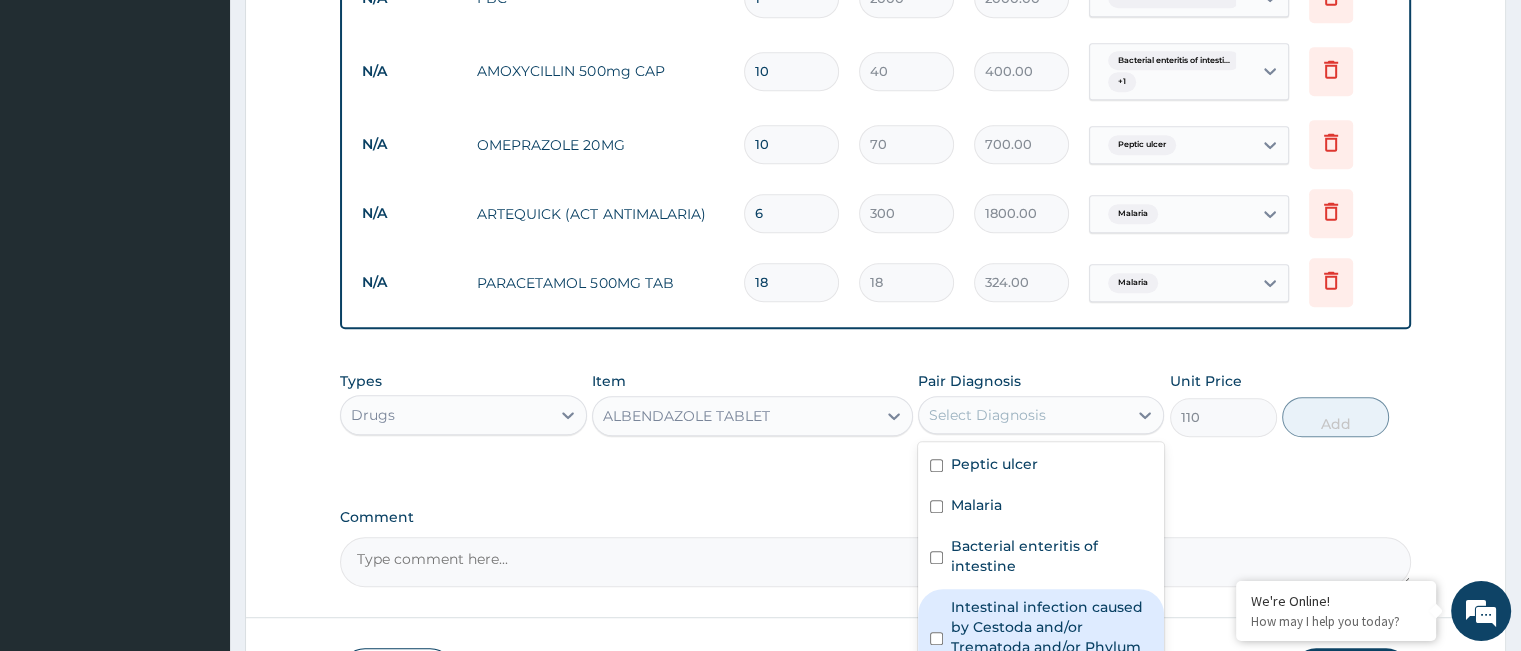 click on "Intestinal infection caused by Cestoda and/or Trematoda and/or Phylum Nemata" at bounding box center [1051, 637] 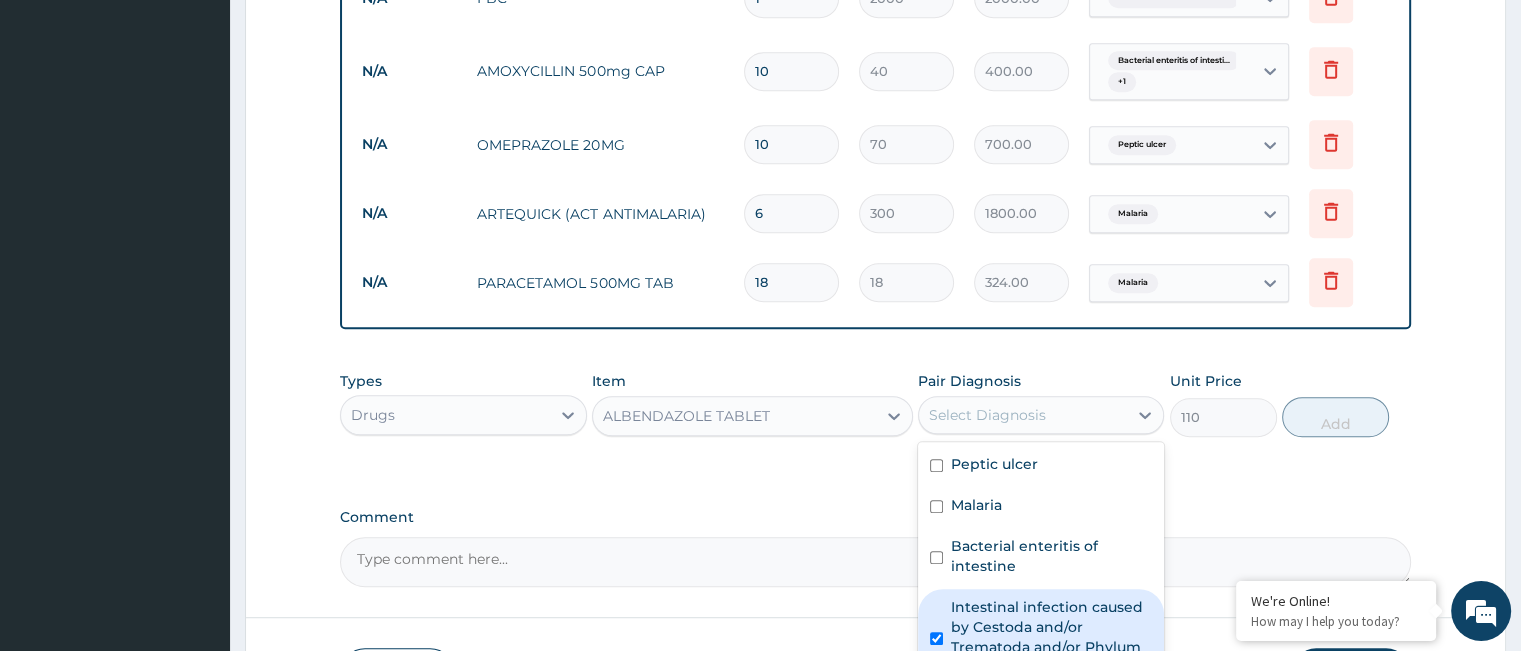 checkbox on "true" 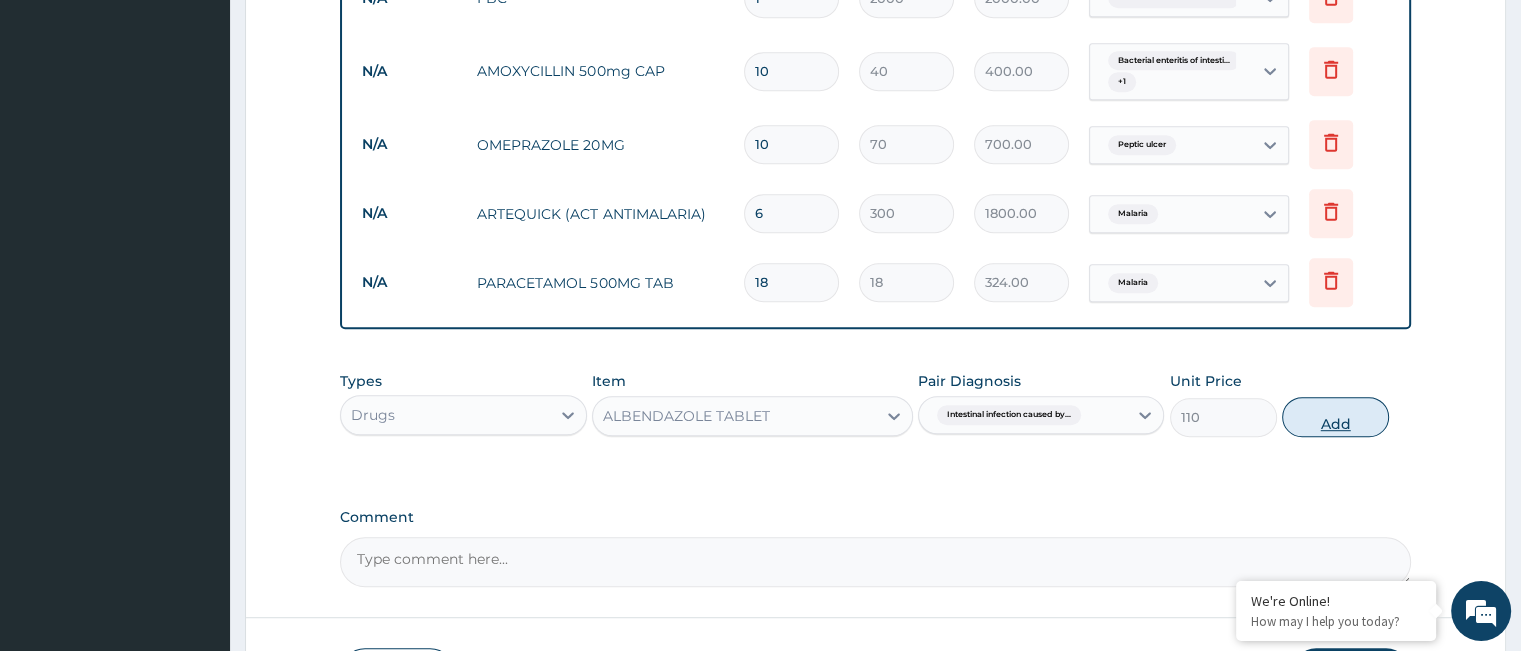 click on "Add" at bounding box center (1335, 417) 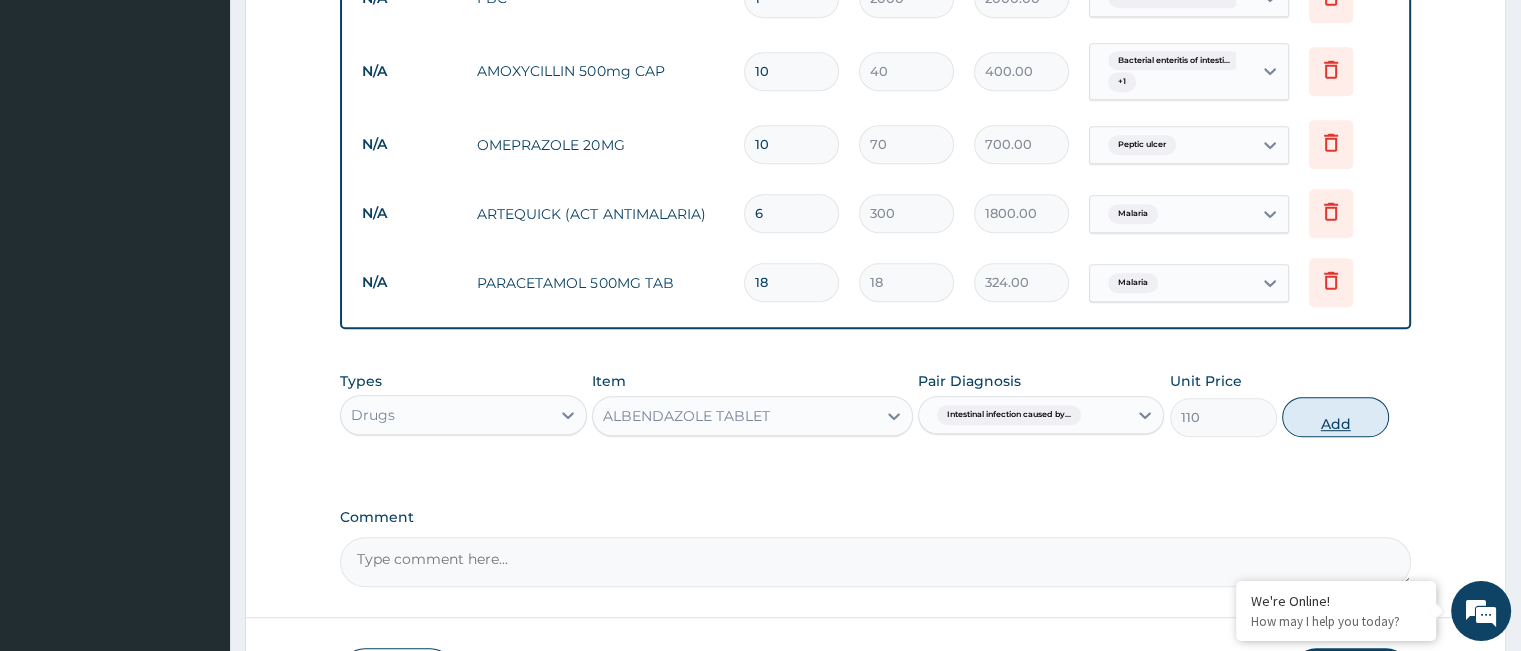 type on "0" 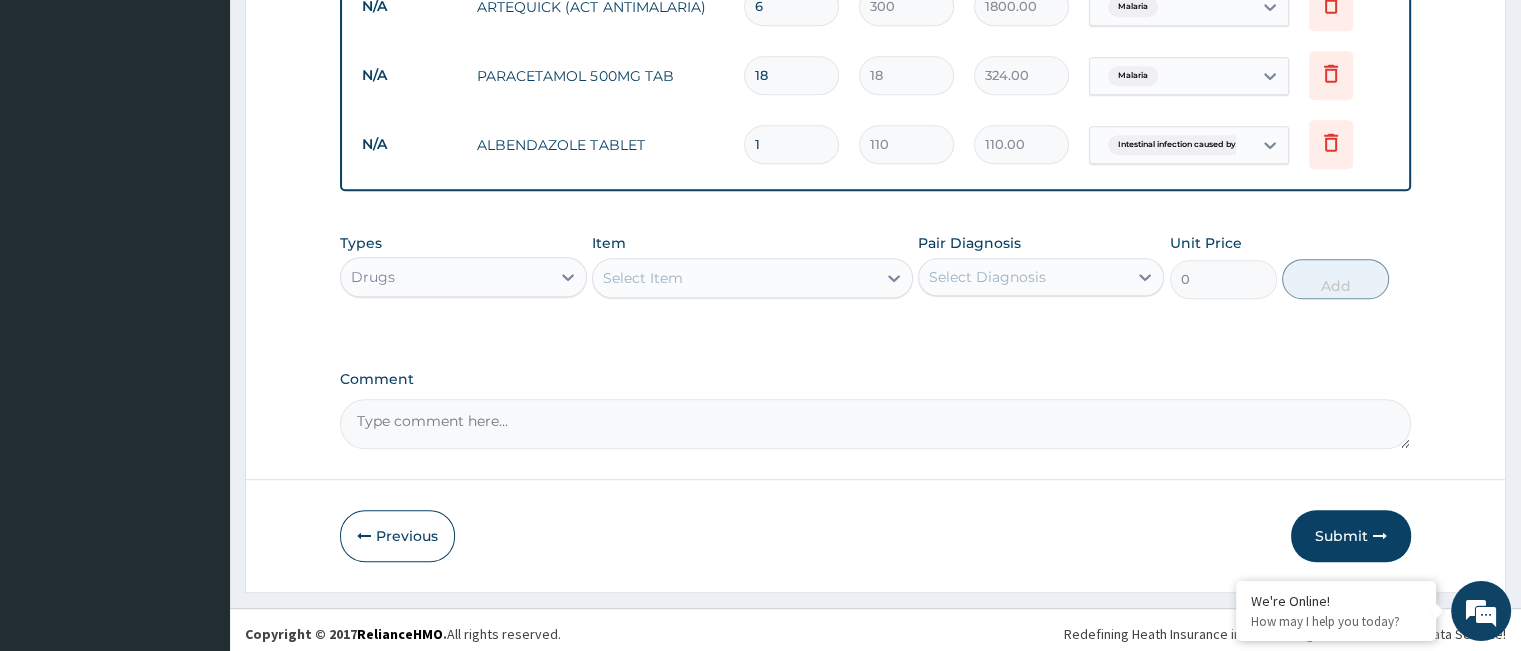 scroll, scrollTop: 1251, scrollLeft: 0, axis: vertical 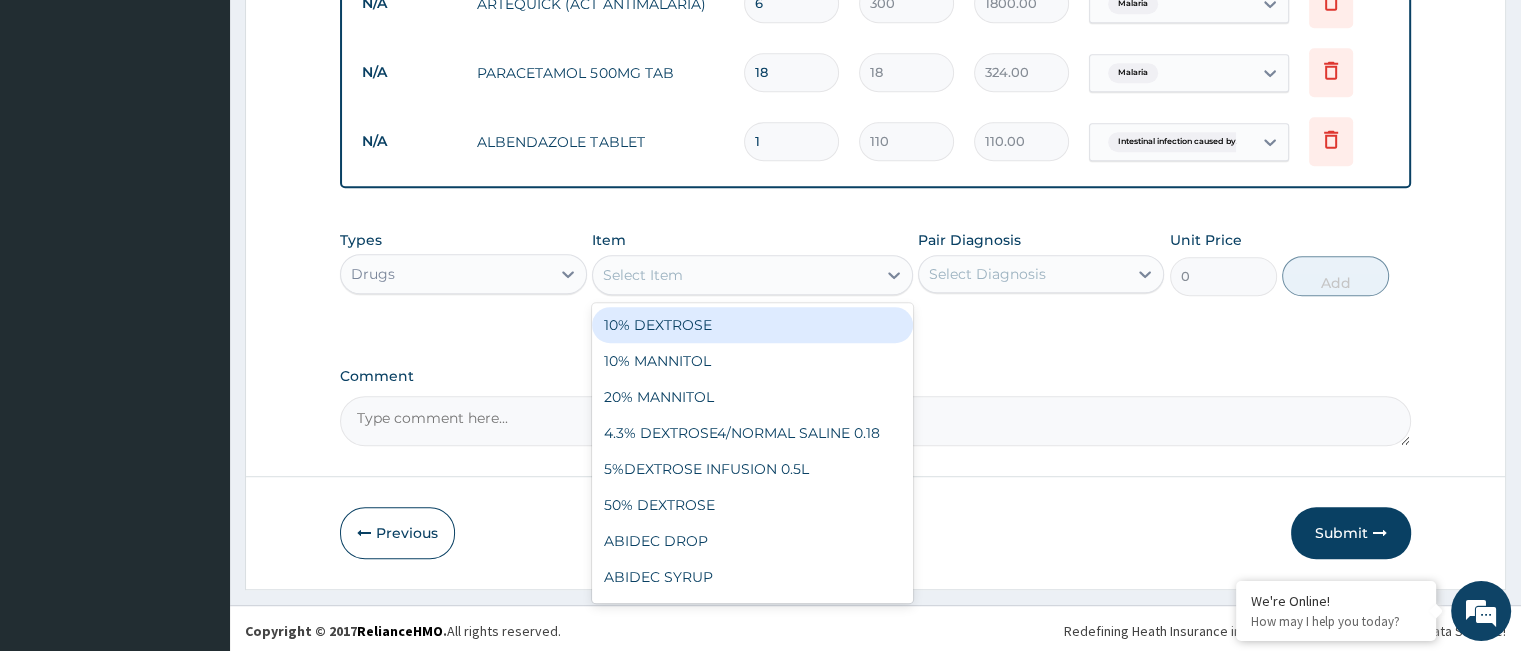 click on "Select Item" at bounding box center [734, 275] 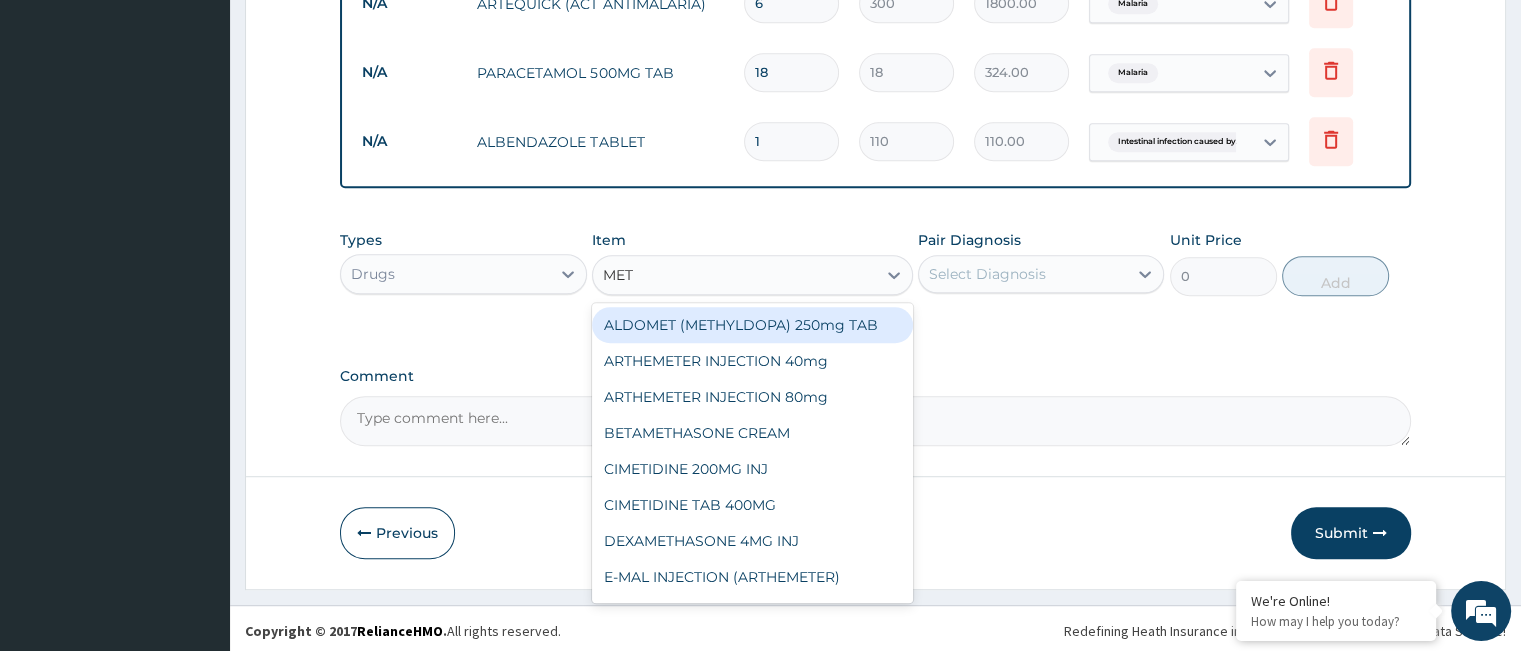 type on "METR" 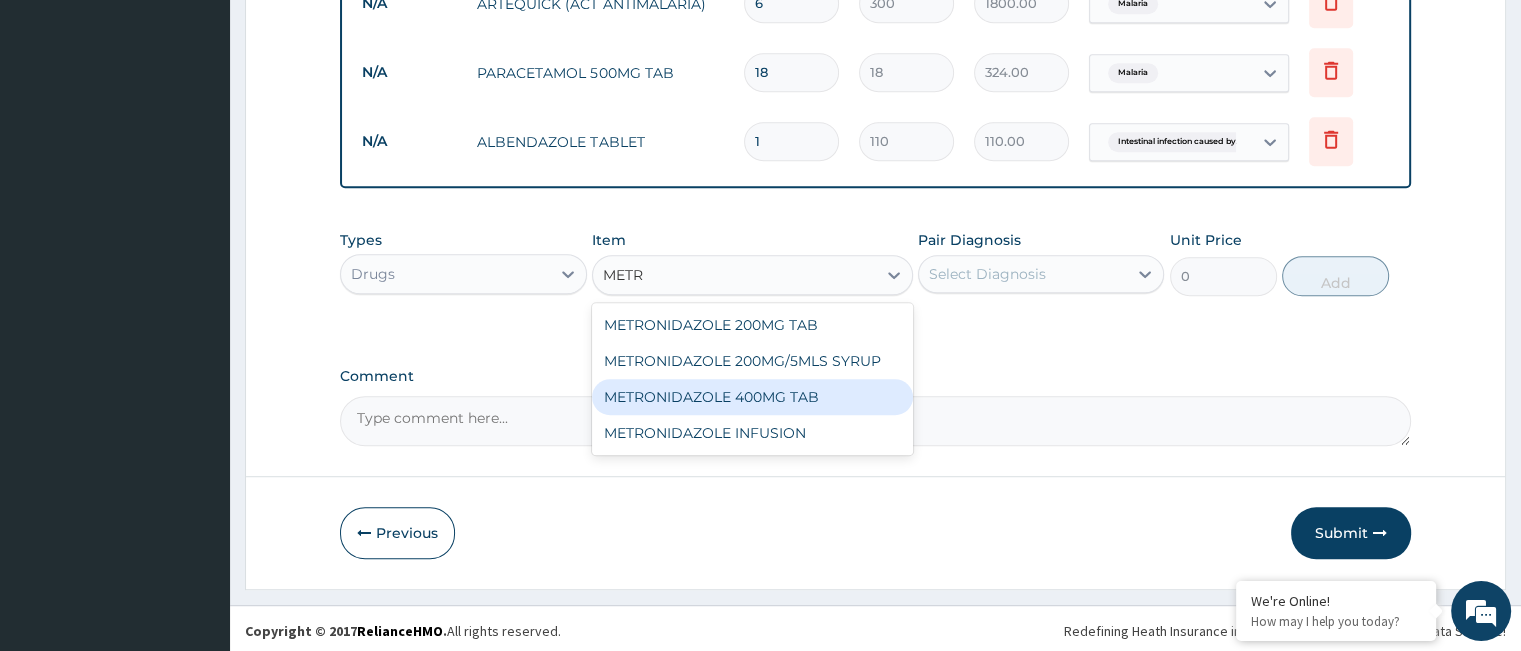 click on "METRONIDAZOLE 400MG TAB" at bounding box center (752, 397) 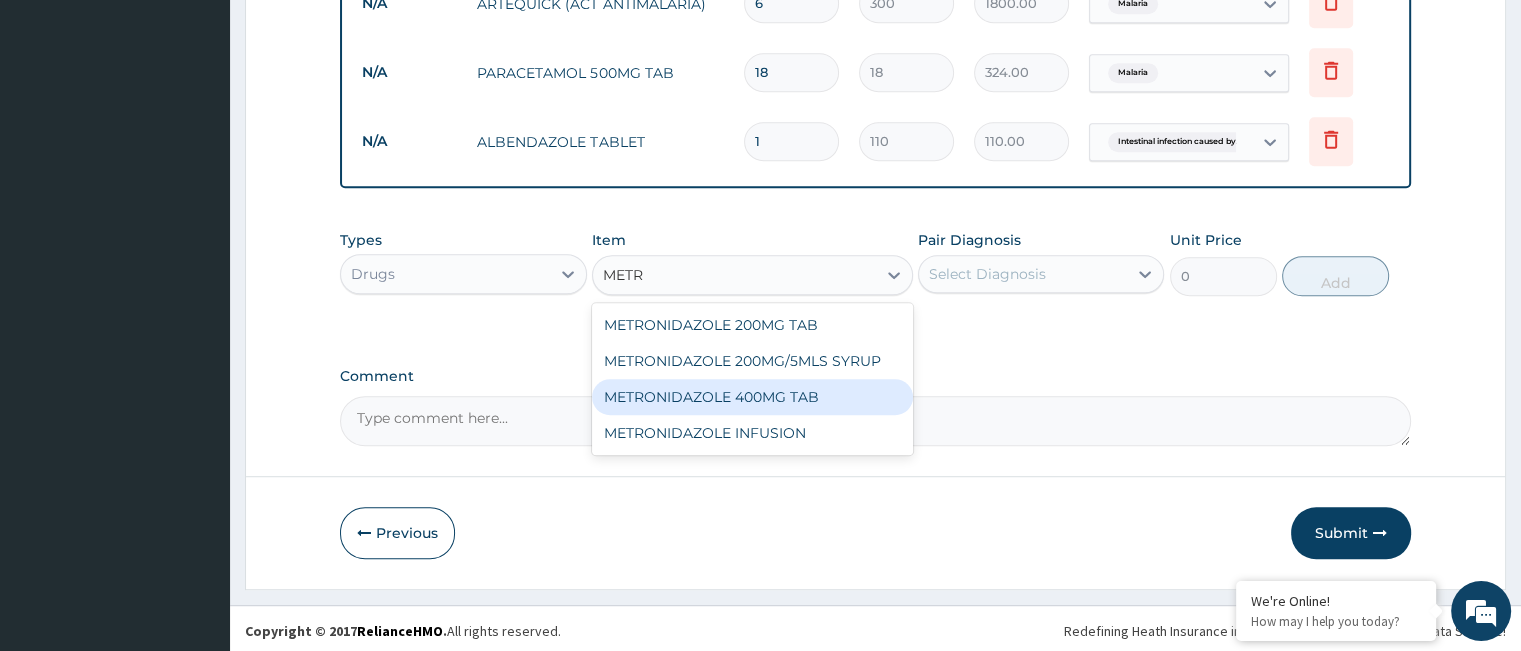 type 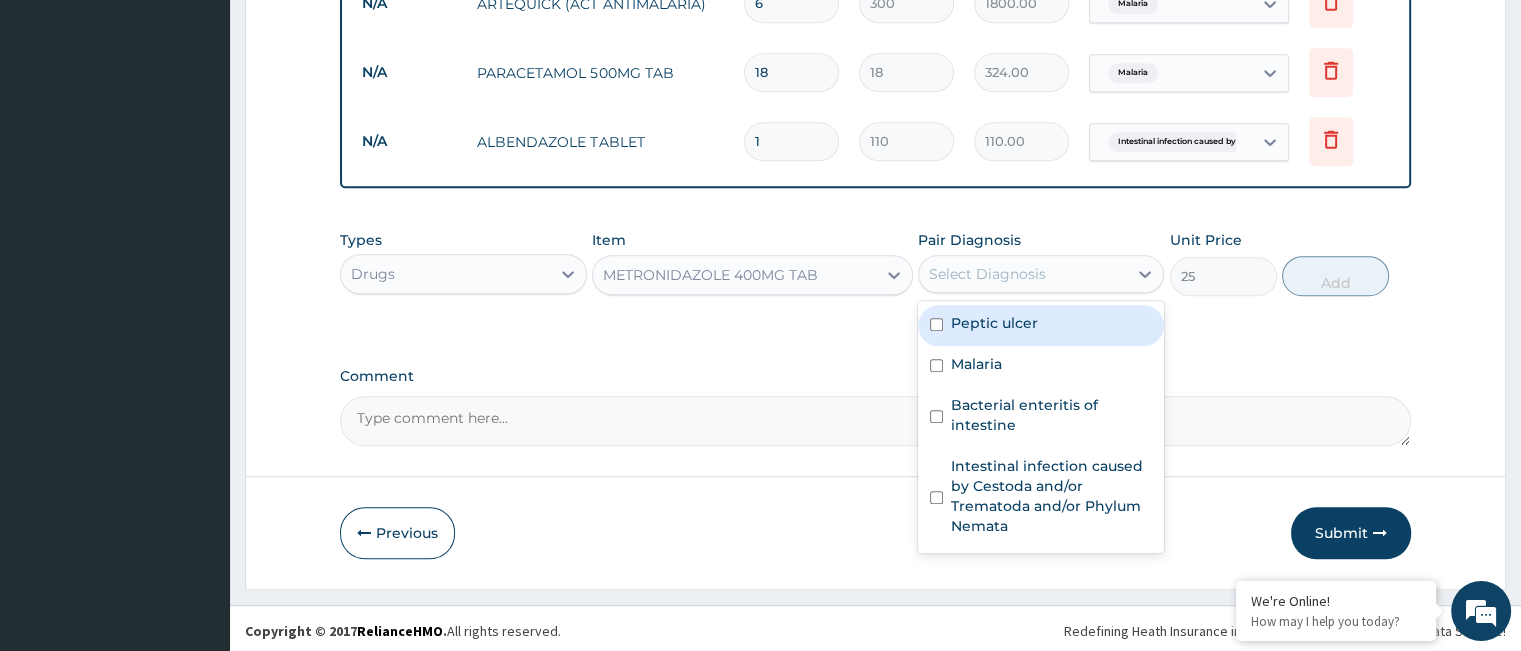 click on "Select Diagnosis" at bounding box center [1023, 274] 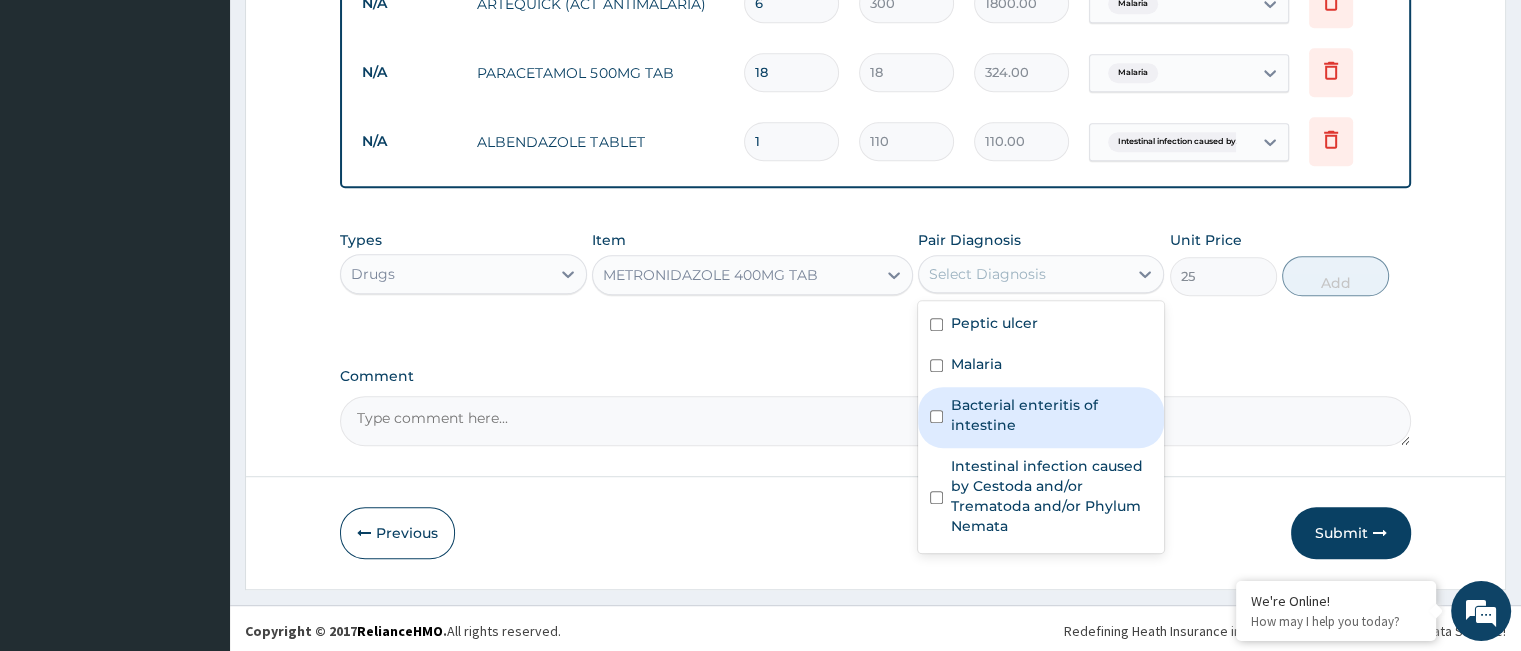 click on "Bacterial enteritis of intestine" at bounding box center [1051, 415] 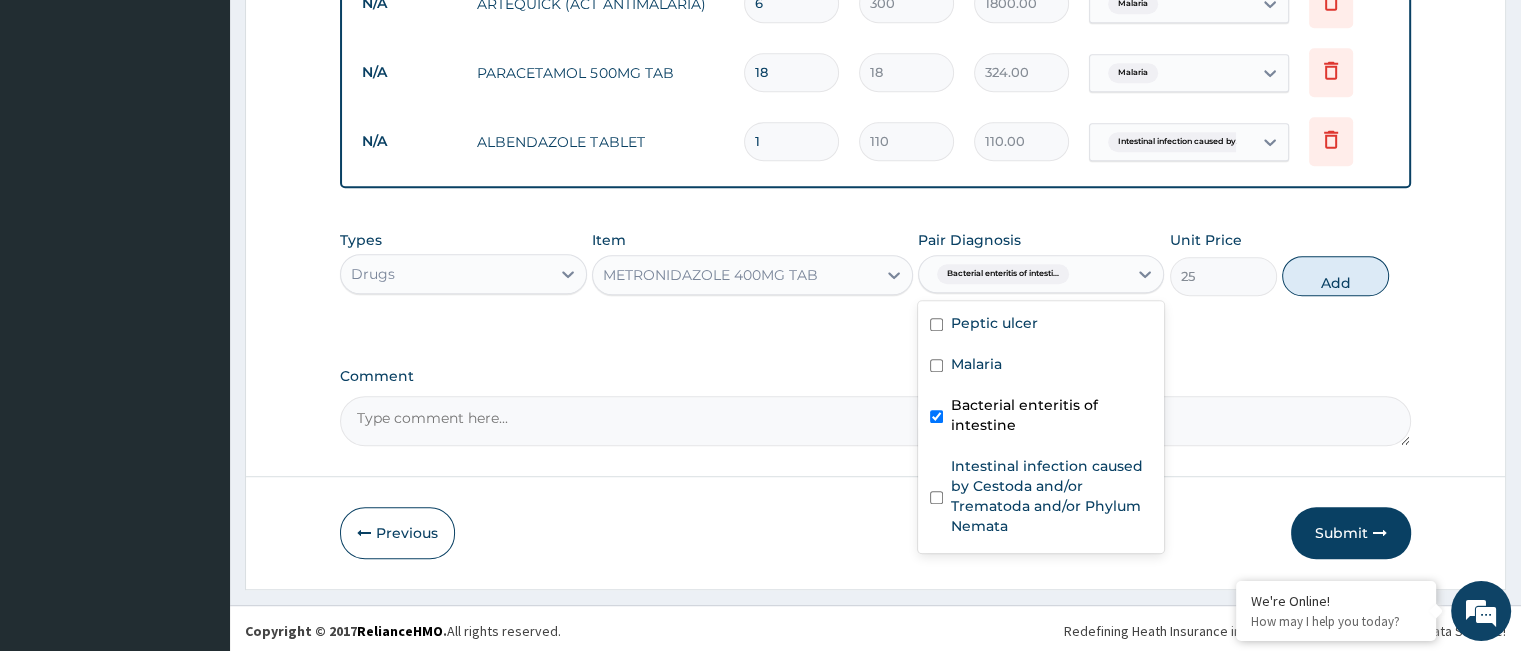 click on "Bacterial enteritis of intestine" at bounding box center [1051, 415] 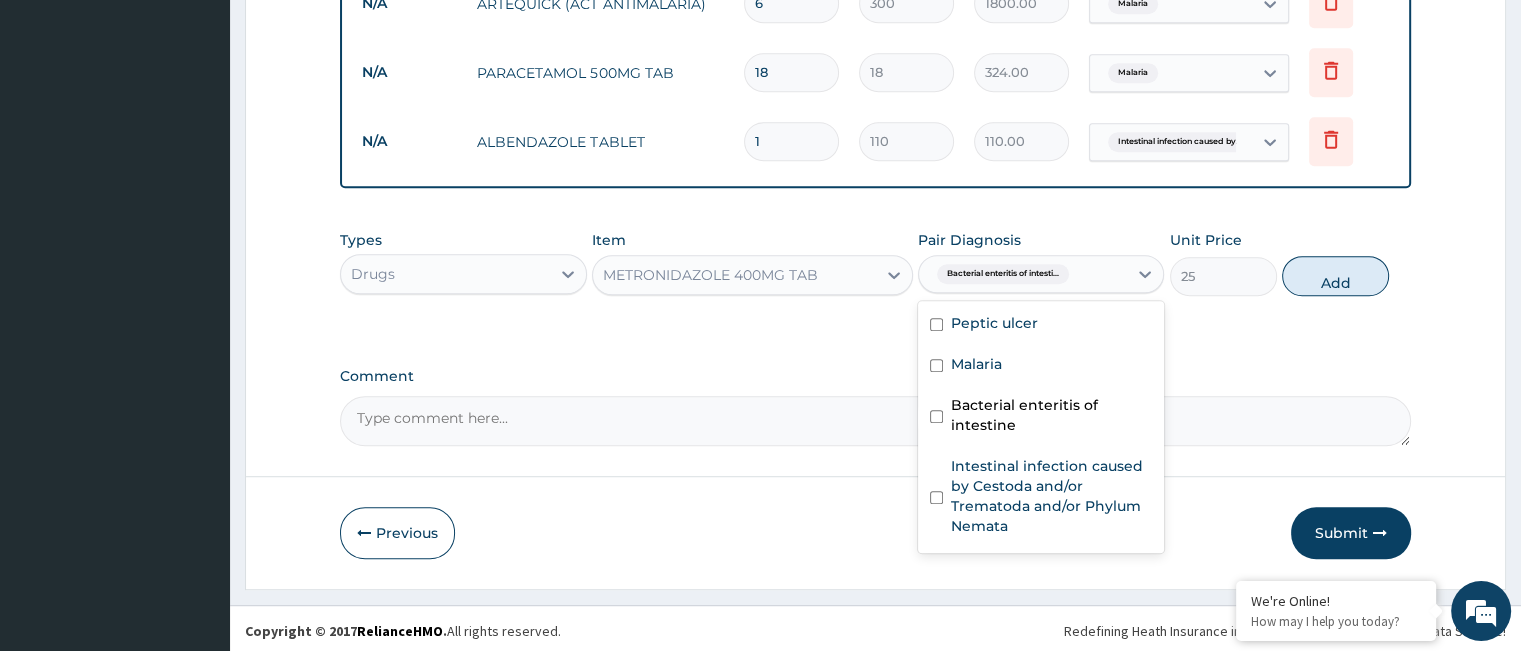 checkbox on "false" 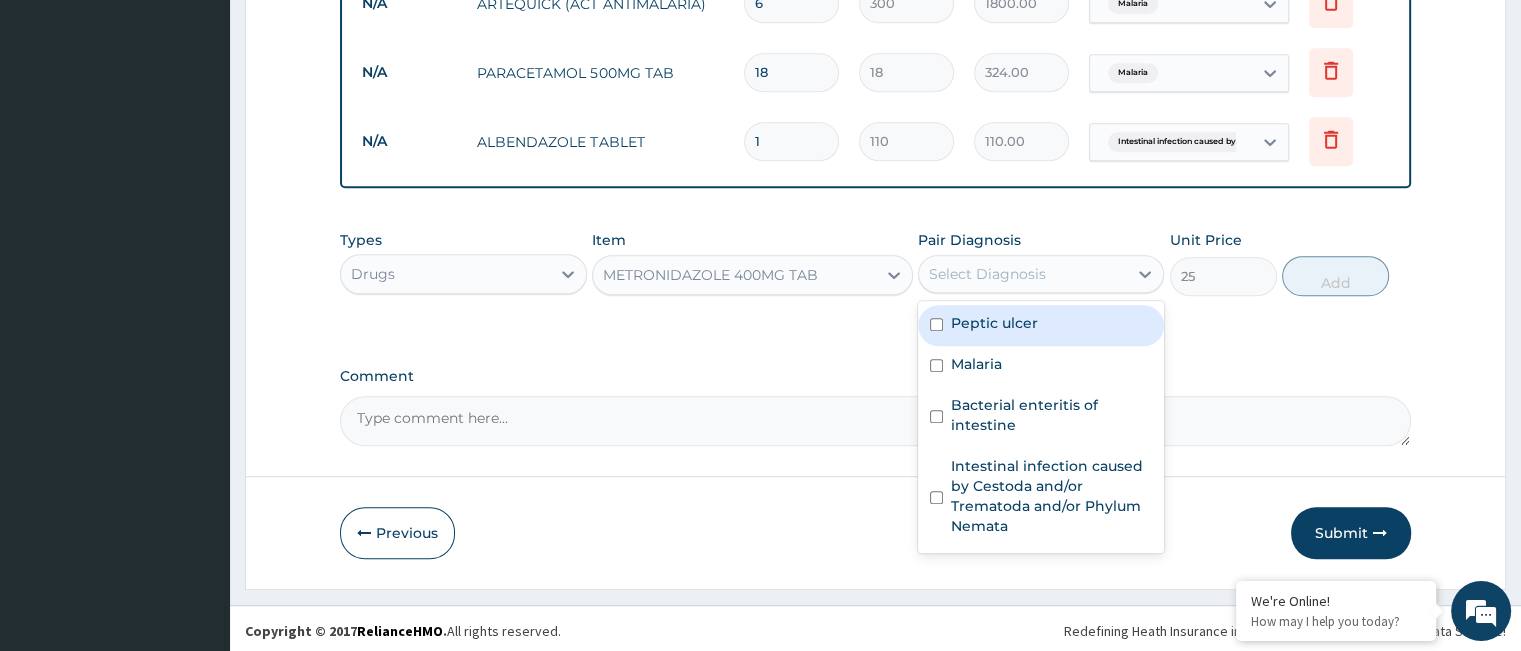 click on "Peptic ulcer" at bounding box center (1041, 325) 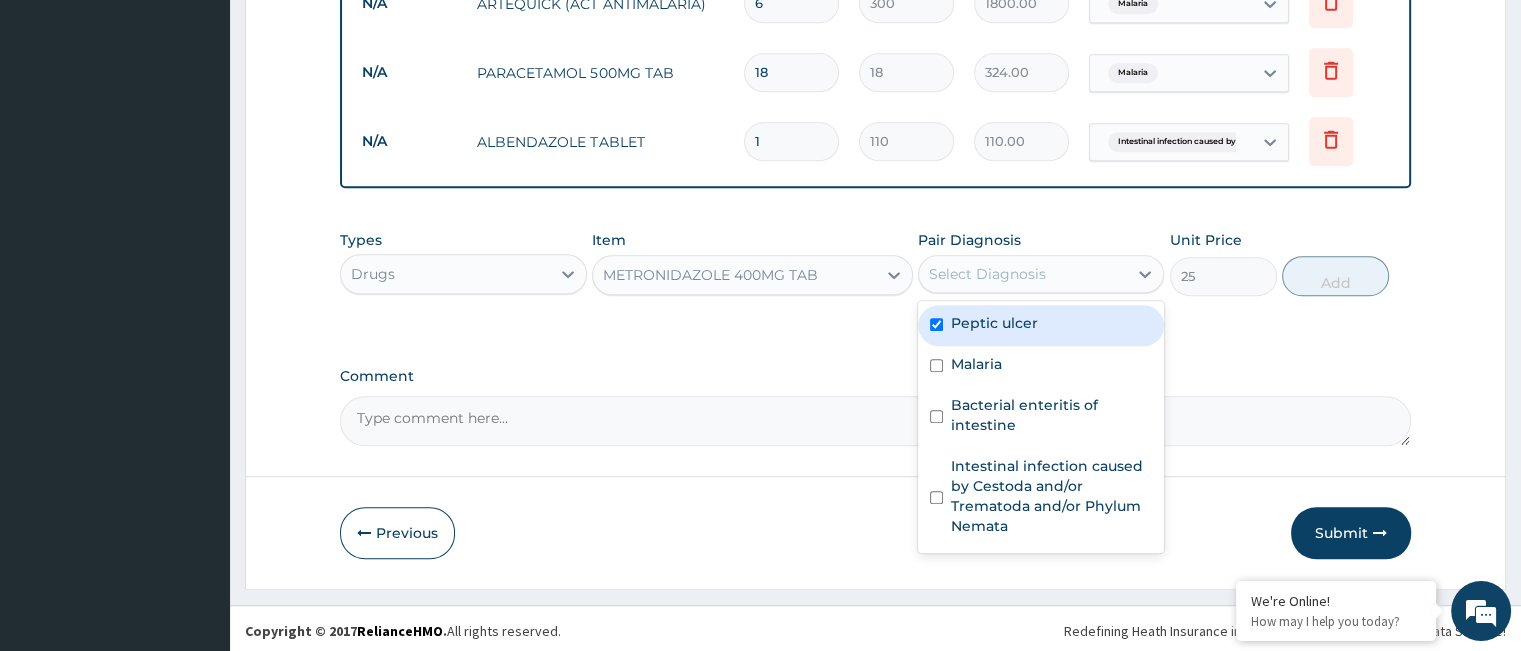 checkbox on "true" 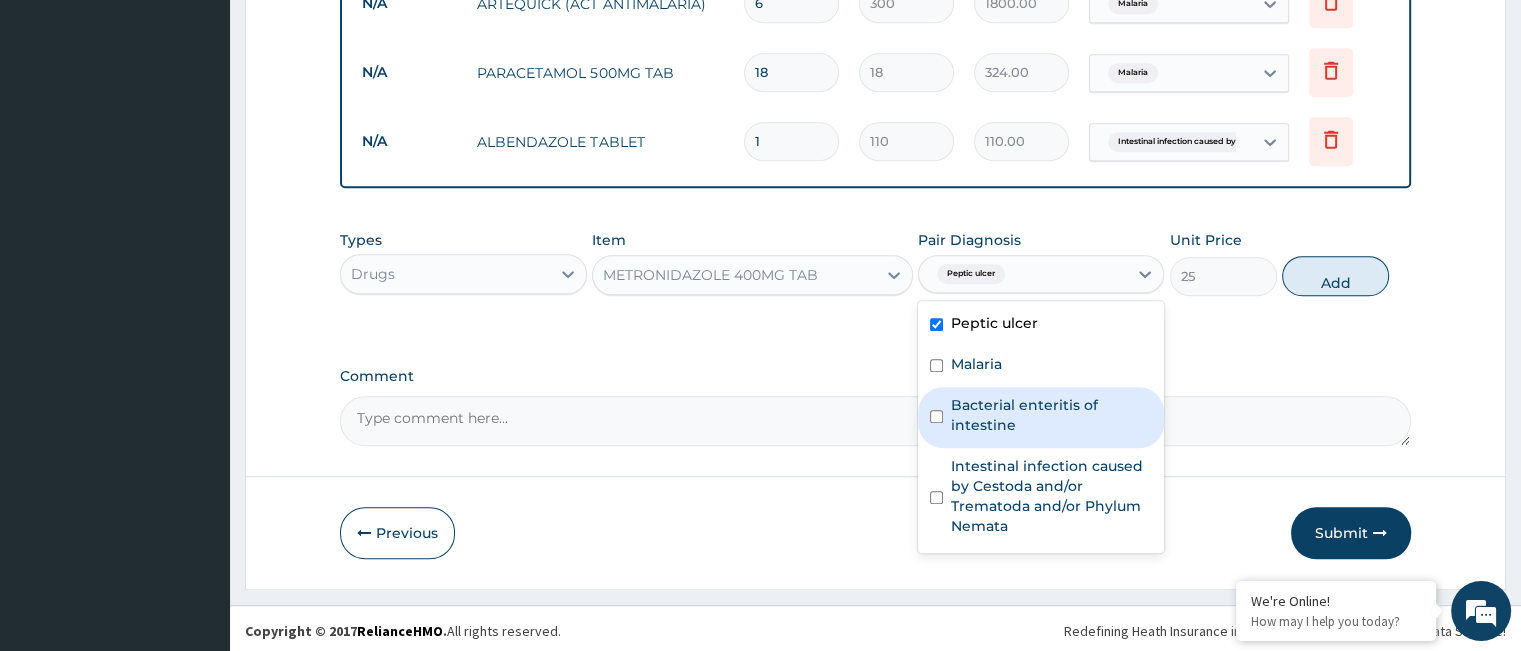 click on "Bacterial enteritis of intestine" at bounding box center (1051, 415) 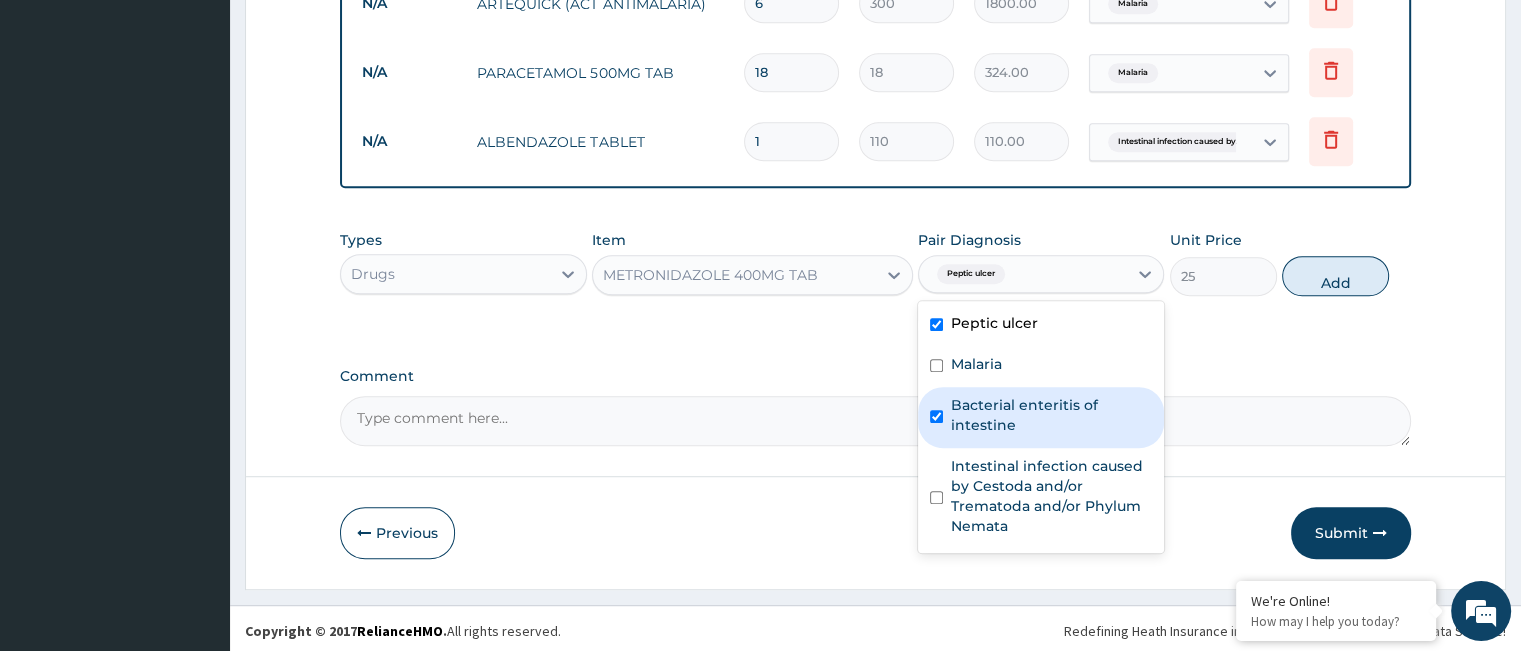checkbox on "true" 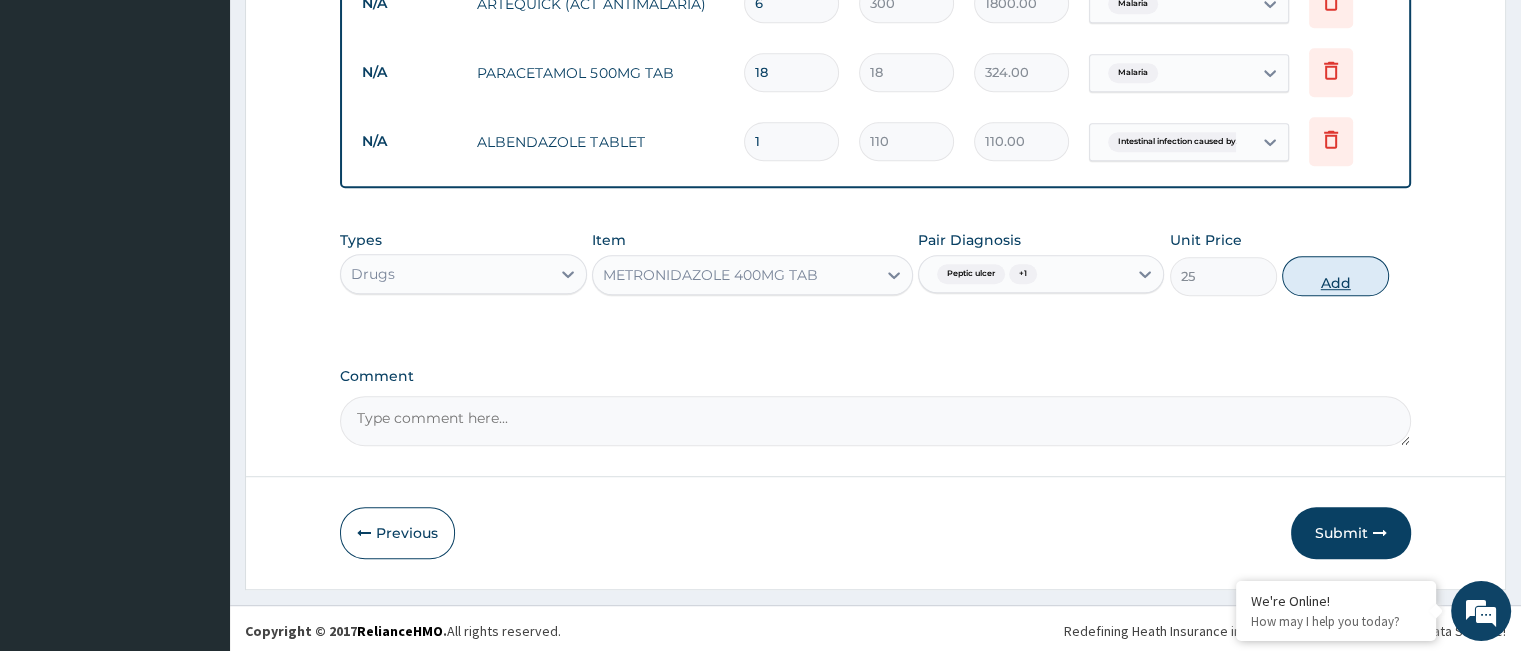 click on "Add" at bounding box center [1335, 276] 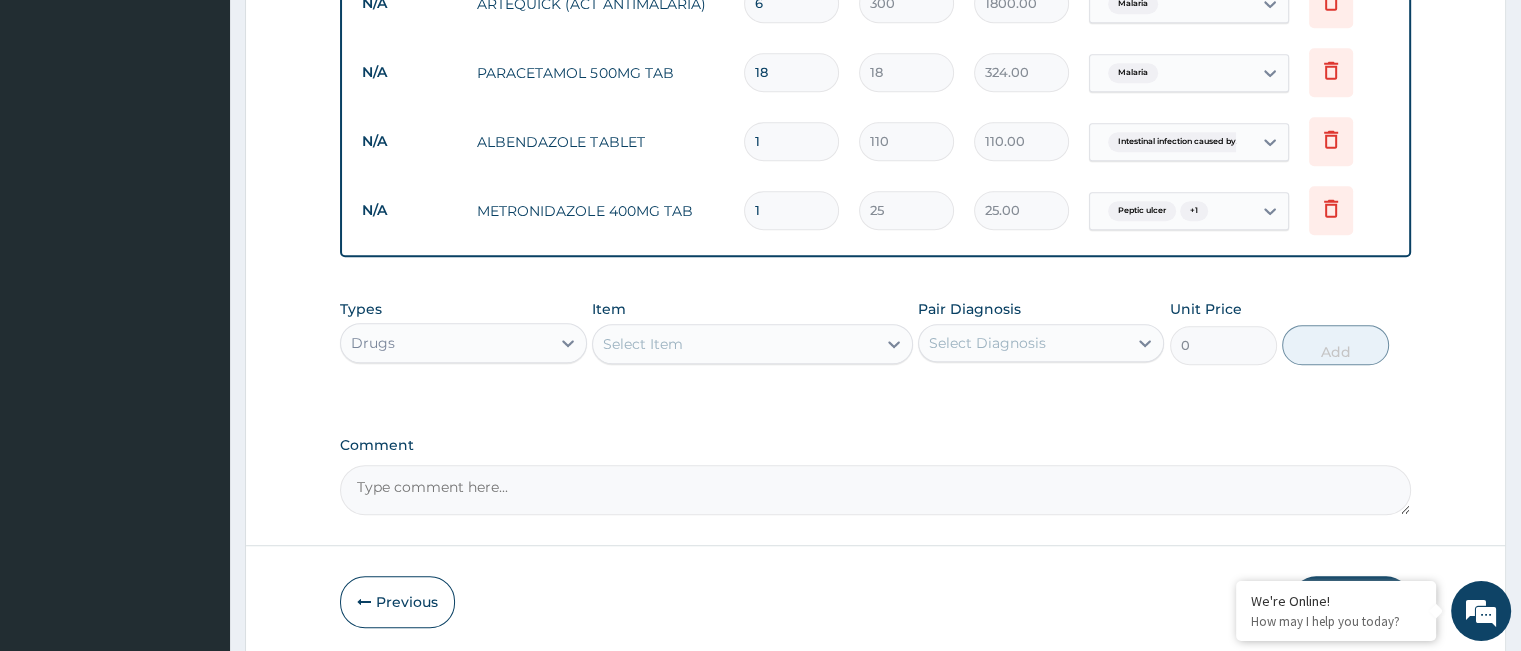 click on "1" at bounding box center (791, 210) 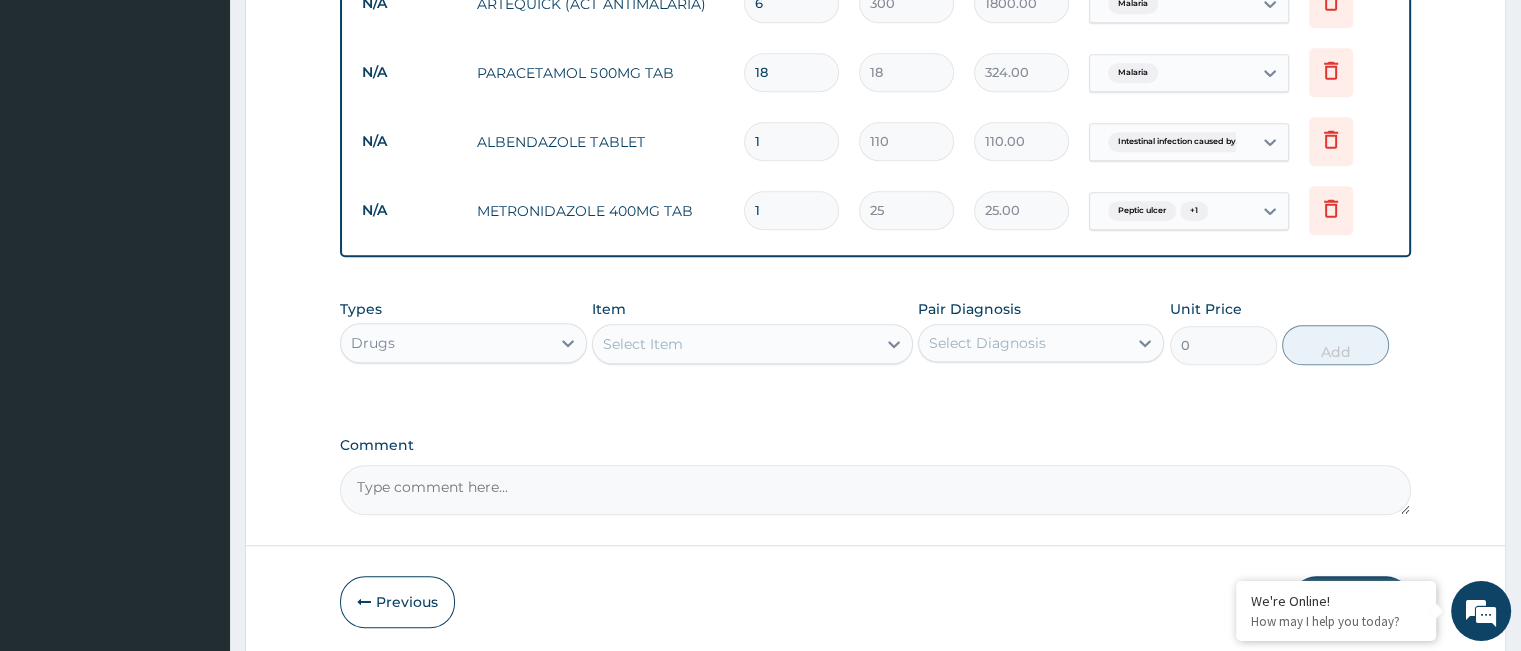 type on "10" 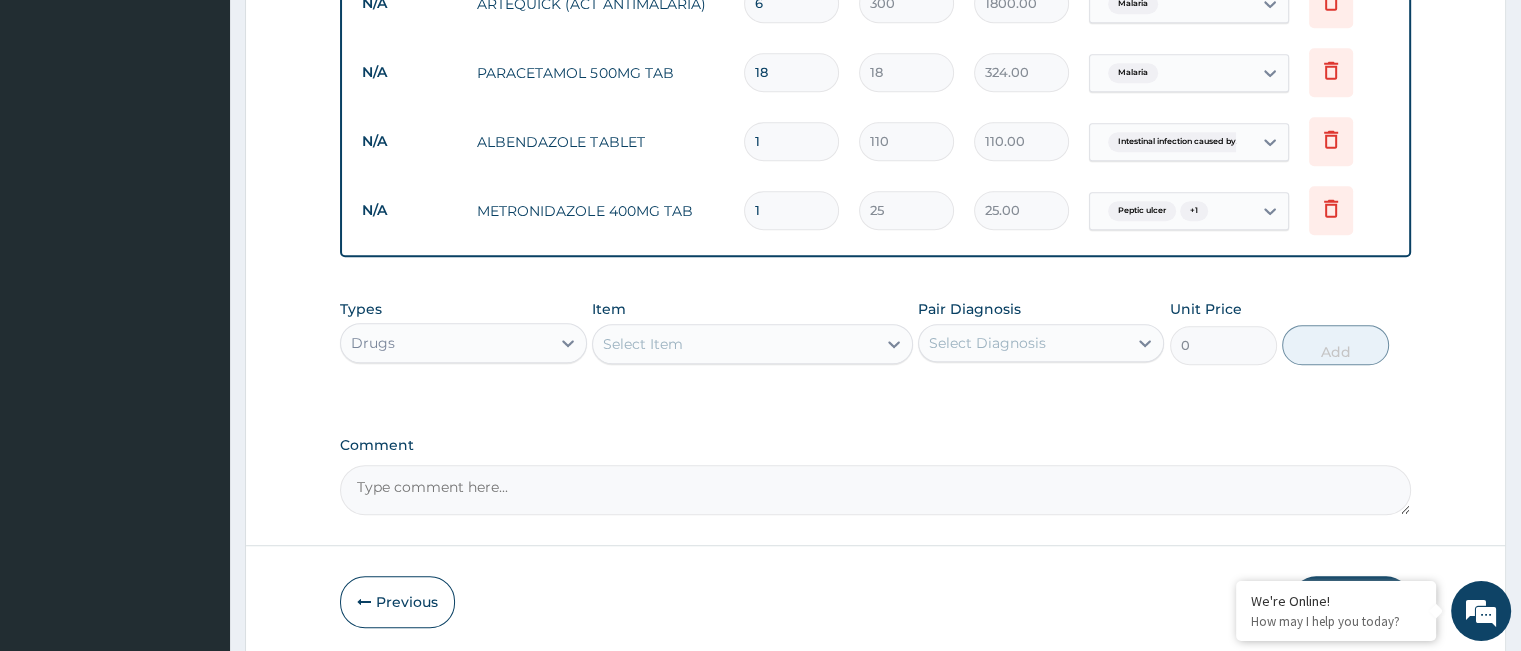type on "250.00" 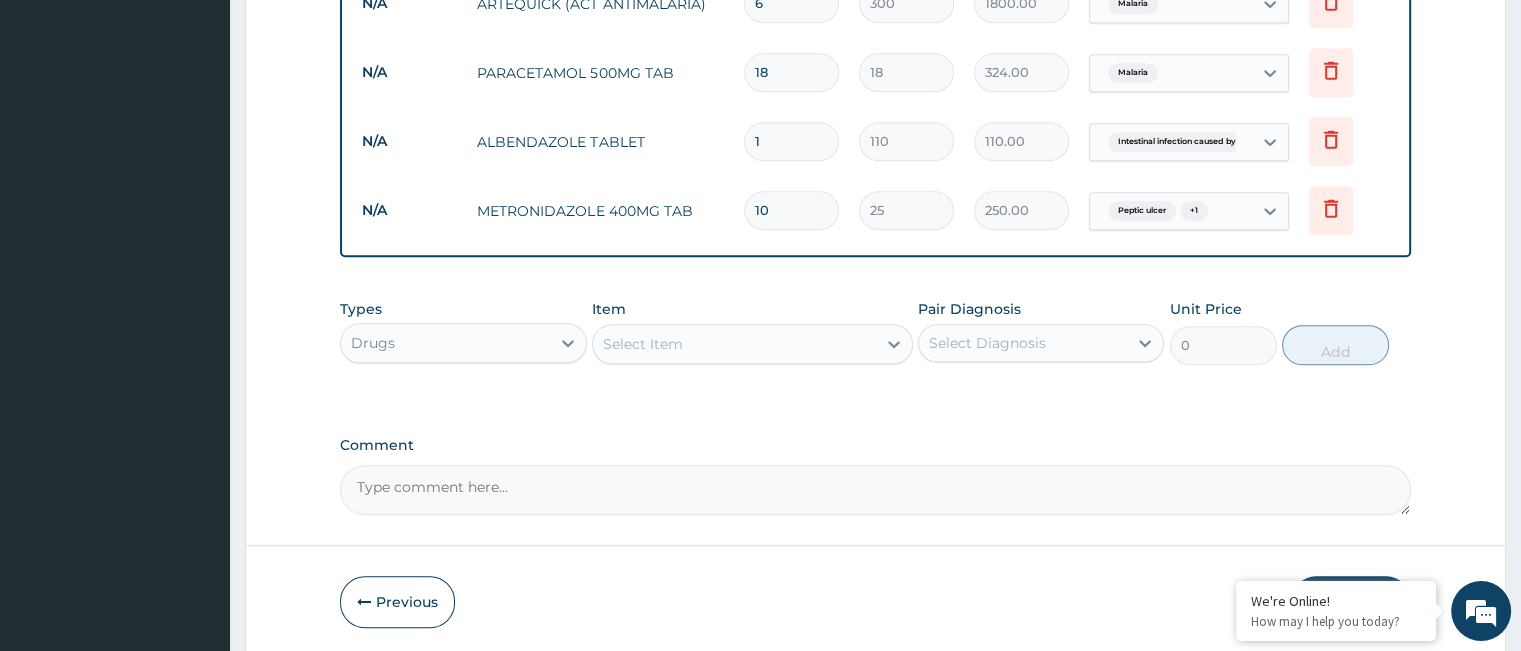 scroll, scrollTop: 1320, scrollLeft: 0, axis: vertical 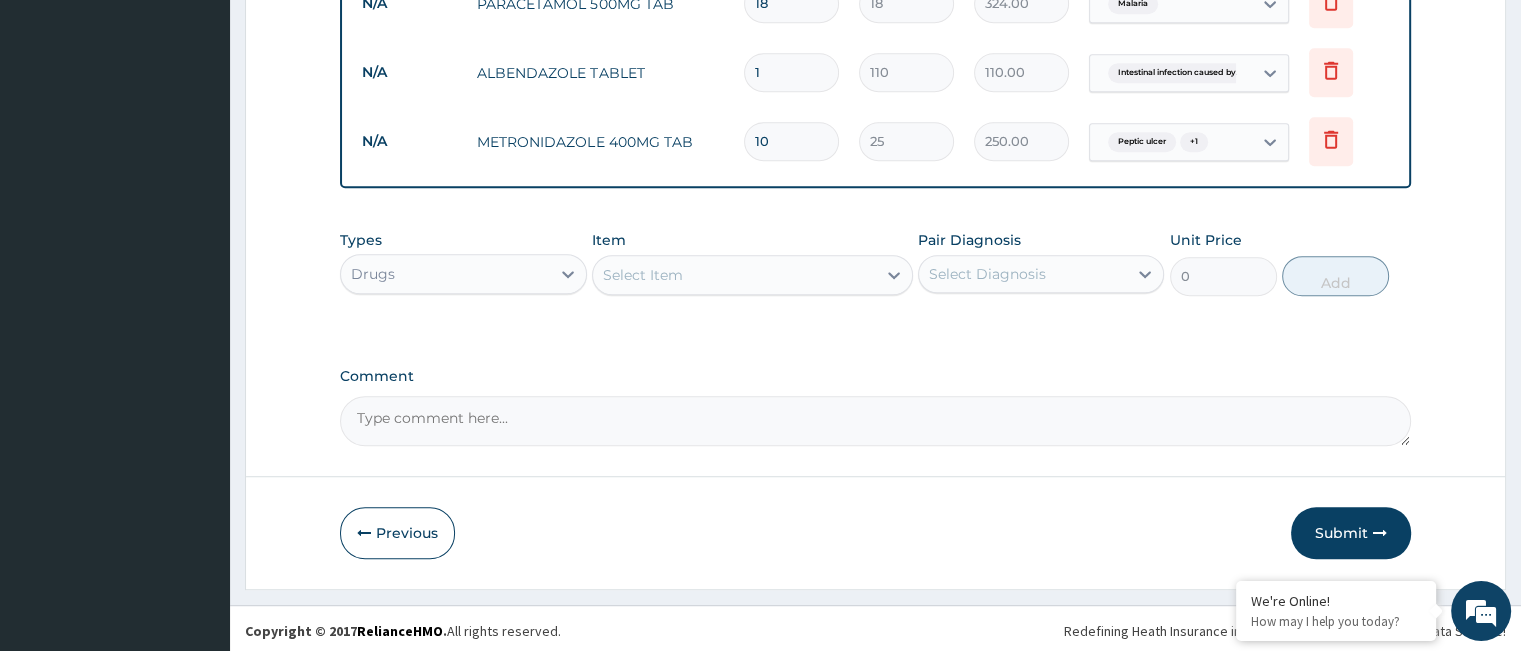 type on "10" 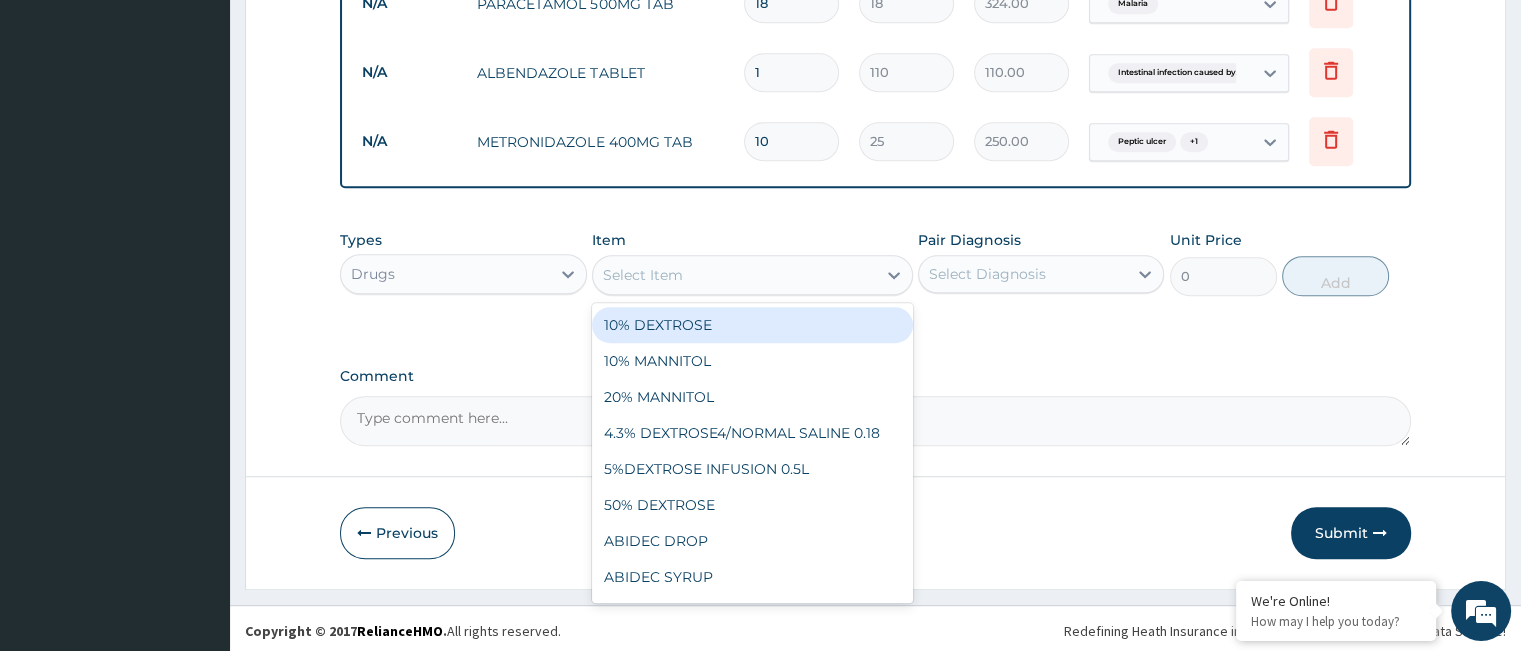 click on "Select Item" at bounding box center (734, 275) 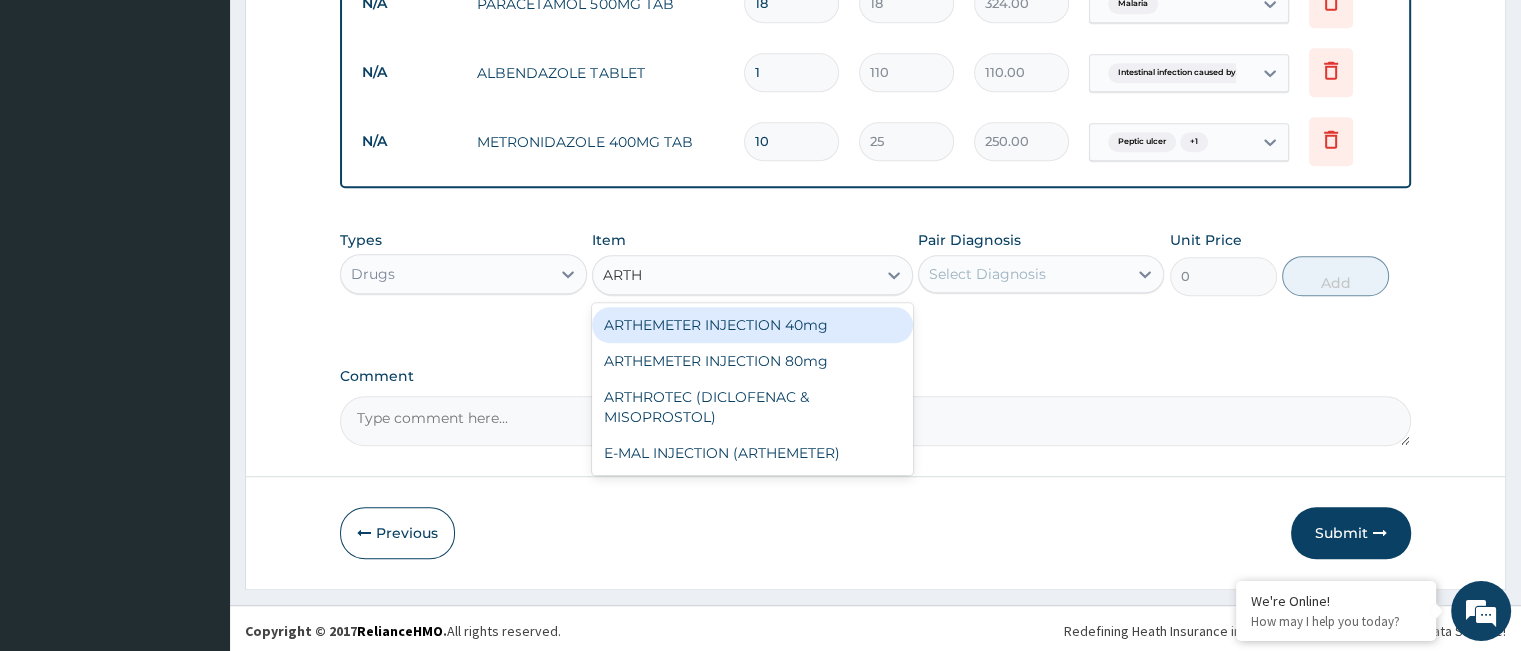 type on "ARTHE" 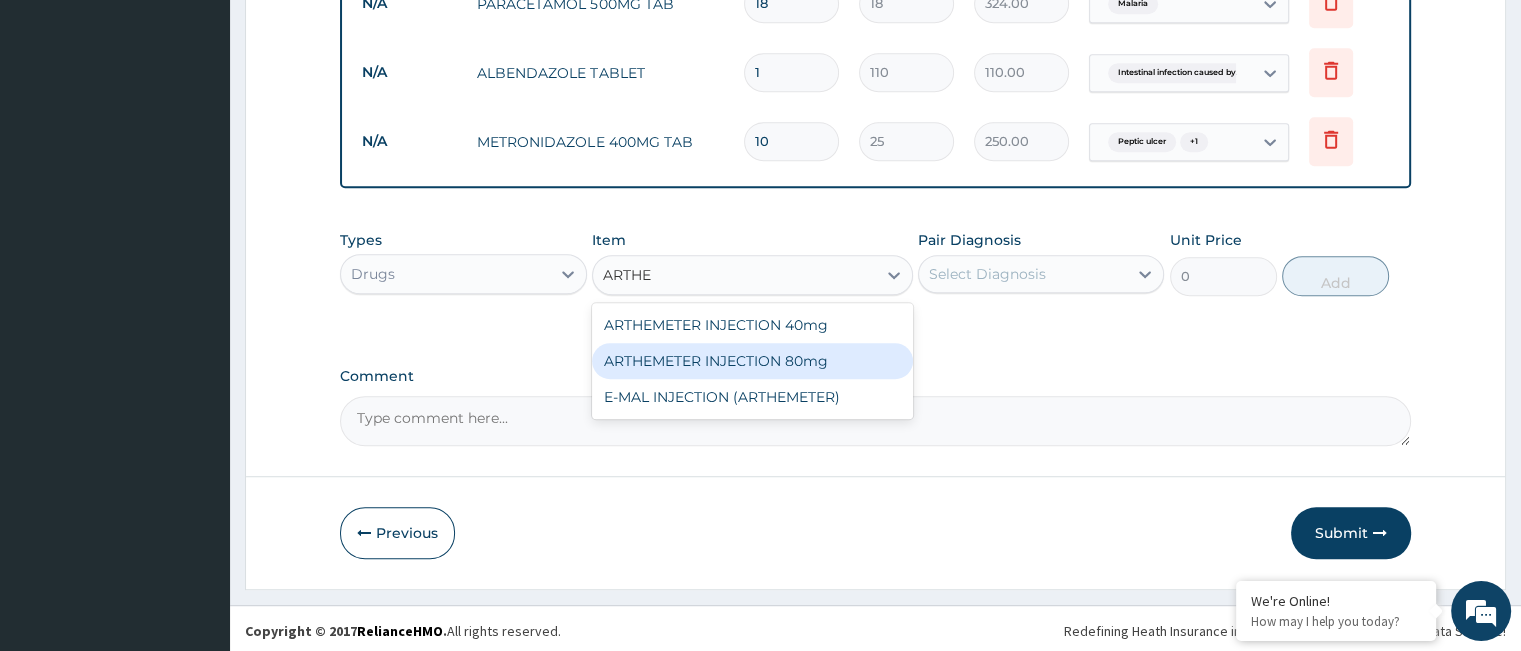 click on "ARTHEMETER INJECTION 80mg" at bounding box center (752, 361) 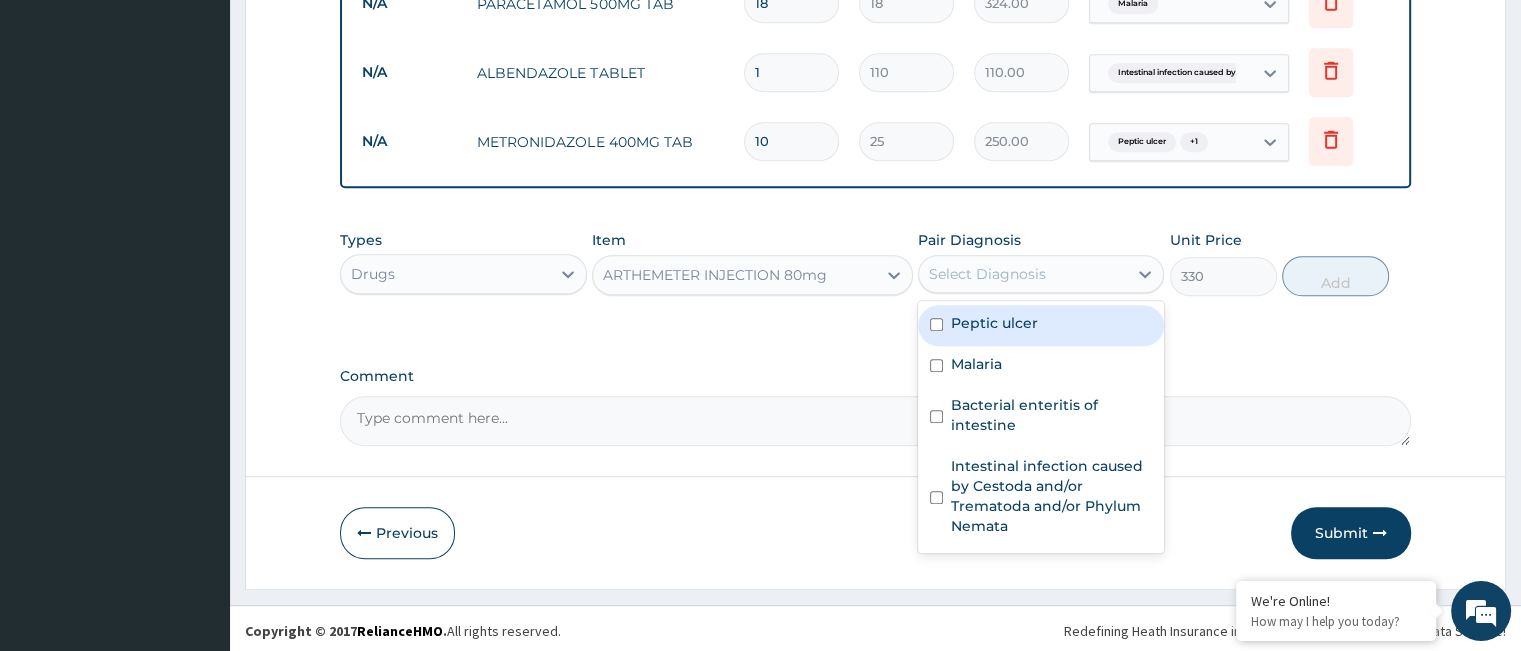 click on "Select Diagnosis" at bounding box center (987, 274) 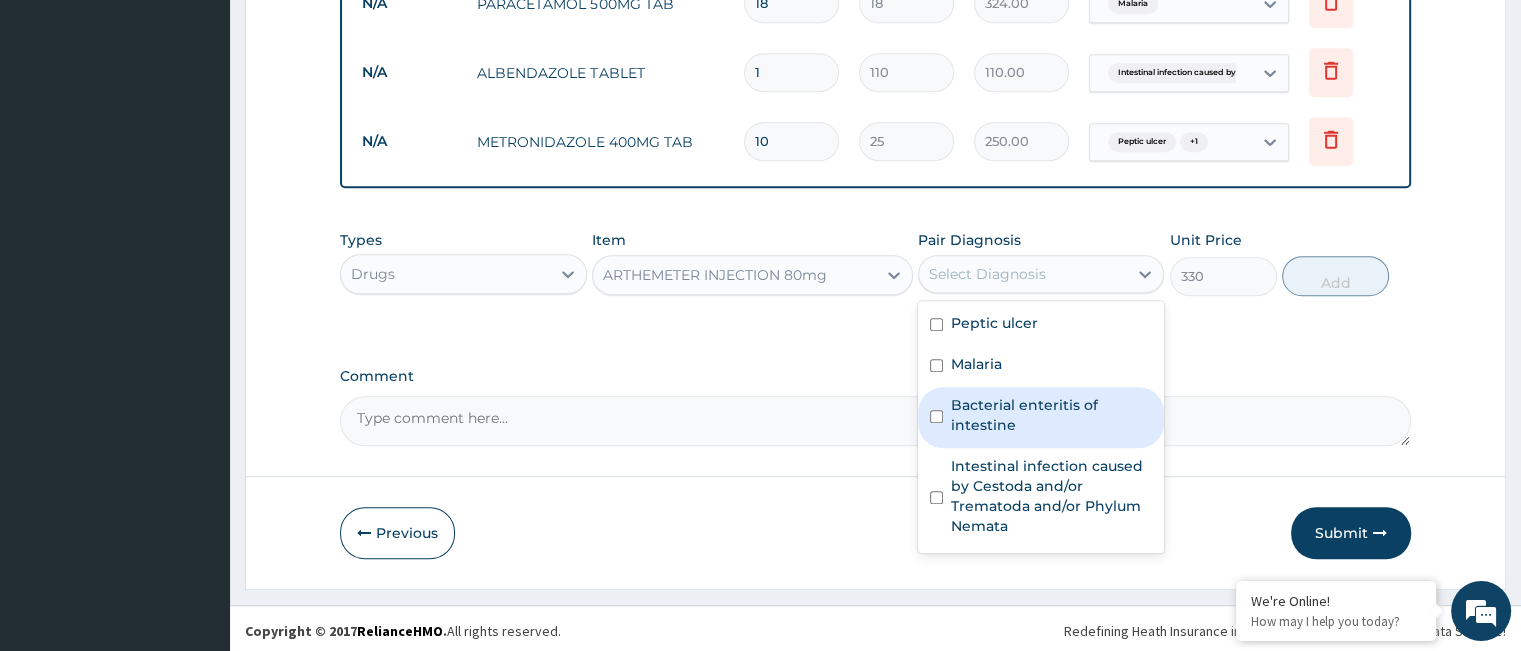 click on "Bacterial enteritis of intestine" at bounding box center (1051, 415) 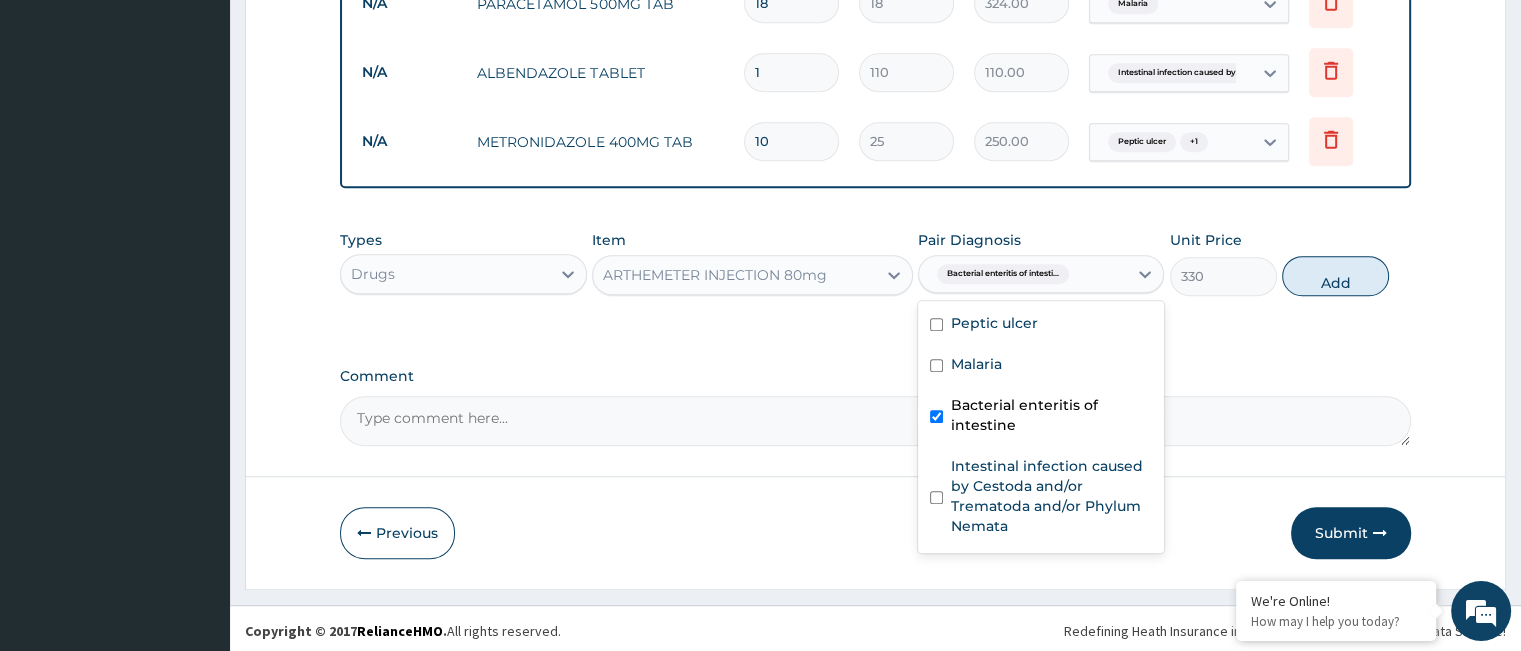click on "Bacterial enteritis of intestine" at bounding box center (1051, 415) 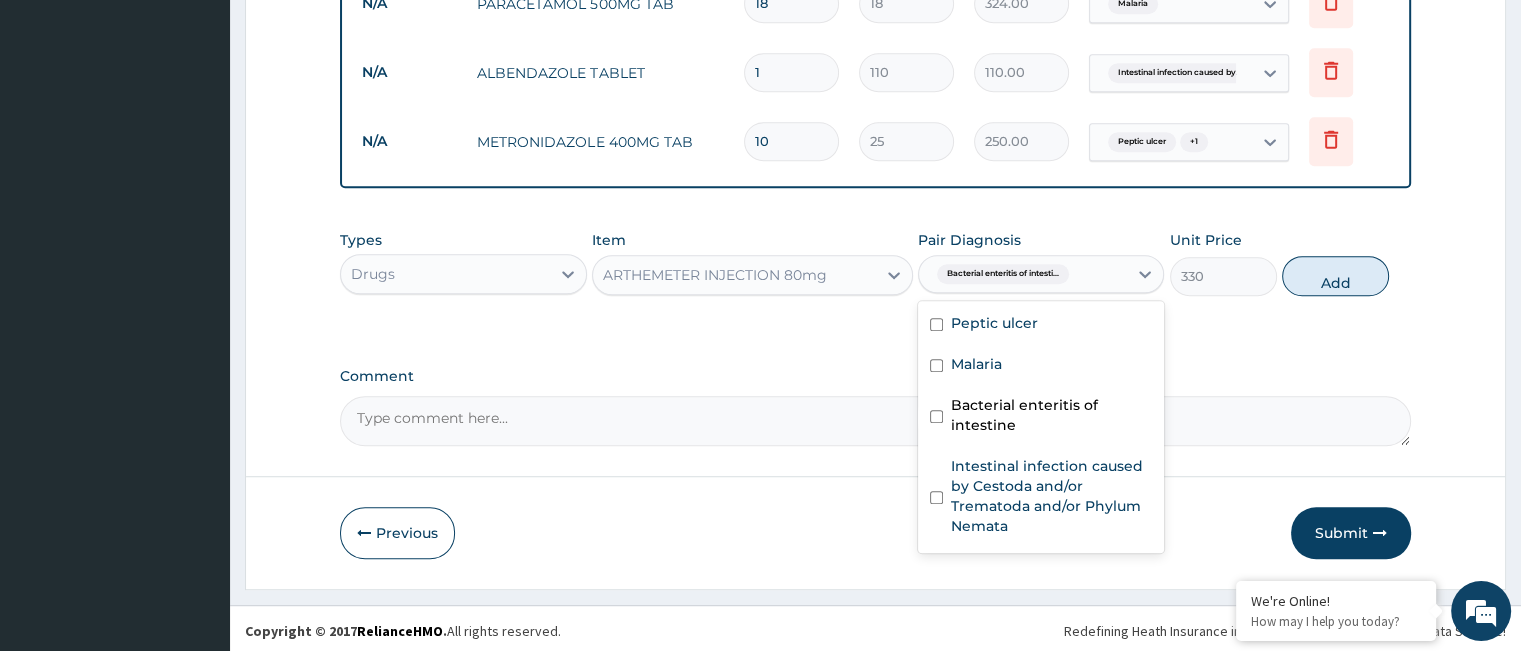 checkbox on "false" 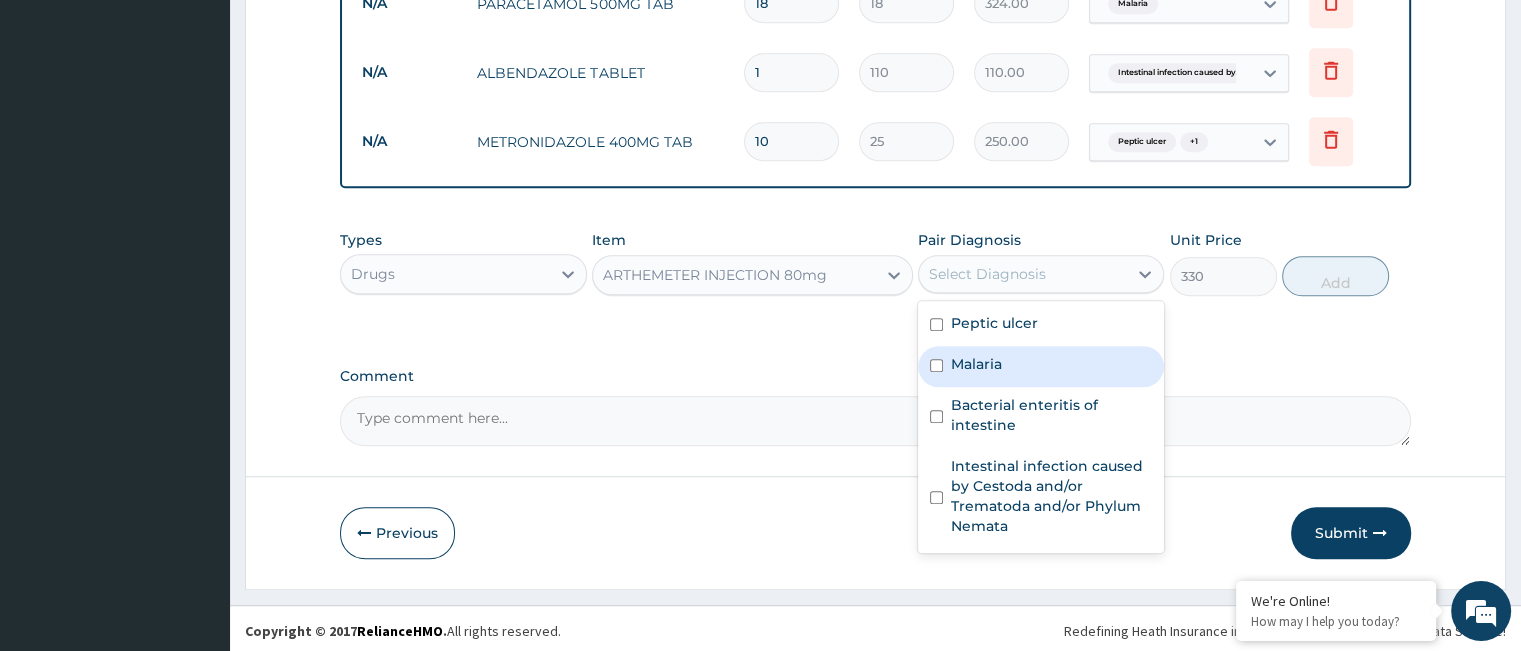 click on "Malaria" at bounding box center (1041, 366) 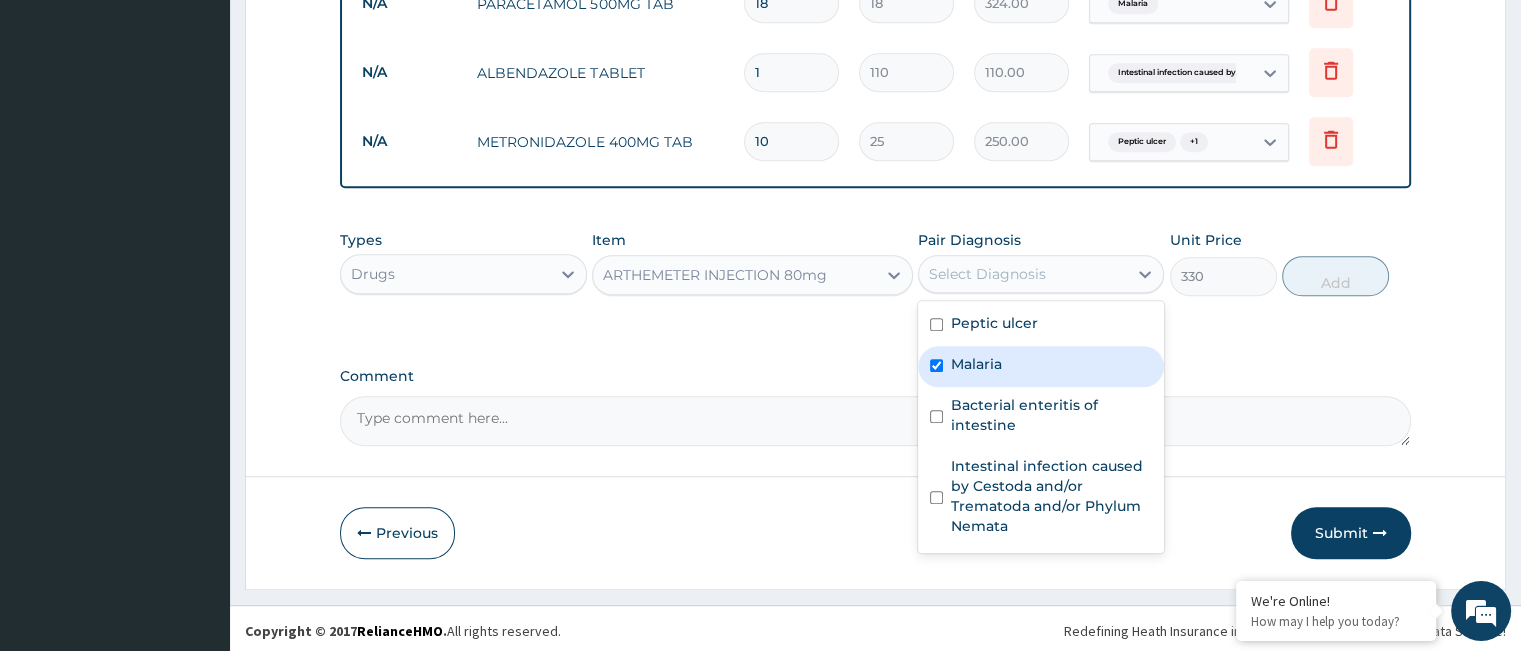 checkbox on "true" 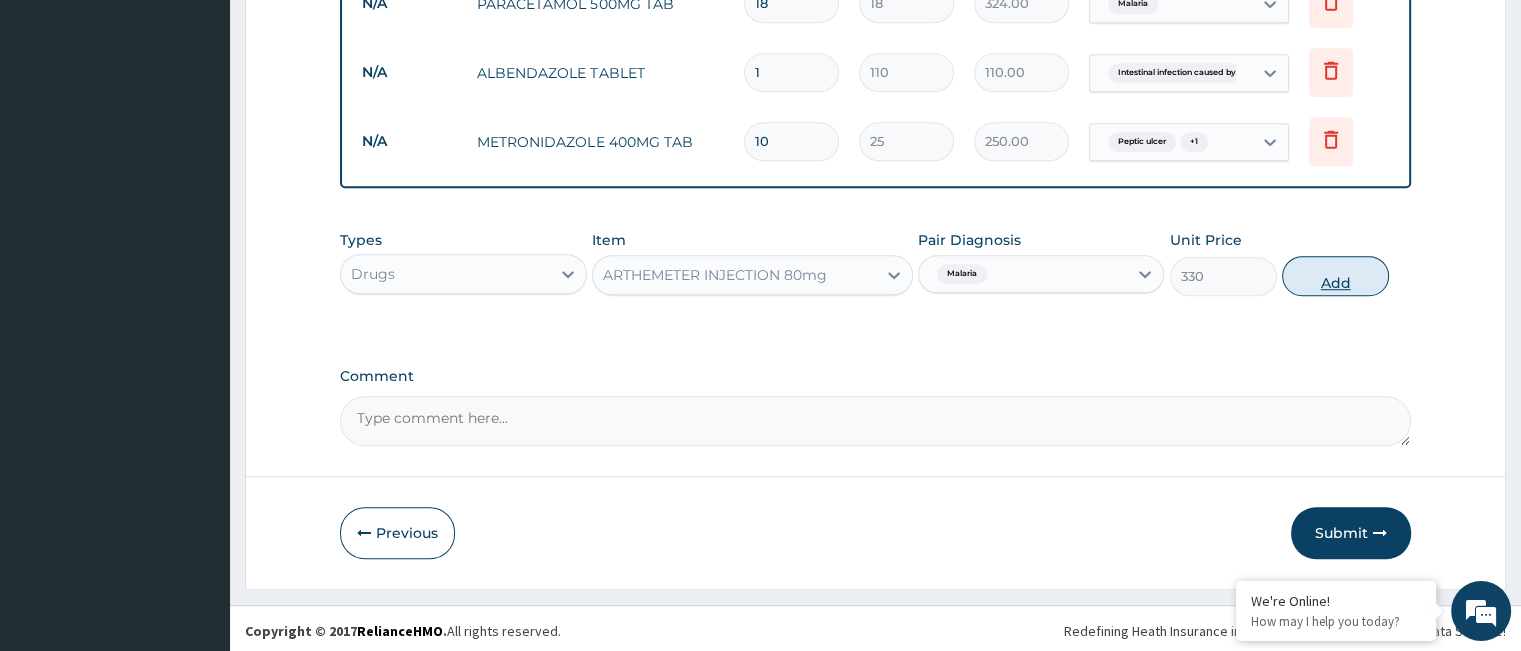 click on "Add" at bounding box center (1335, 276) 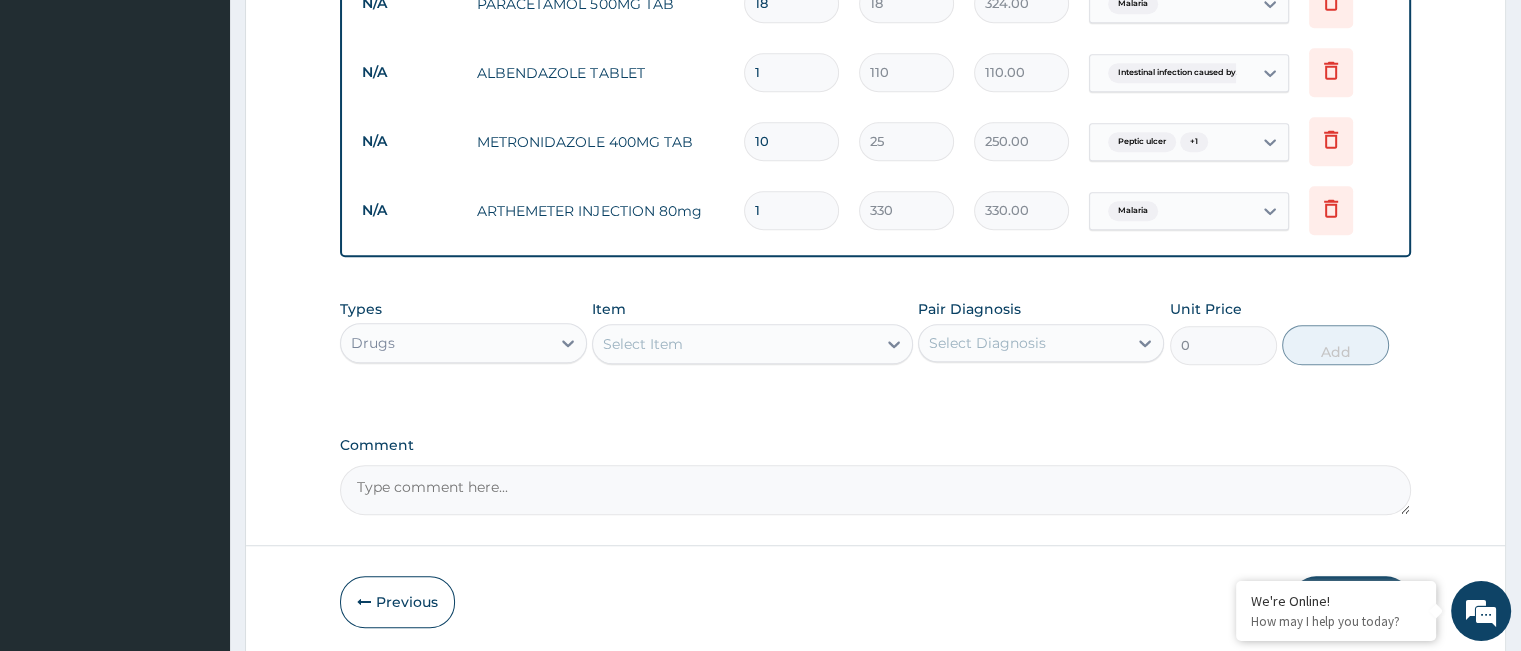 type 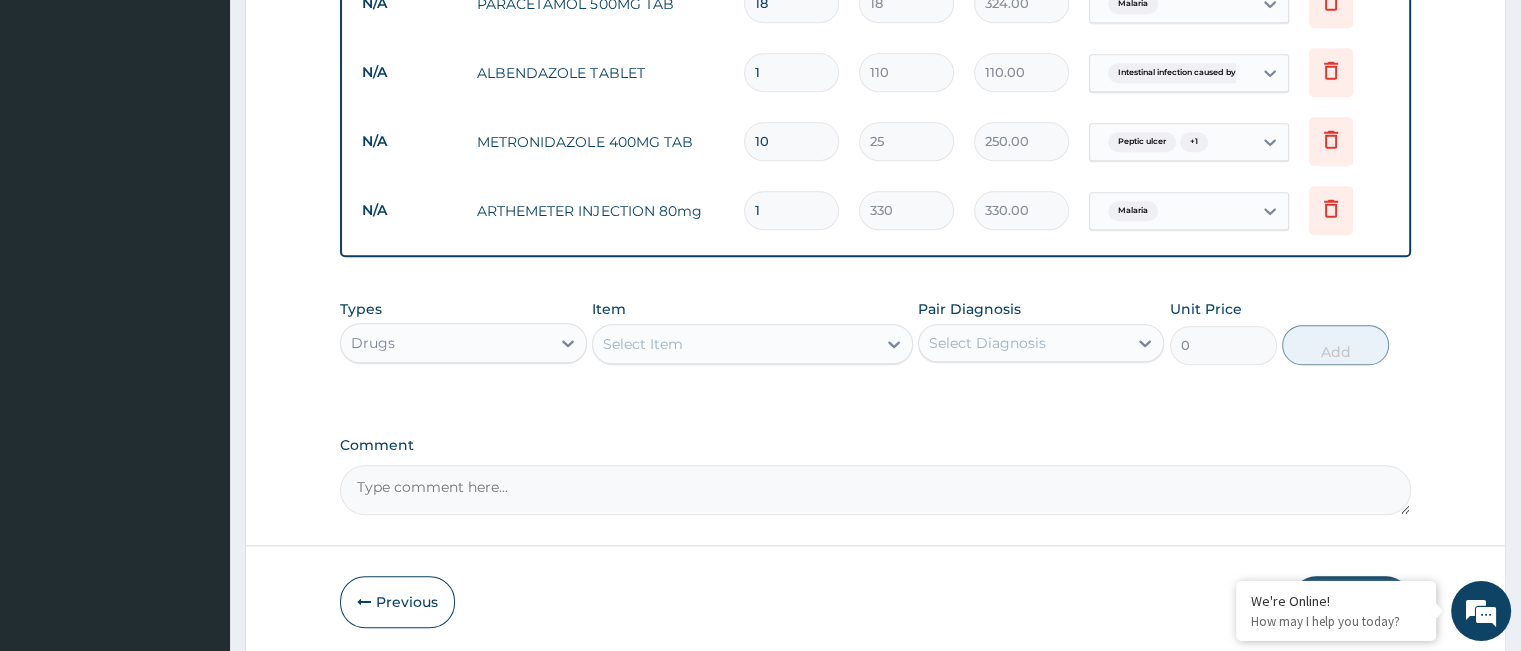 type on "0.00" 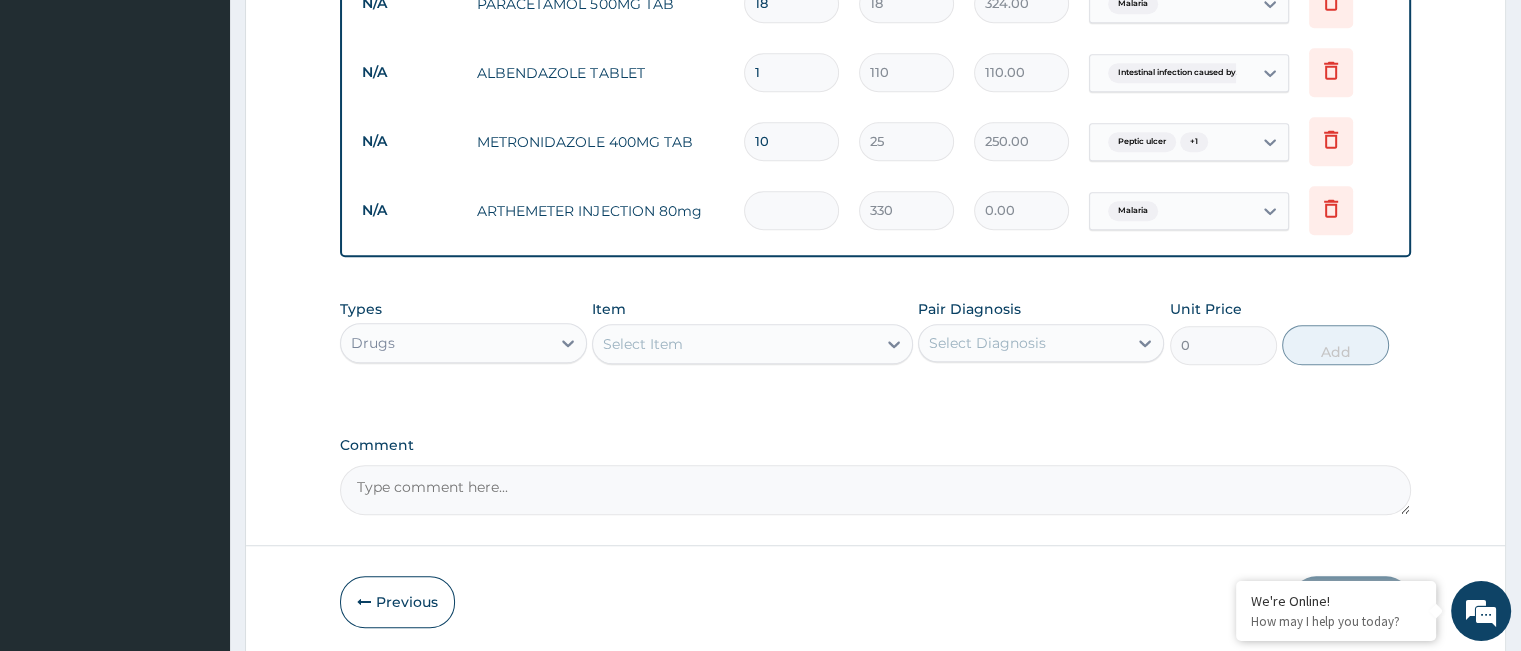 type on "2" 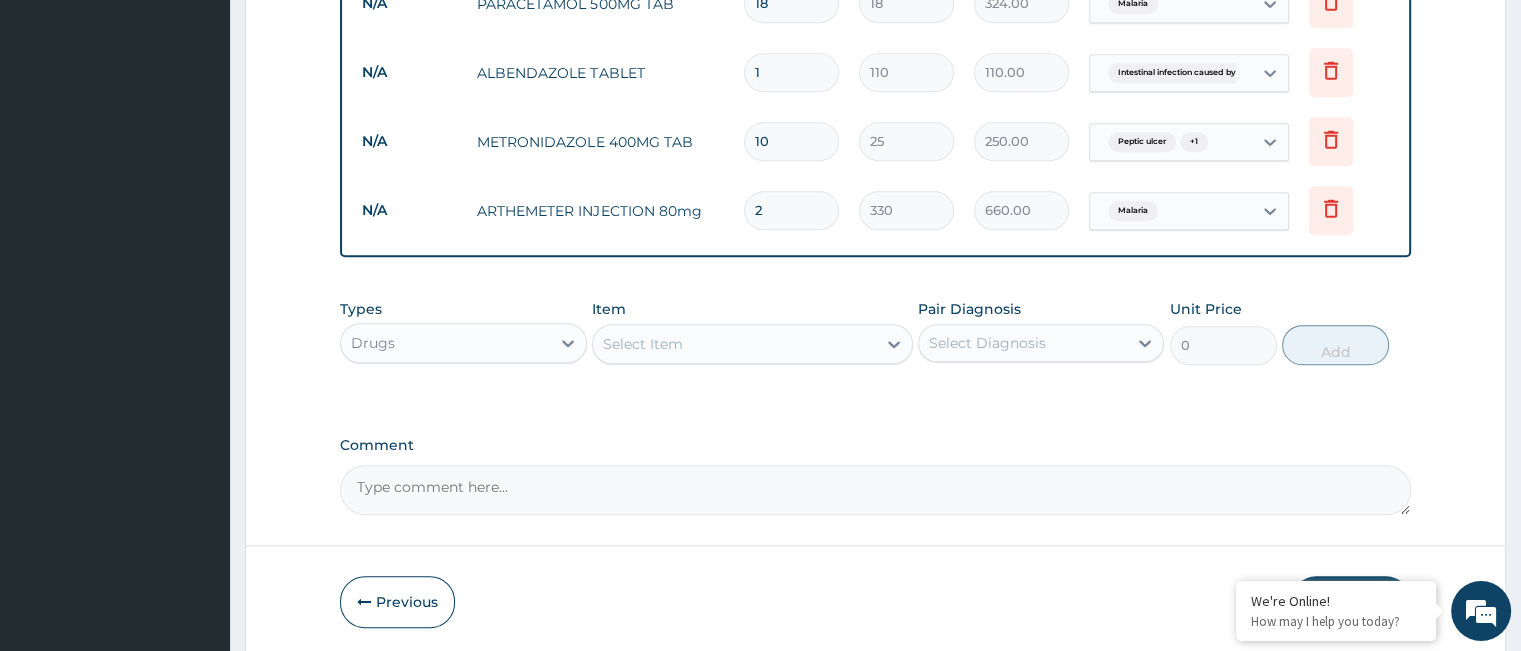 scroll, scrollTop: 1388, scrollLeft: 0, axis: vertical 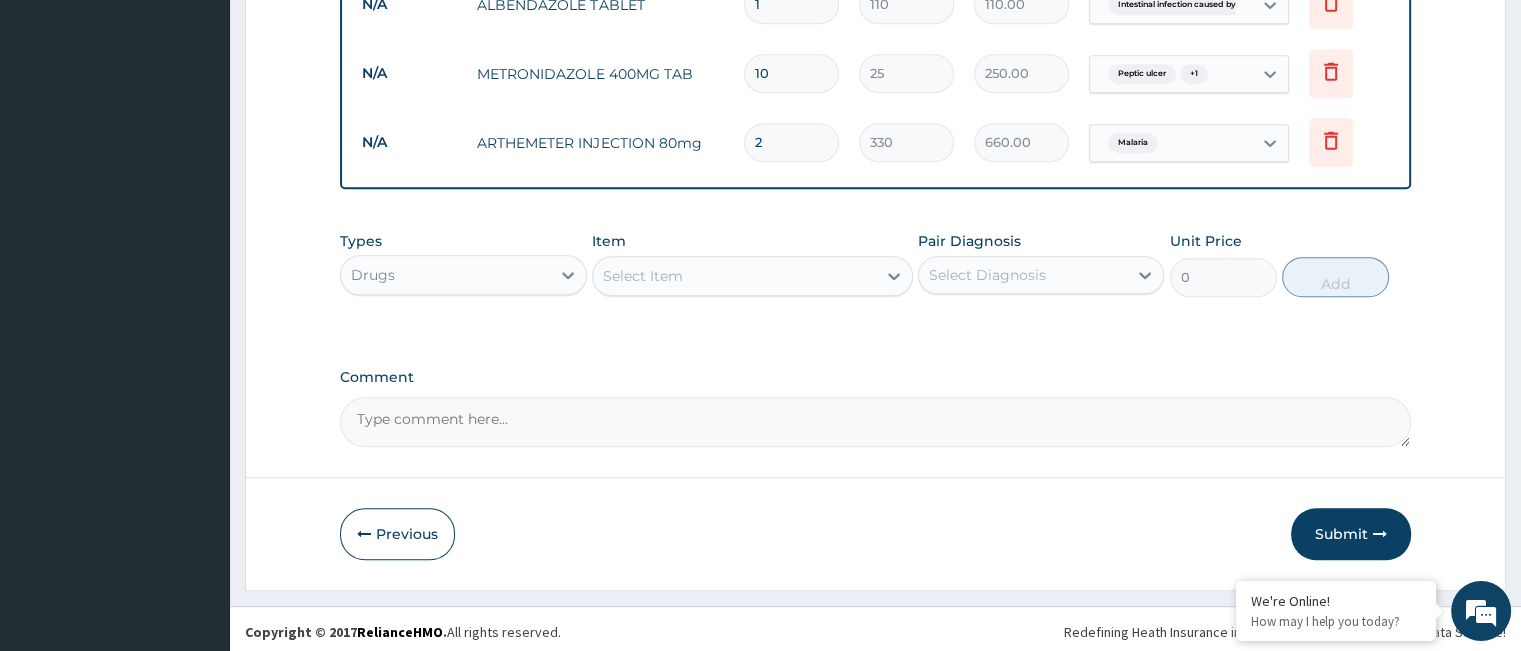 type on "2" 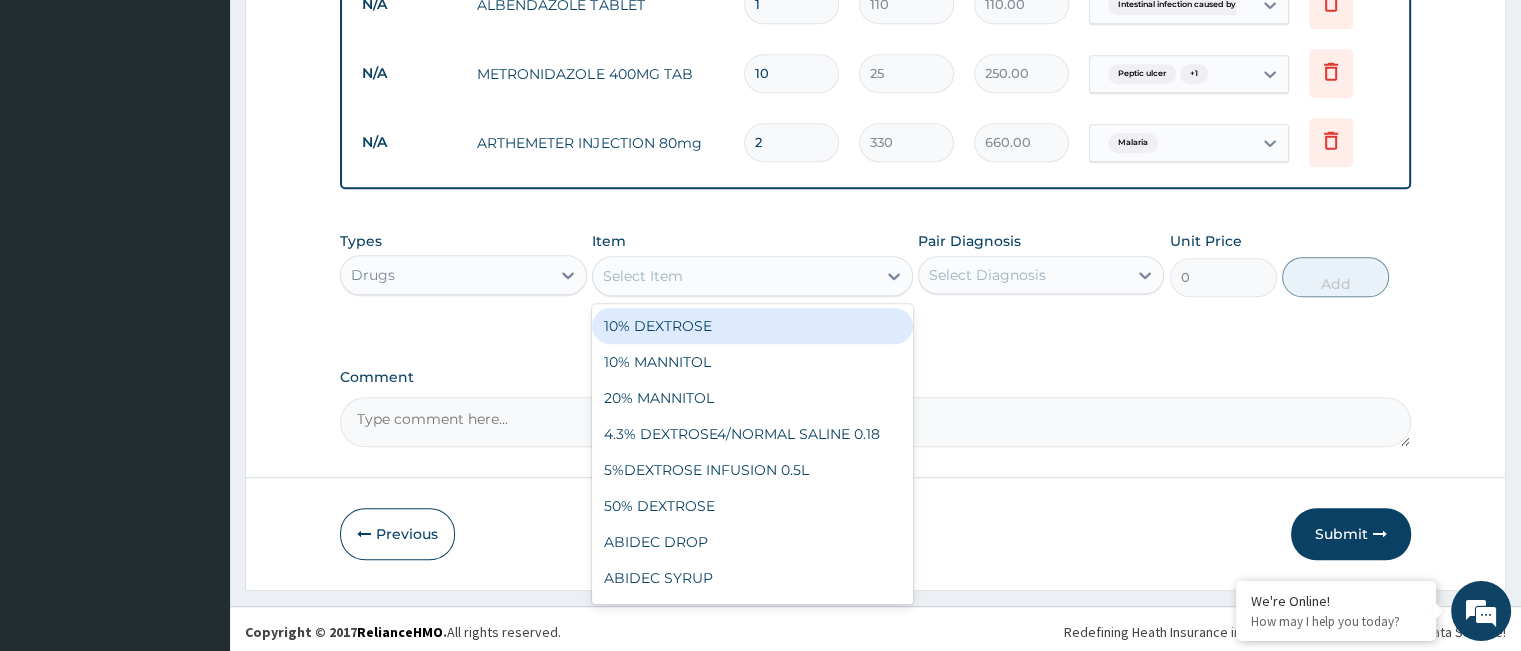click on "Select Item" at bounding box center (734, 276) 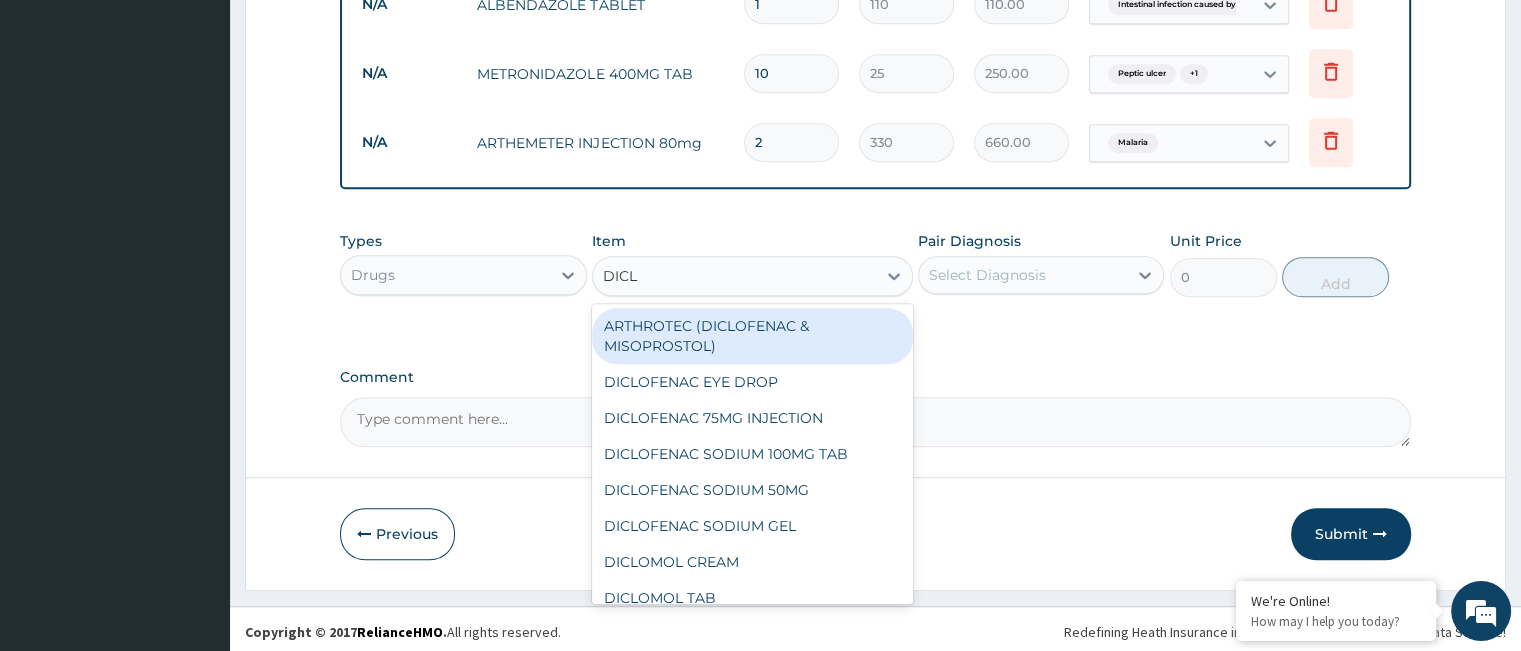 type on "DICLO" 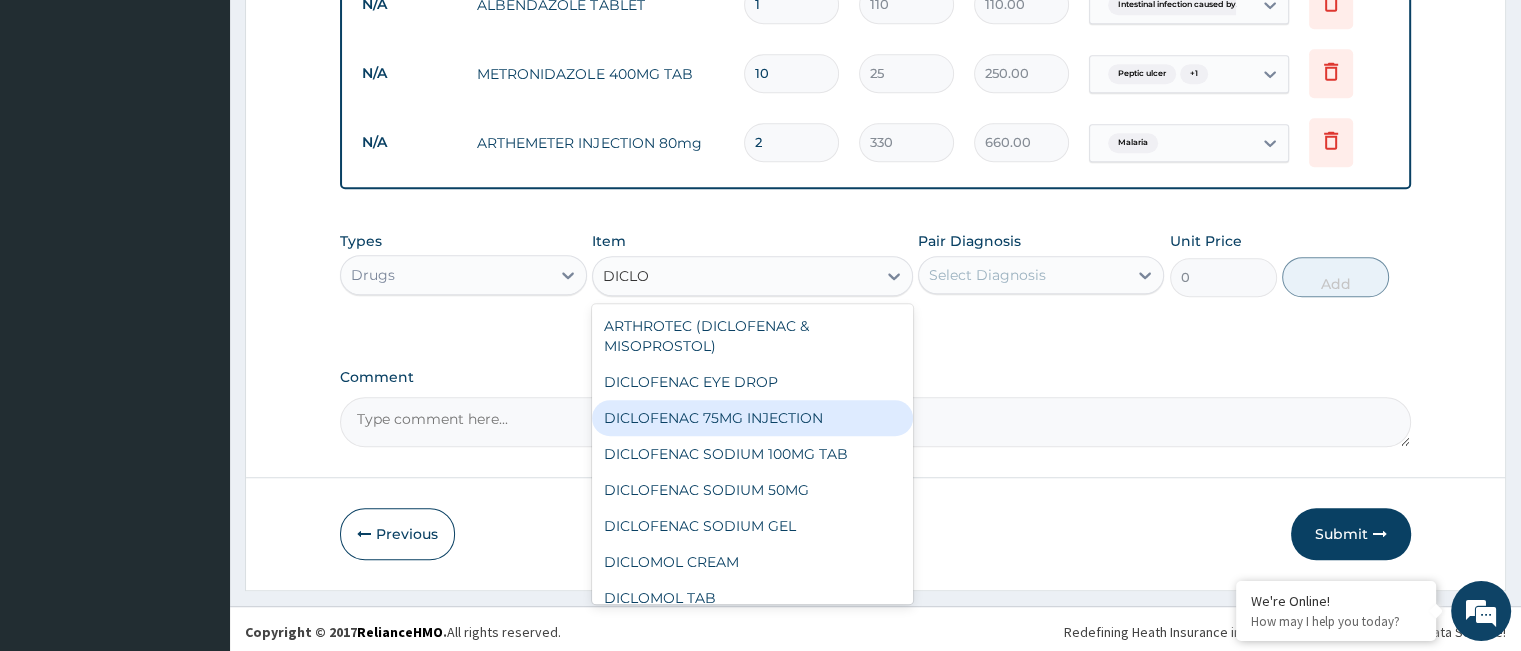 click on "DICLOFENAC 75MG INJECTION" at bounding box center [752, 418] 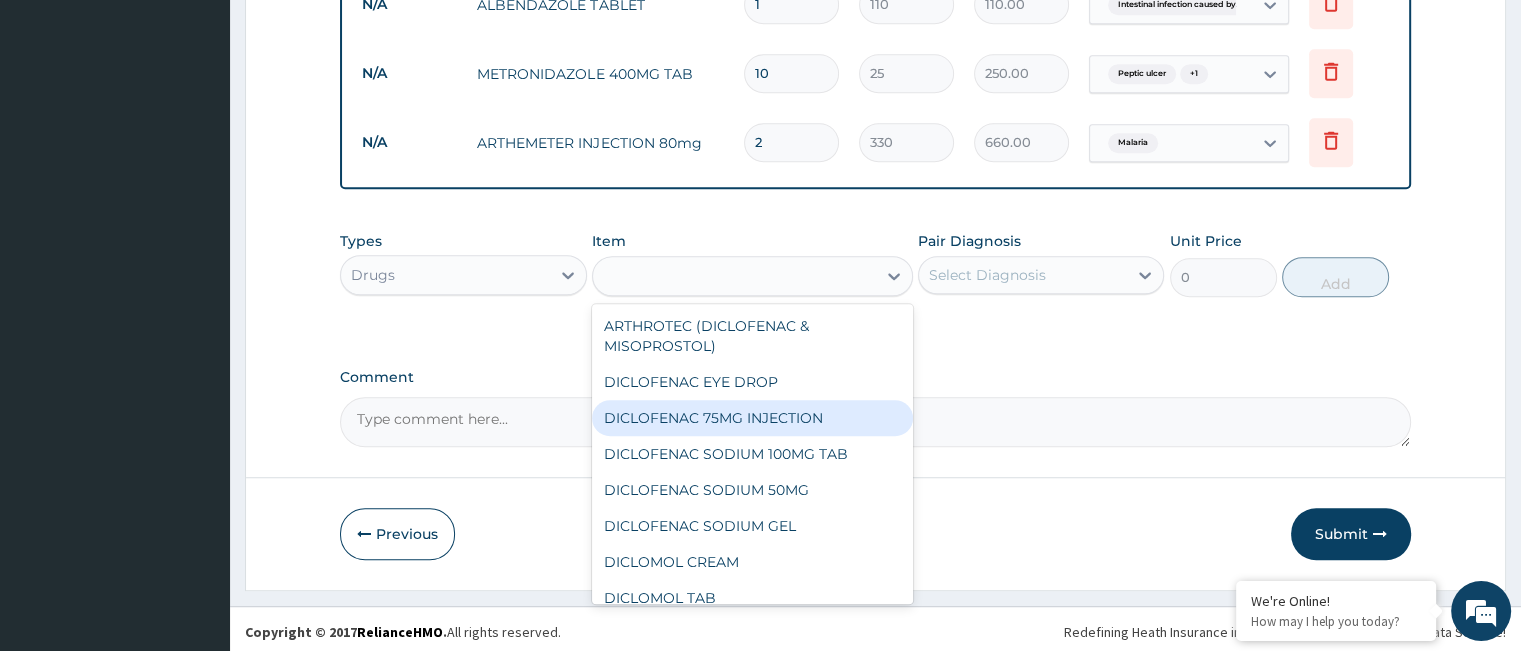 type on "100" 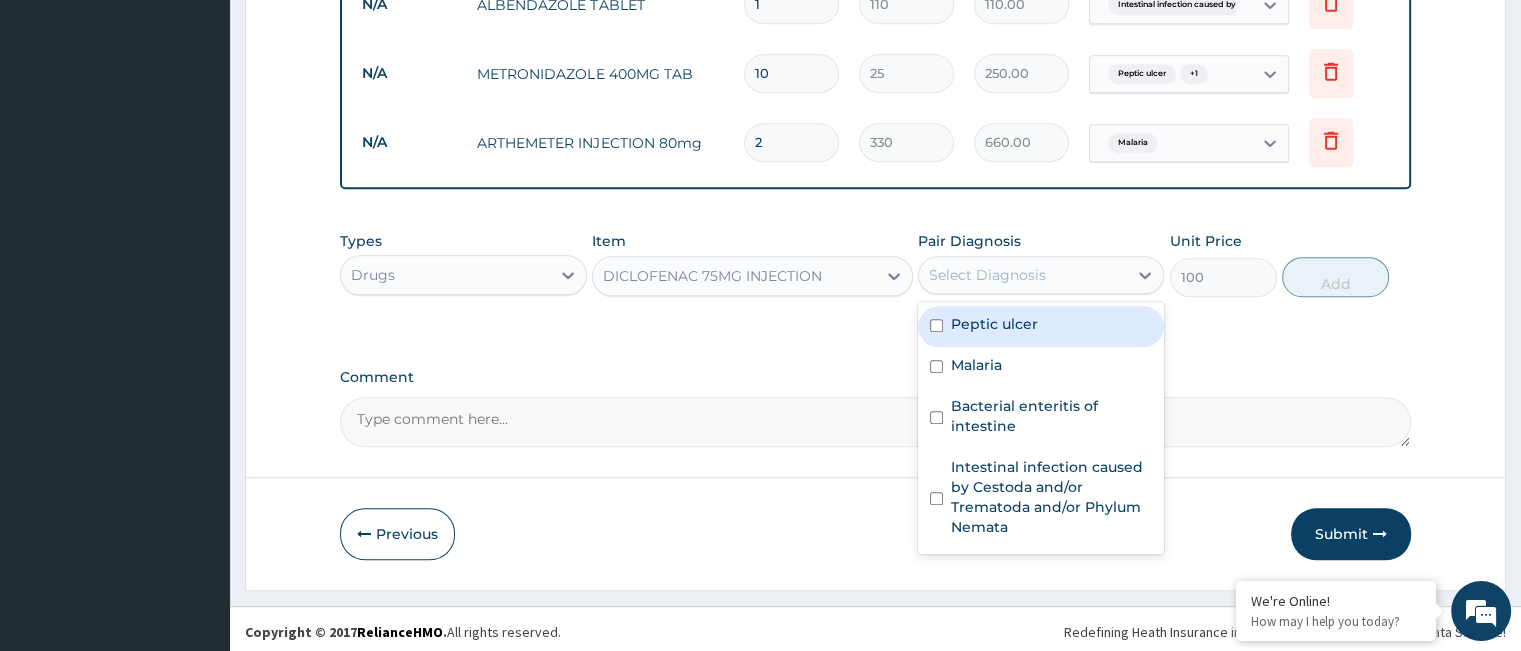 click on "Select Diagnosis" at bounding box center [987, 275] 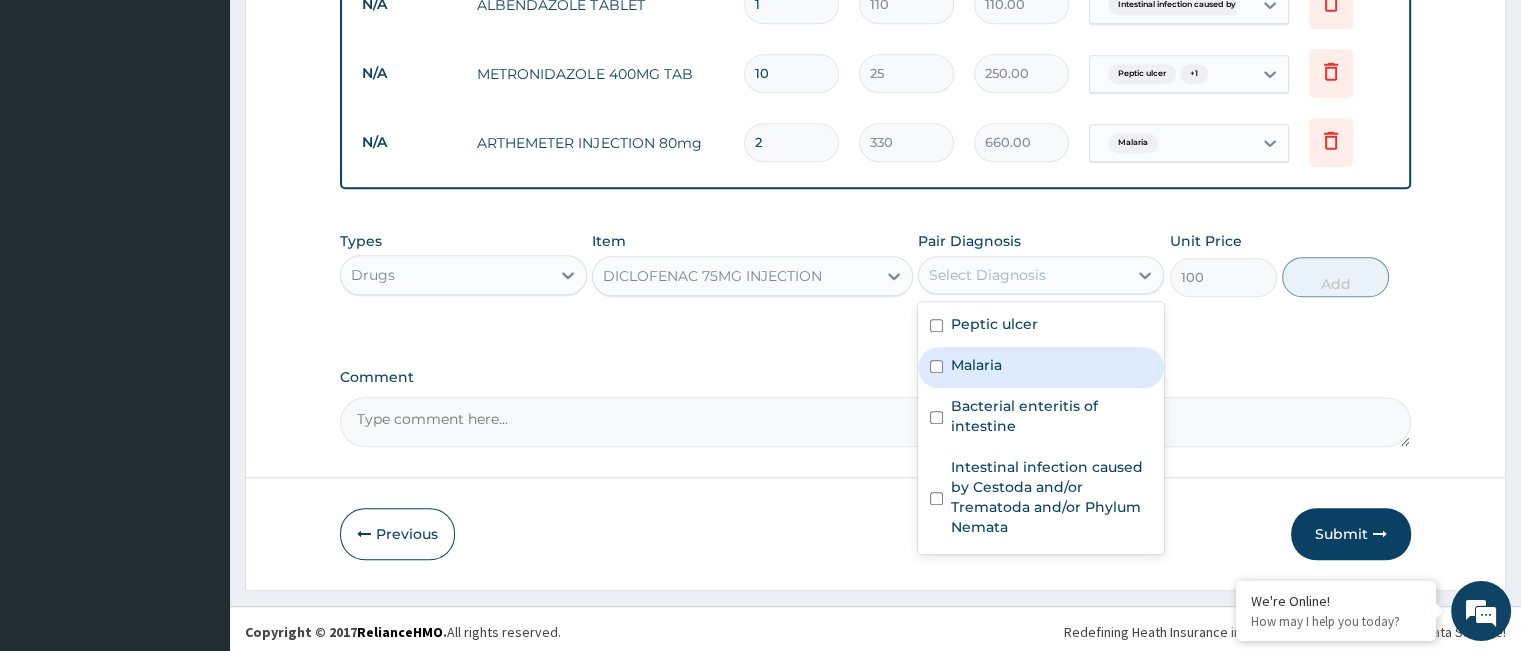 click on "Malaria" at bounding box center [1041, 367] 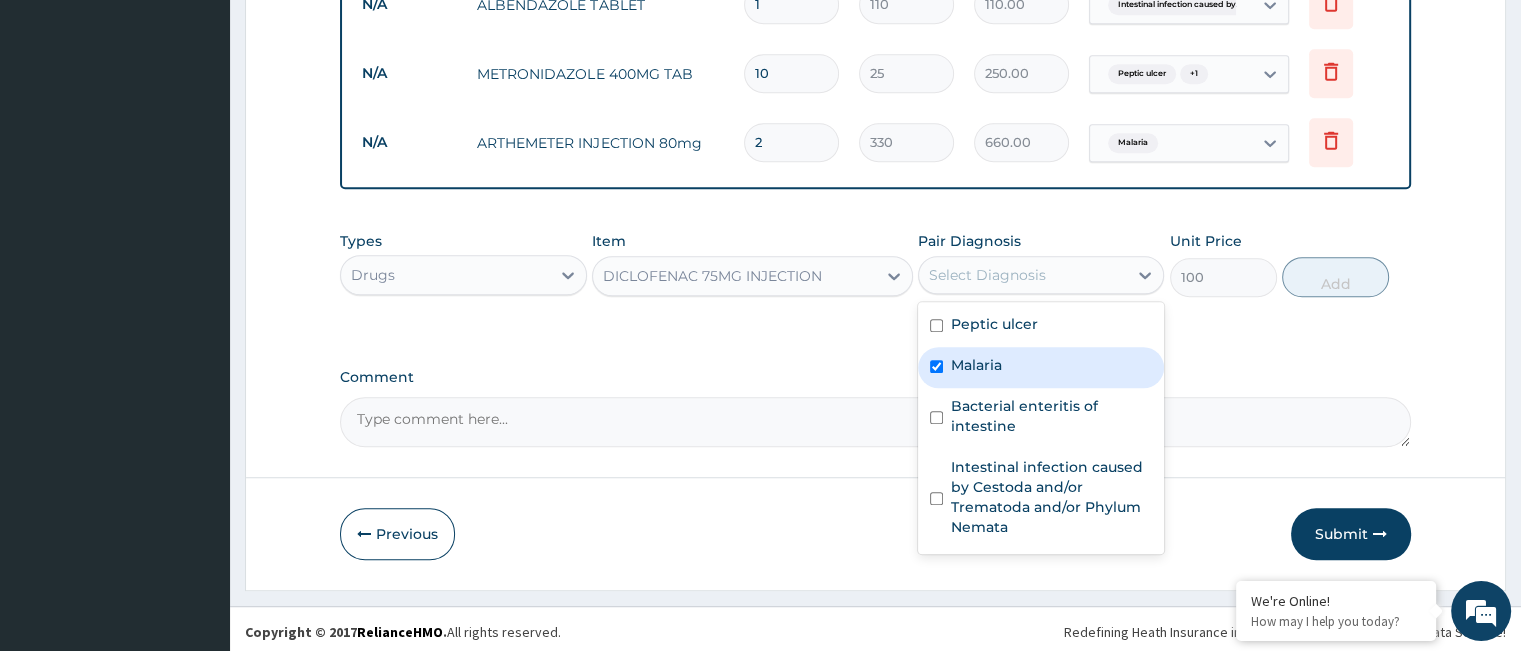 checkbox on "true" 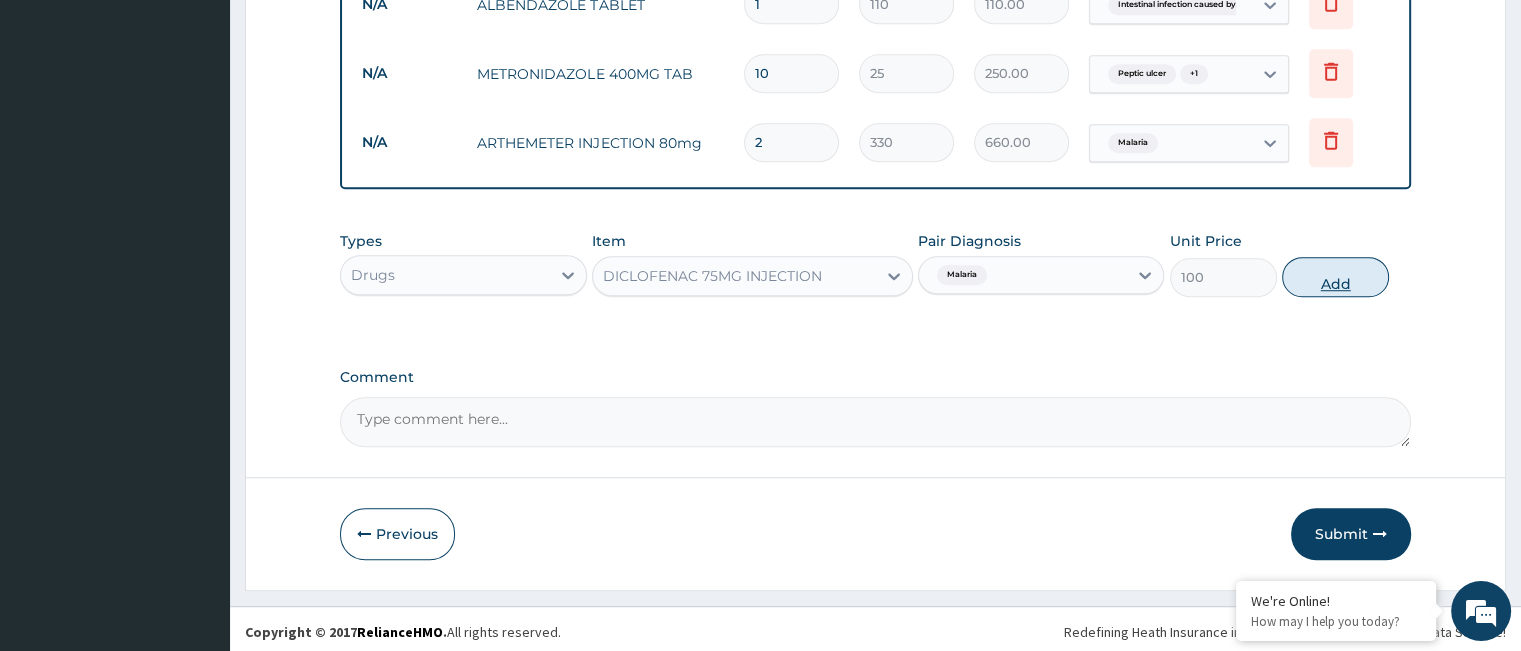 click on "Add" at bounding box center (1335, 277) 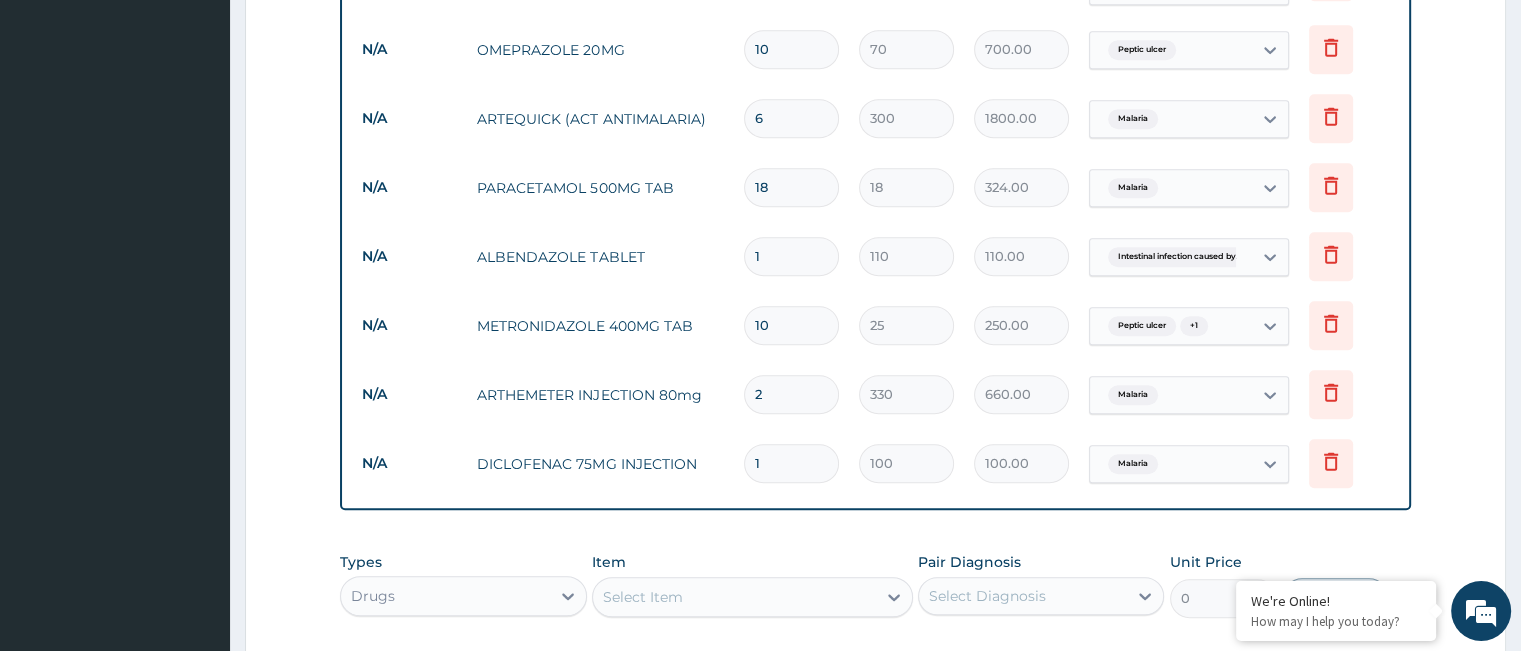 scroll, scrollTop: 1457, scrollLeft: 0, axis: vertical 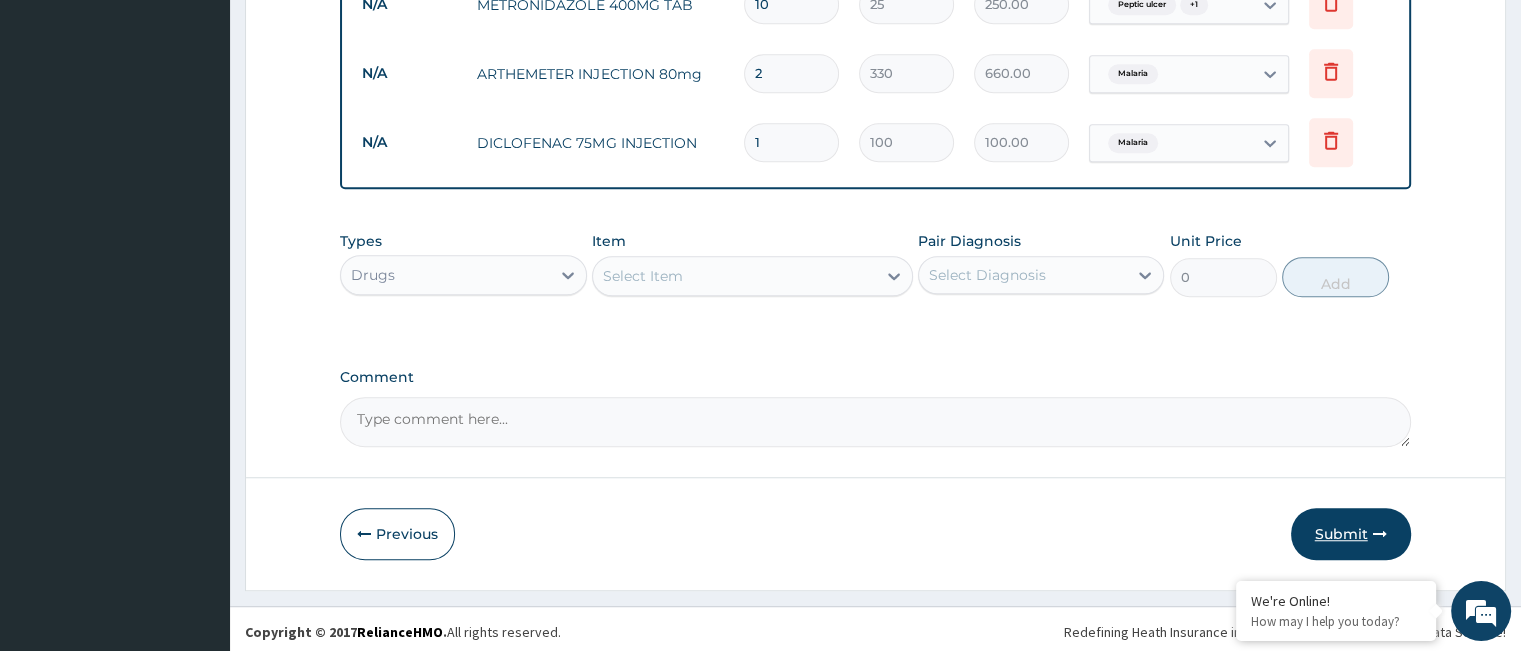 click on "Submit" at bounding box center [1351, 534] 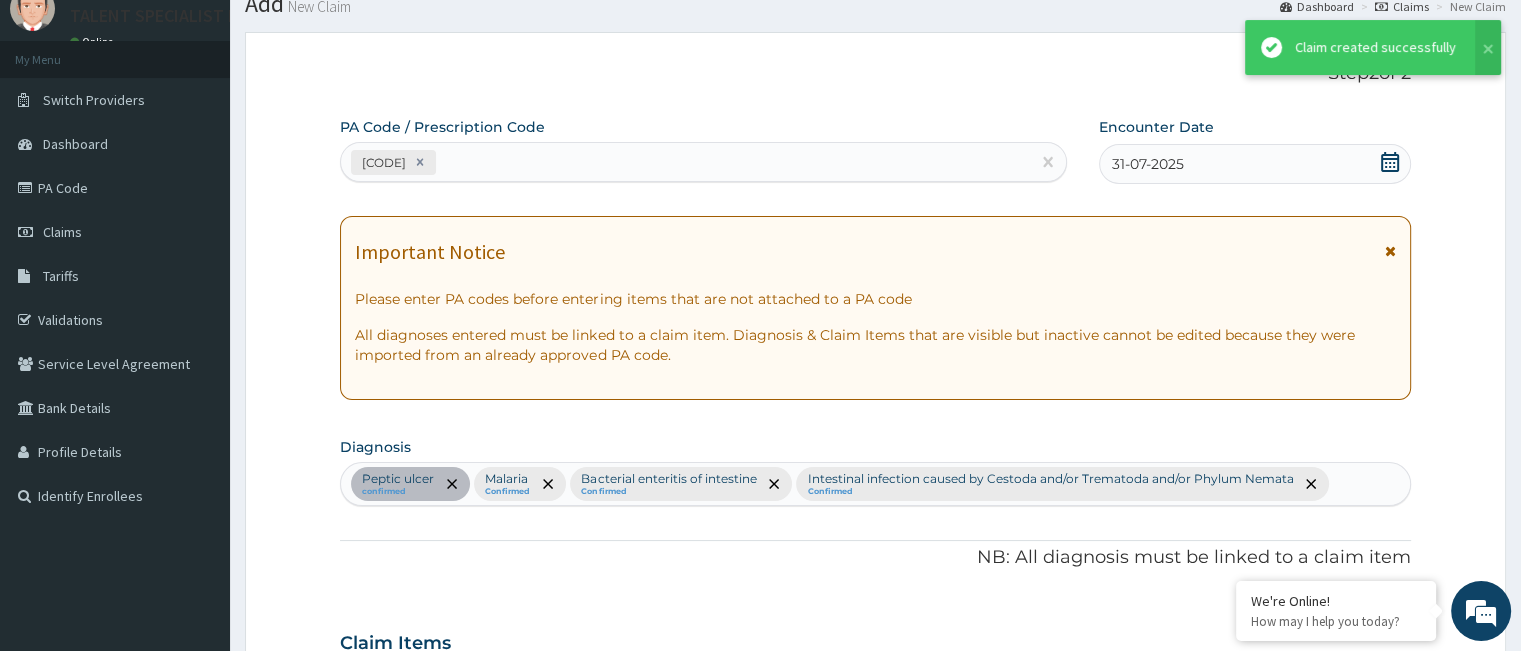 scroll, scrollTop: 1457, scrollLeft: 0, axis: vertical 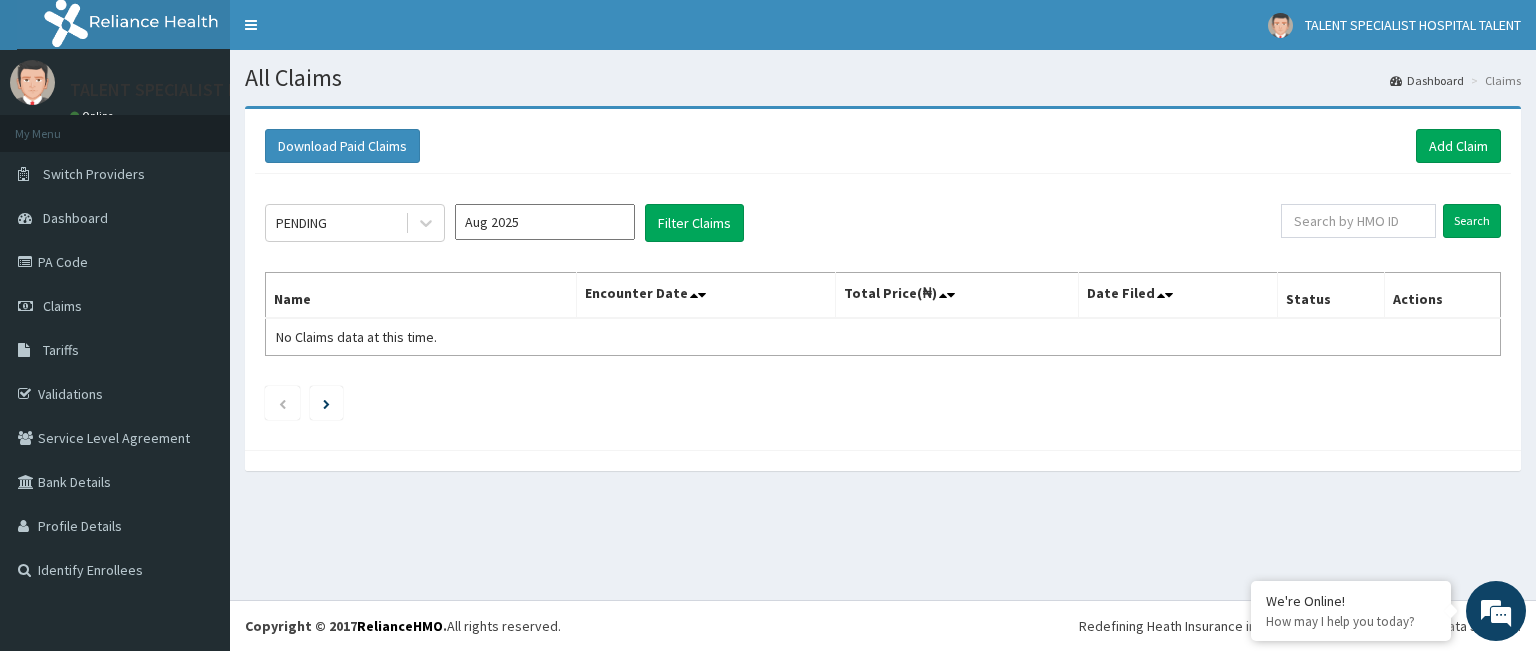 click on "PENDING Aug 2025 Filter Claims Search Name Encounter Date Total Price(₦) Date Filed Status Actions No Claims data at this time." 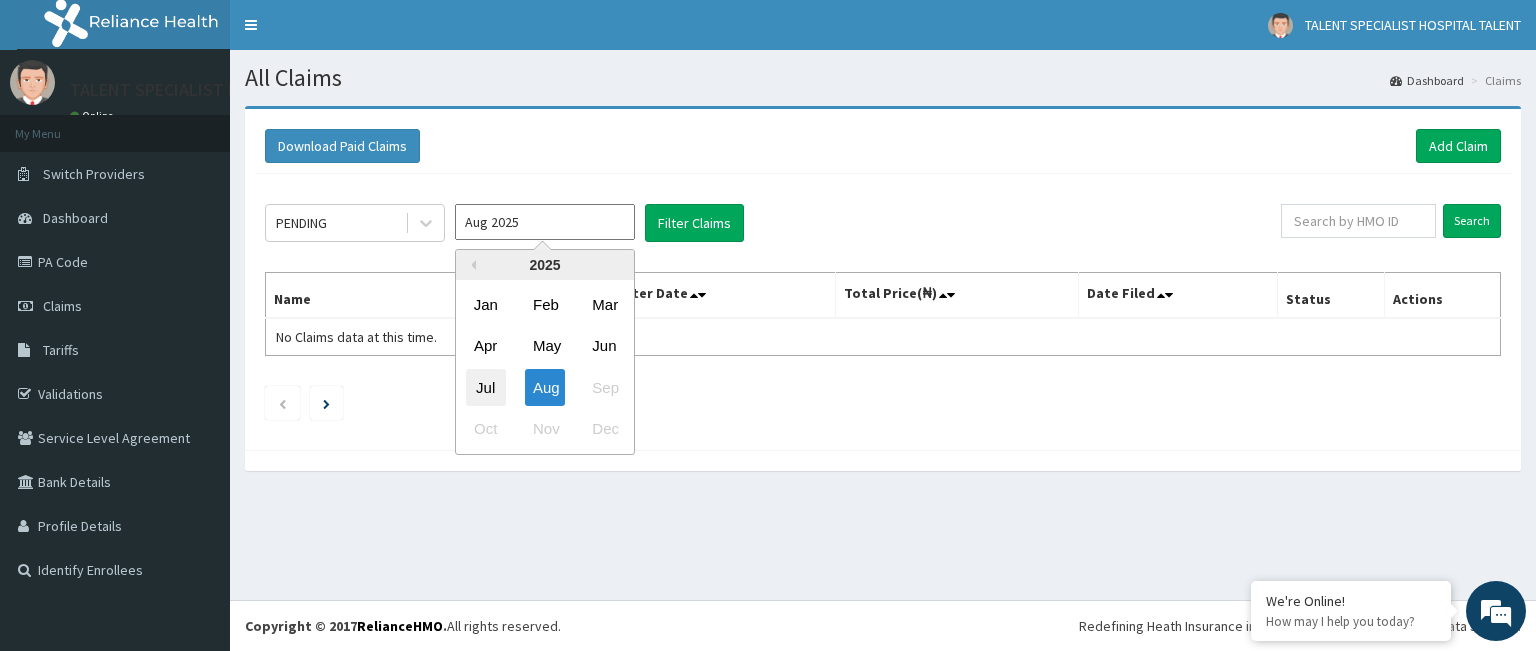 click on "Jul" at bounding box center [486, 387] 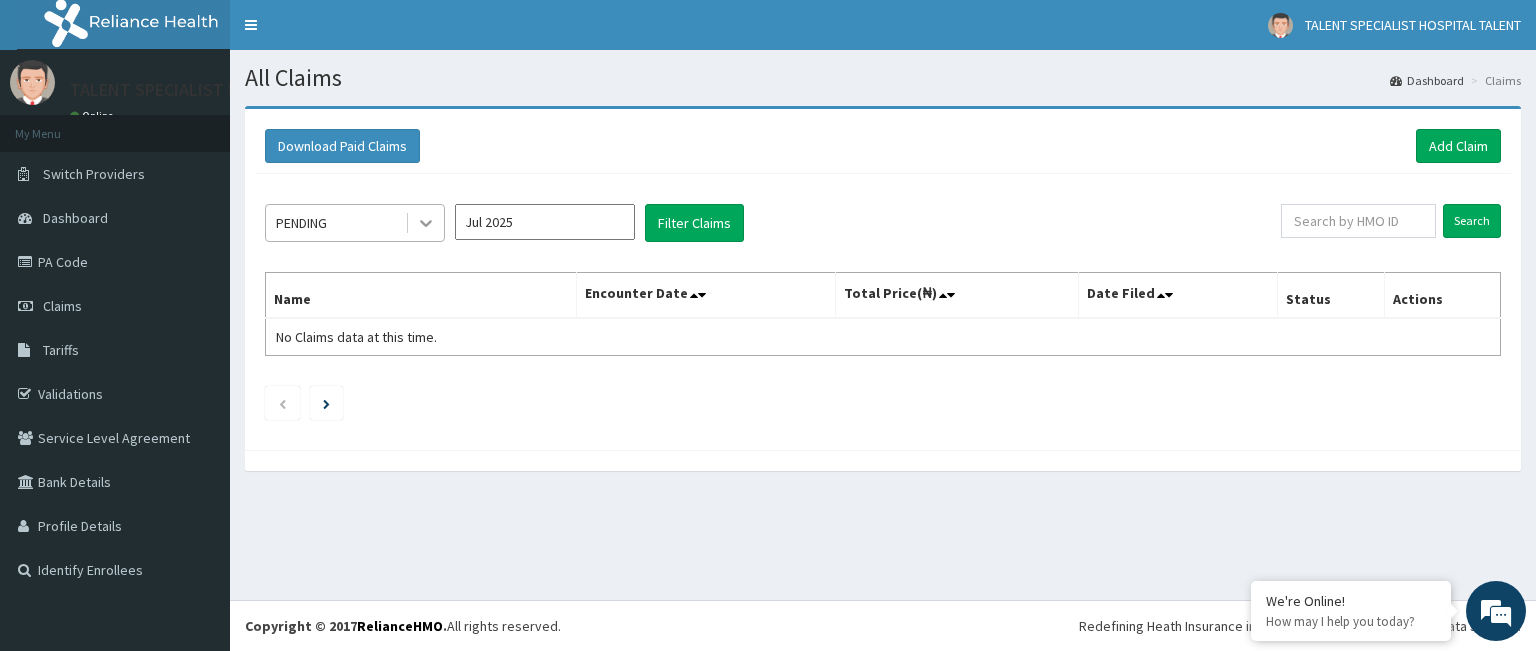 click at bounding box center [426, 223] 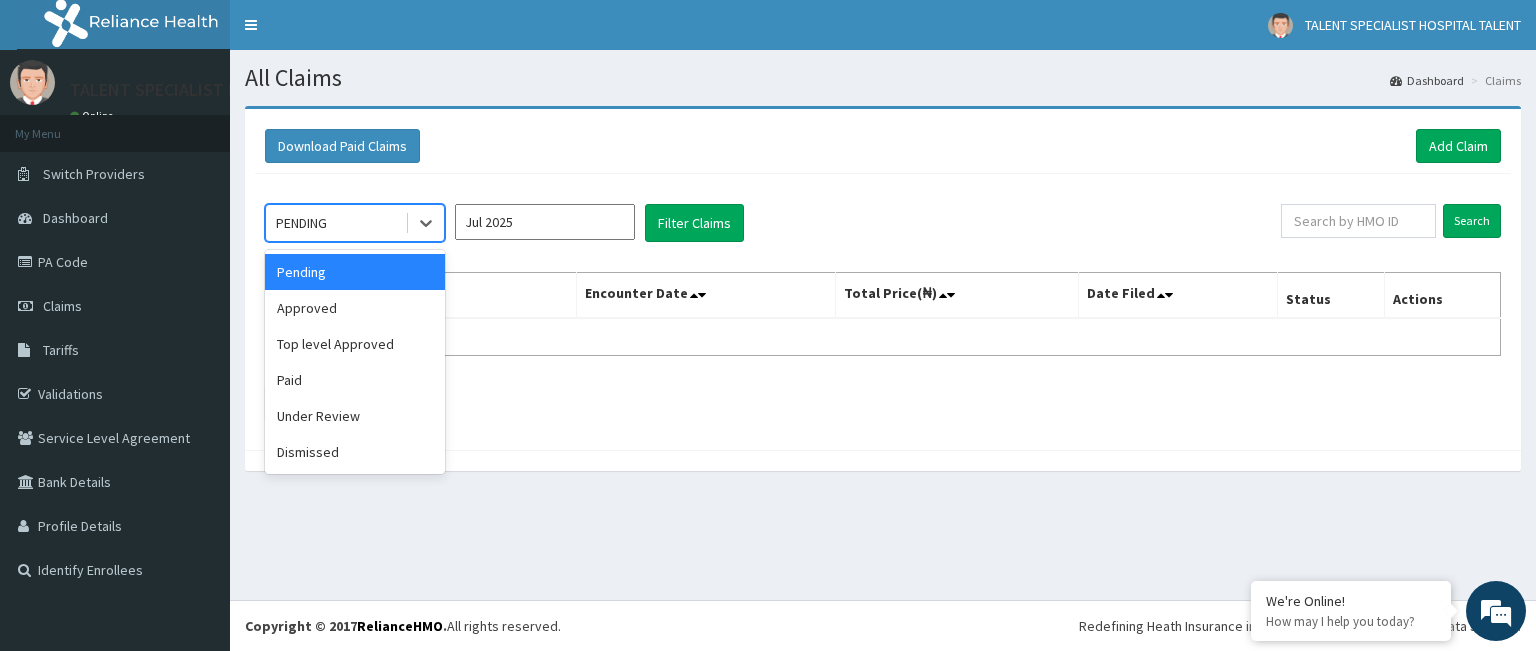 click on "Pending" at bounding box center (355, 272) 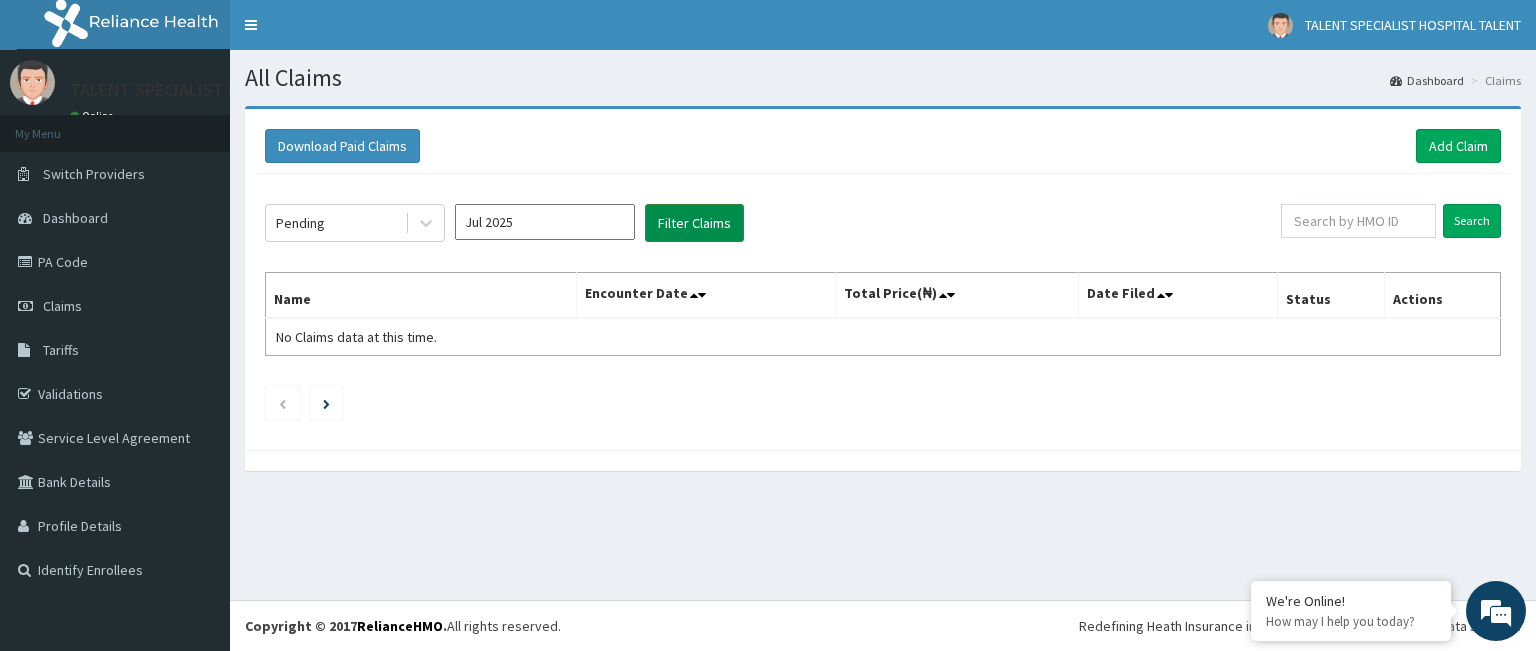 click on "Filter Claims" at bounding box center (694, 223) 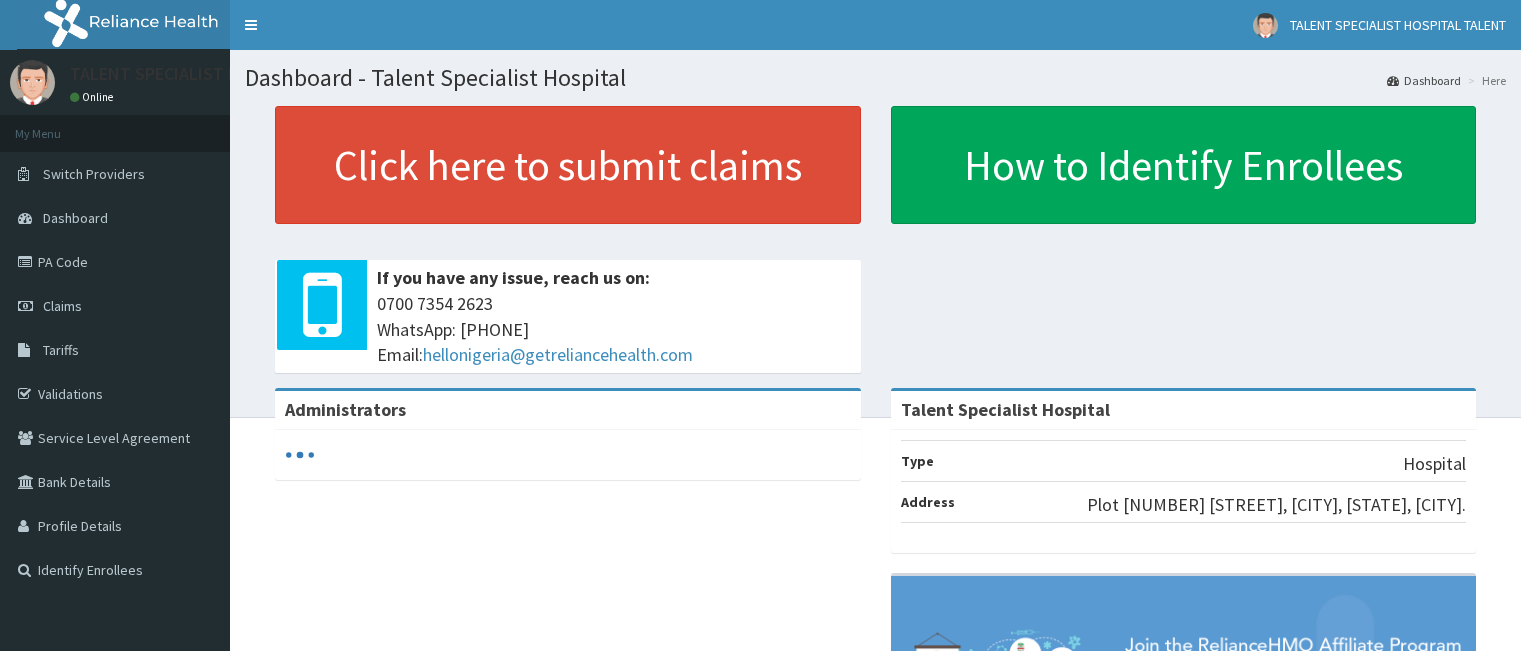 scroll, scrollTop: 0, scrollLeft: 0, axis: both 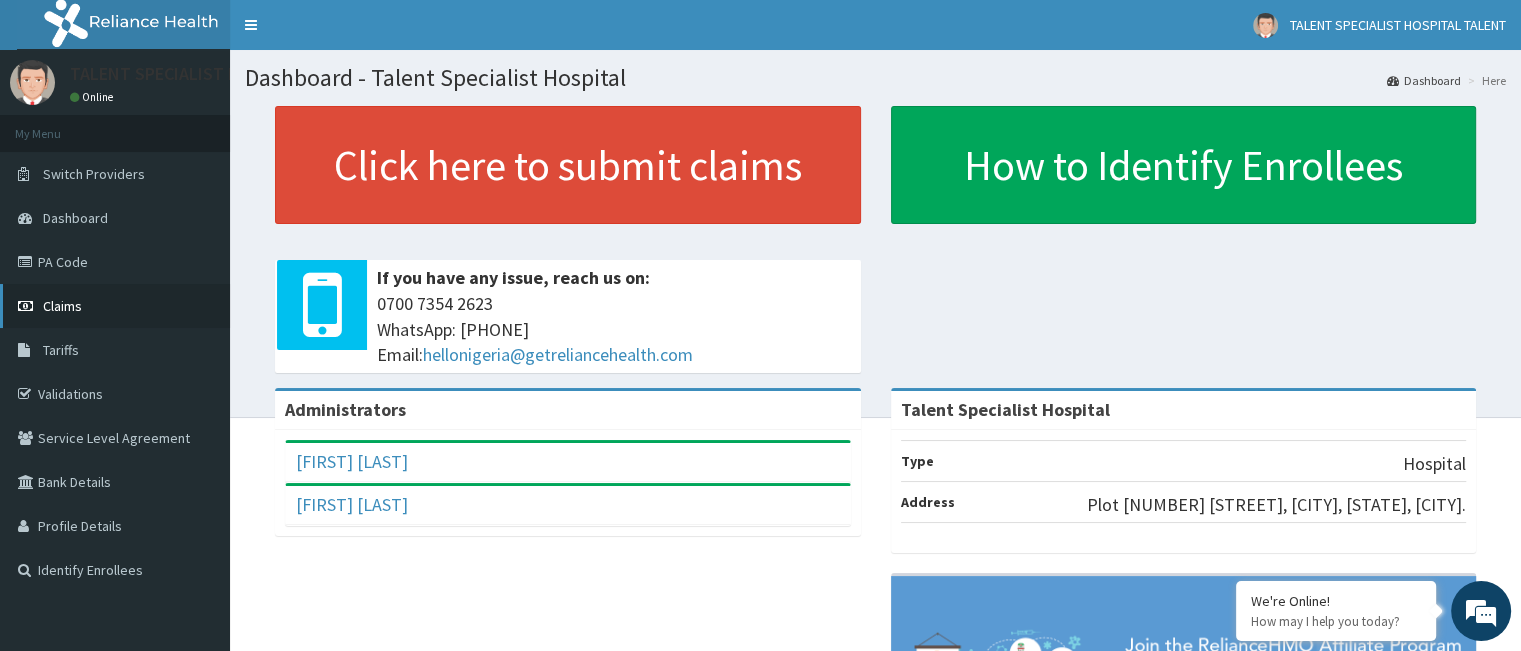 click on "Claims" at bounding box center (62, 306) 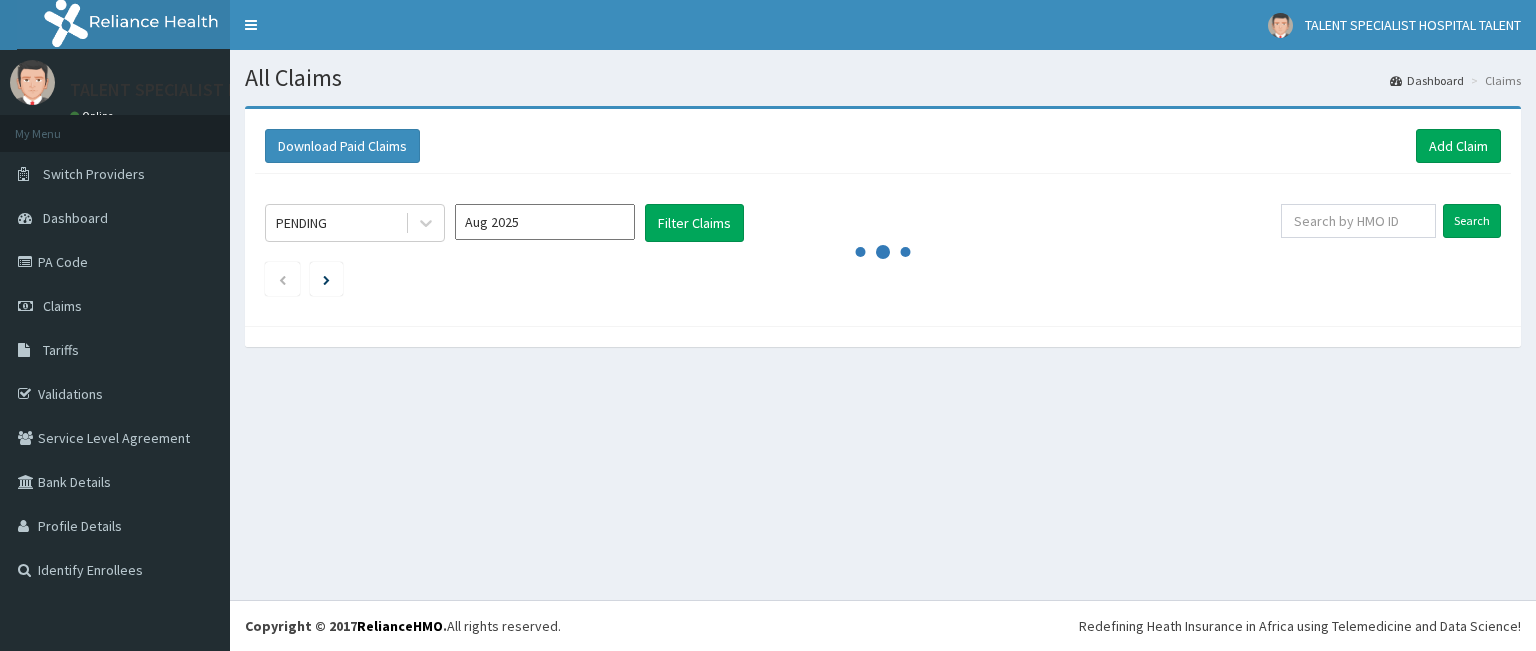 scroll, scrollTop: 0, scrollLeft: 0, axis: both 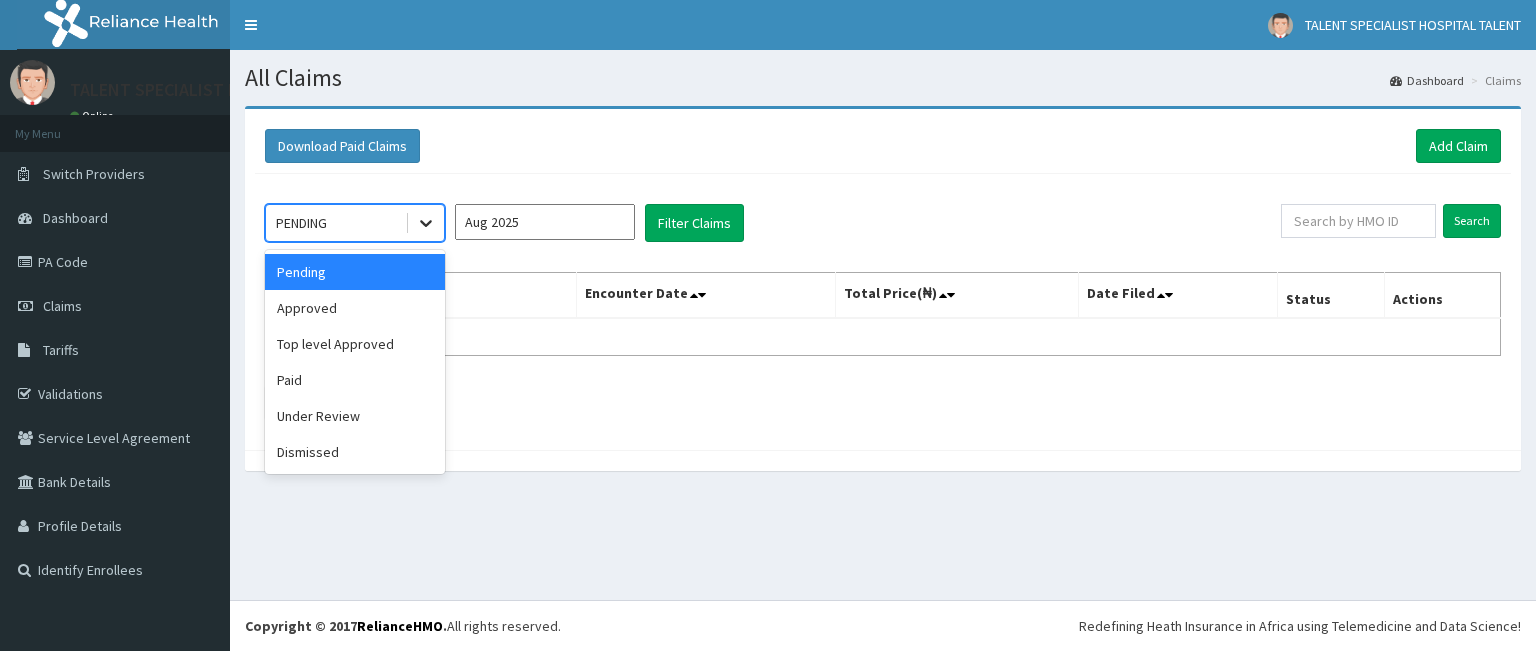 click 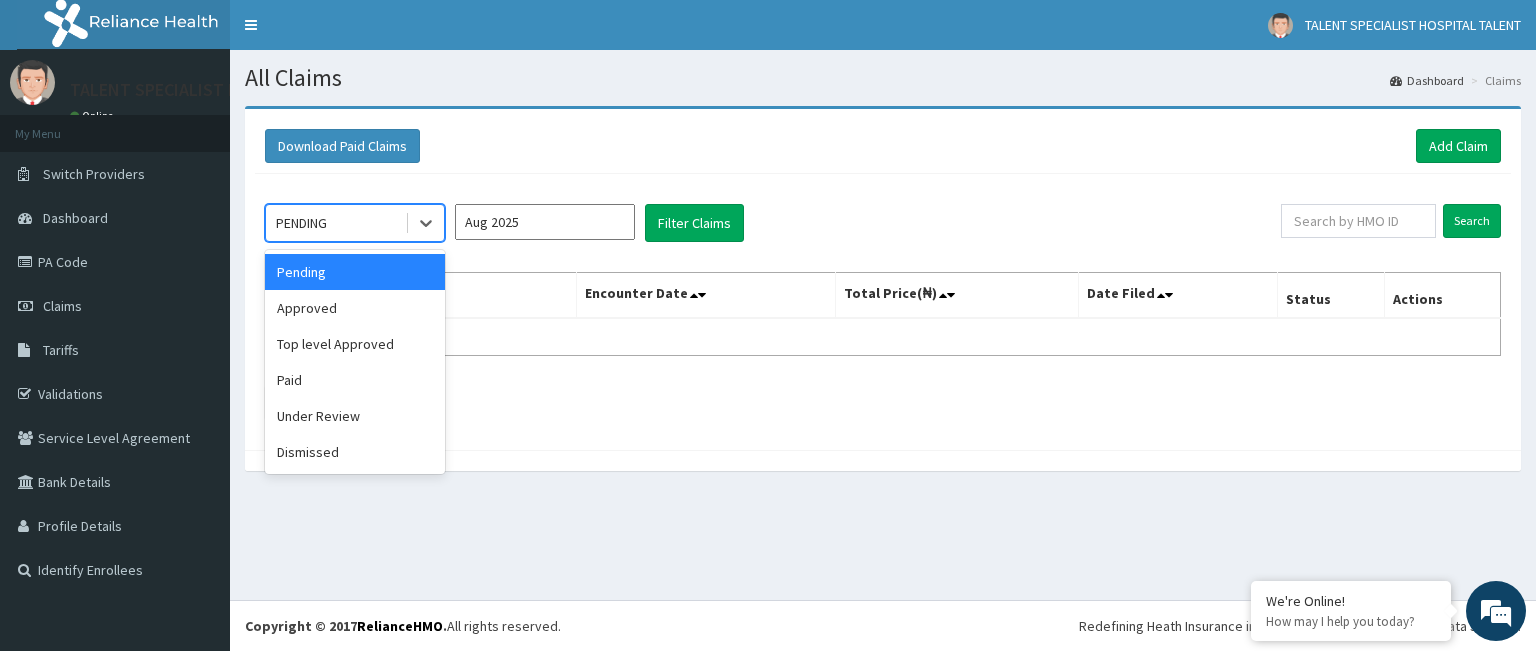 click on "Pending" at bounding box center (355, 272) 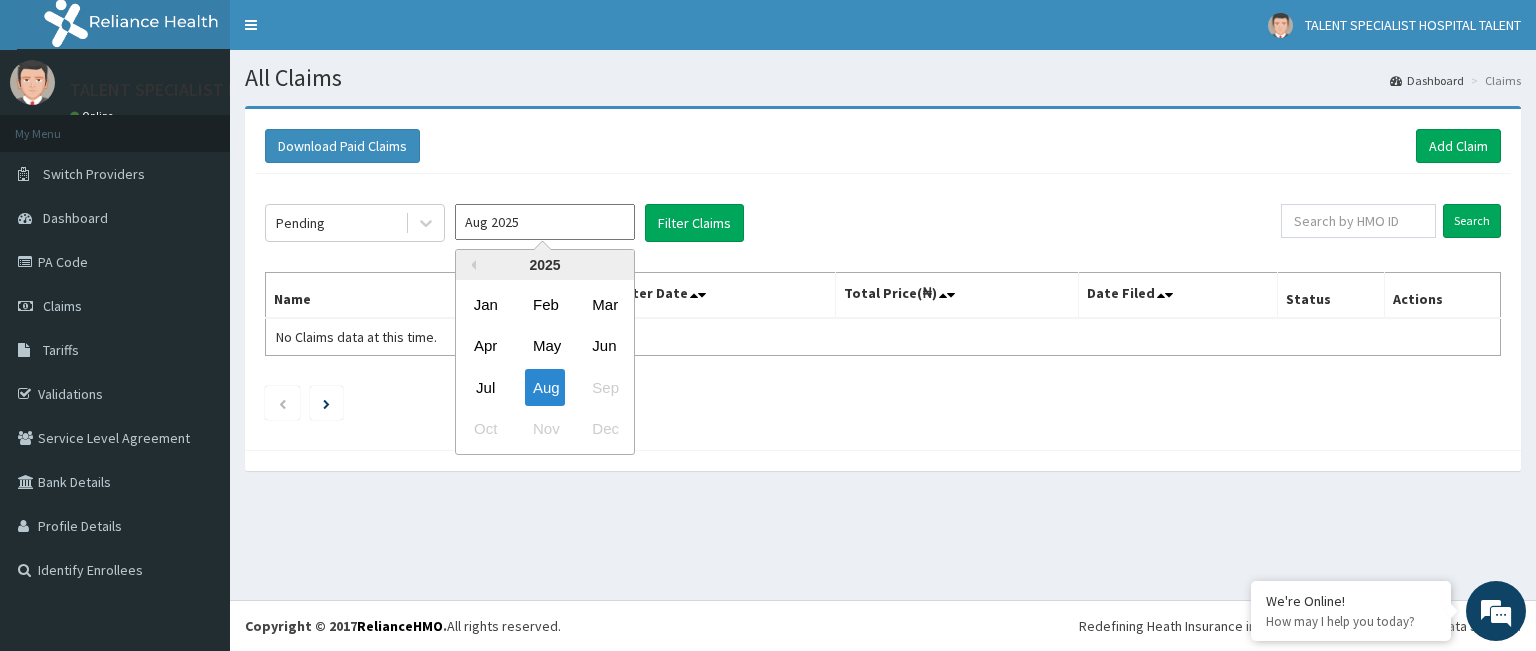 click on "Aug 2025" at bounding box center (545, 222) 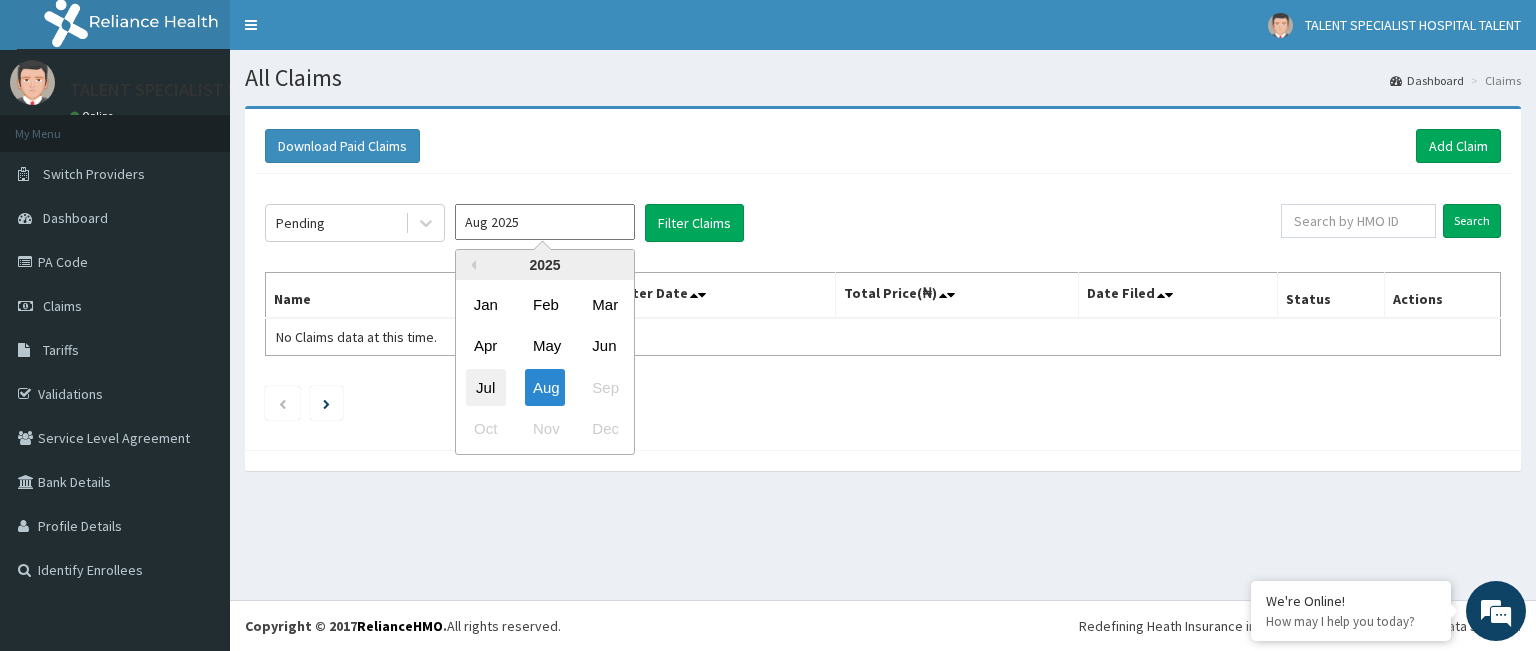 click on "Jul" at bounding box center (486, 387) 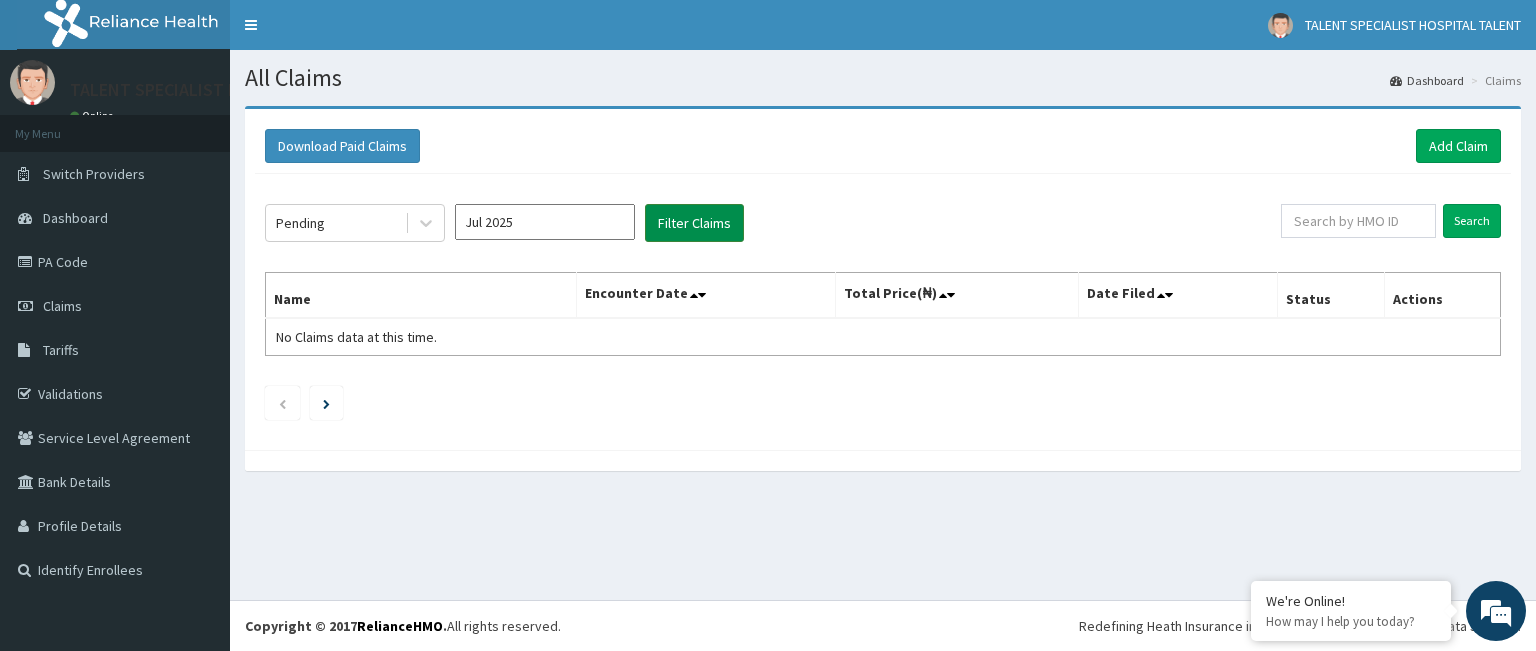 click on "Filter Claims" at bounding box center (694, 223) 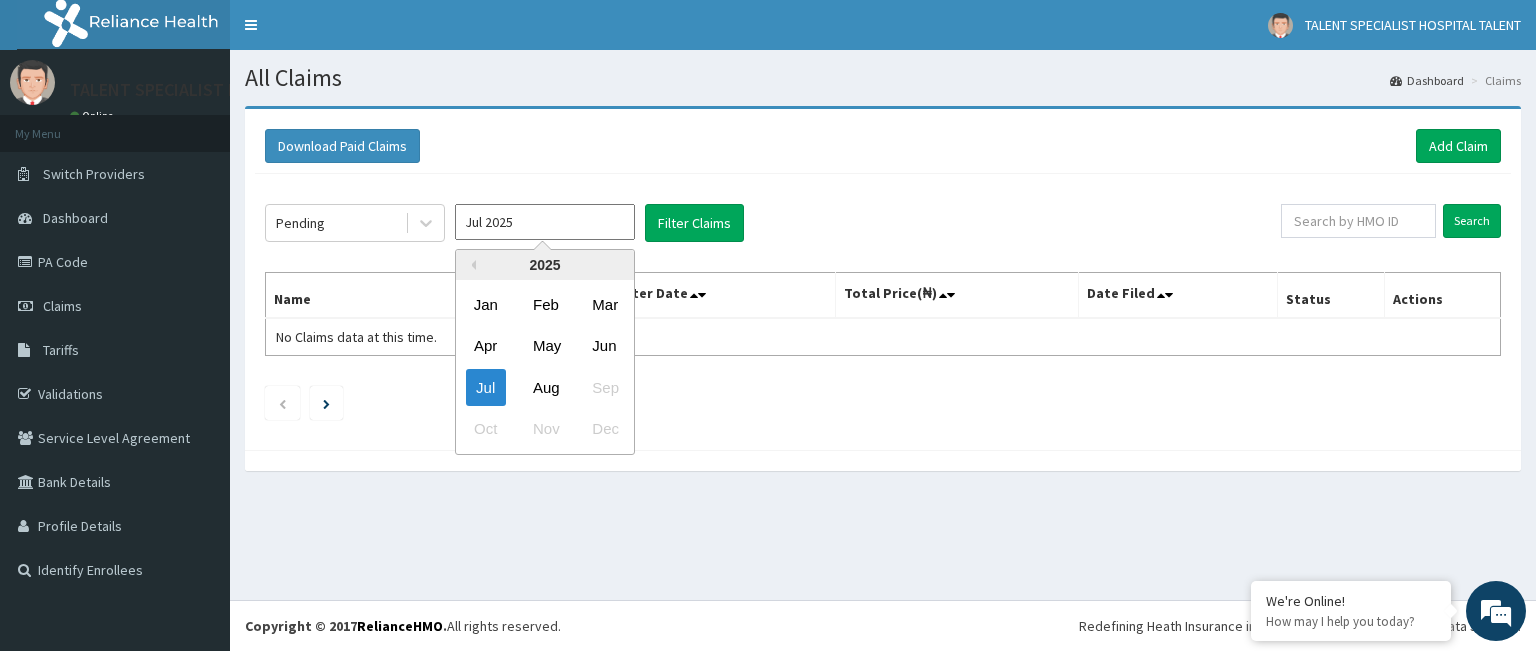 click on "Jul 2025" at bounding box center [545, 222] 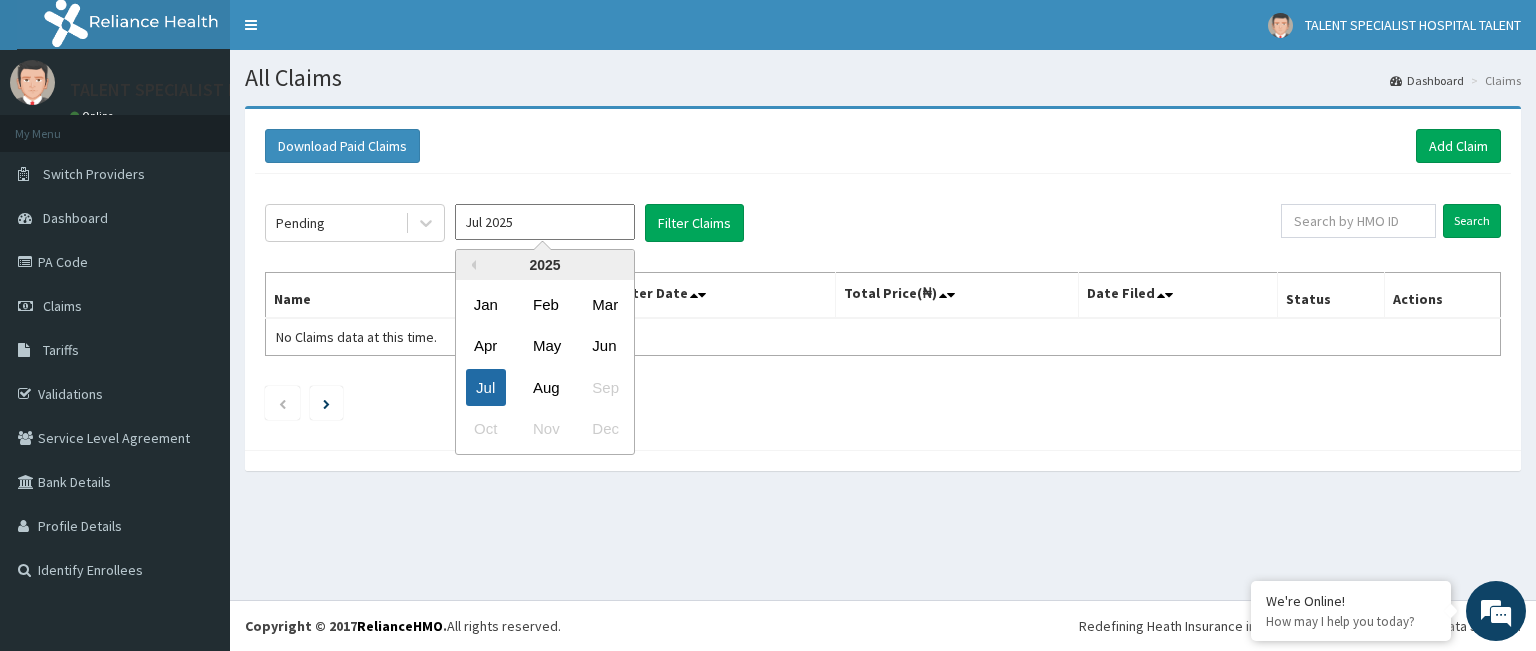 click on "Jul" at bounding box center (486, 387) 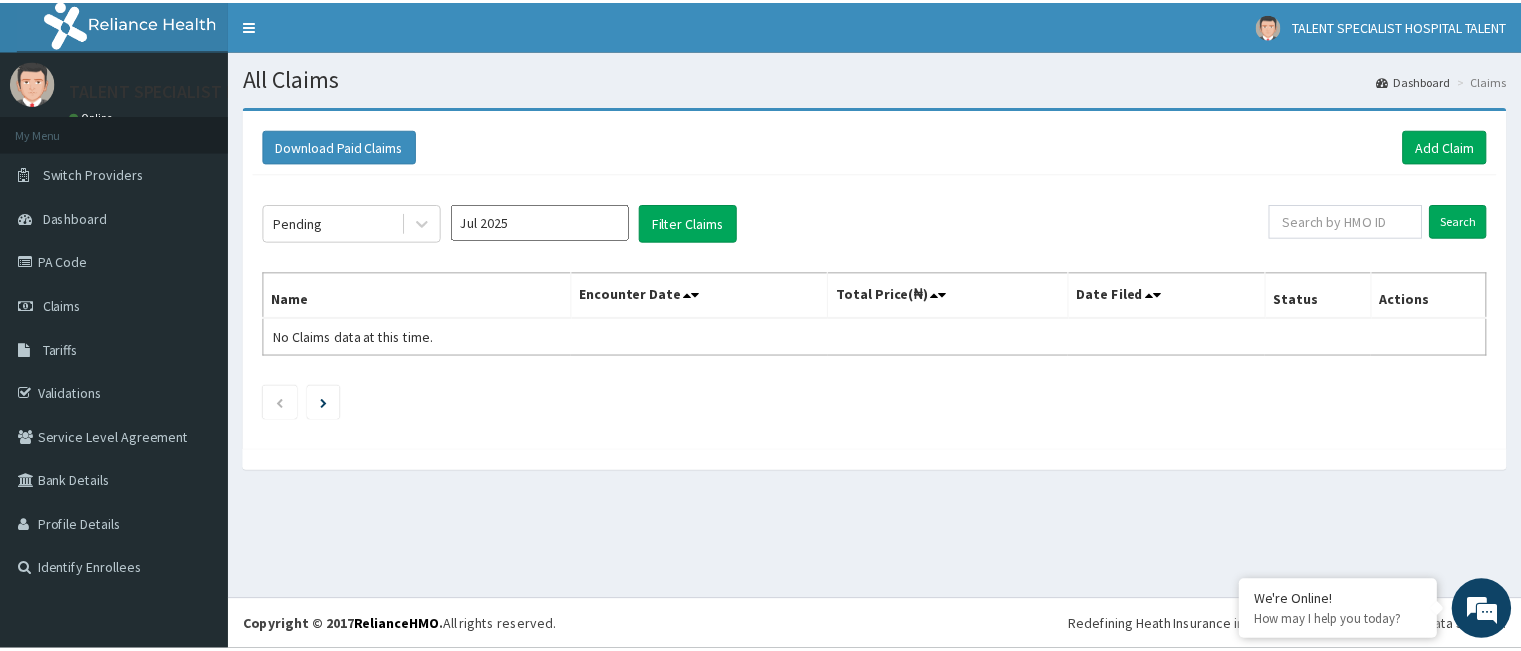 scroll, scrollTop: 0, scrollLeft: 0, axis: both 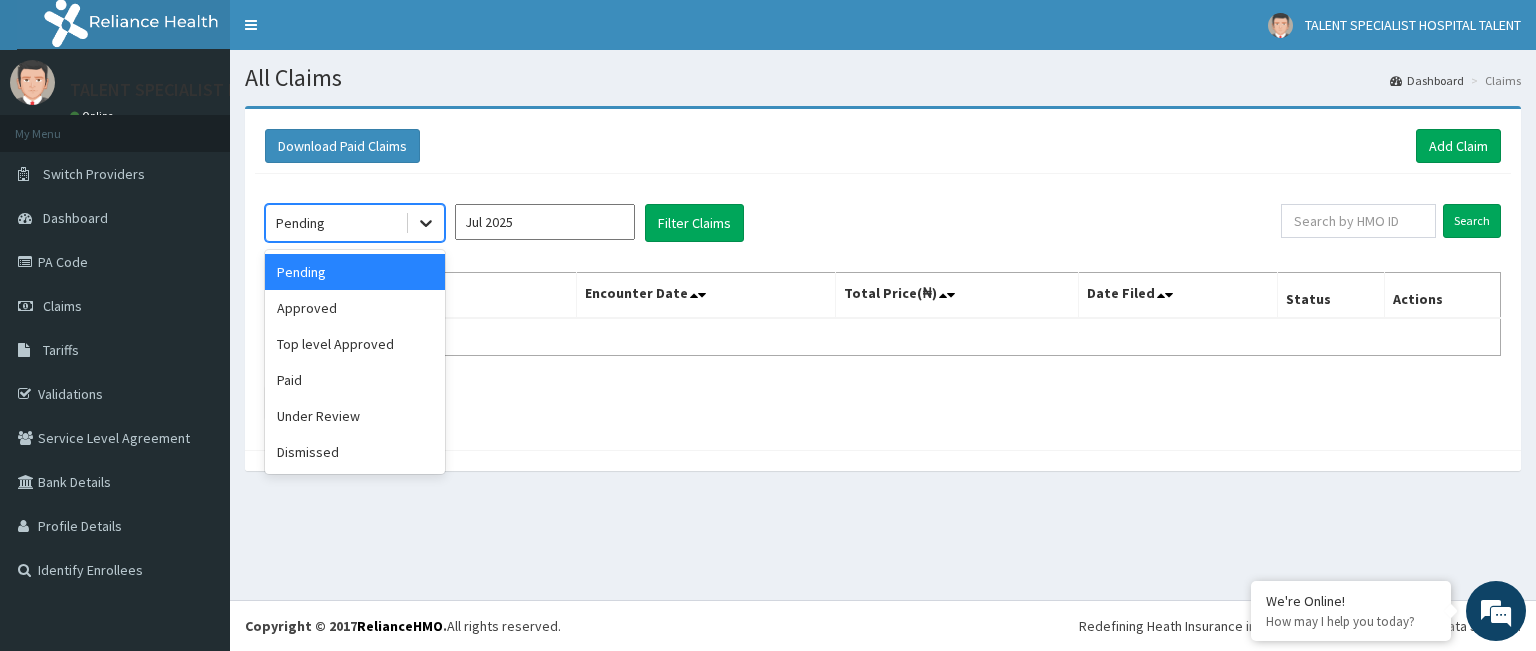 click 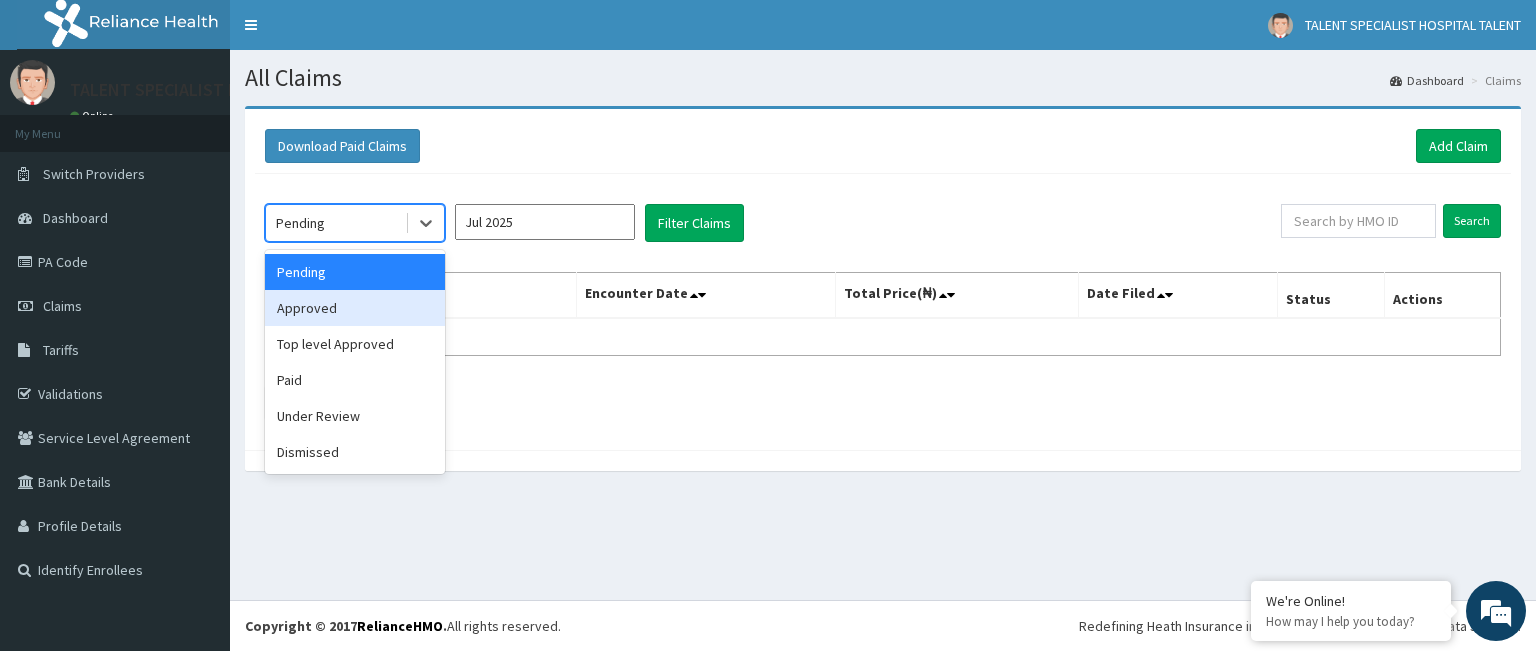 click on "Approved" at bounding box center [355, 308] 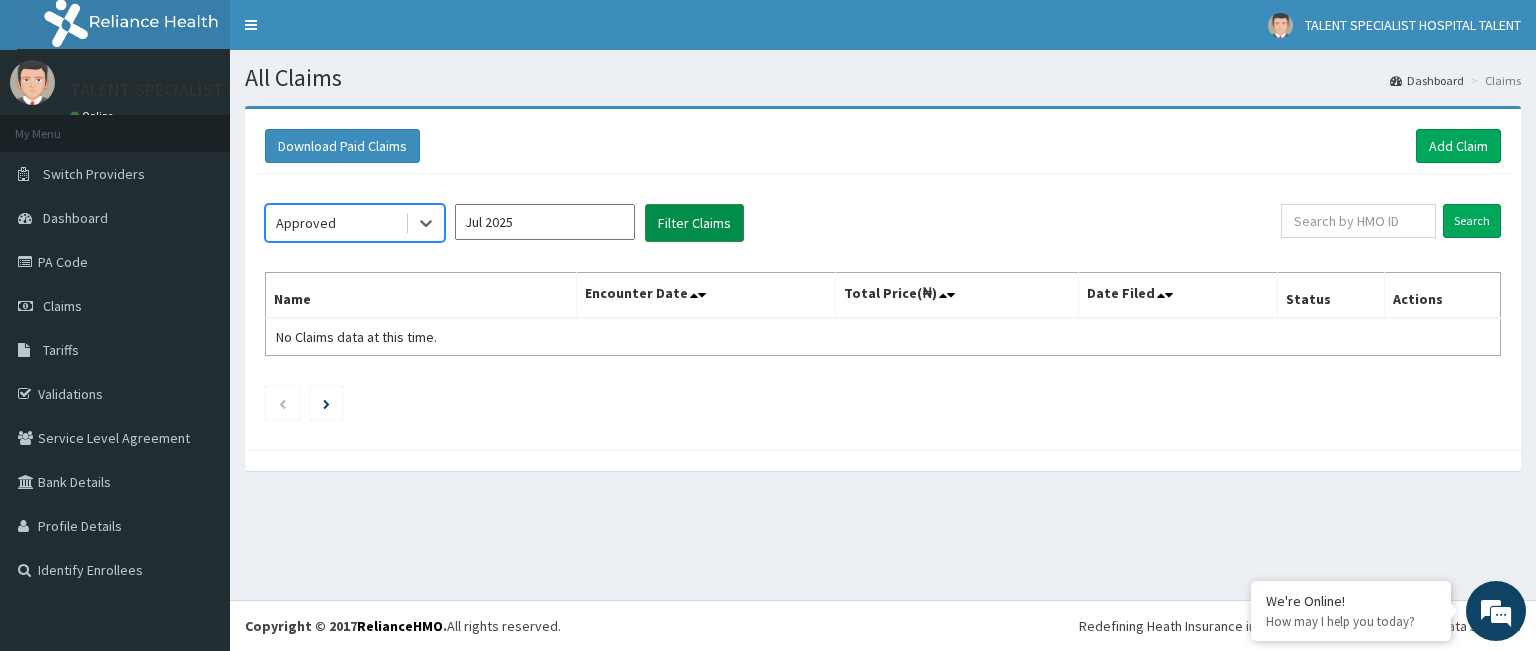 click on "Filter Claims" at bounding box center (694, 223) 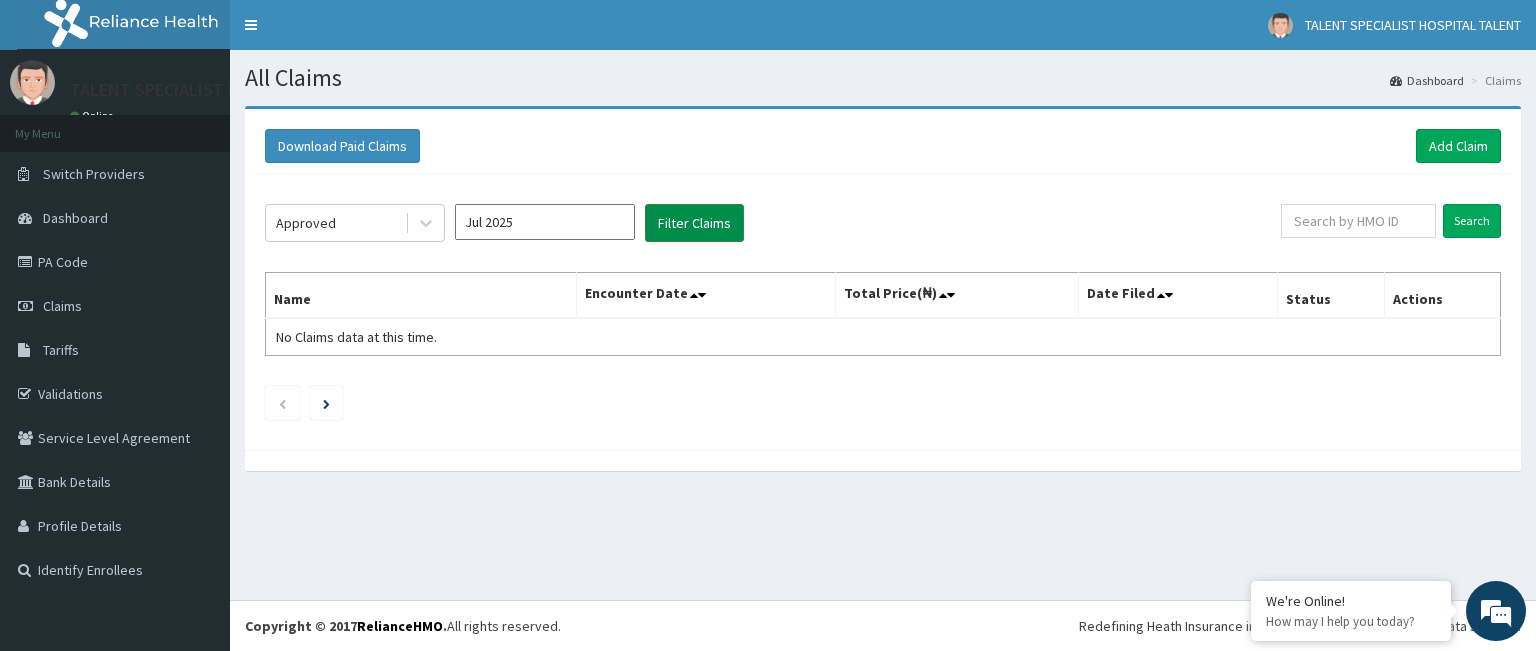 click on "Filter Claims" at bounding box center [694, 223] 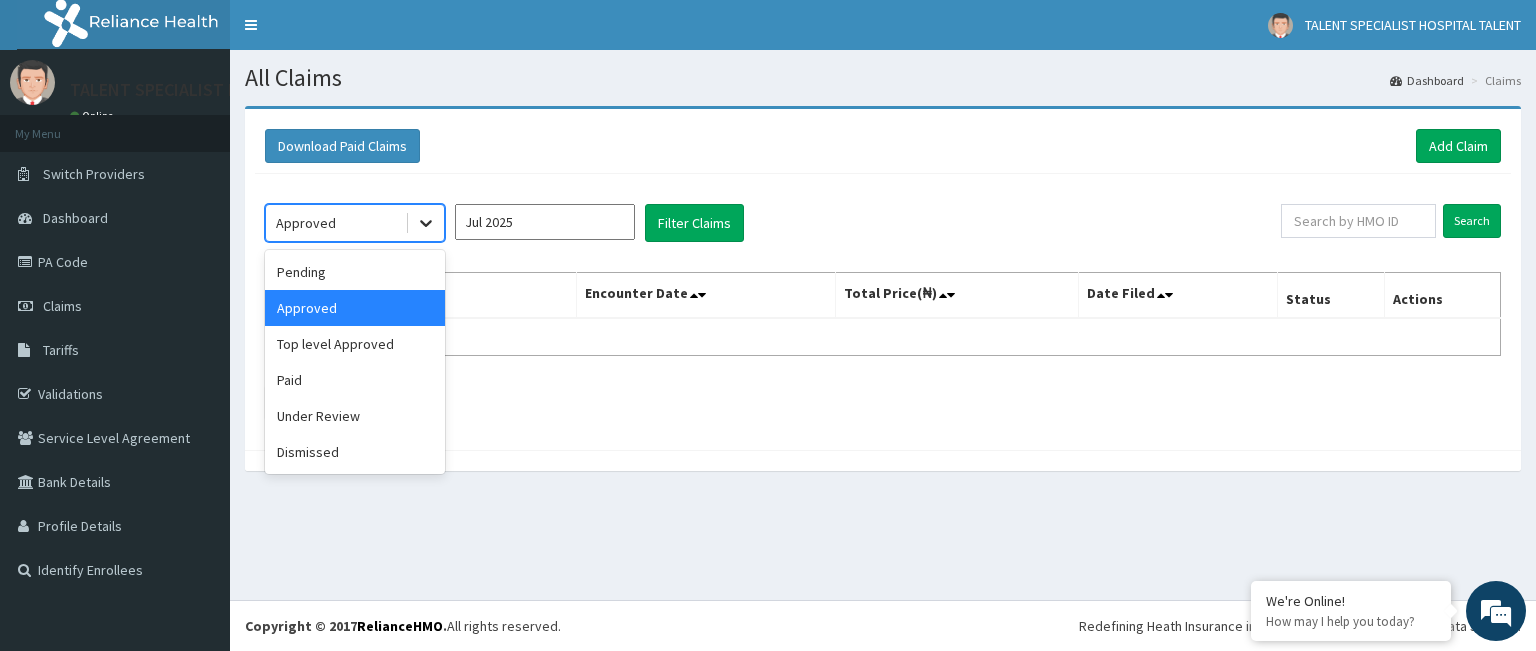 click 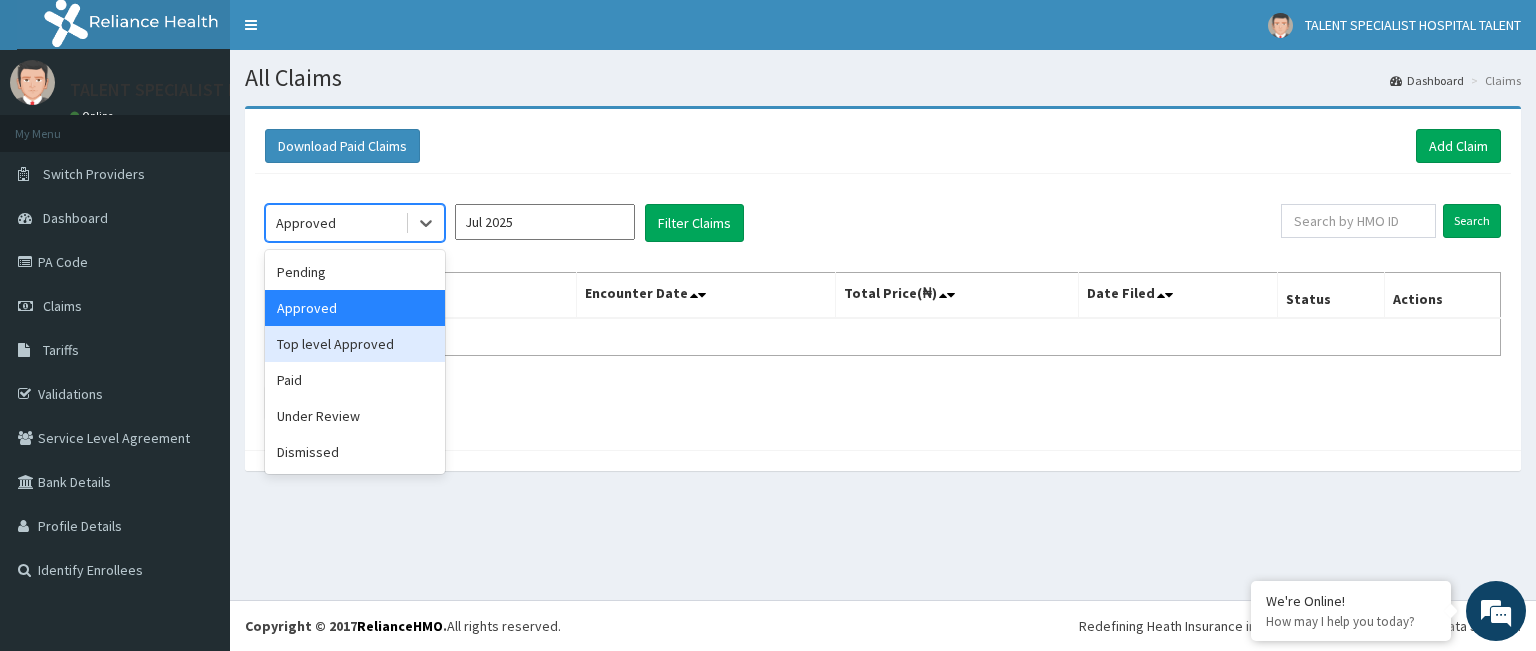click on "Top level Approved" at bounding box center (355, 344) 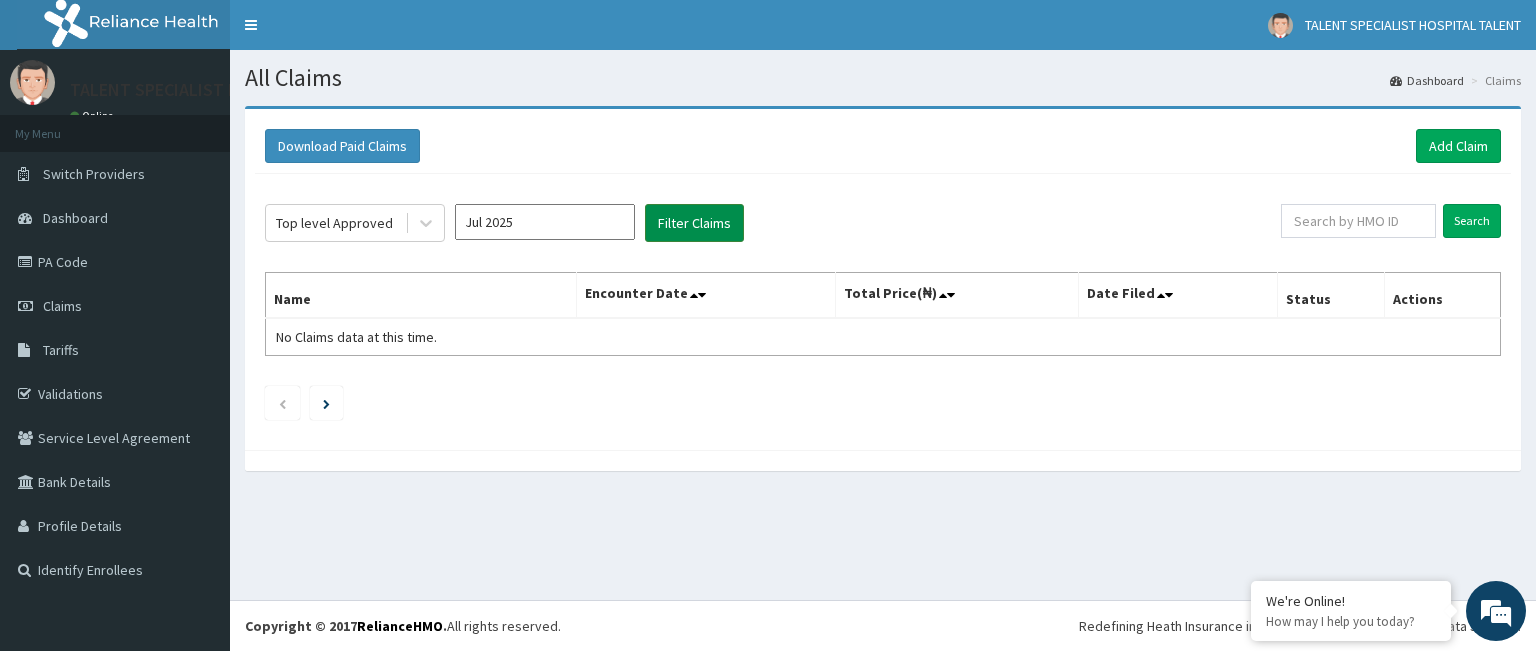 click on "Filter Claims" at bounding box center (694, 223) 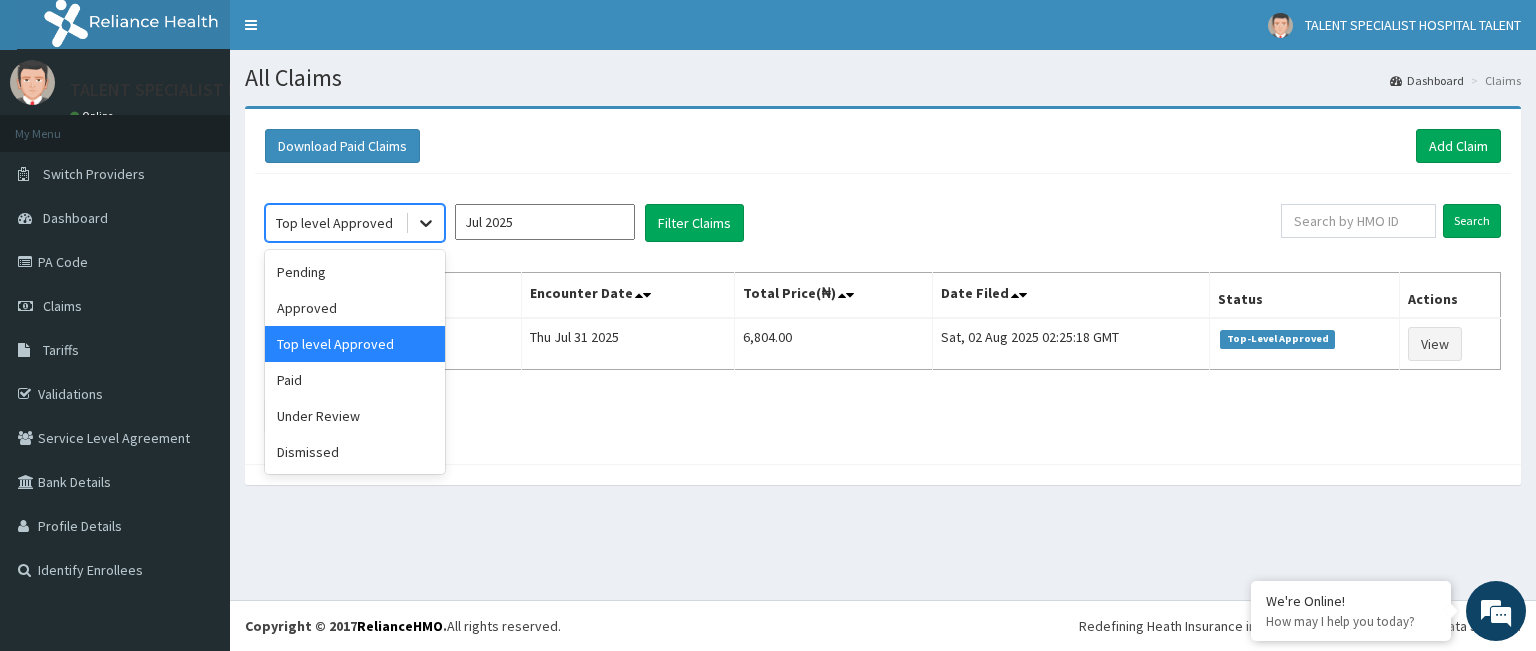 click 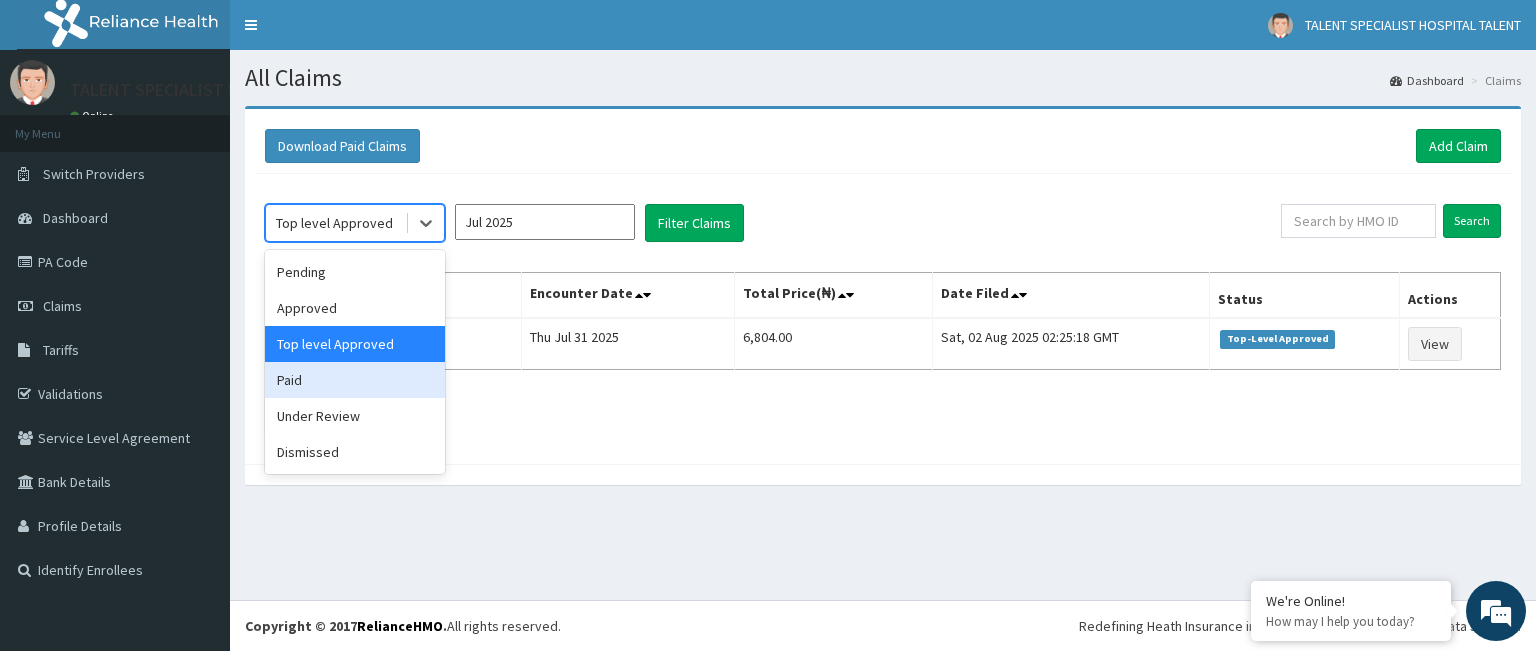 click on "Paid" at bounding box center [355, 380] 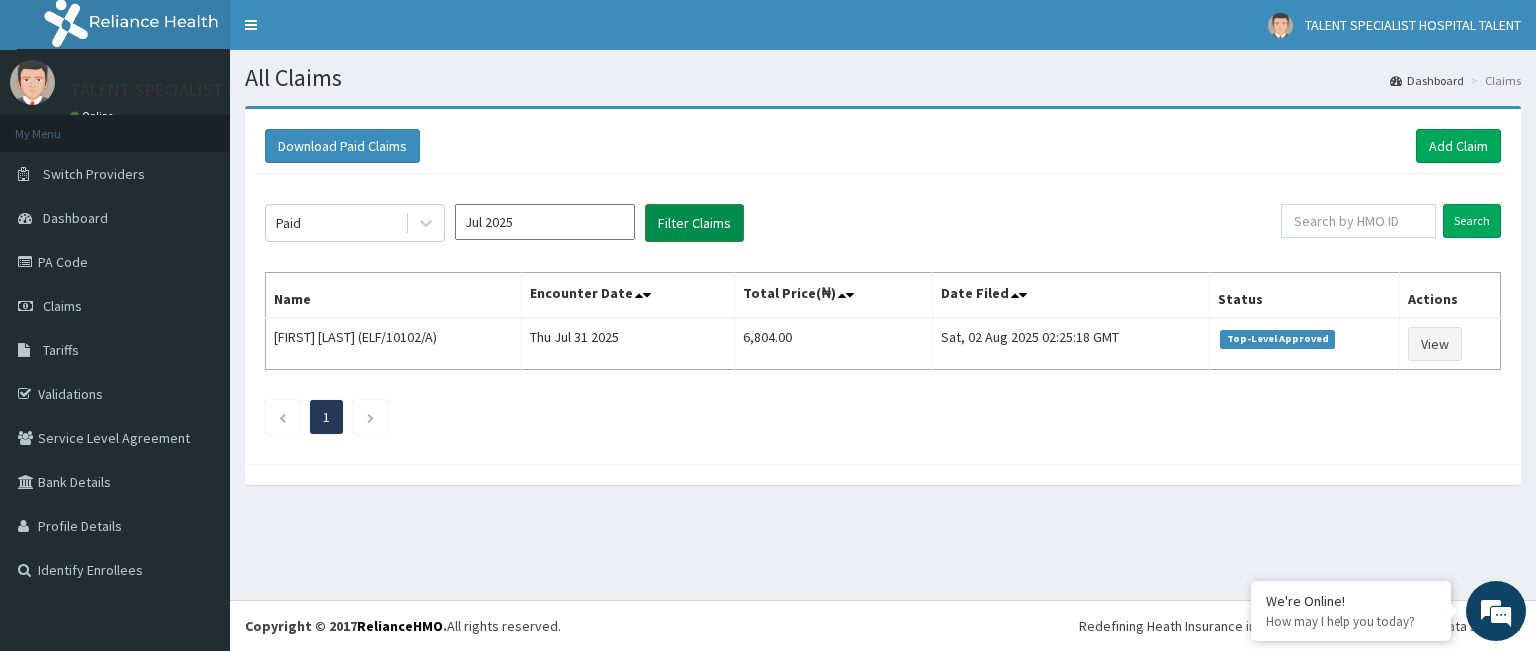 click on "Filter Claims" at bounding box center (694, 223) 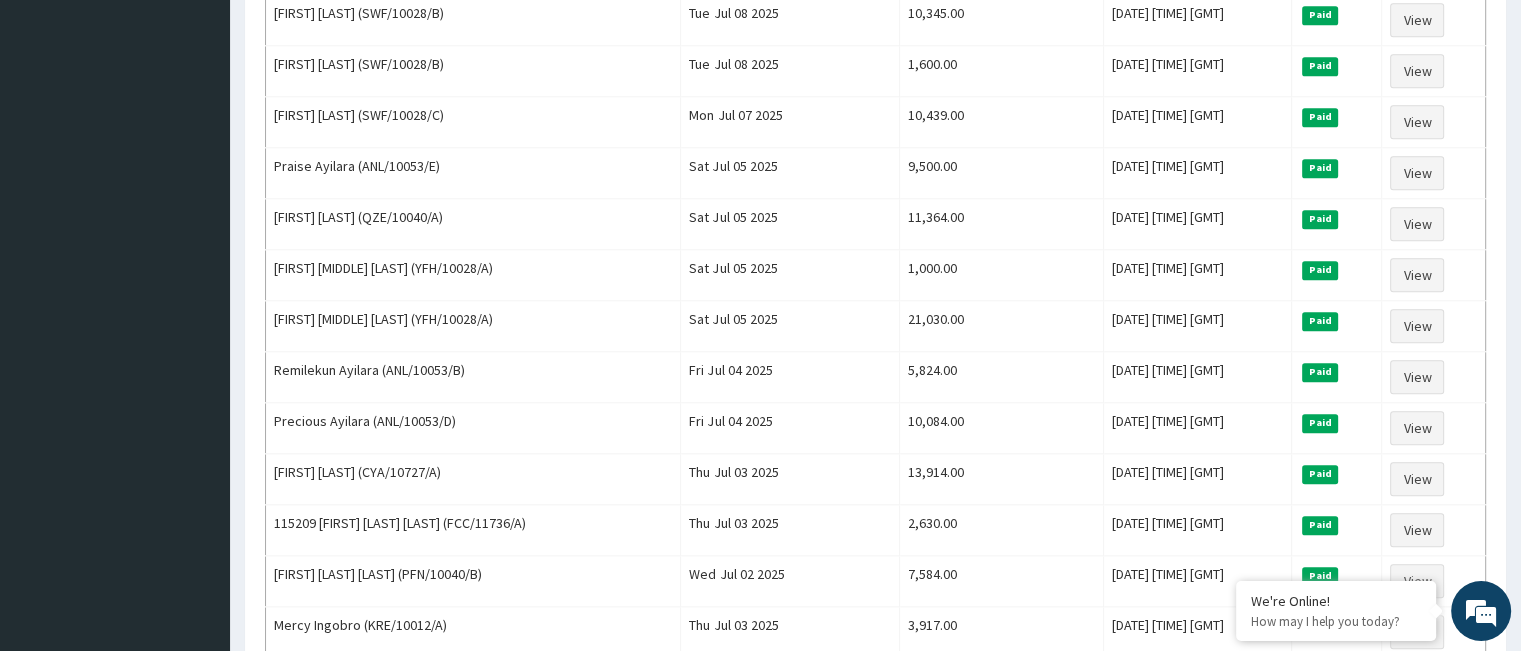 scroll, scrollTop: 2075, scrollLeft: 0, axis: vertical 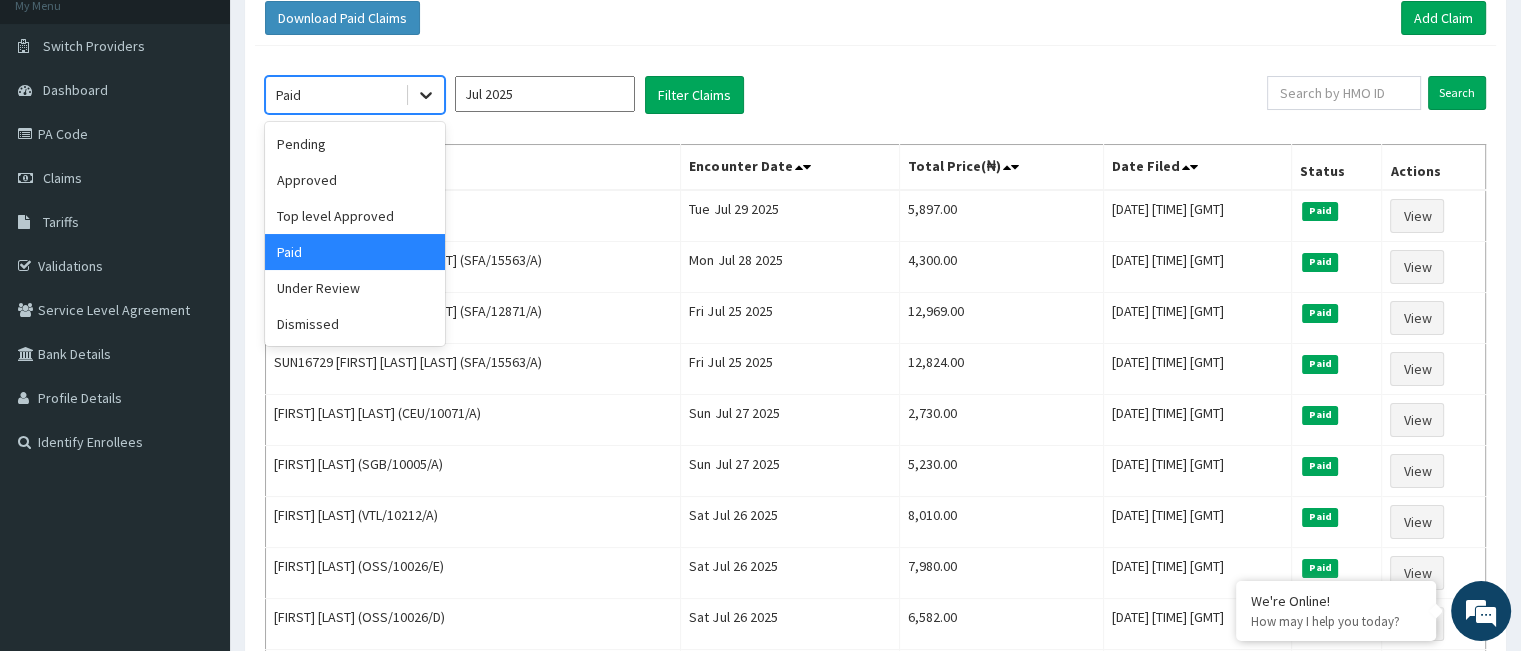 click 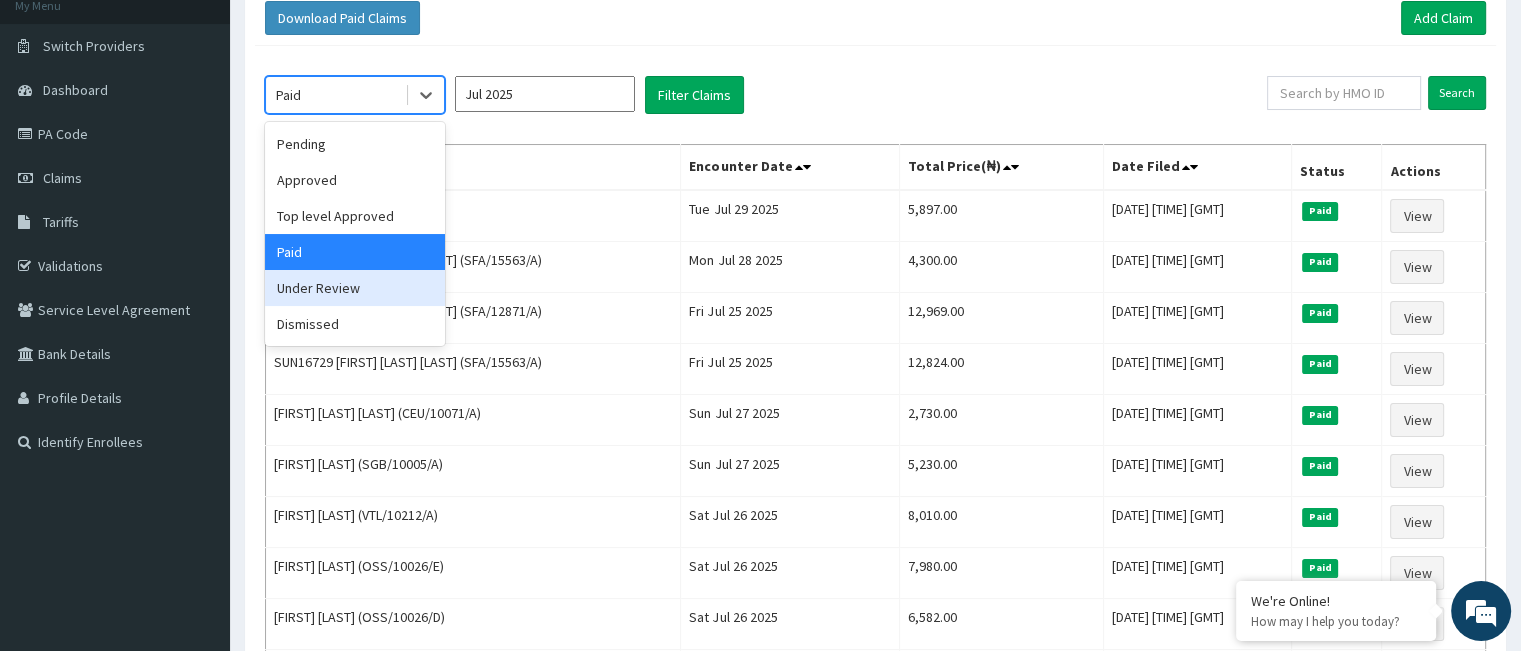 click on "Under Review" at bounding box center (355, 288) 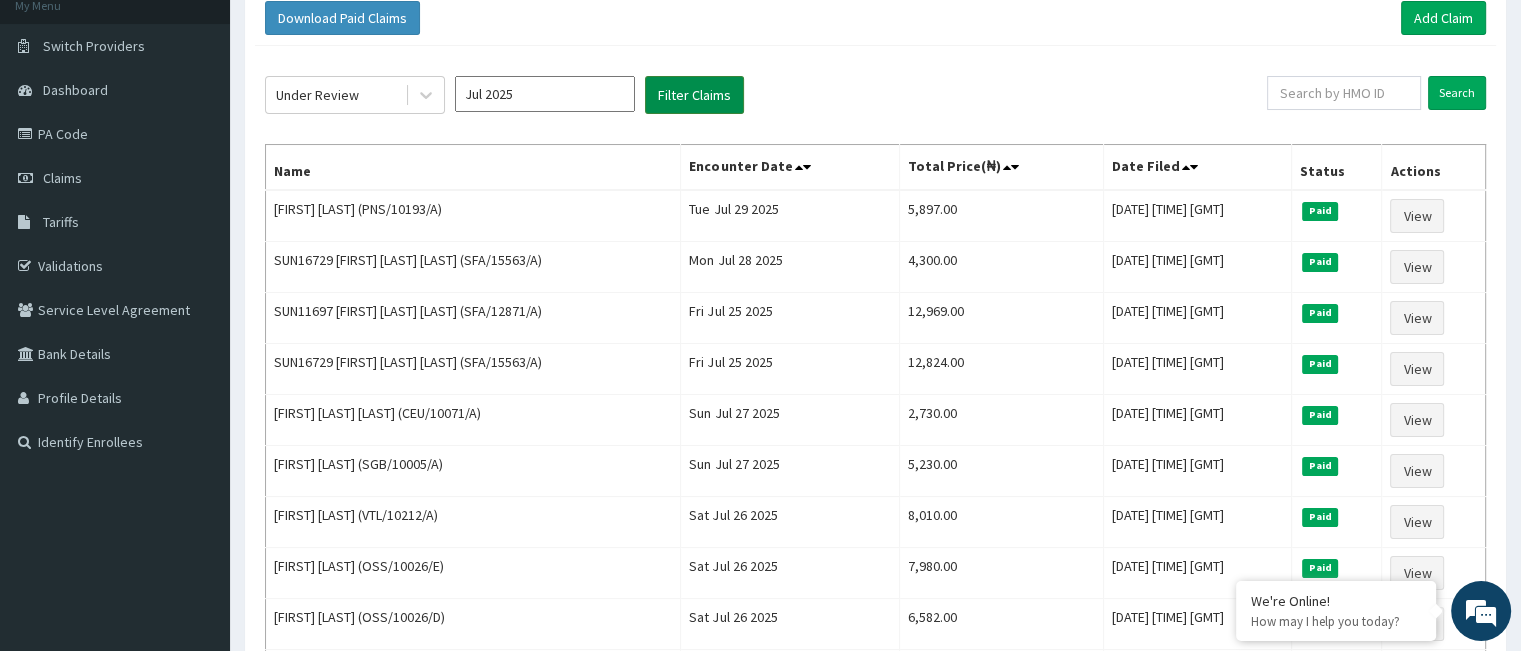 click on "Filter Claims" at bounding box center (694, 95) 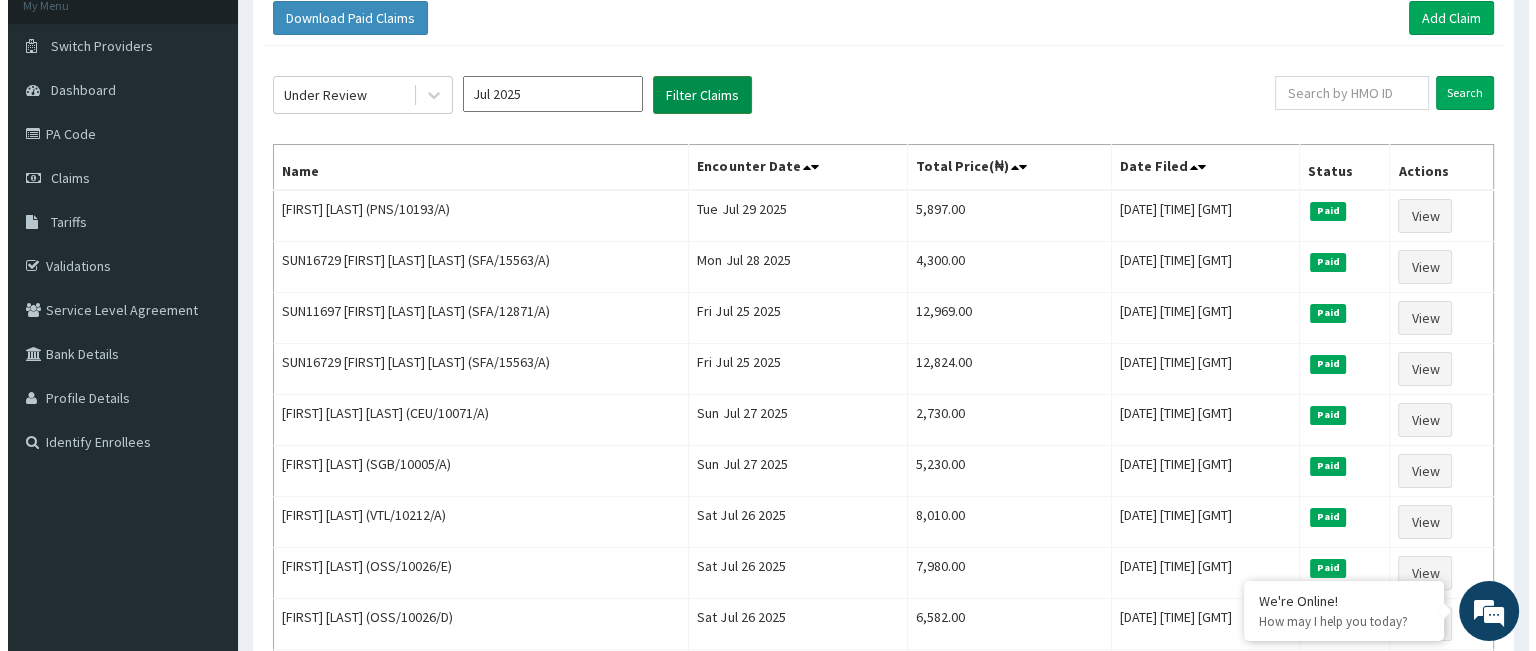 scroll, scrollTop: 0, scrollLeft: 0, axis: both 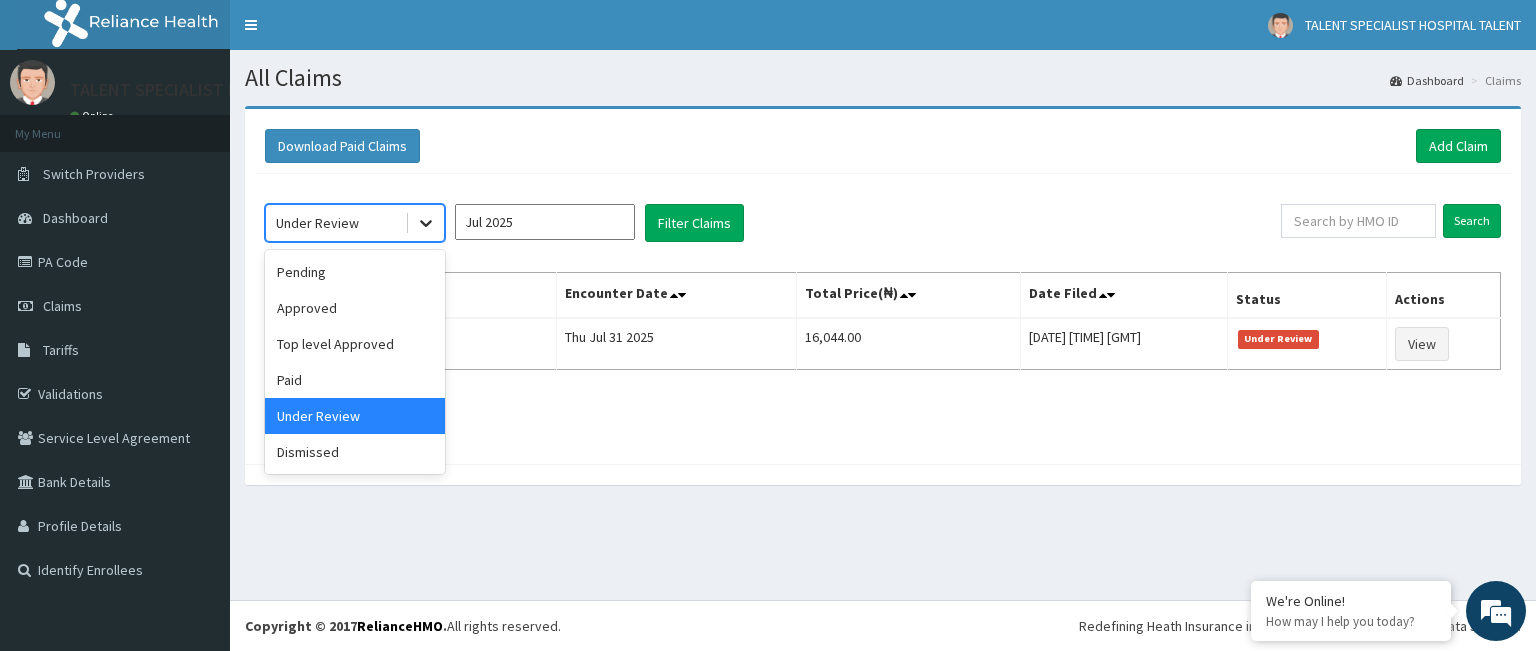 click 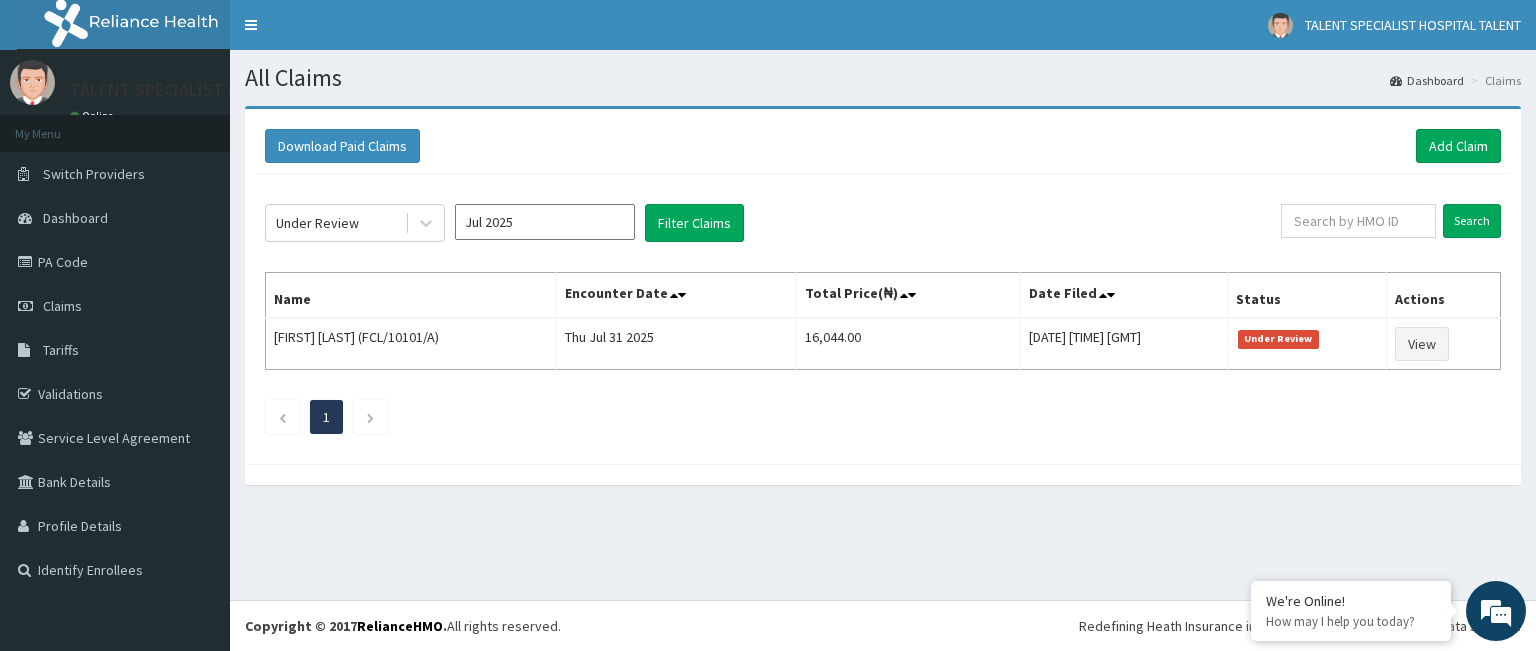 click on "1" at bounding box center [883, 417] 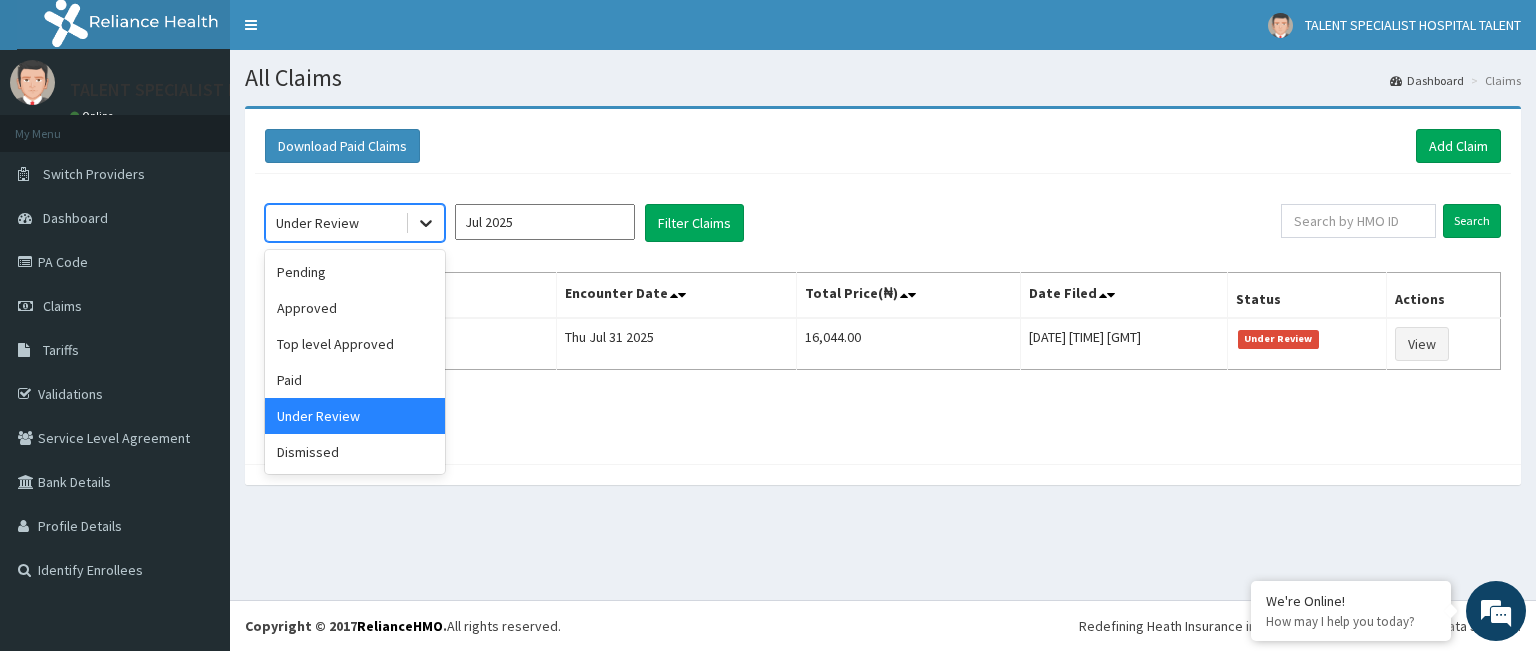 click 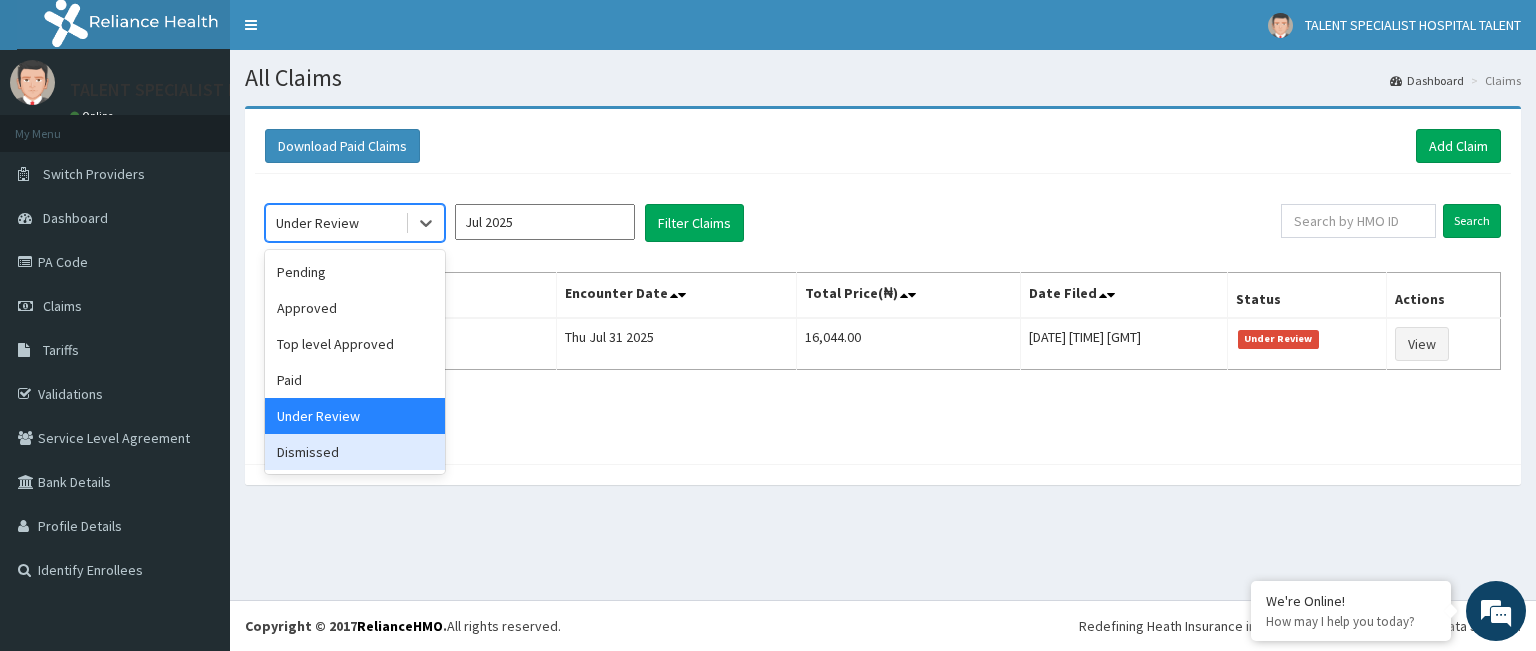 click on "Dismissed" at bounding box center (355, 452) 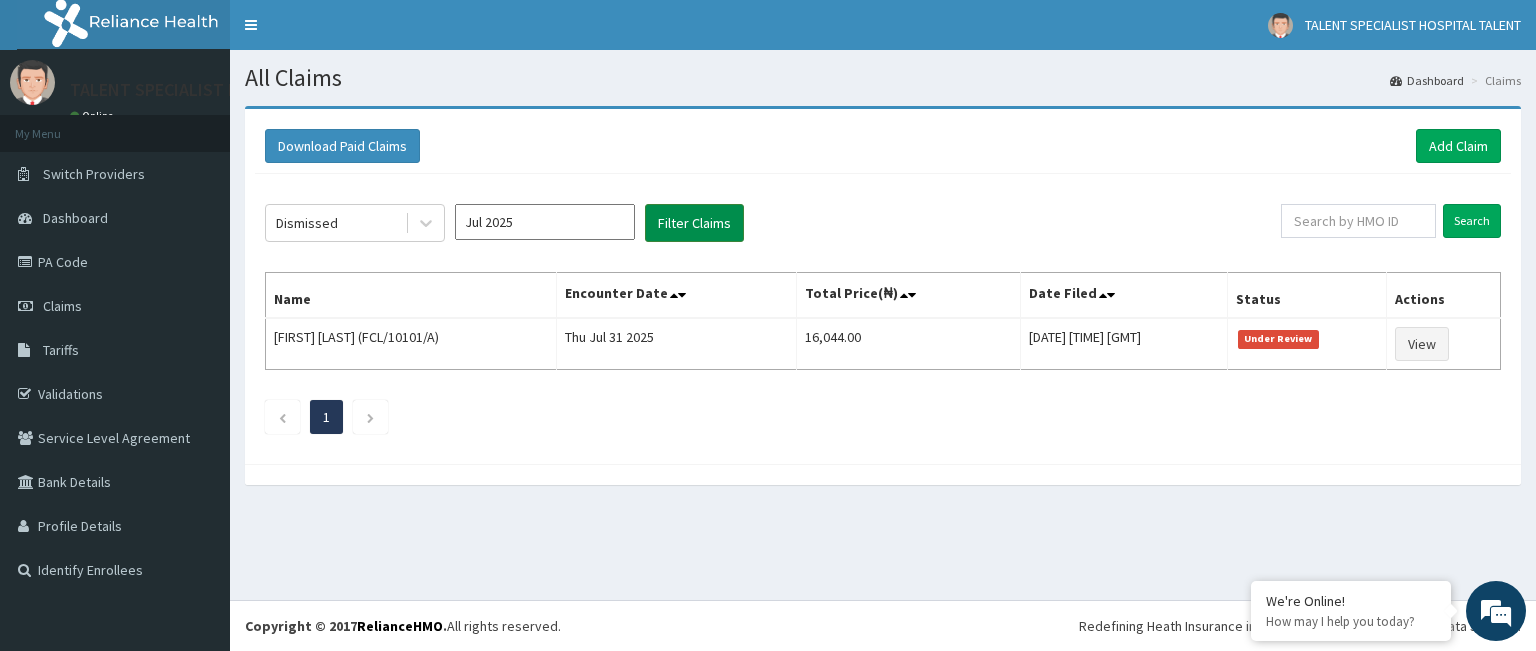 click on "Filter Claims" at bounding box center [694, 223] 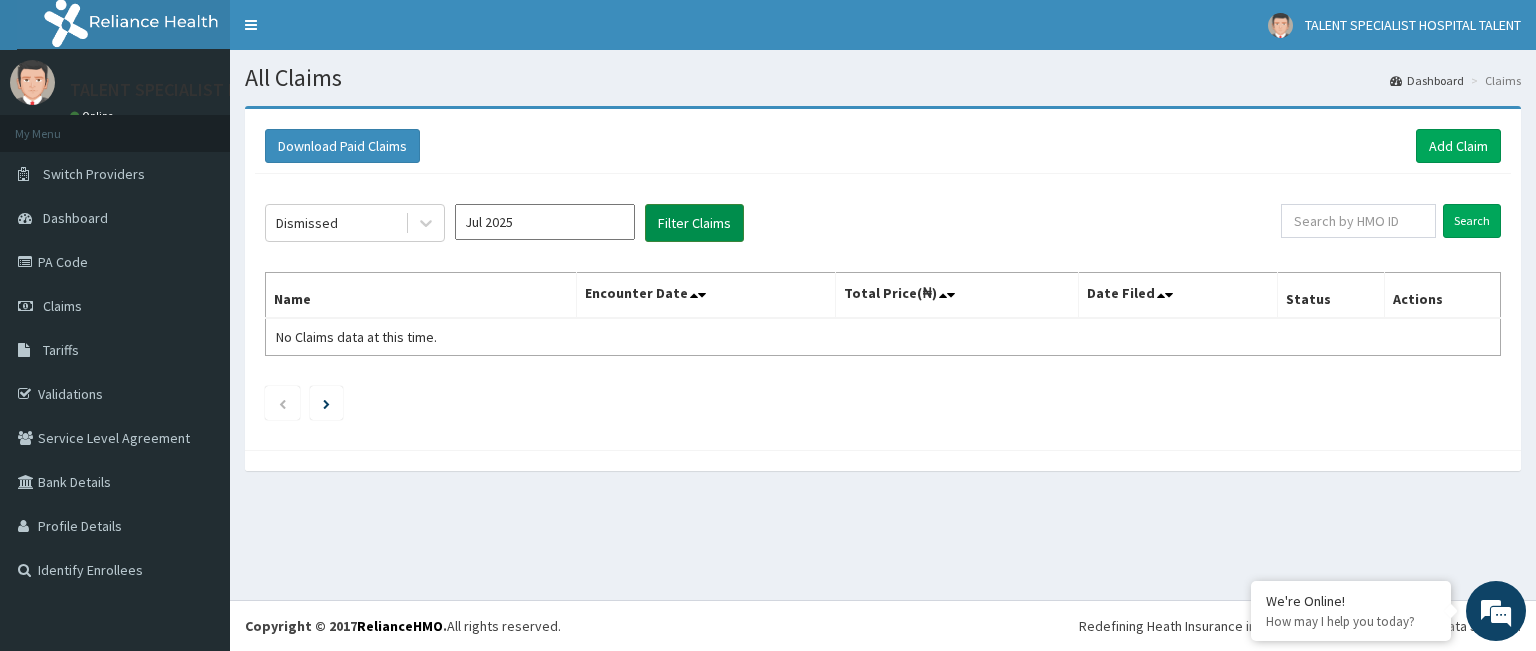 click on "Filter Claims" at bounding box center (694, 223) 